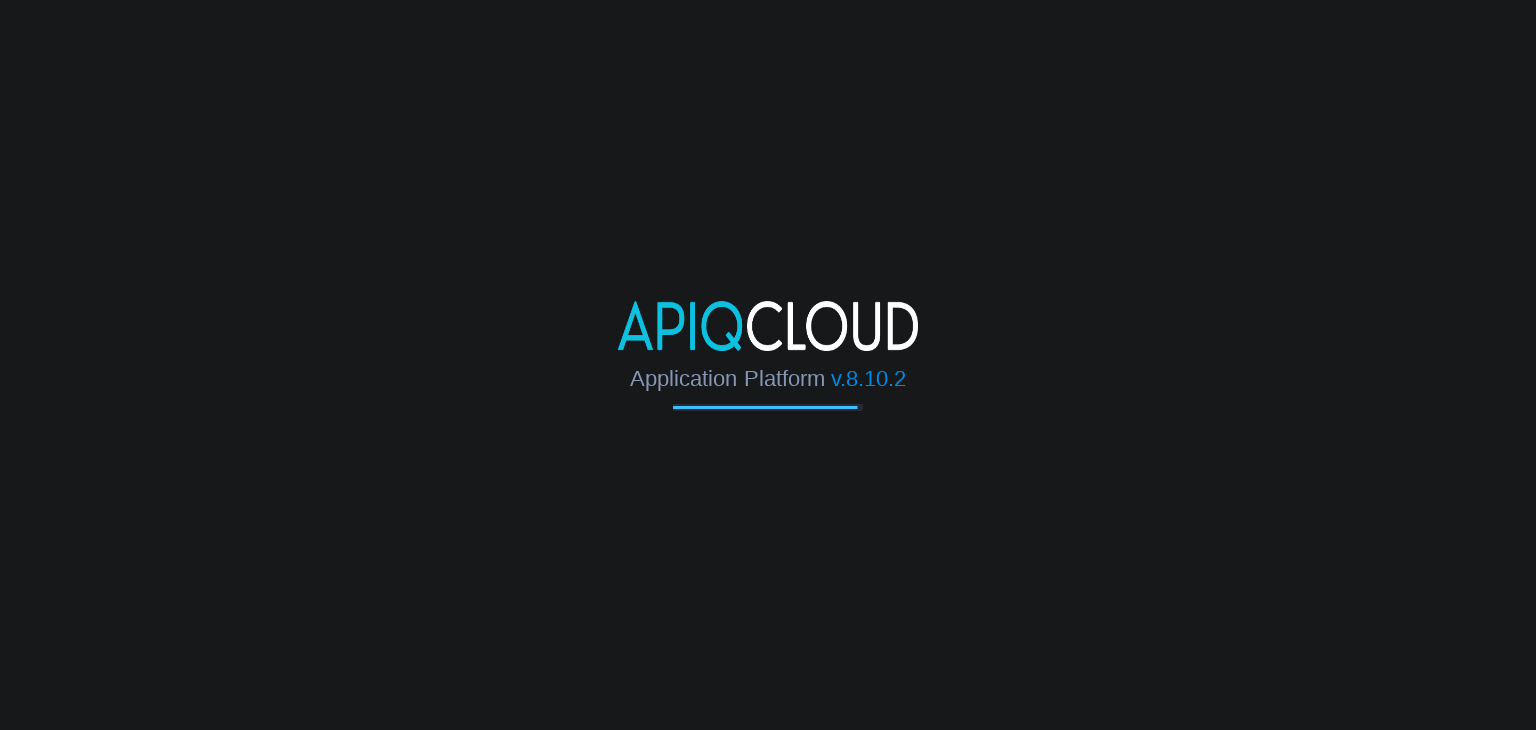 scroll, scrollTop: 0, scrollLeft: 0, axis: both 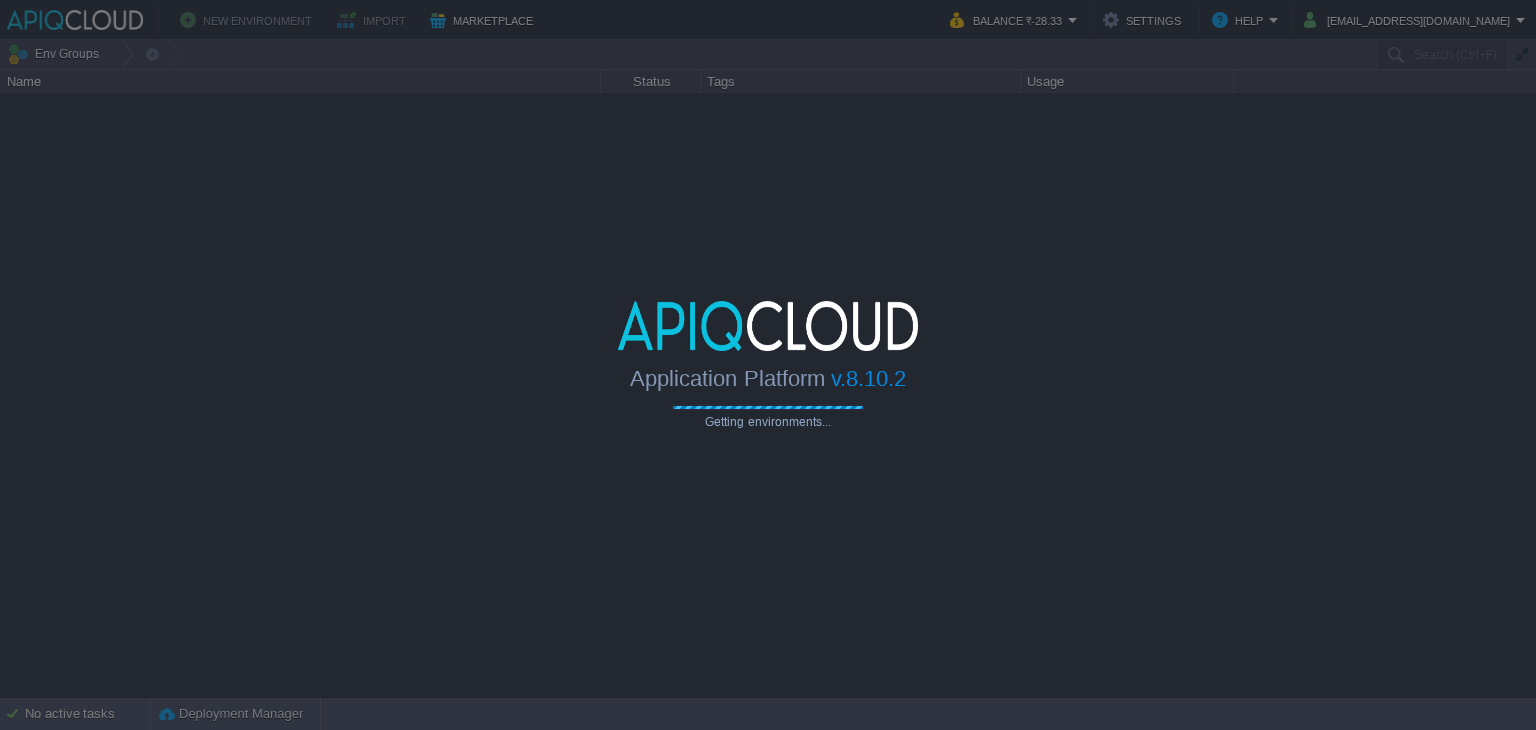 type on "Search (Ctrl+F)" 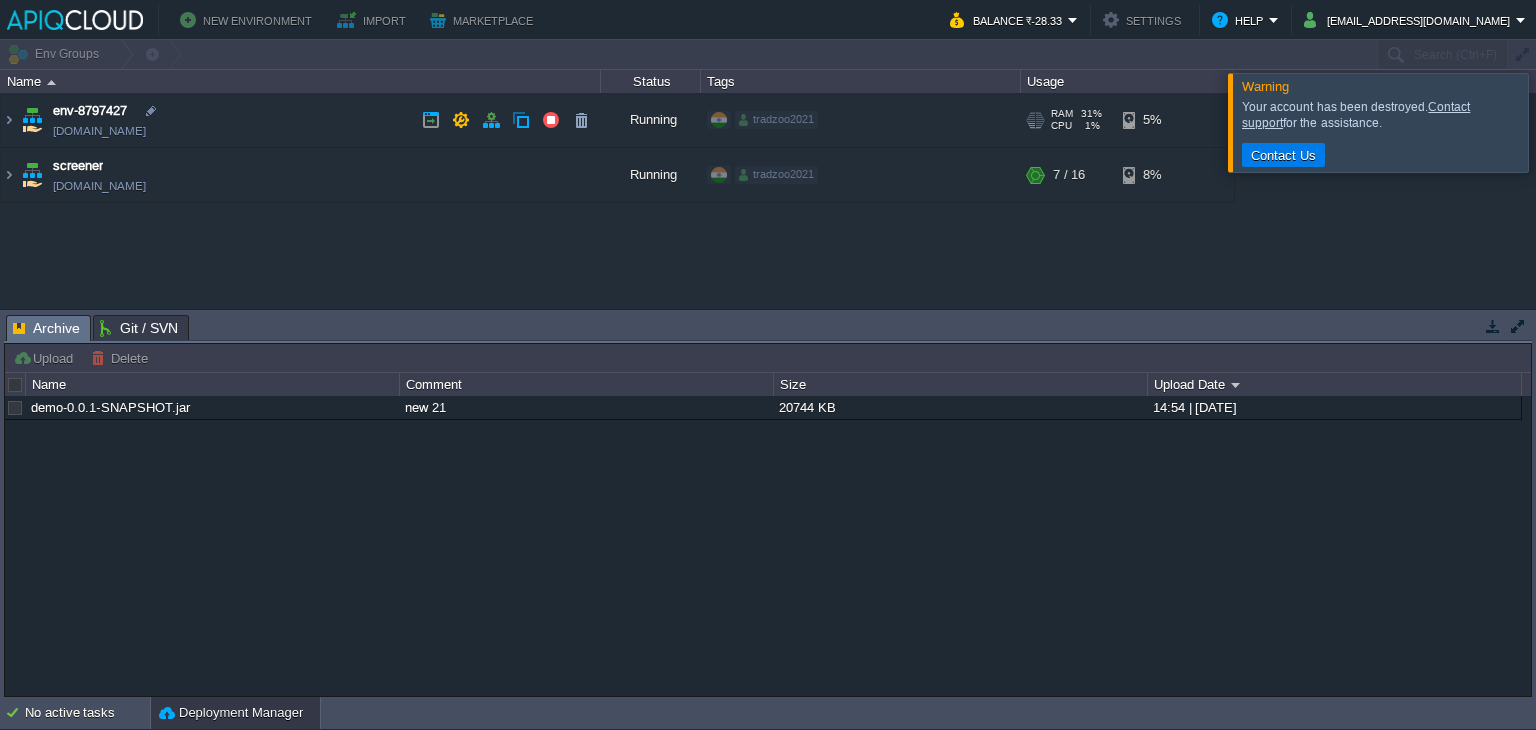 click on "env-8797427 [DOMAIN_NAME]" at bounding box center (301, 120) 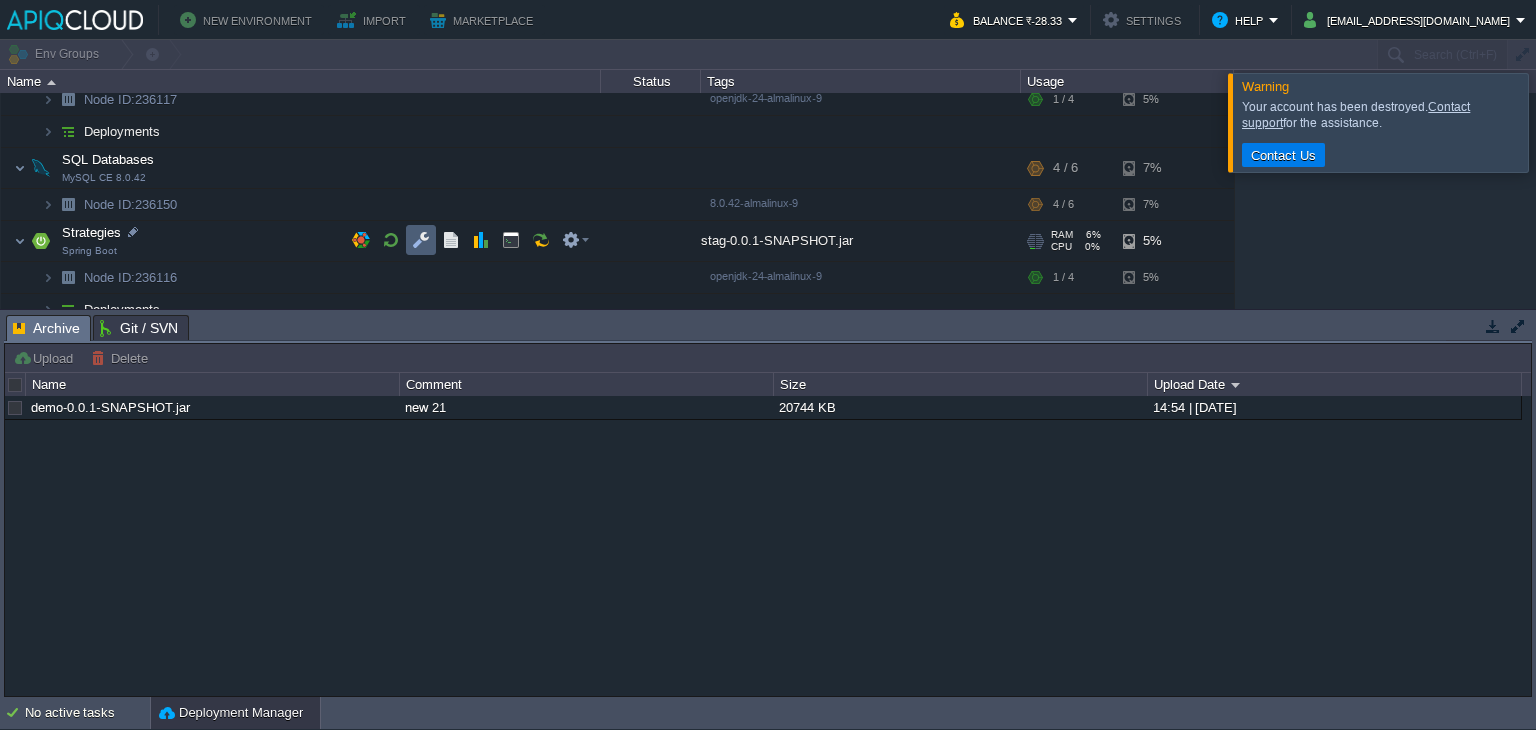 scroll, scrollTop: 106, scrollLeft: 0, axis: vertical 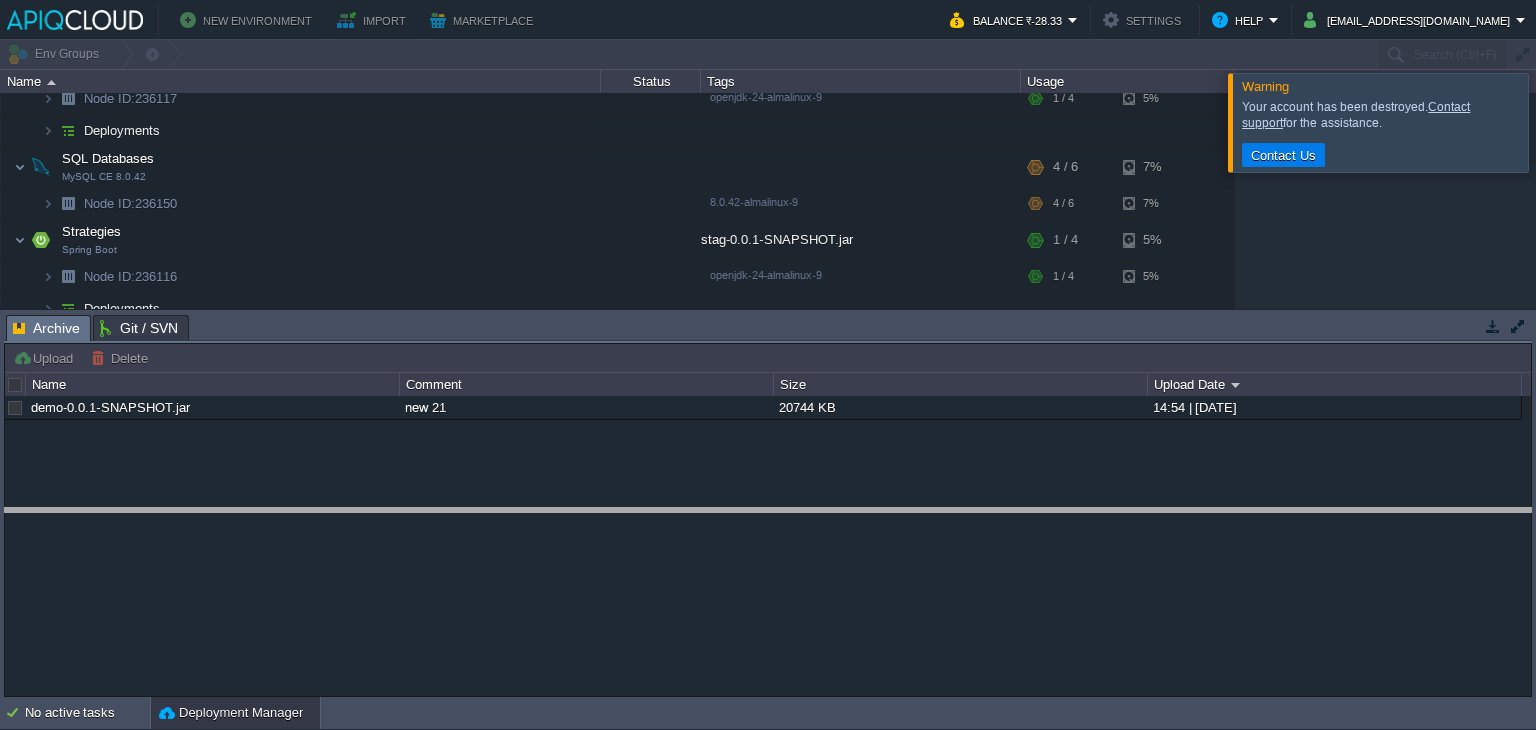 drag, startPoint x: 427, startPoint y: 322, endPoint x: 399, endPoint y: 573, distance: 252.55693 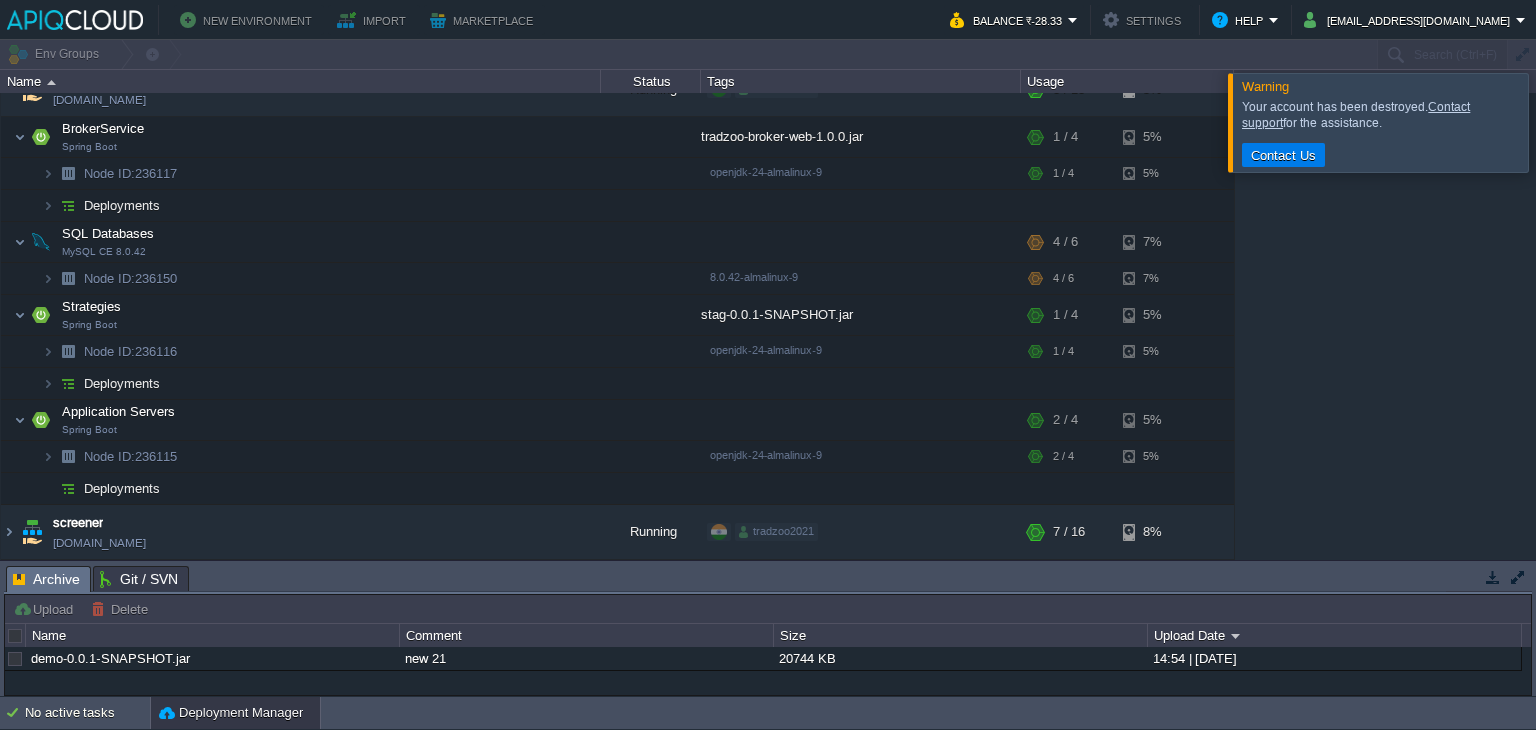 scroll, scrollTop: 28, scrollLeft: 0, axis: vertical 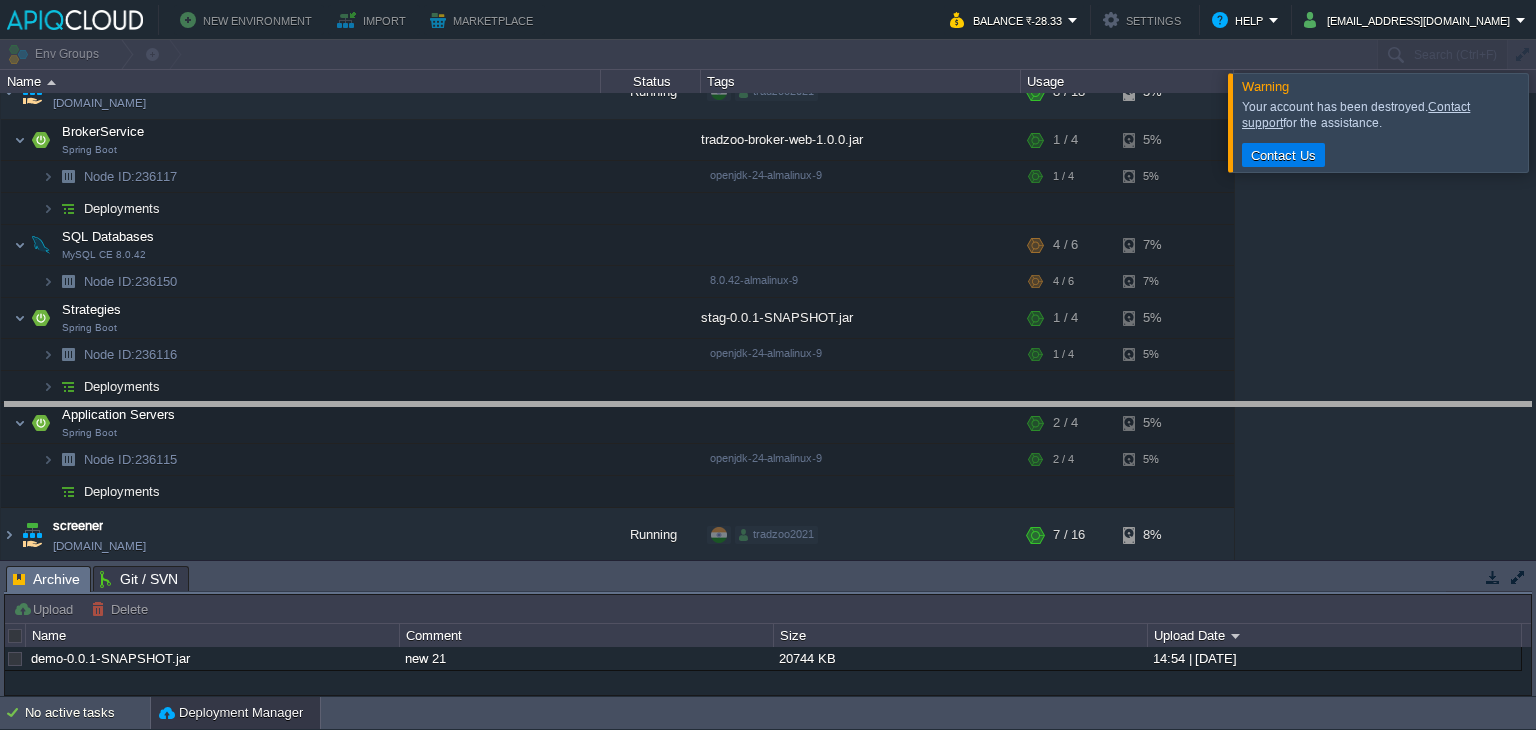drag, startPoint x: 930, startPoint y: 576, endPoint x: 918, endPoint y: 412, distance: 164.43843 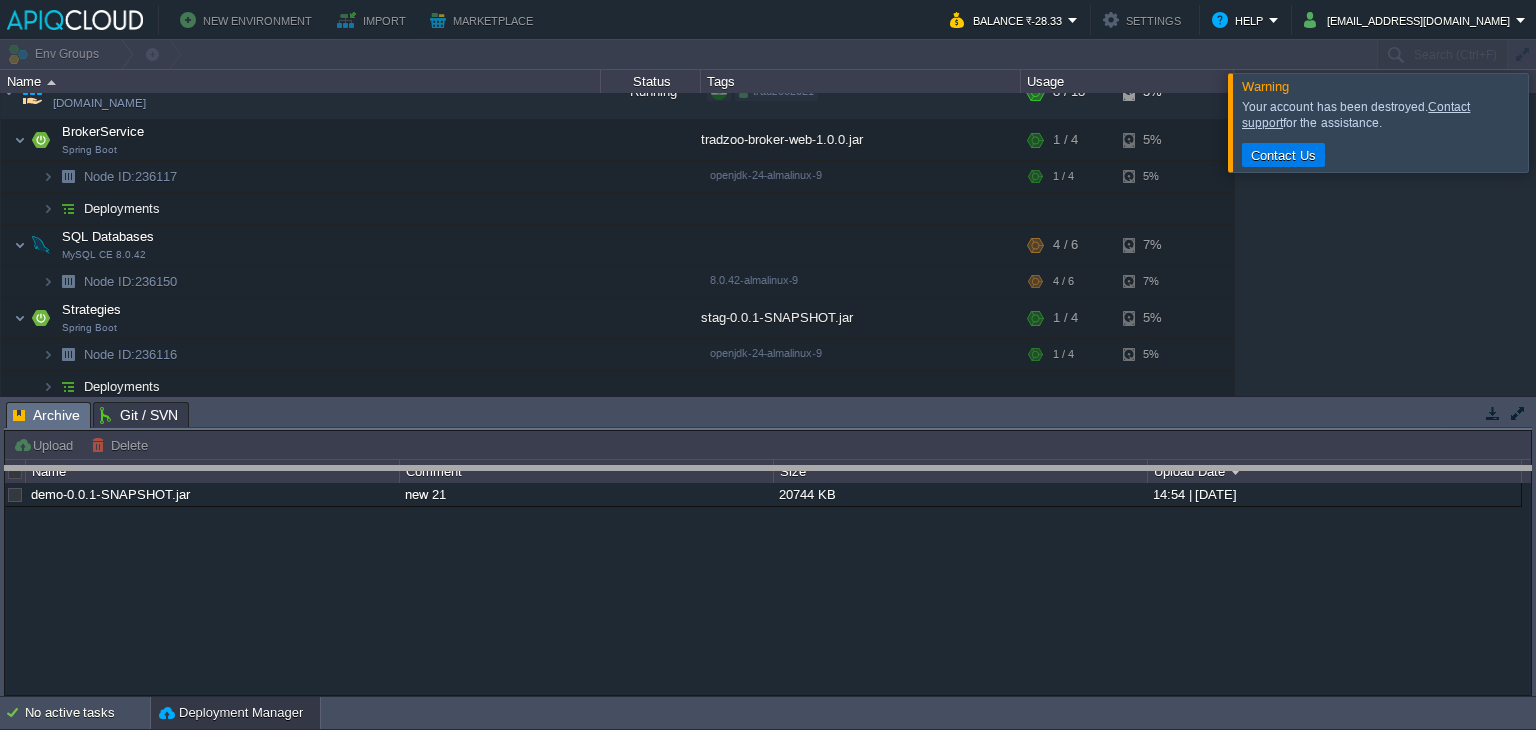 drag, startPoint x: 831, startPoint y: 410, endPoint x: 837, endPoint y: 477, distance: 67.26812 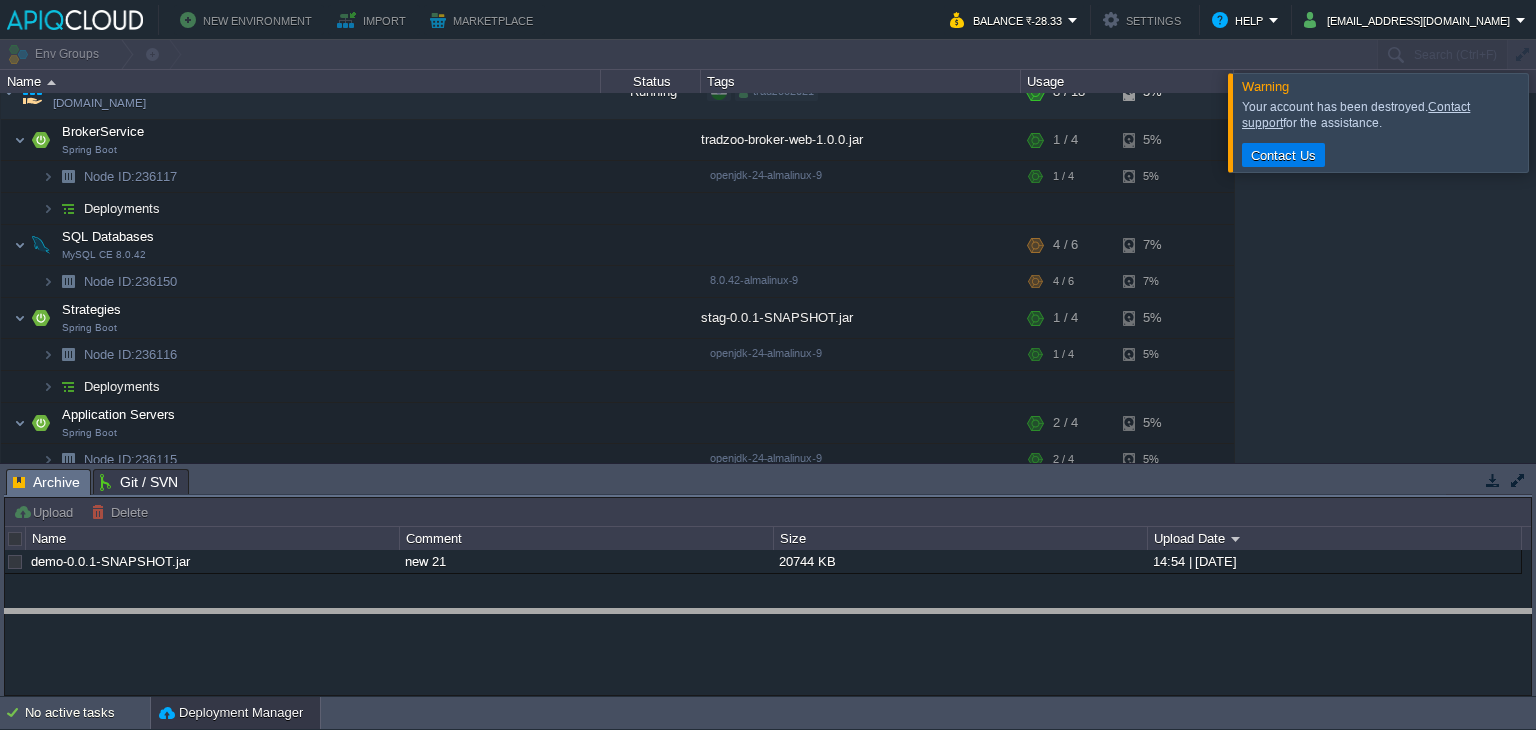 drag, startPoint x: 362, startPoint y: 473, endPoint x: 352, endPoint y: 612, distance: 139.35925 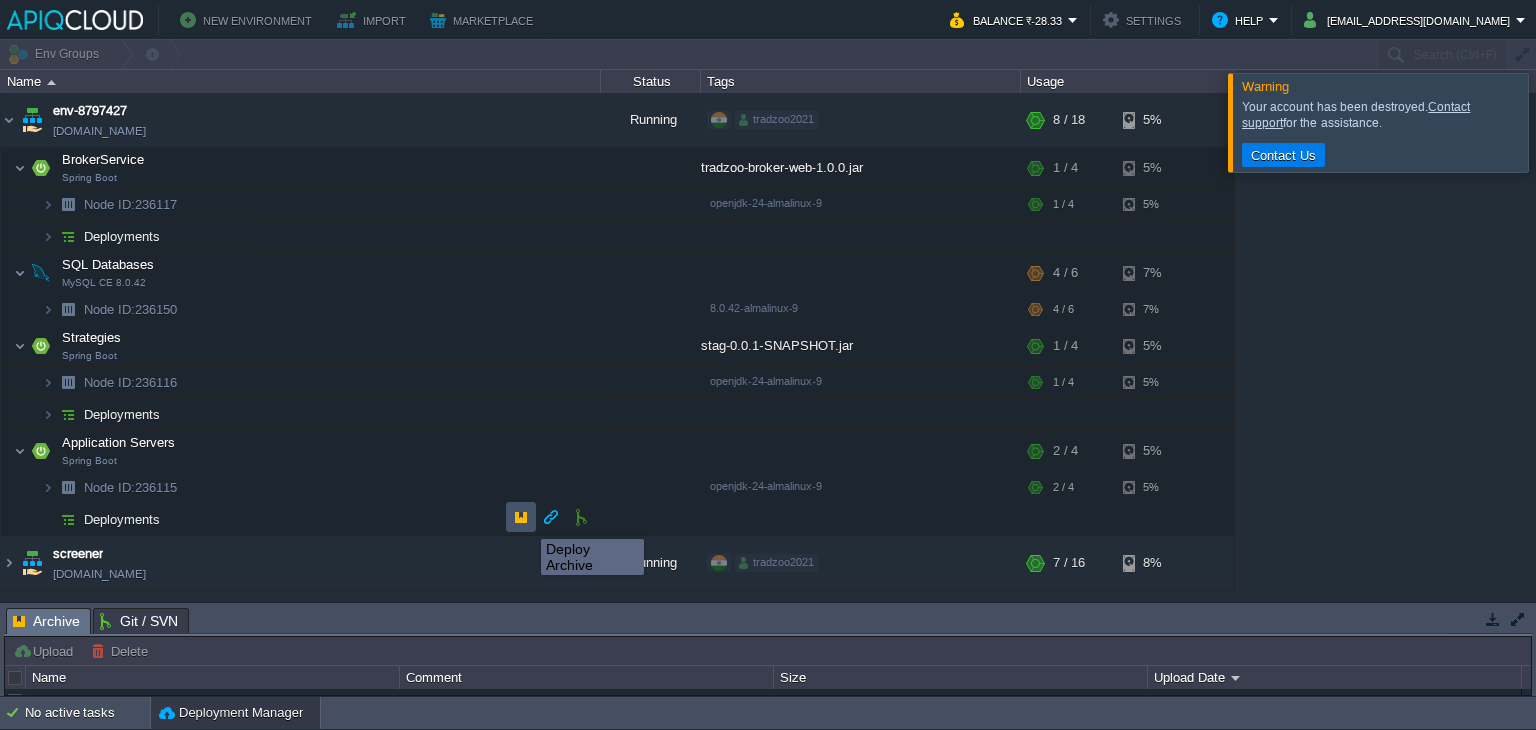 click at bounding box center [521, 517] 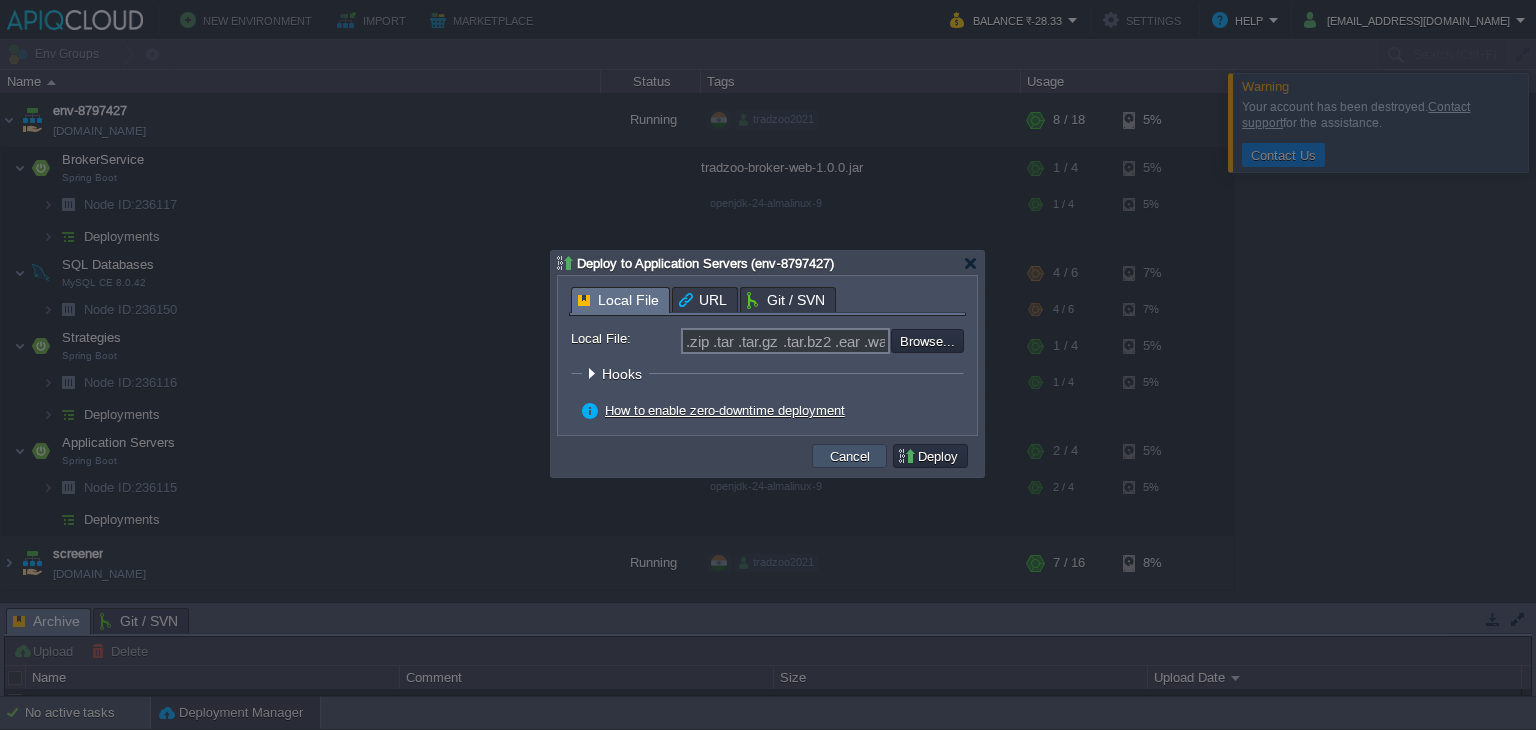 click on "Cancel" at bounding box center [850, 456] 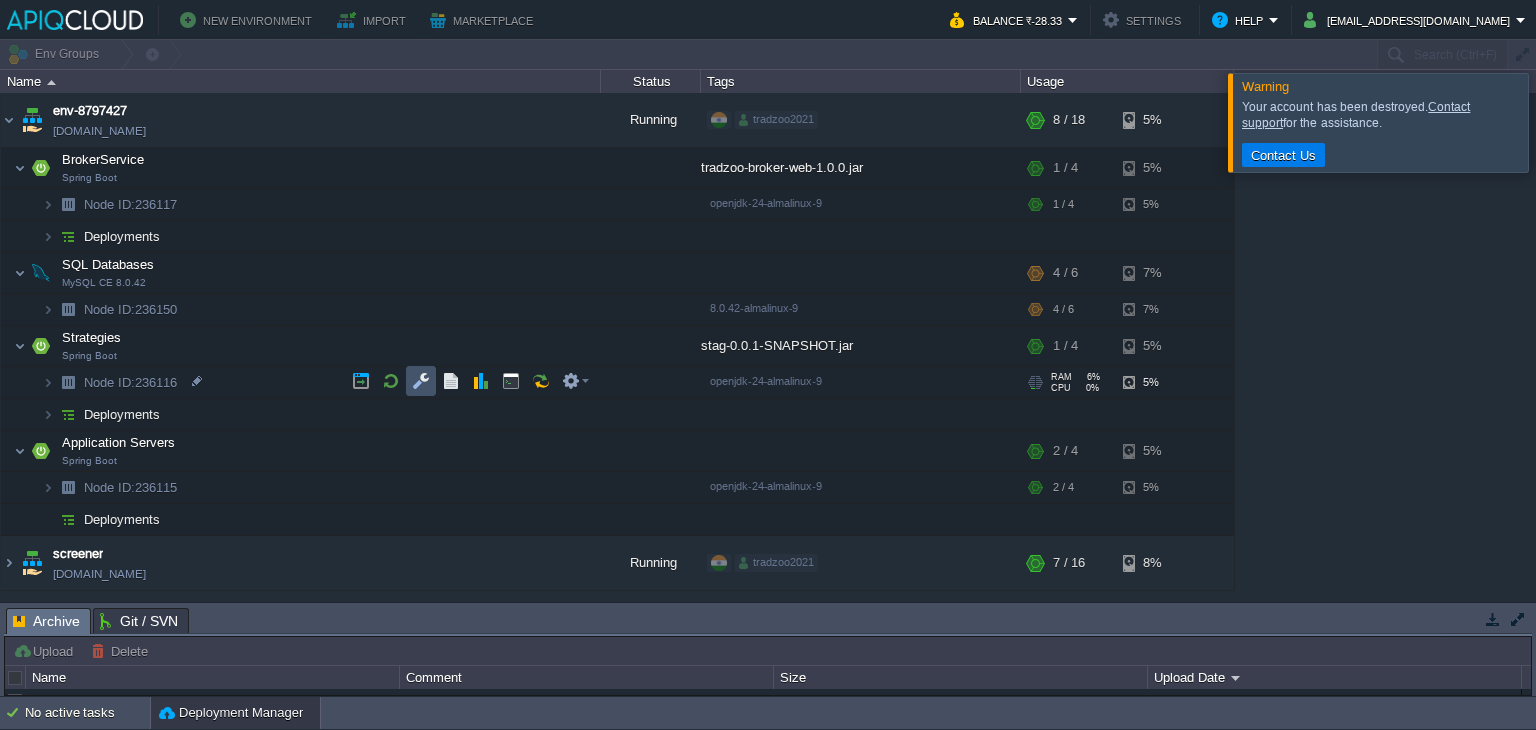 drag, startPoint x: 743, startPoint y: 384, endPoint x: 420, endPoint y: 382, distance: 323.0062 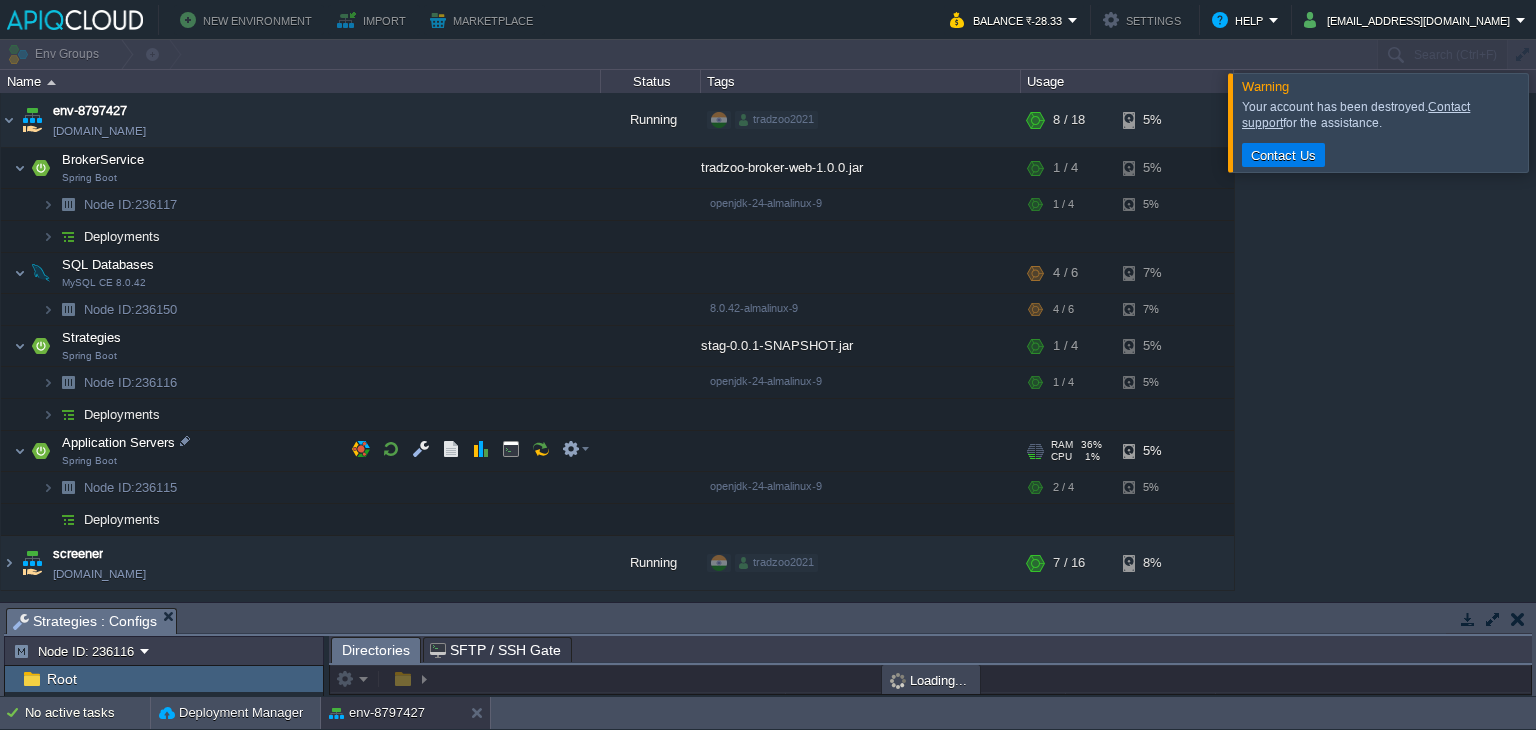 scroll, scrollTop: 14, scrollLeft: 0, axis: vertical 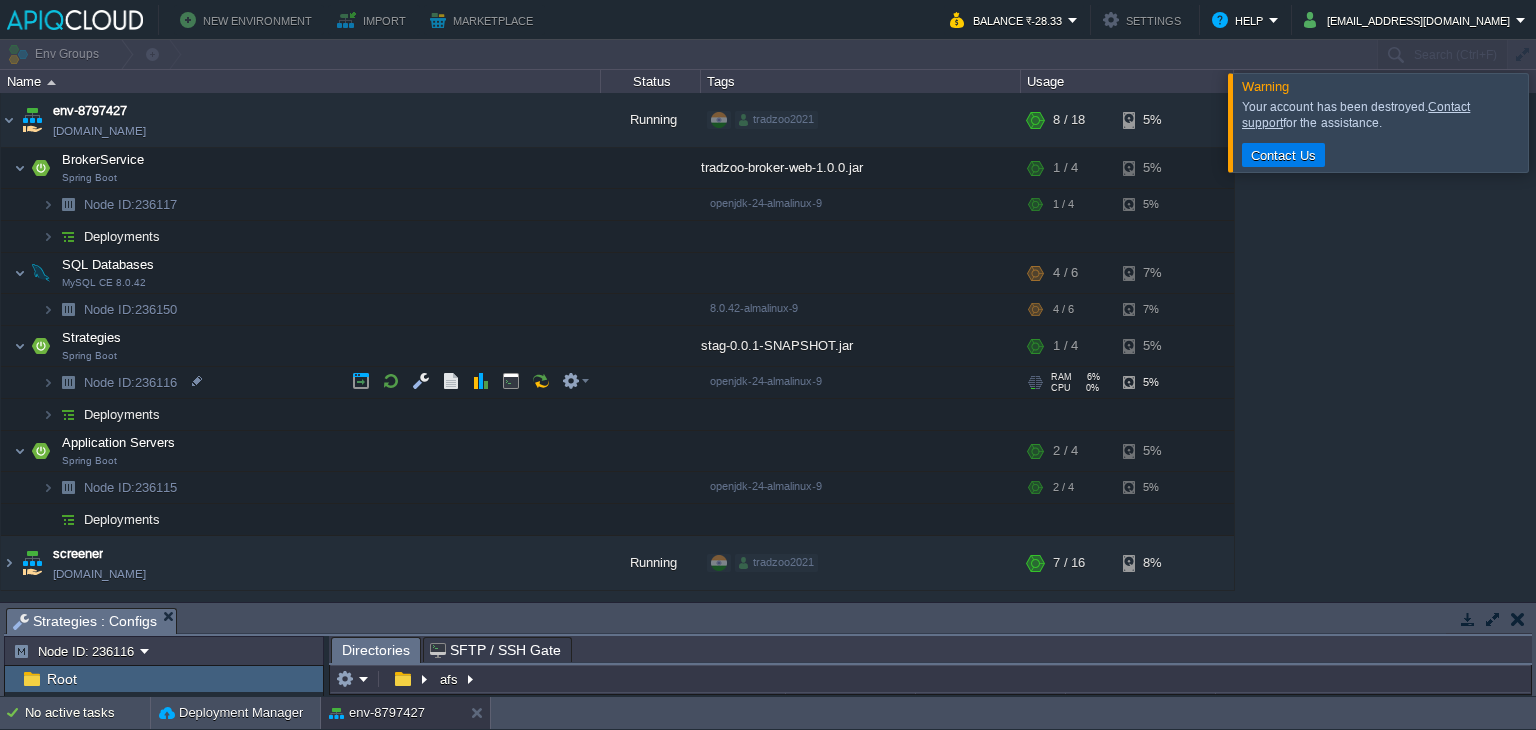 click on "openjdk-24-almalinux-9" at bounding box center [766, 381] 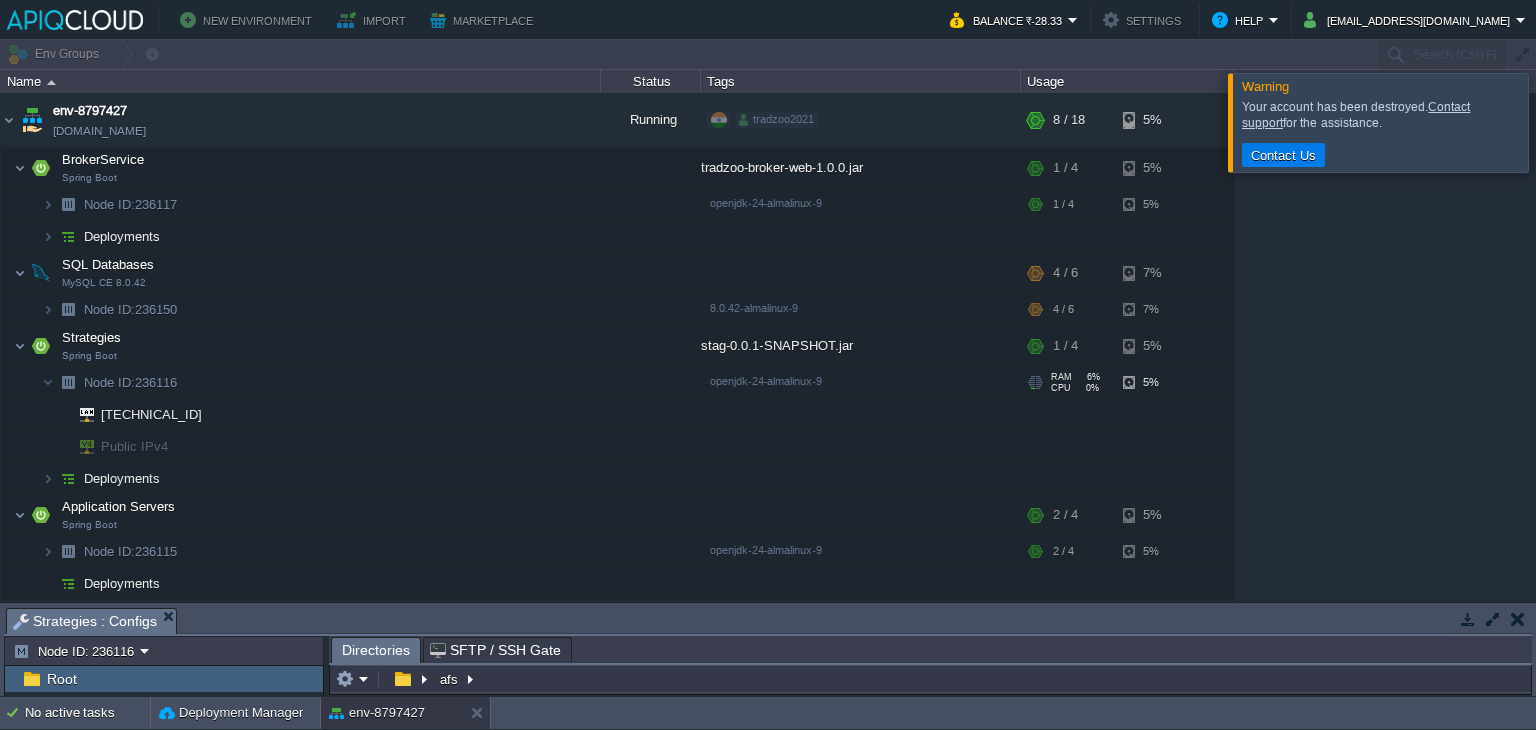 click on "openjdk-24-almalinux-9" at bounding box center [766, 381] 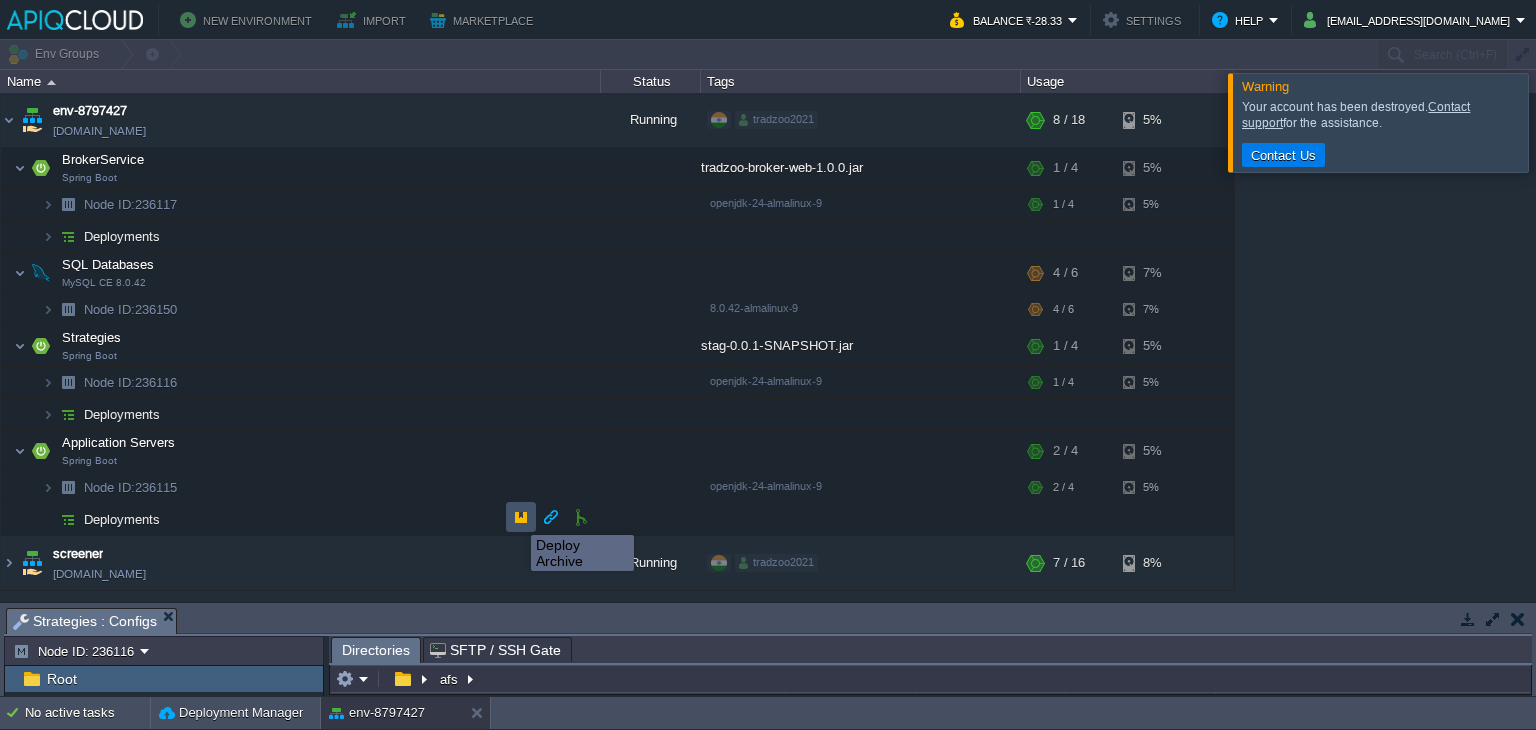 click at bounding box center [521, 517] 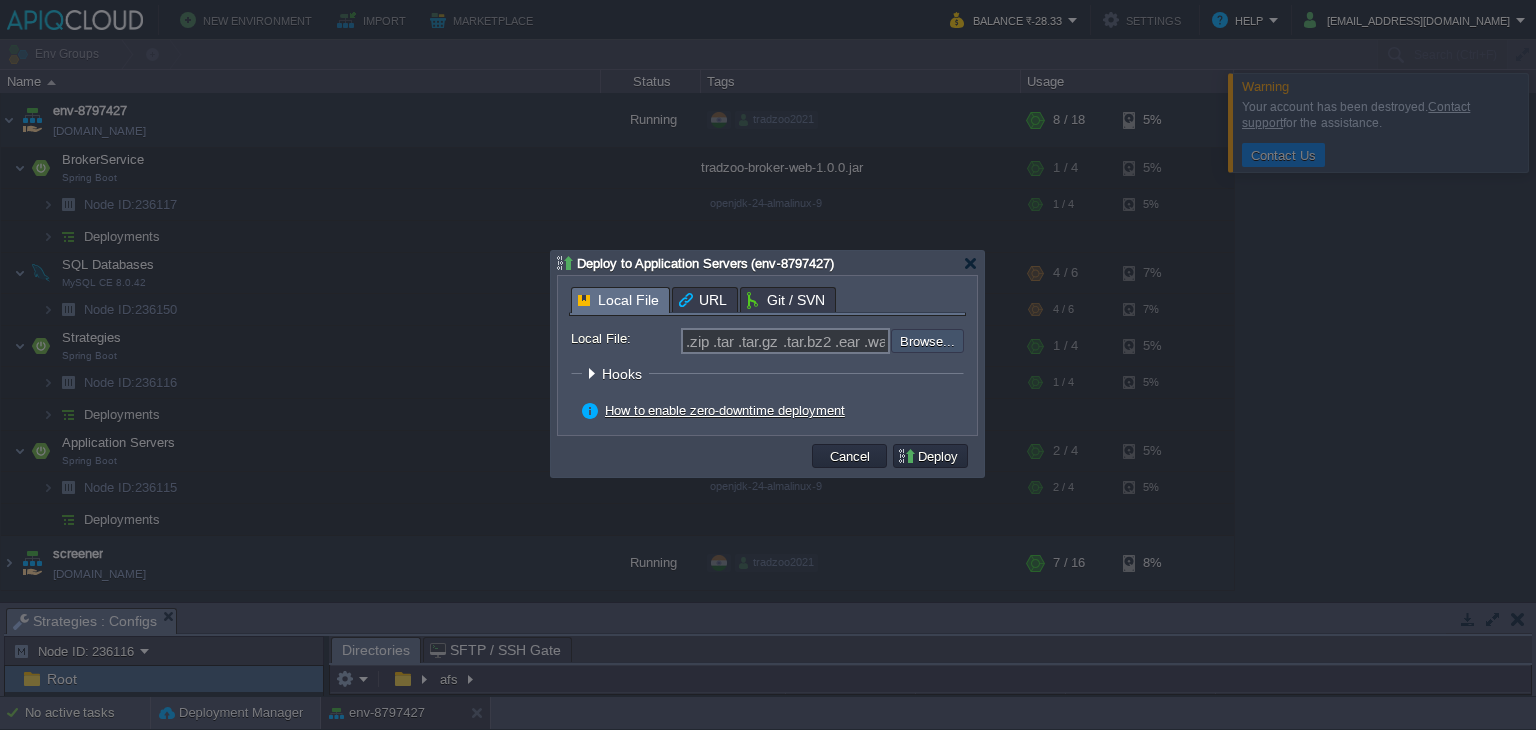 click at bounding box center [837, 341] 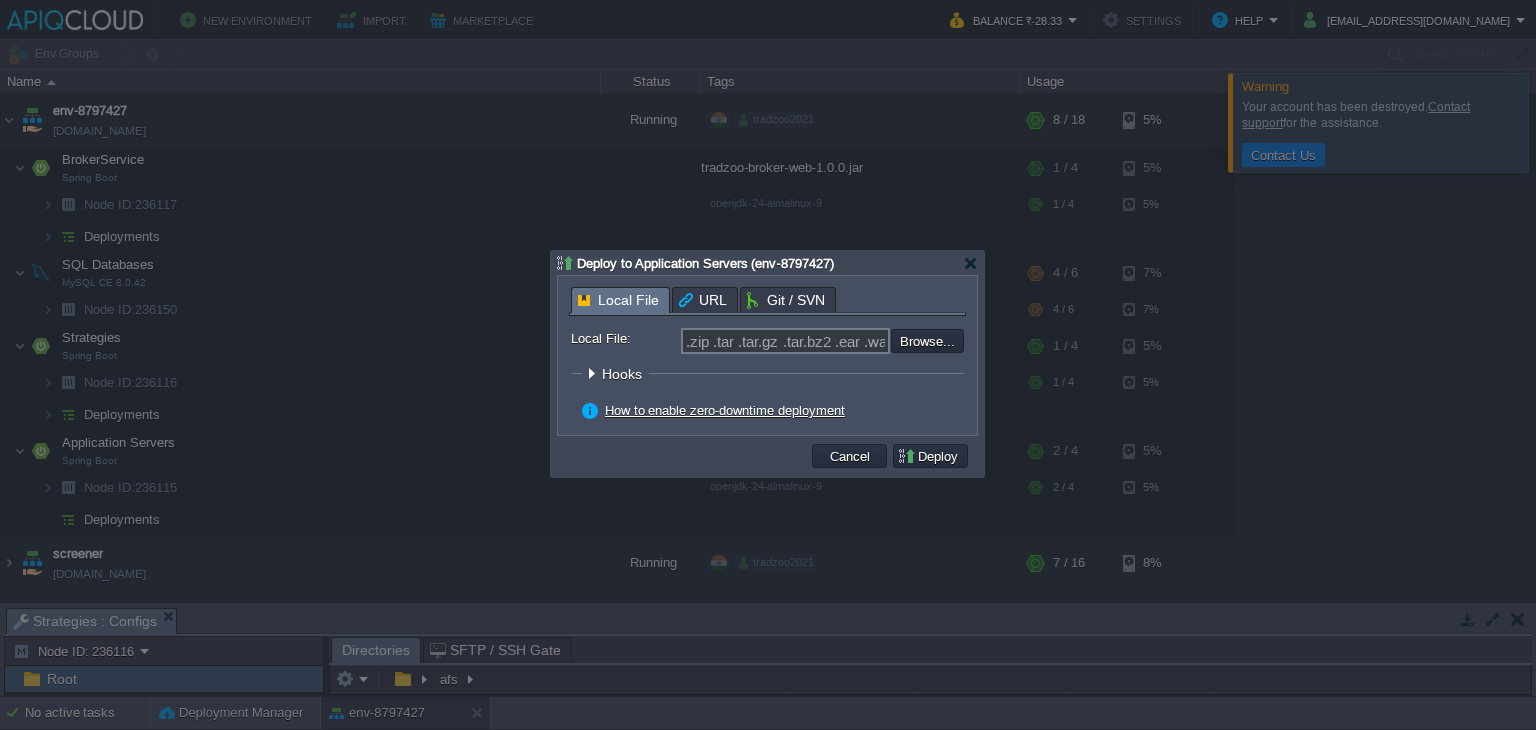type on "C:\fakepath\TradzooAuth-0.0.1-SNAPSHOT.jar" 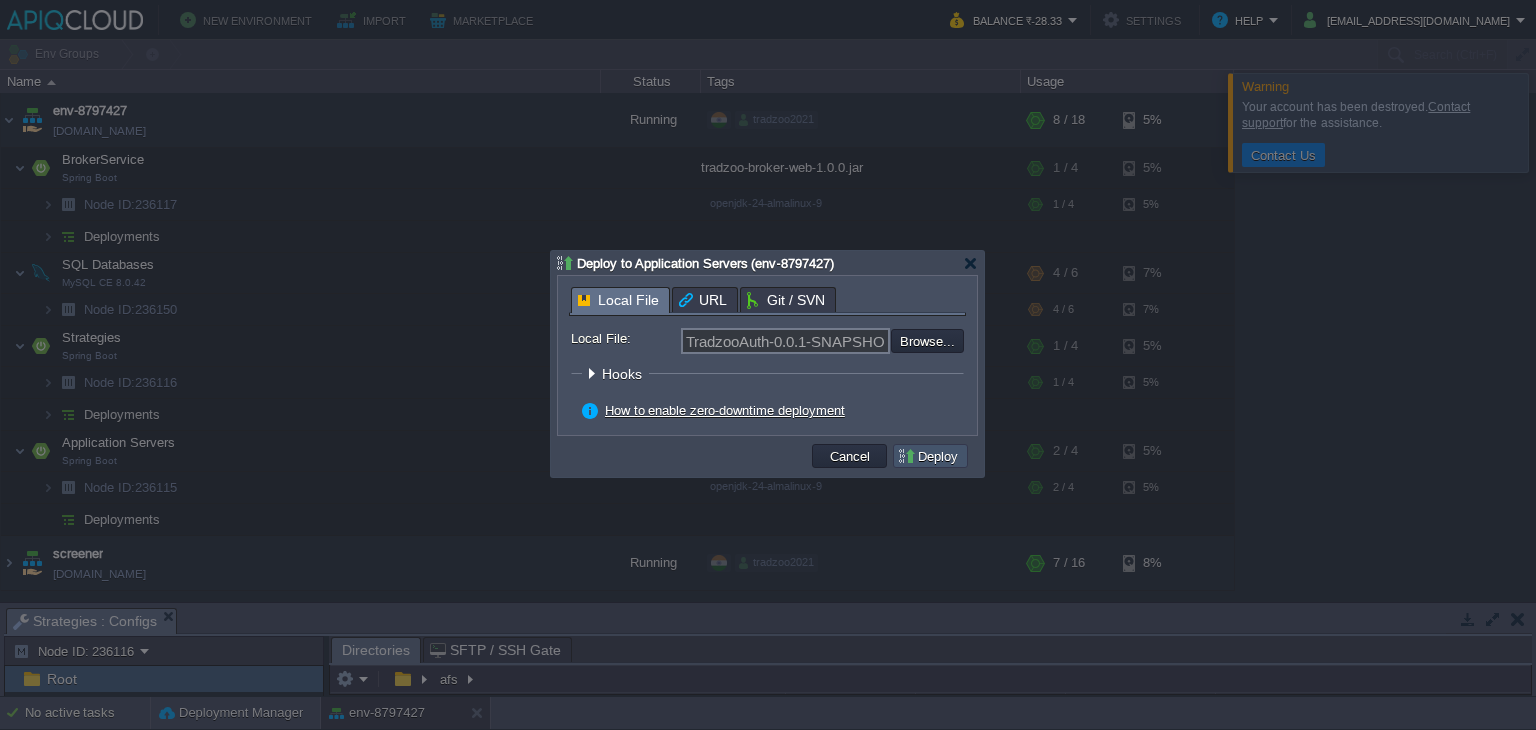 click on "Deploy" at bounding box center [930, 456] 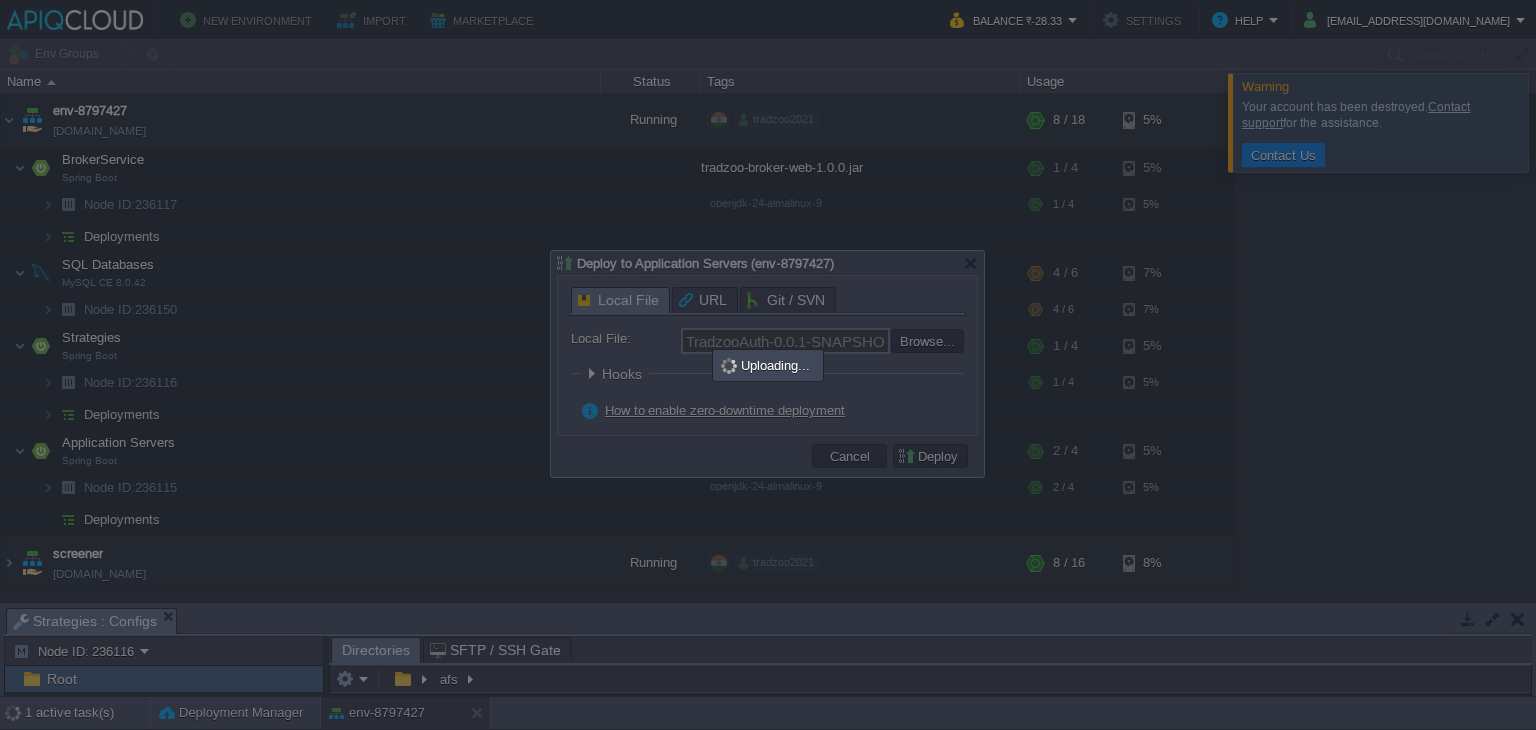 type 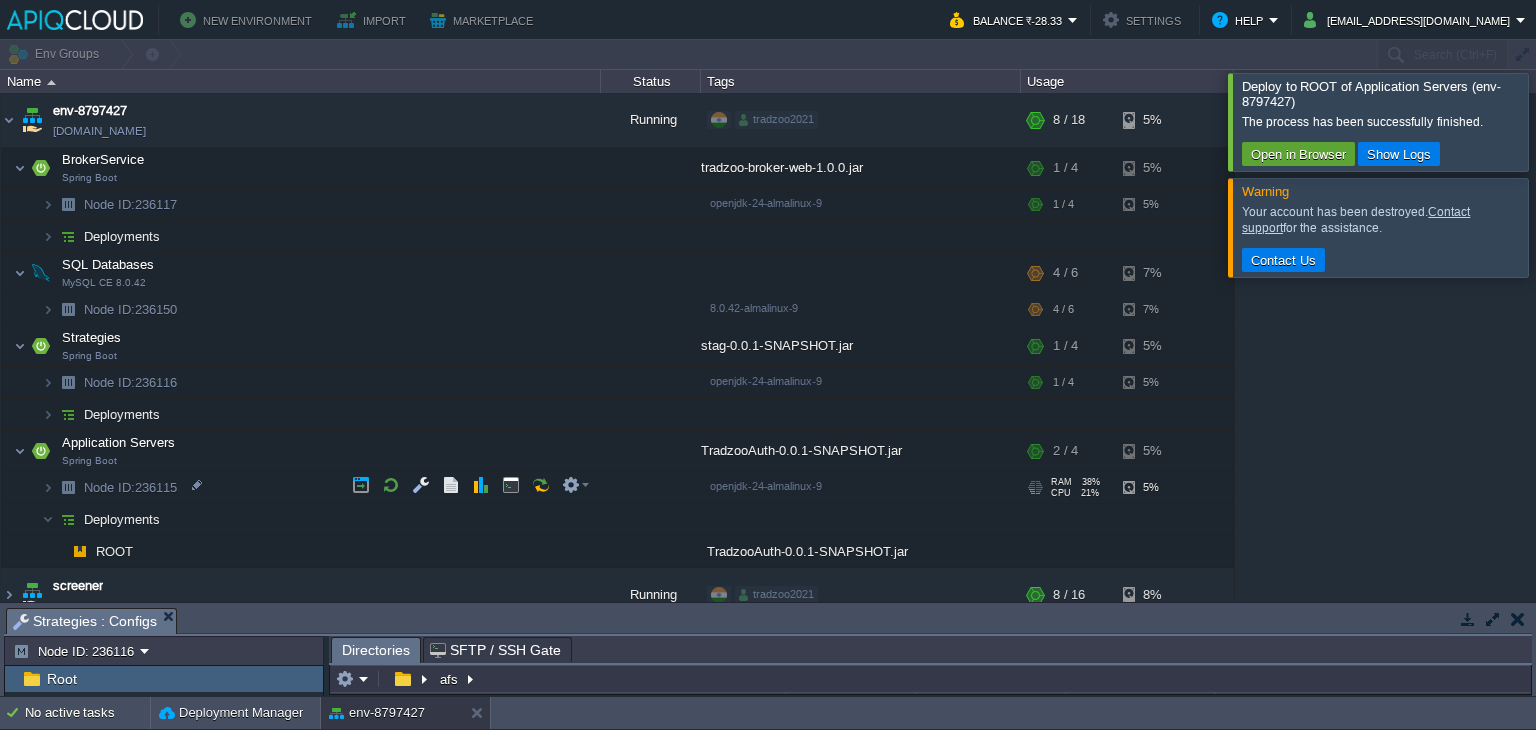 scroll, scrollTop: 17, scrollLeft: 0, axis: vertical 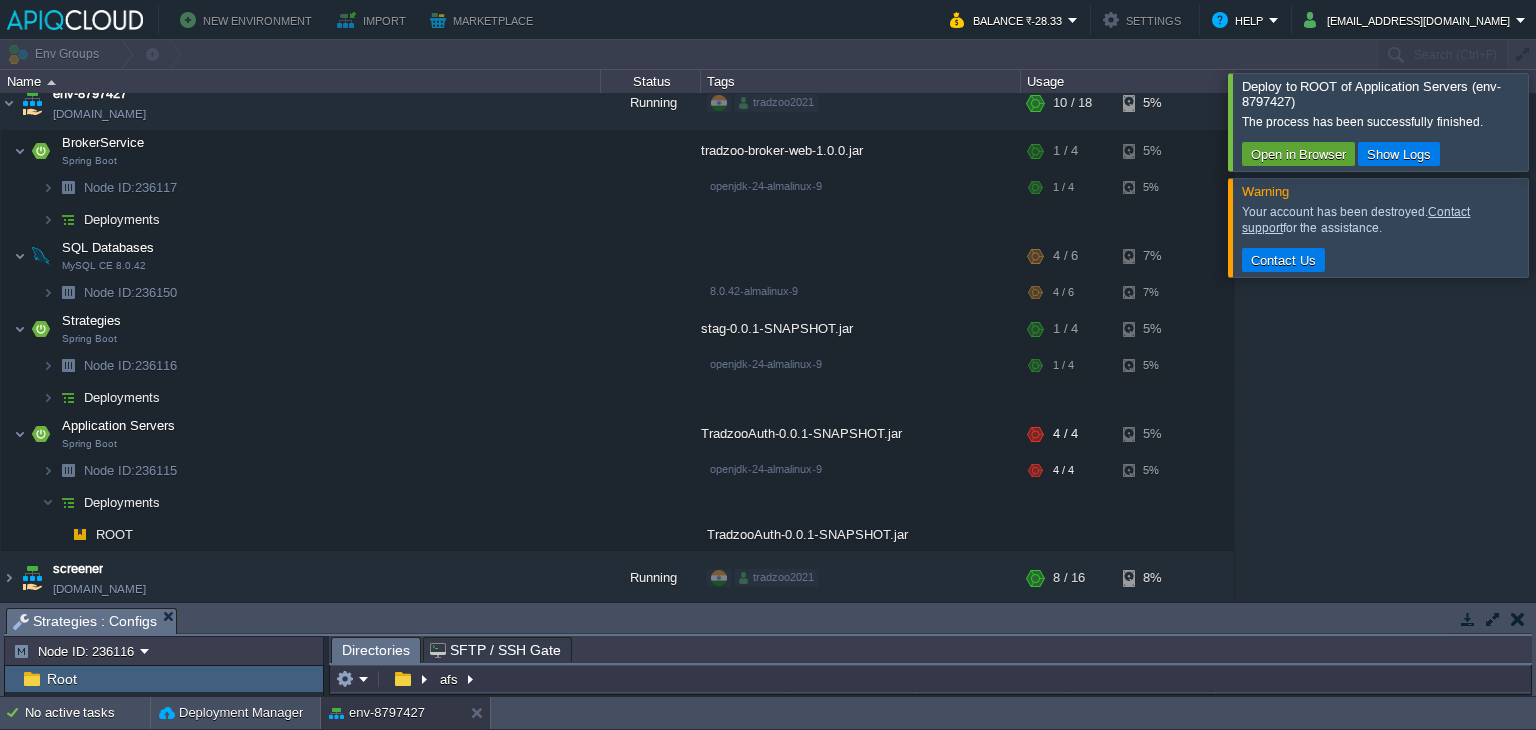 click at bounding box center (1560, 121) 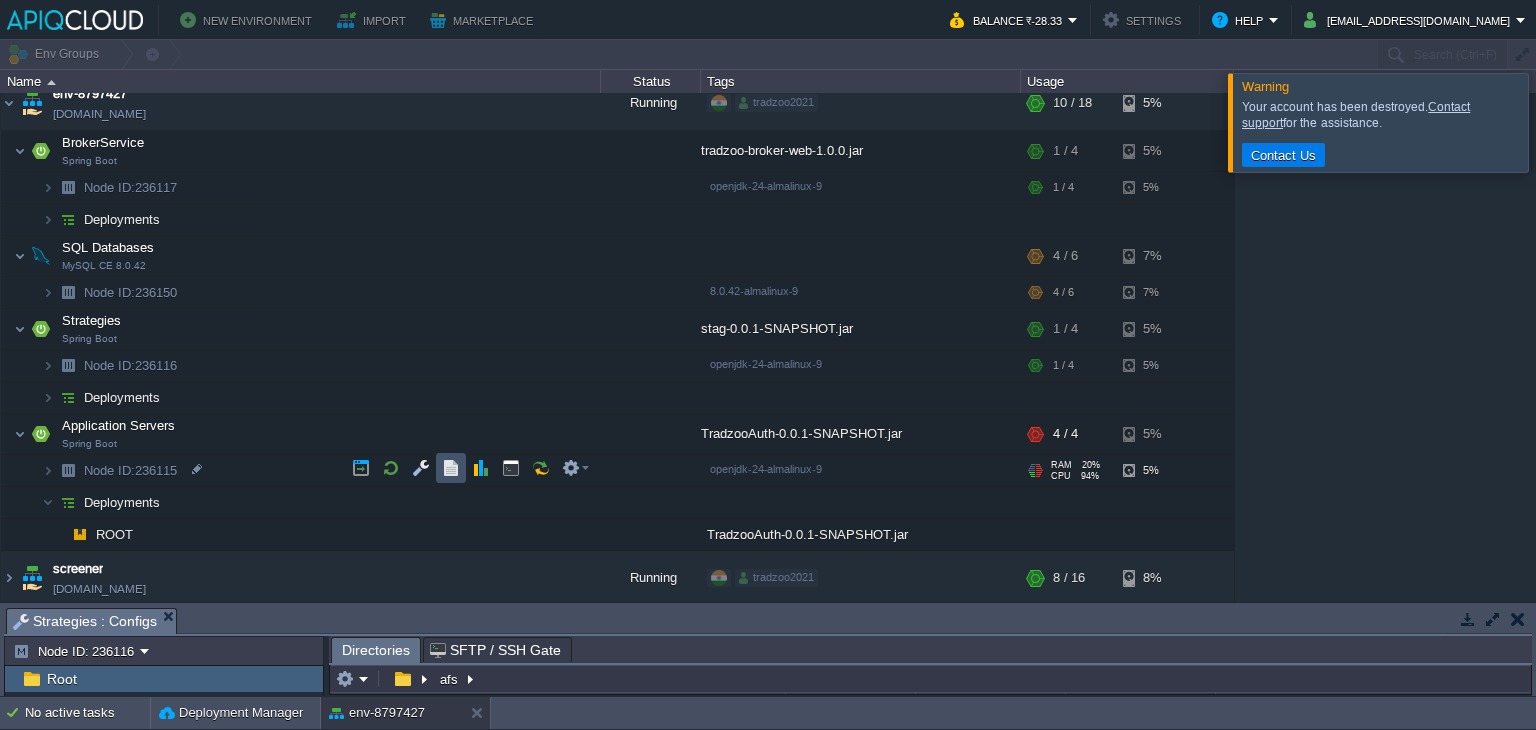 click at bounding box center [451, 468] 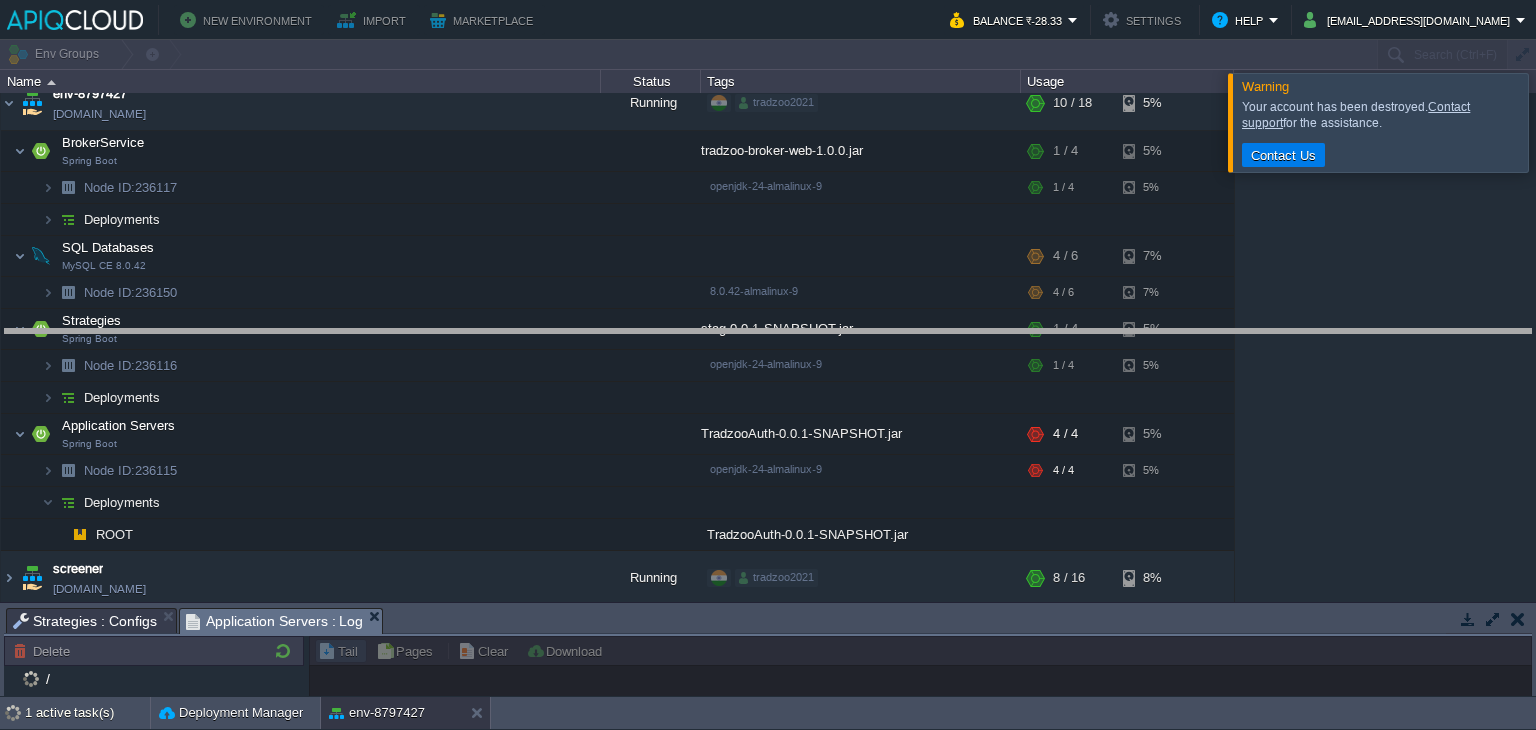 drag, startPoint x: 467, startPoint y: 612, endPoint x: 444, endPoint y: 332, distance: 280.94305 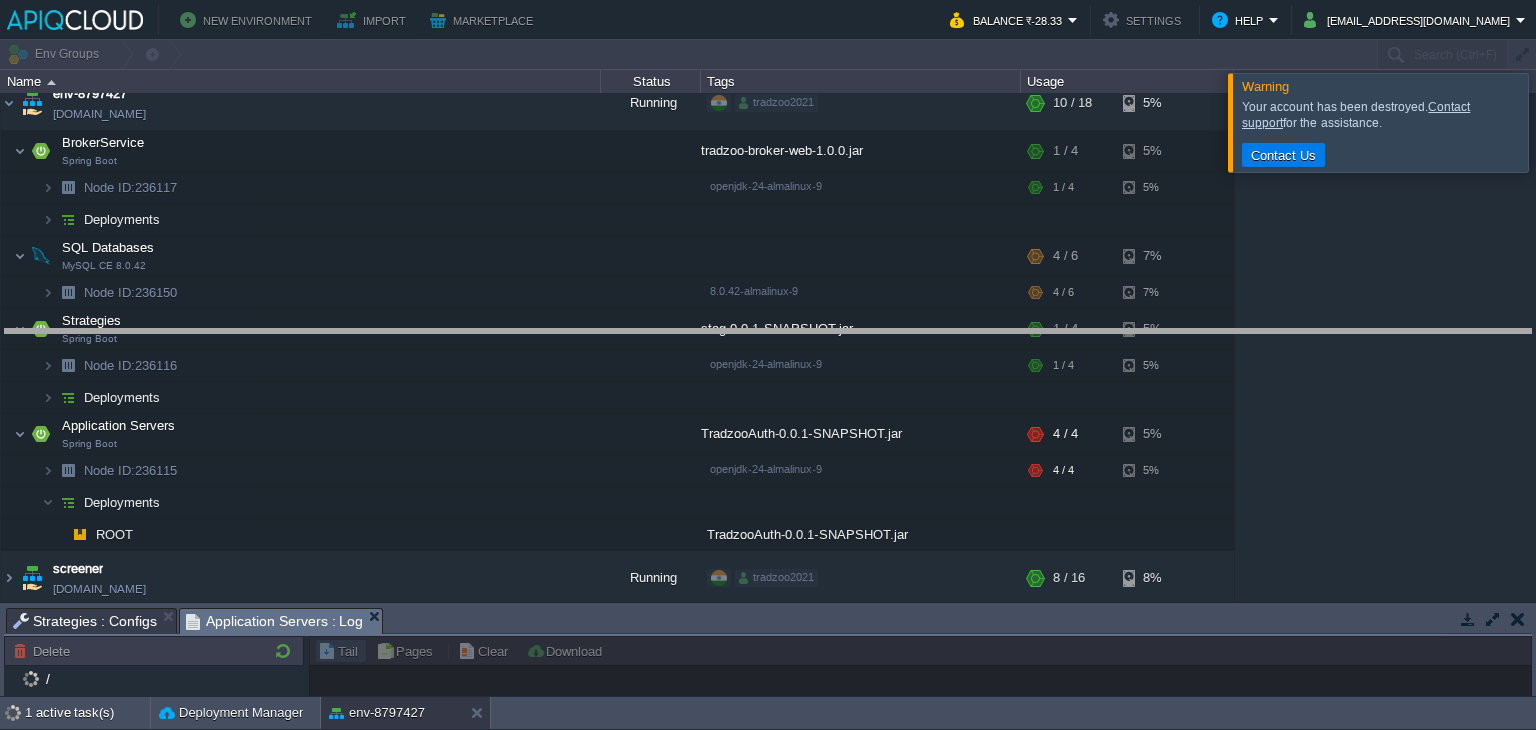 click on "New Environment Import Marketplace Bonus ₹0.00 Upgrade Account Balance ₹-28.33 Settings Help samadhantikone07@gmail.com Warning Your account has been destroyed.  Contact support  for the assistance. Contact Us         Env Groups                     Search (Ctrl+F)         auto-gen Name Status Tags Usage env-8797427 env-8797427.in1.apiqcloud.com Running                               tradzoo2021              + Add to Env Group                                                                                                                                                            RAM                 28%                                         CPU                 21%                             10 / 18                    5%     BrokerService Spring Boot  tradzoo-broker-web-1.0.0.jar                                                                                                                                                            RAM                 6%                         CPU 0% /" at bounding box center (768, 365) 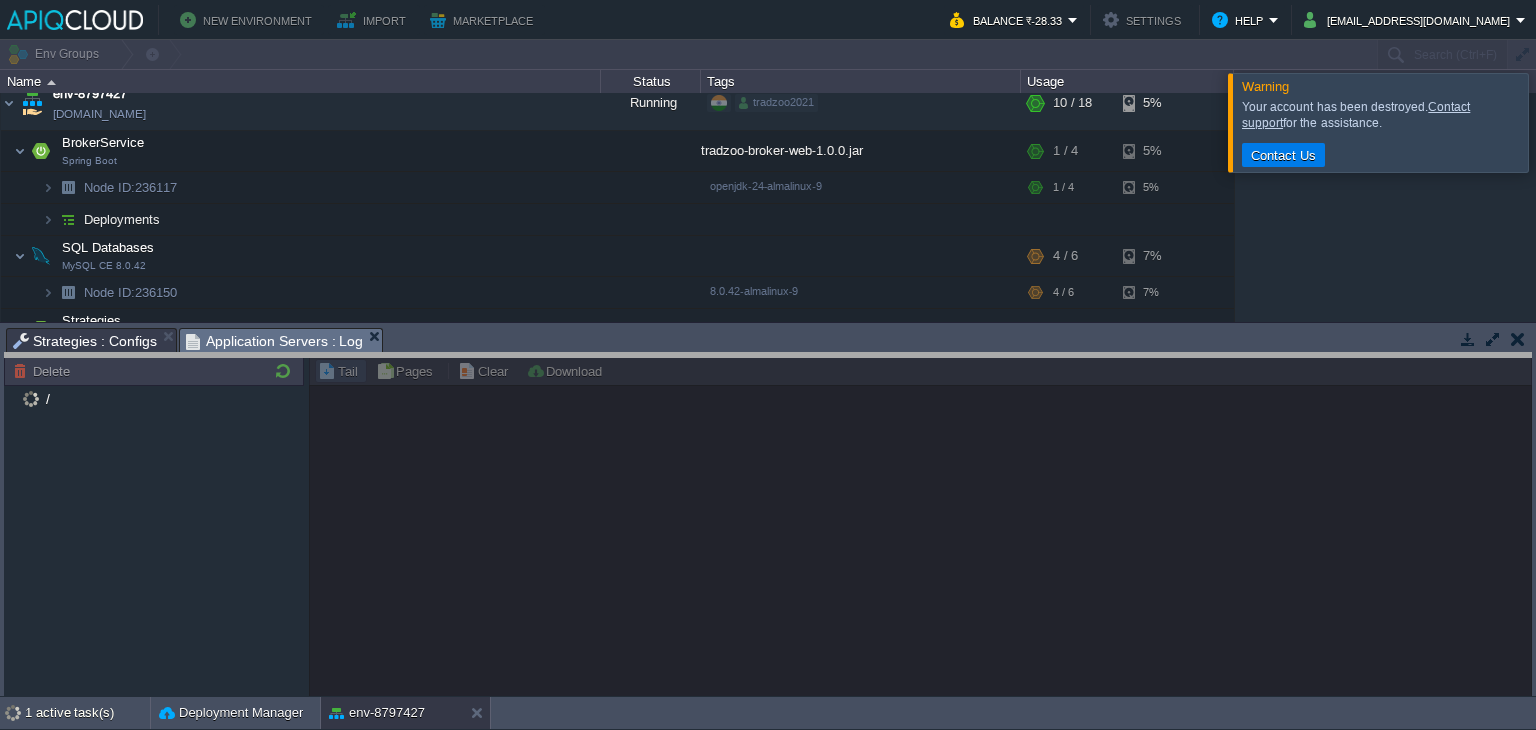 drag, startPoint x: 754, startPoint y: 332, endPoint x: 755, endPoint y: 357, distance: 25.019993 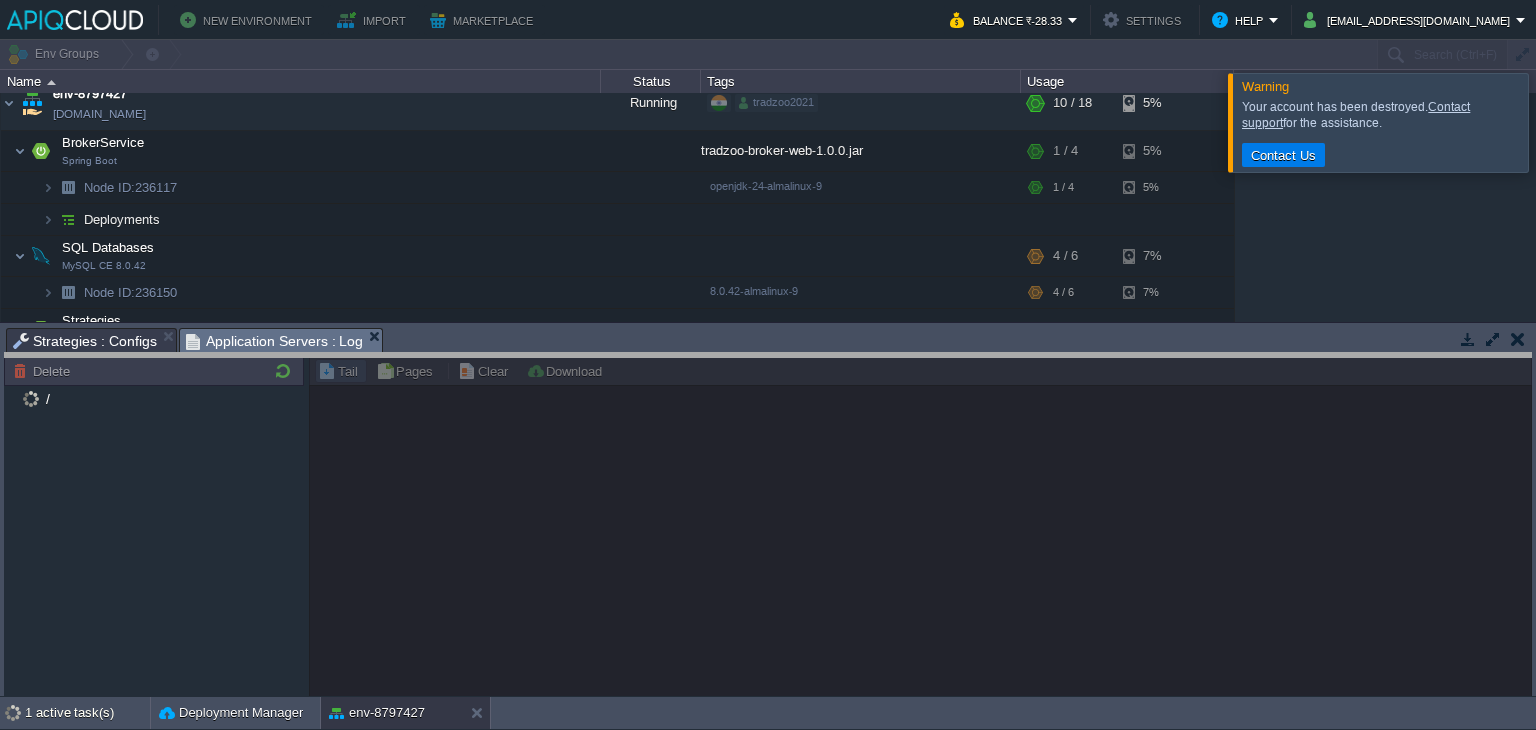 click on "New Environment Import Marketplace Bonus ₹0.00 Upgrade Account Balance ₹-28.33 Settings Help samadhantikone07@gmail.com Warning Your account has been destroyed.  Contact support  for the assistance. Contact Us         Env Groups                     Search (Ctrl+F)         auto-gen Name Status Tags Usage env-8797427 env-8797427.in1.apiqcloud.com Running                               tradzoo2021              + Add to Env Group                                                                                                                                                            RAM                 28%                                         CPU                 21%                             10 / 18                    5%     BrokerService Spring Boot  tradzoo-broker-web-1.0.0.jar                                                                                                                                                            RAM                 6%                         CPU 0% /" at bounding box center [768, 365] 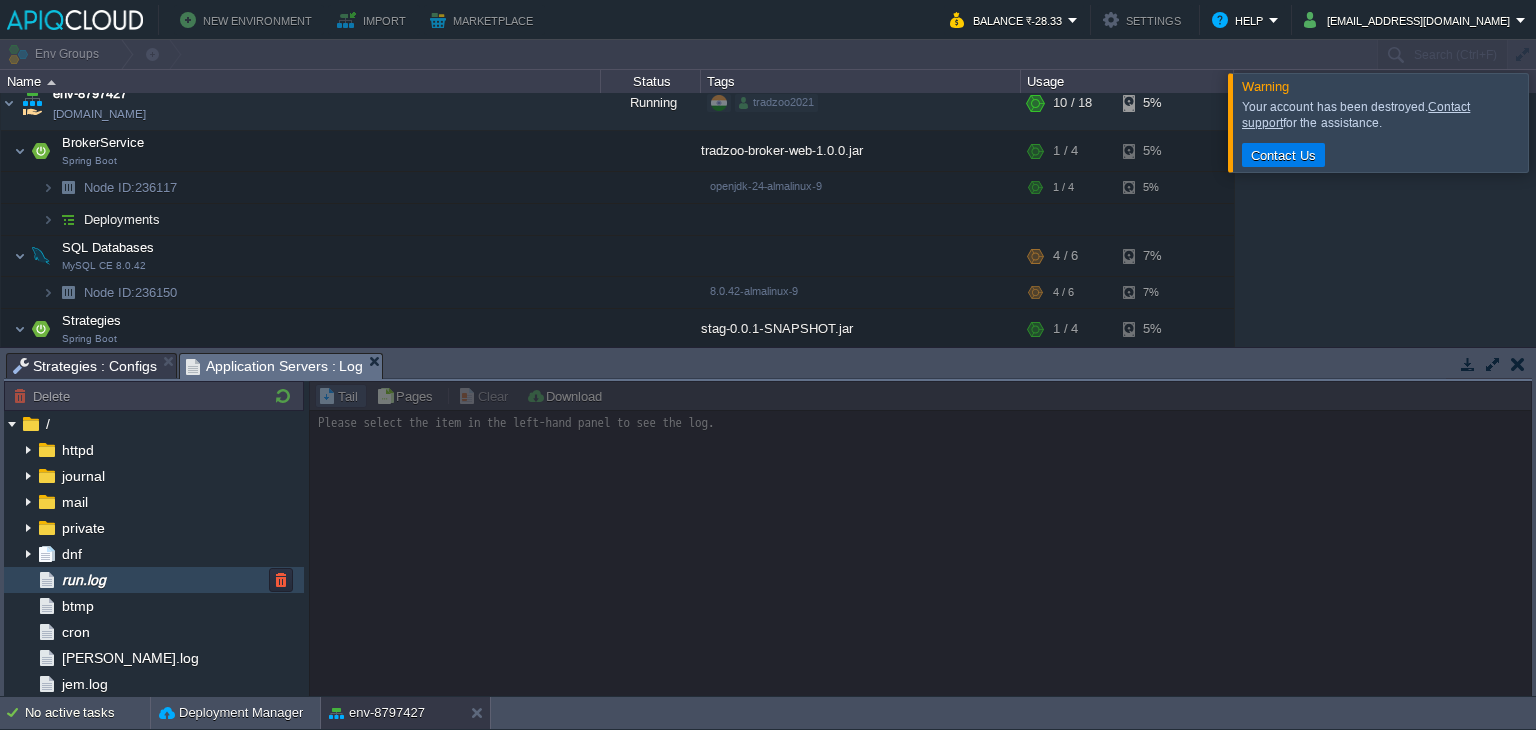 click on "run.log" at bounding box center (154, 580) 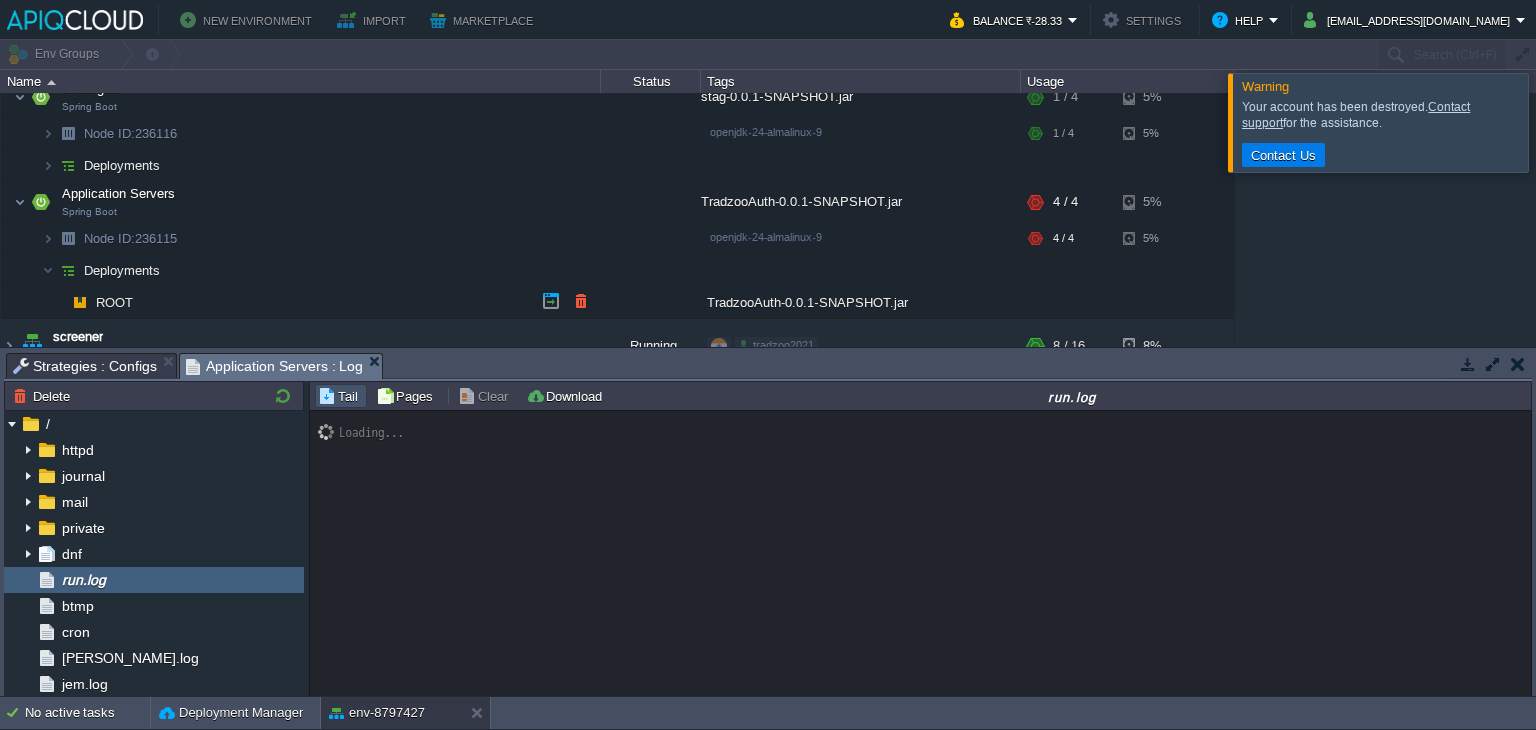 scroll, scrollTop: 248, scrollLeft: 0, axis: vertical 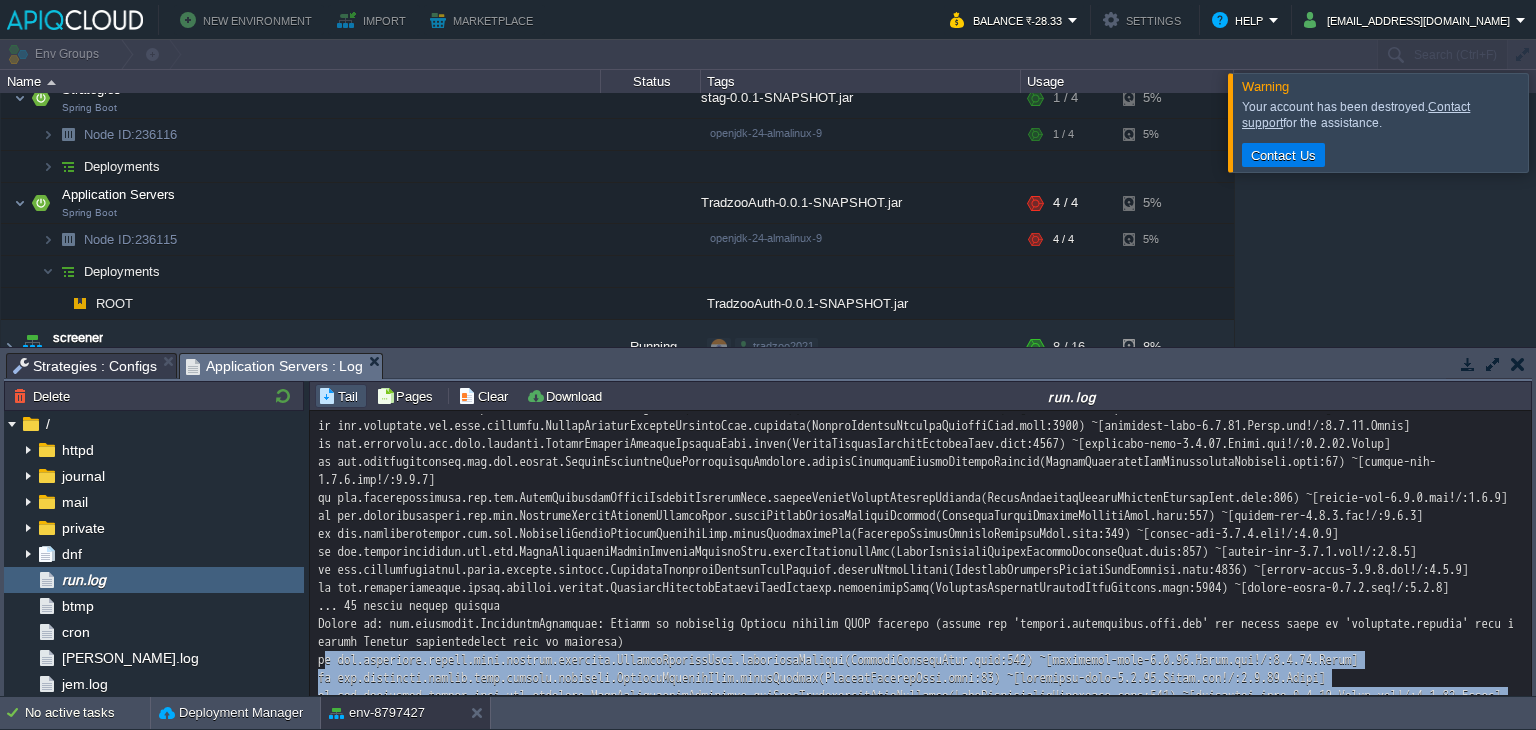 drag, startPoint x: 875, startPoint y: 478, endPoint x: 304, endPoint y: 461, distance: 571.253 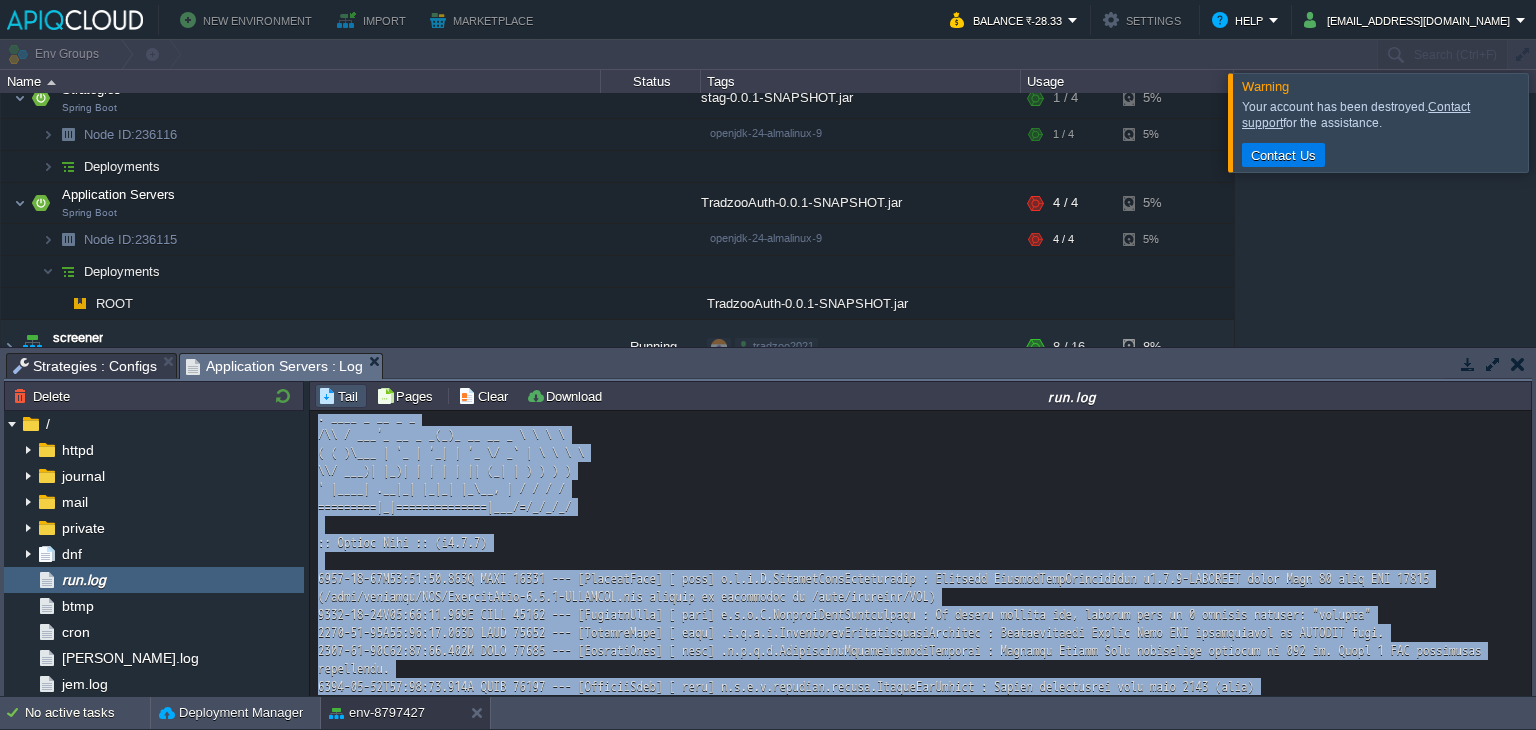 scroll, scrollTop: 4121, scrollLeft: 0, axis: vertical 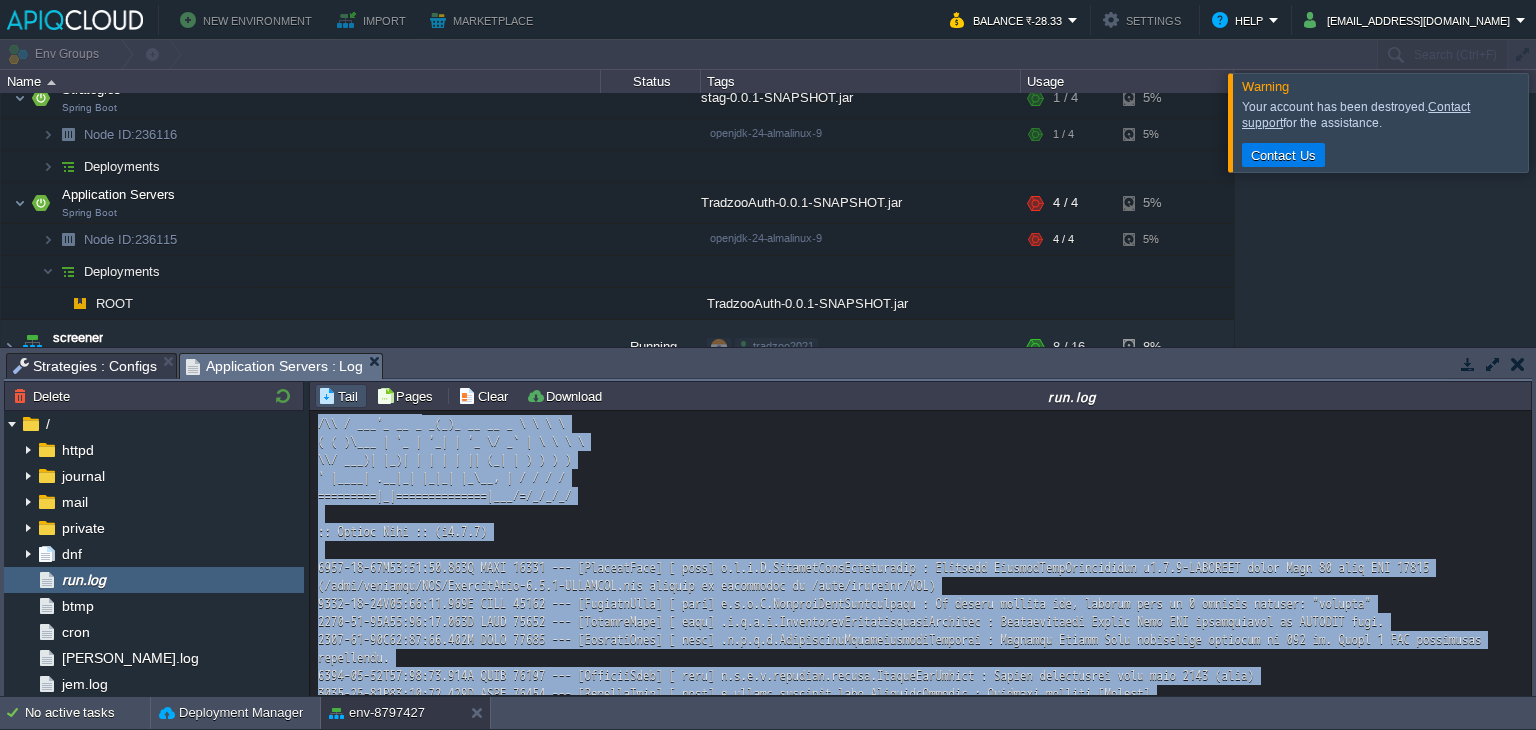 click at bounding box center [921, 127] 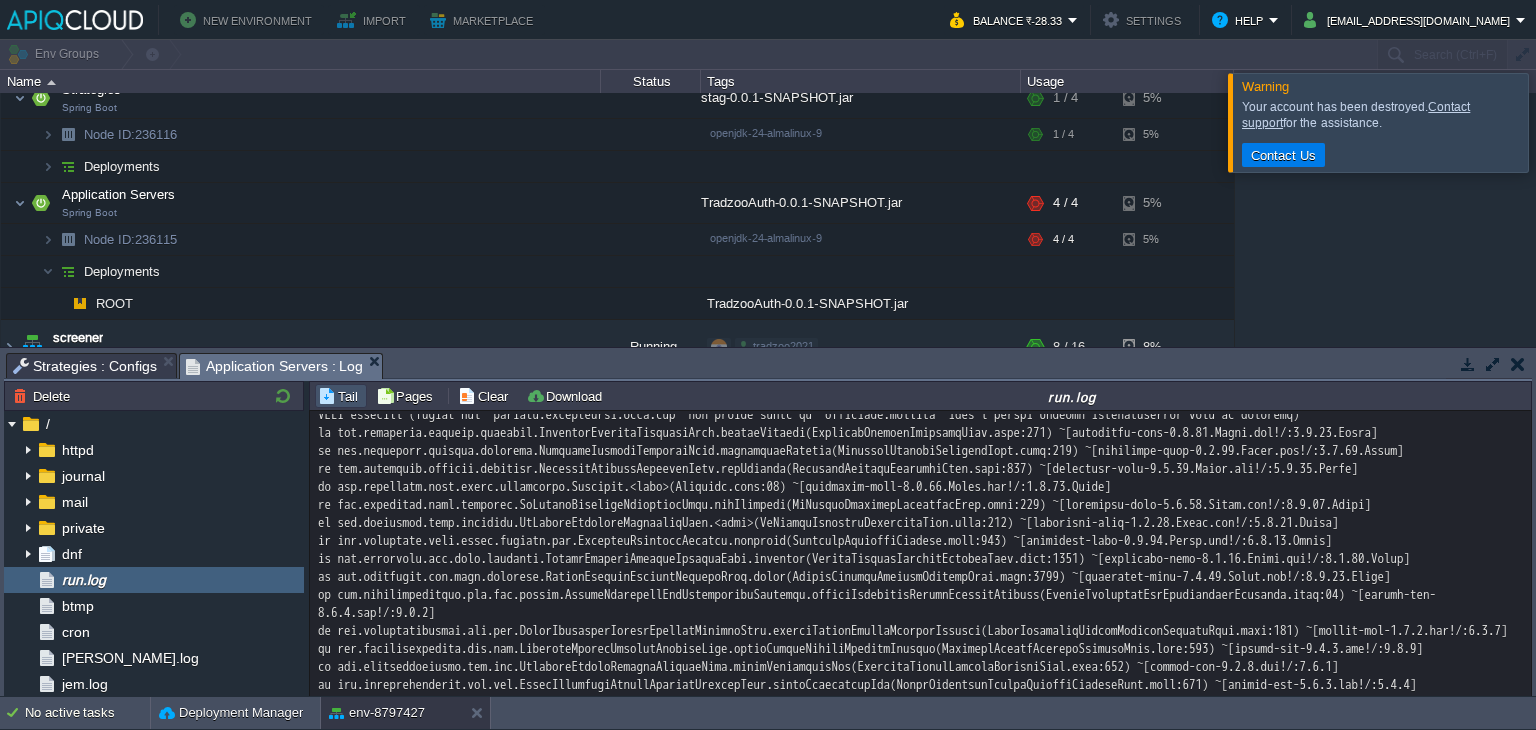 scroll, scrollTop: 7119, scrollLeft: 0, axis: vertical 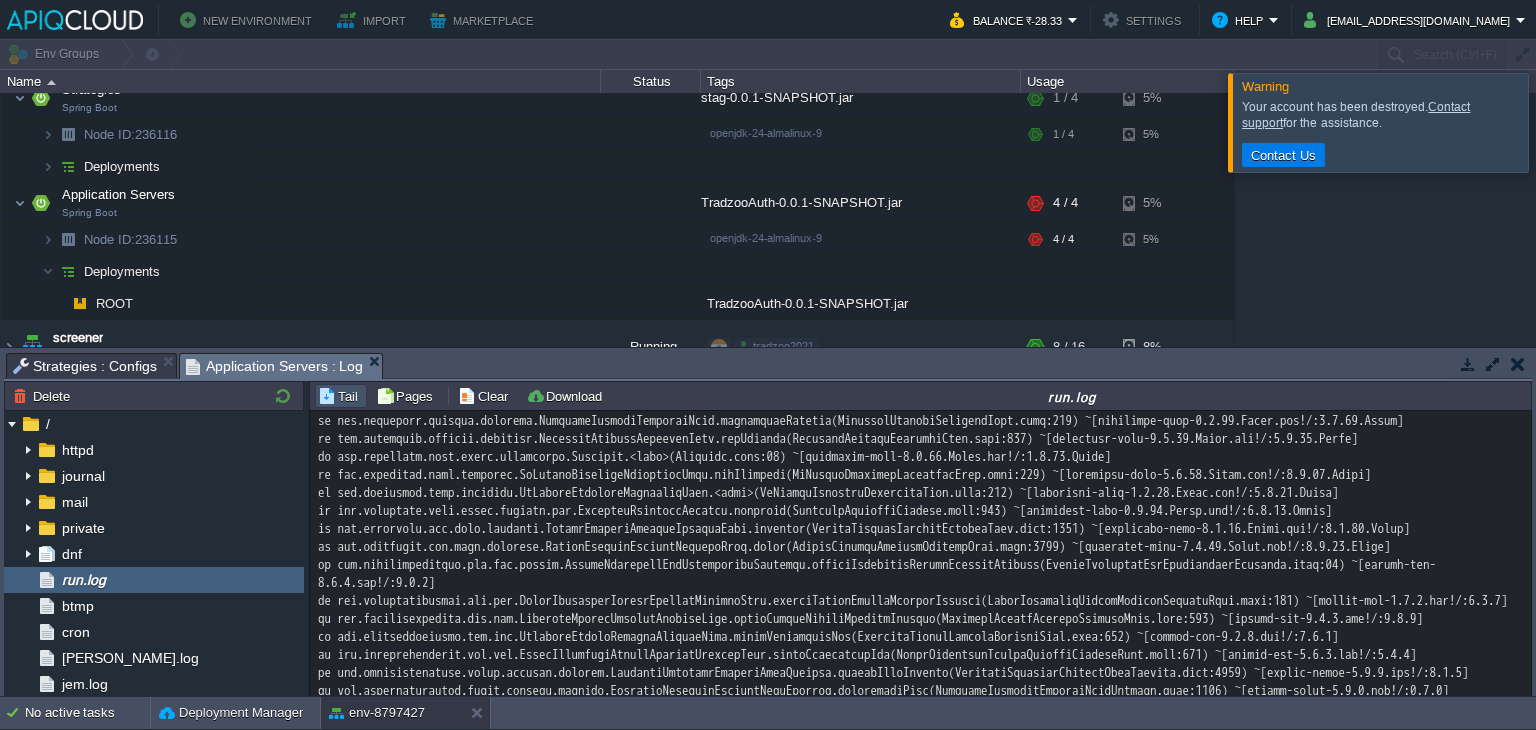 drag, startPoint x: 317, startPoint y: 489, endPoint x: 529, endPoint y: 665, distance: 275.53583 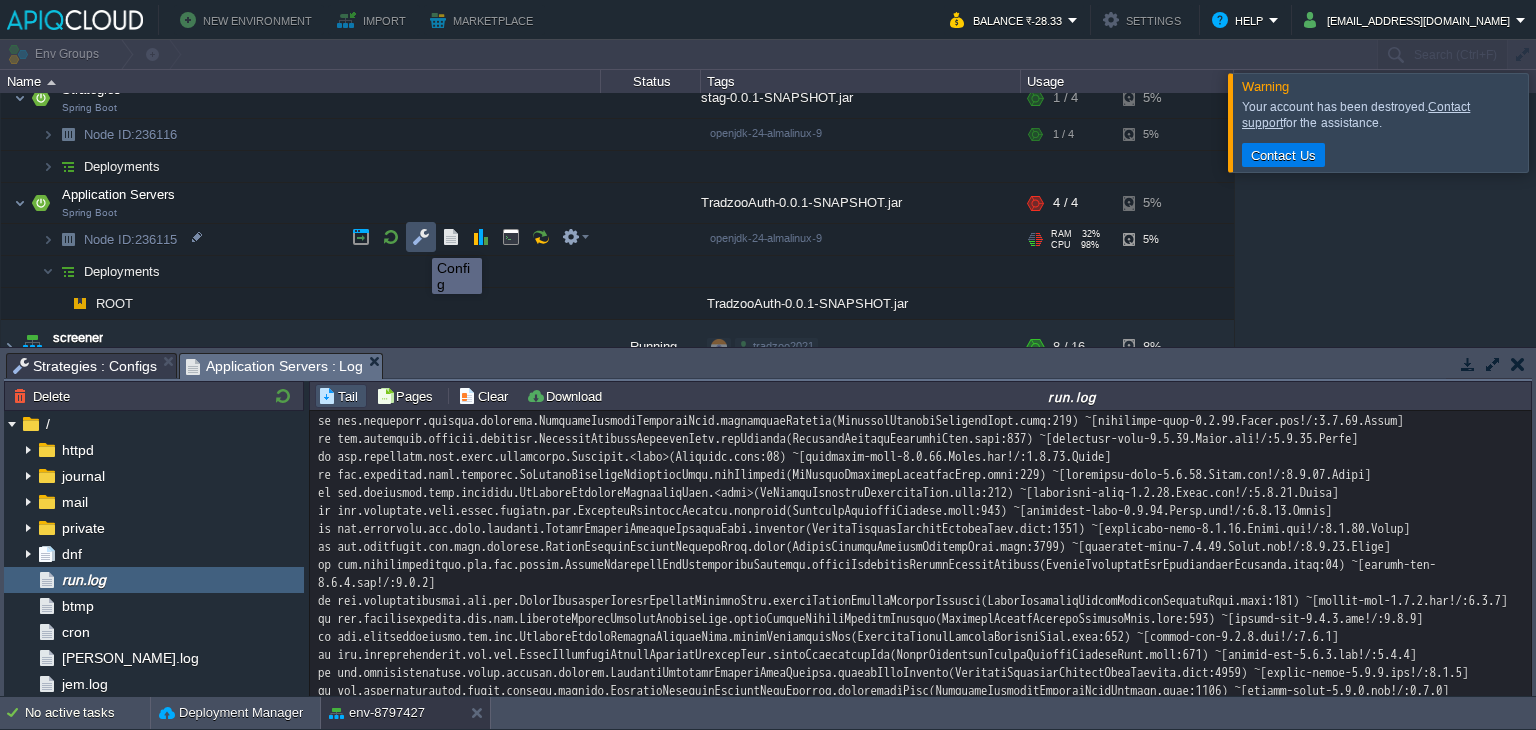 click at bounding box center (421, 237) 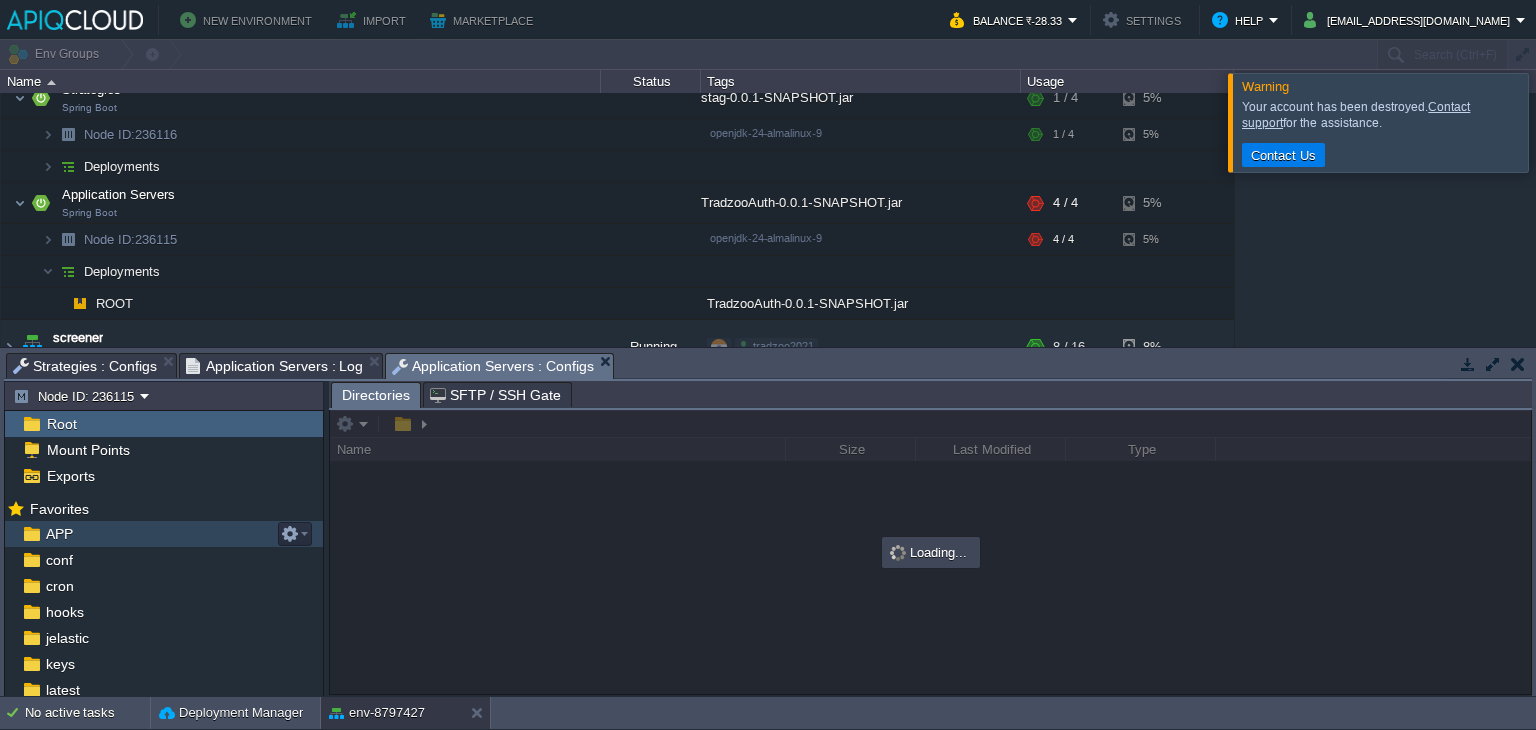click on "APP" at bounding box center [164, 534] 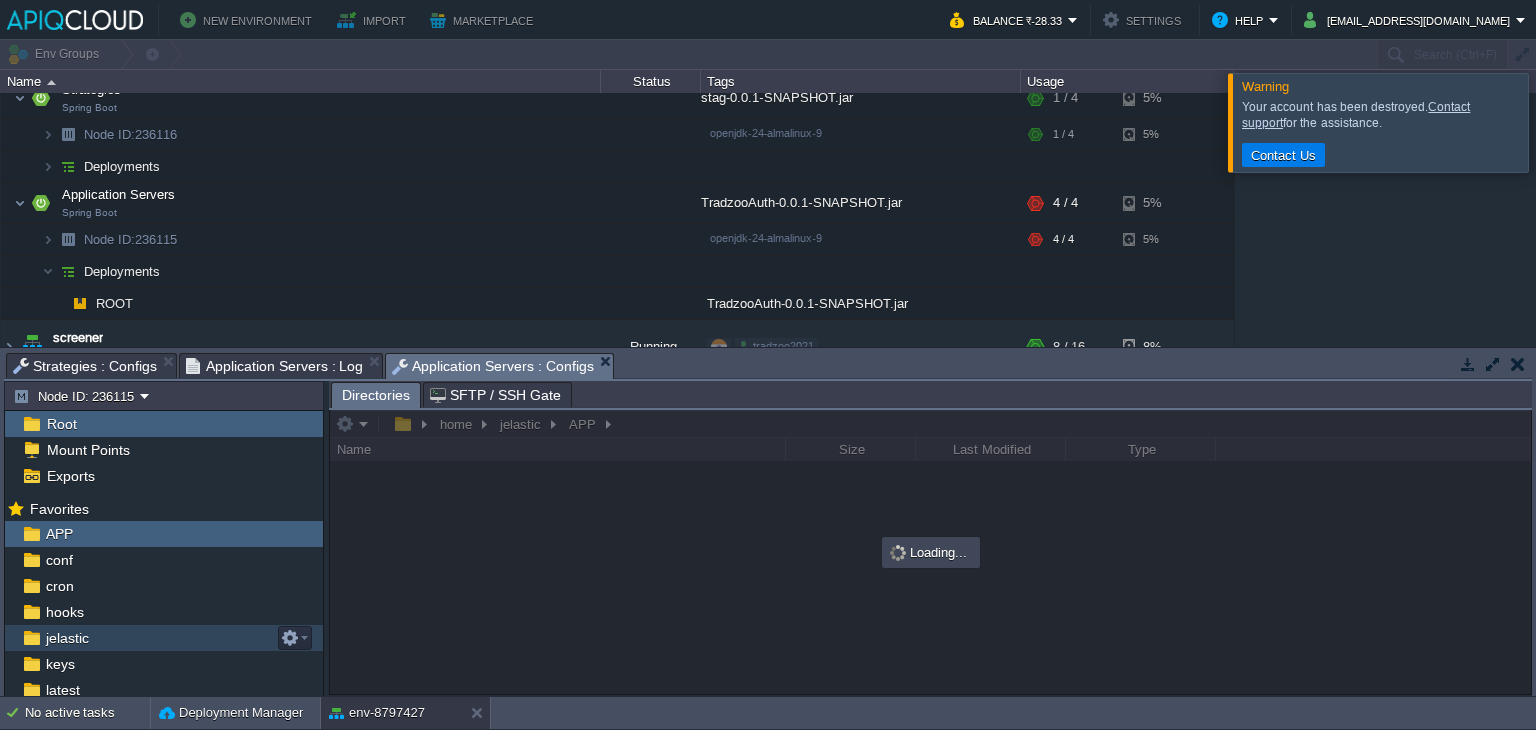 scroll, scrollTop: 28, scrollLeft: 0, axis: vertical 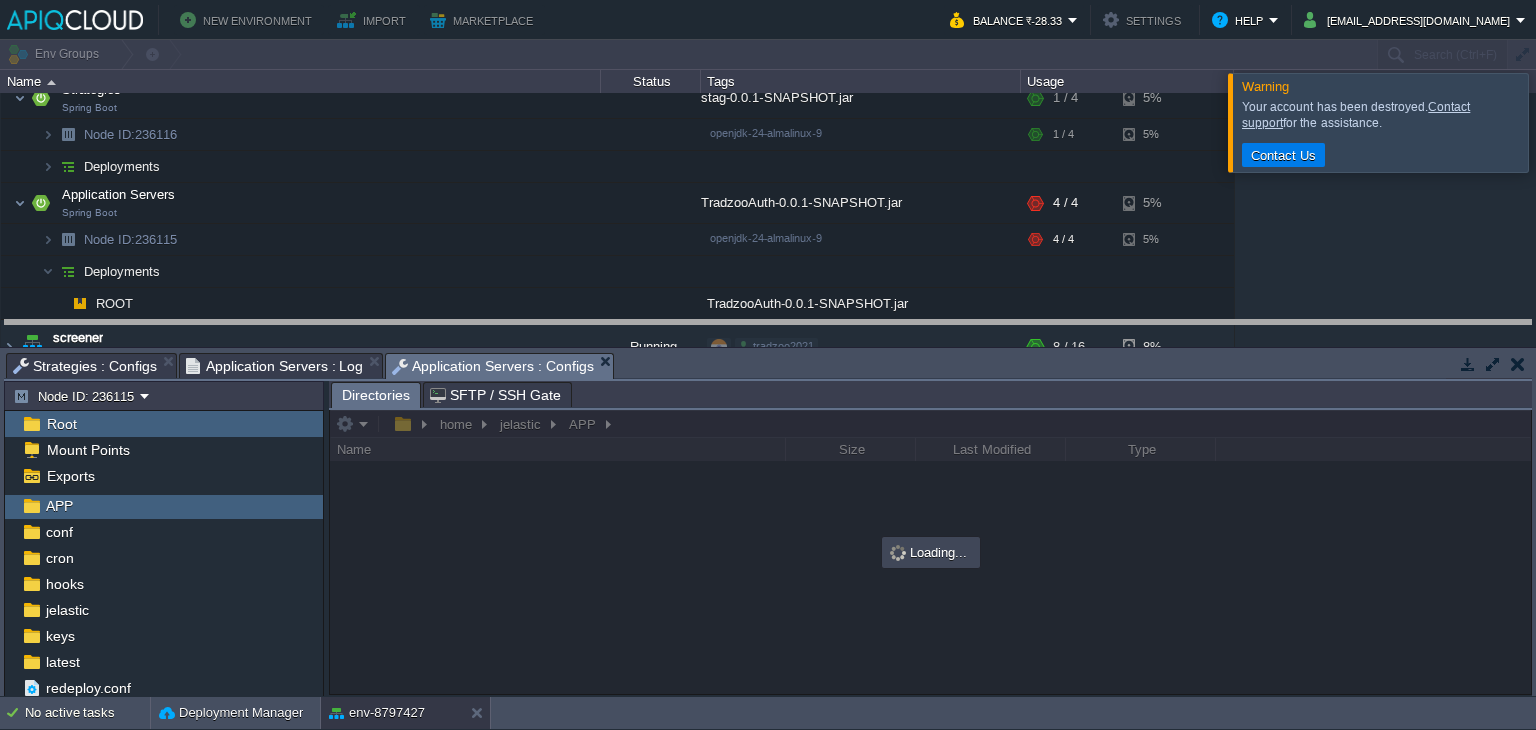 drag, startPoint x: 864, startPoint y: 368, endPoint x: 868, endPoint y: 337, distance: 31.257 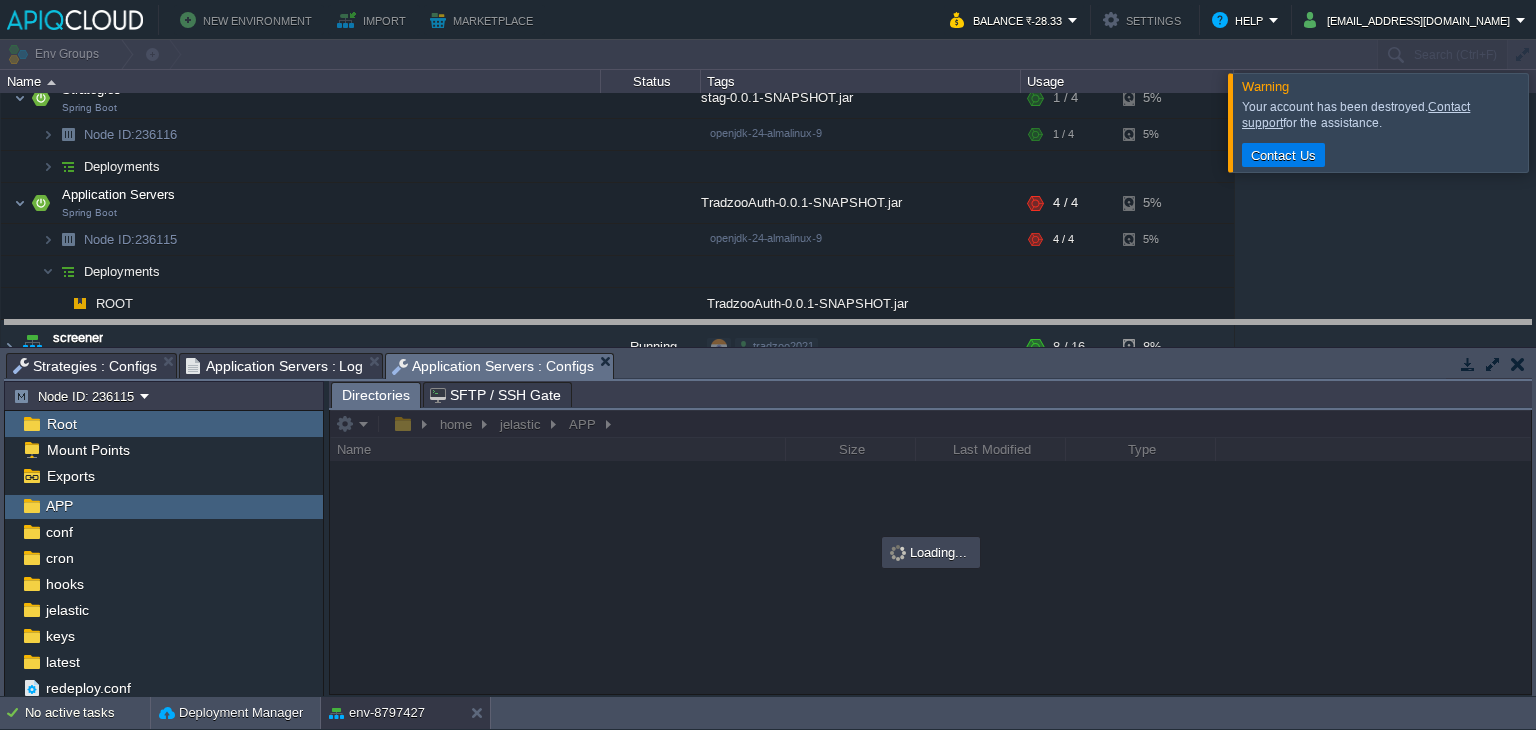 scroll, scrollTop: 0, scrollLeft: 0, axis: both 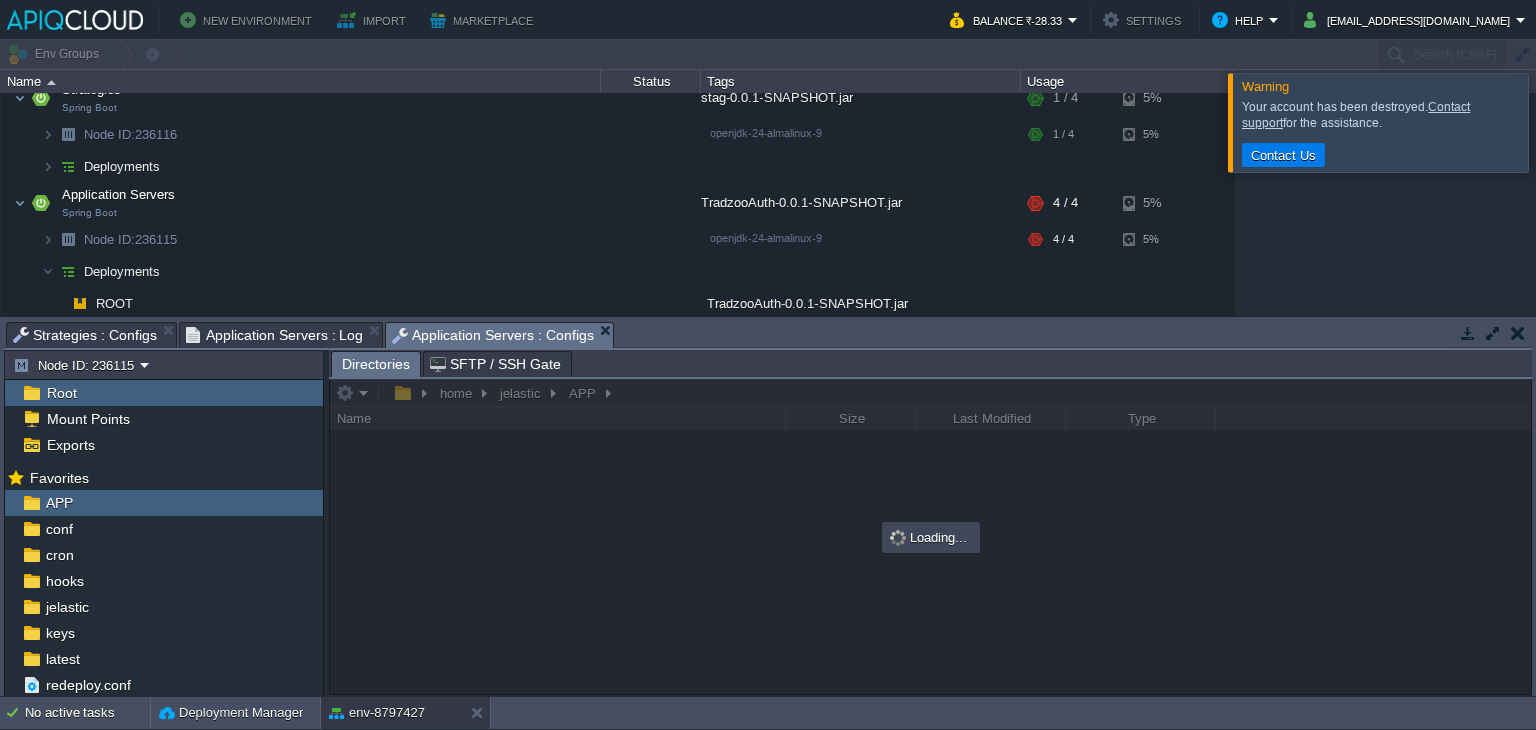 click at bounding box center [930, 536] 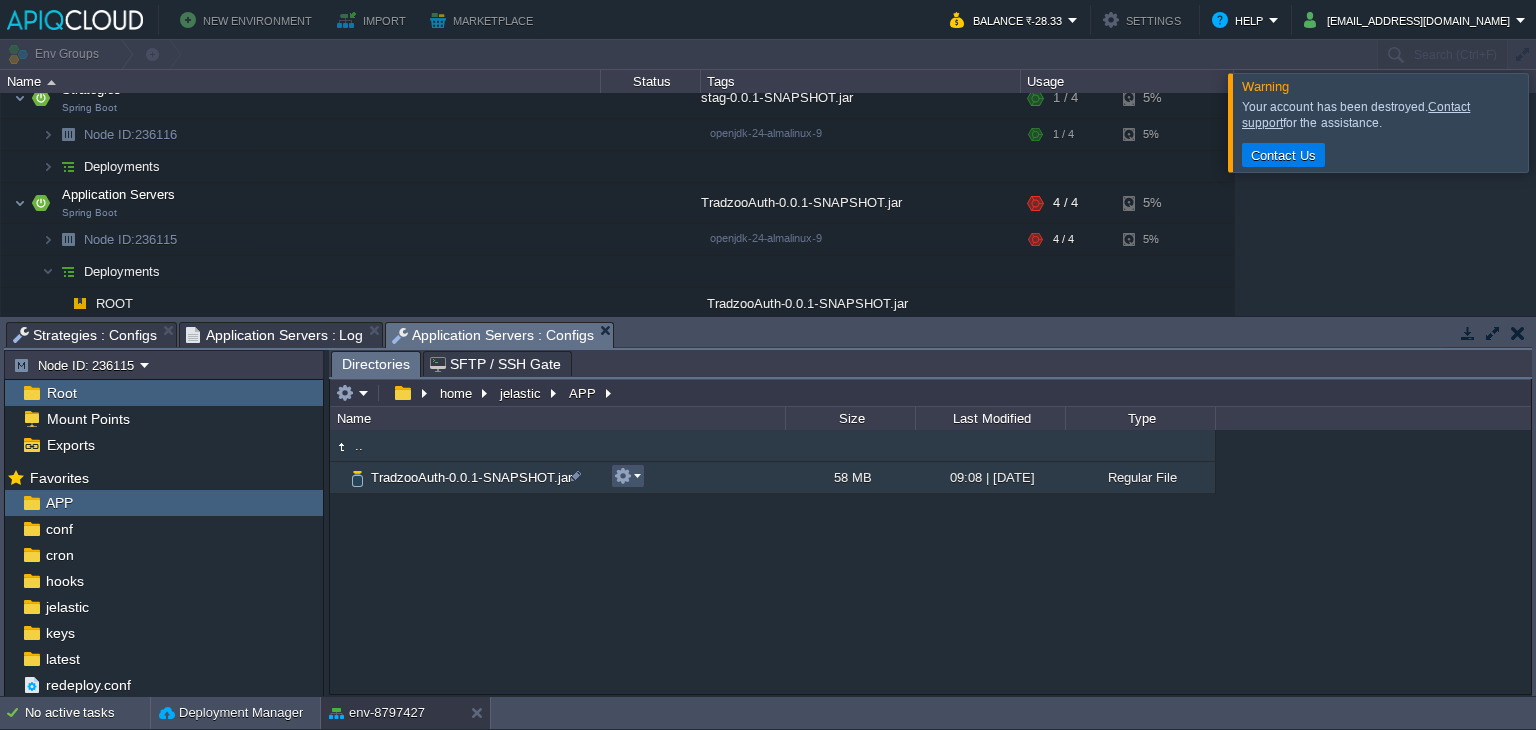 click at bounding box center [623, 476] 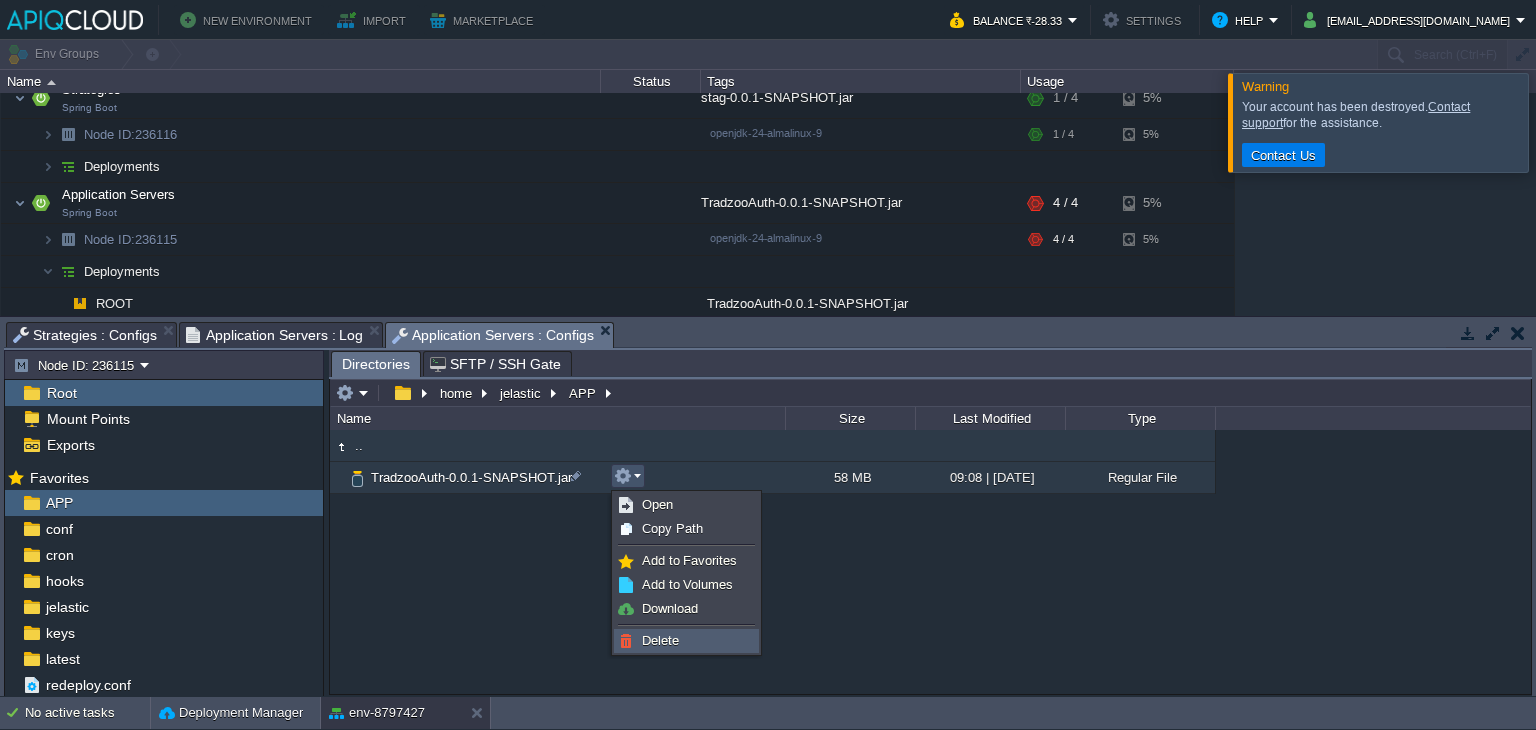 click on "Delete" at bounding box center [660, 640] 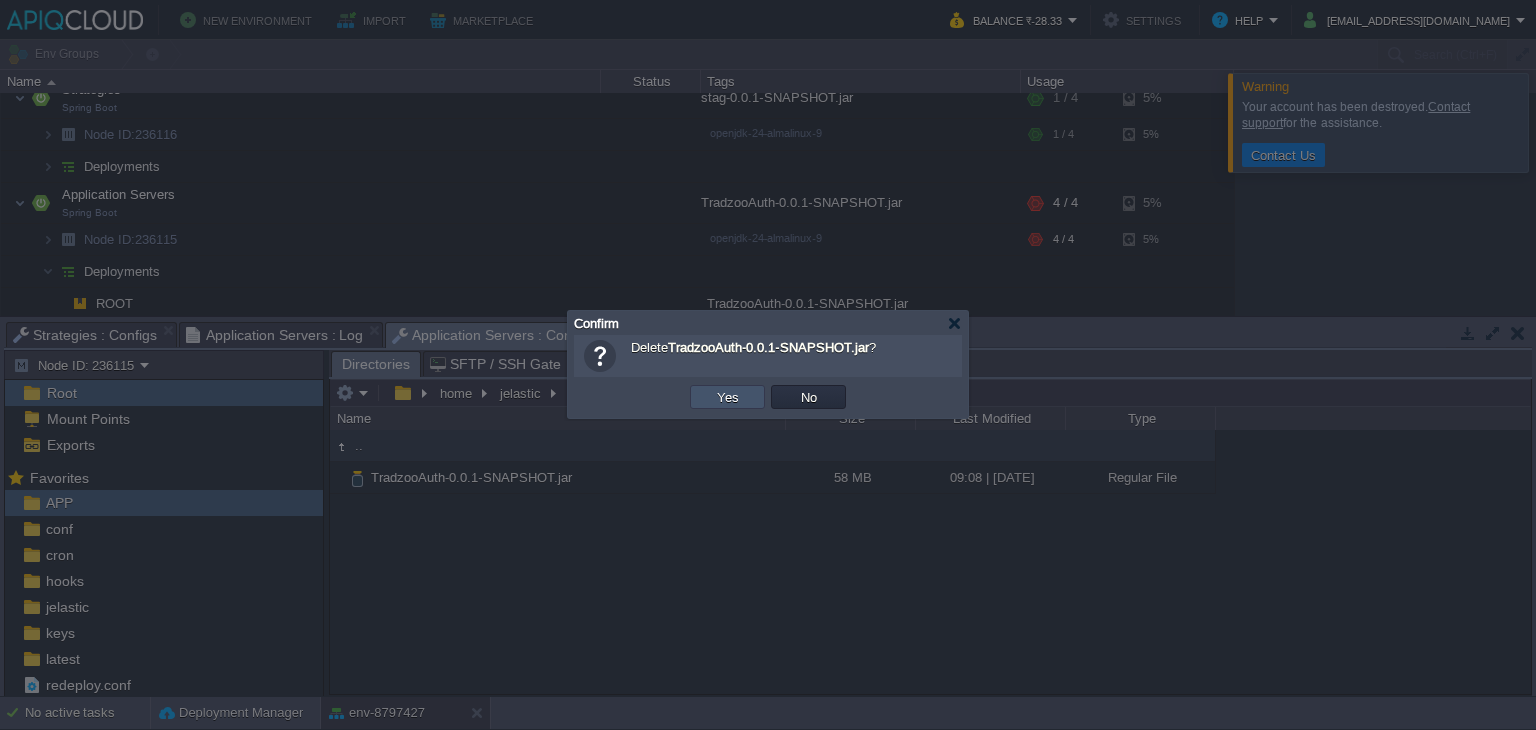 click on "Yes" at bounding box center [728, 397] 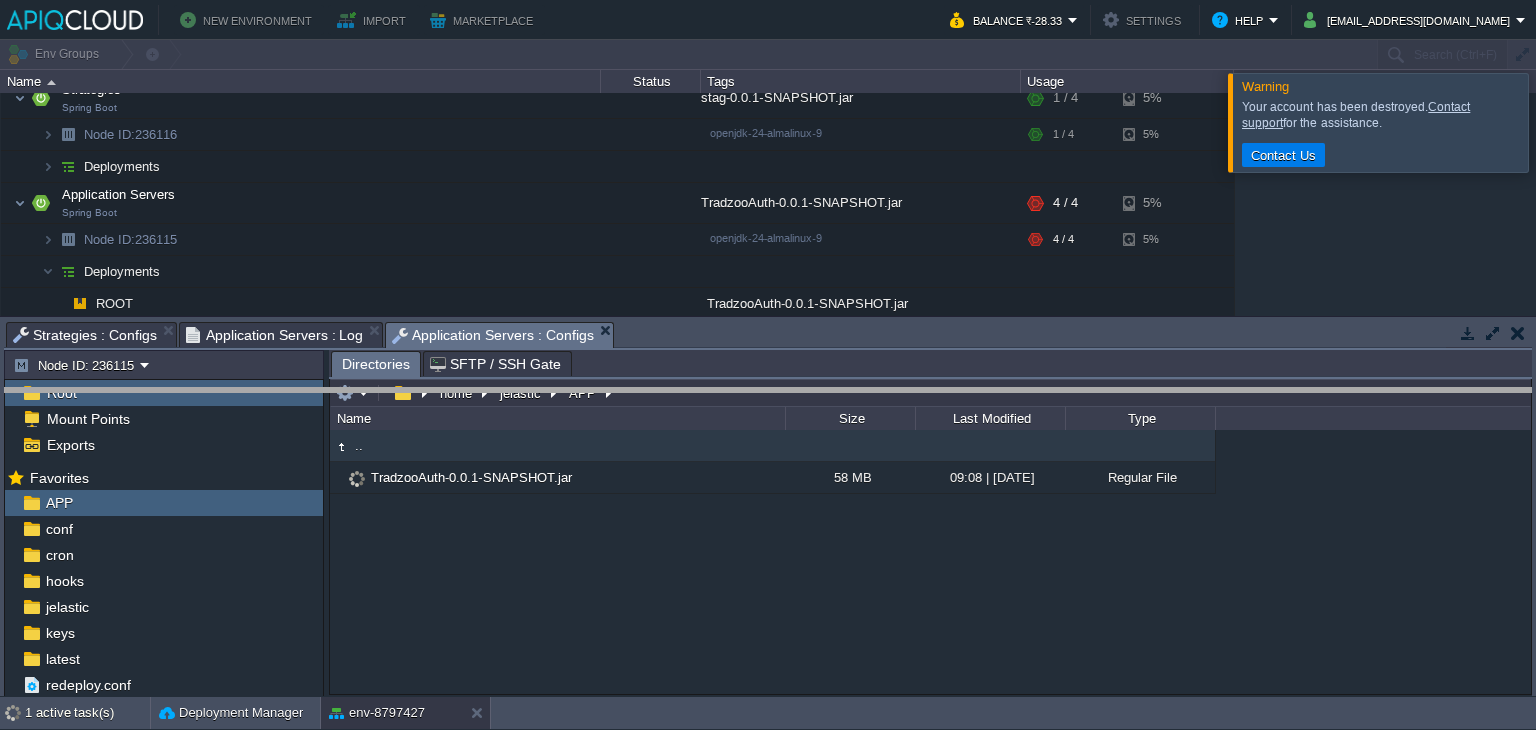 drag, startPoint x: 848, startPoint y: 325, endPoint x: 841, endPoint y: 420, distance: 95.257545 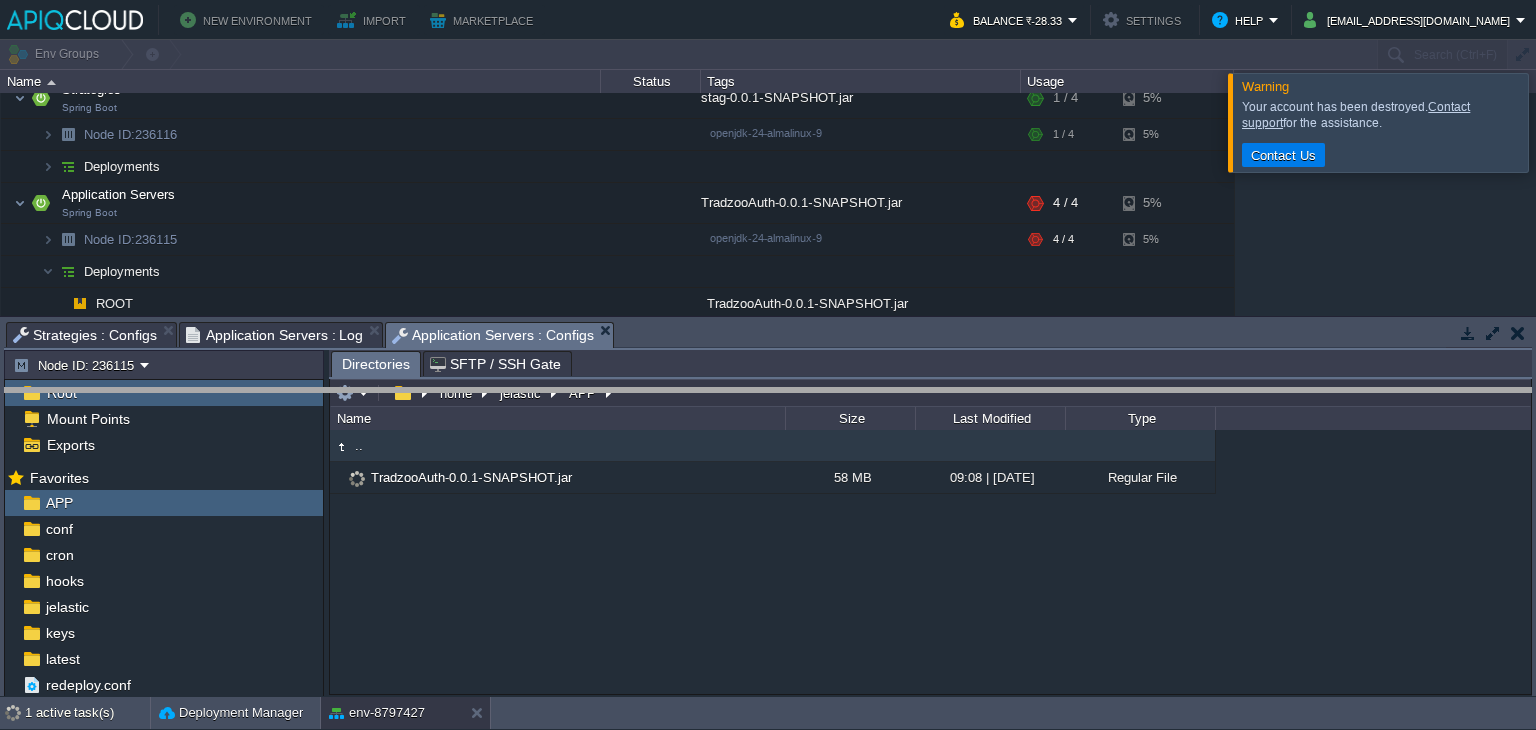 click on "New Environment Import Marketplace Bonus ₹0.00 Upgrade Account Balance ₹-28.33 Settings Help samadhantikone07@gmail.com Warning Your account has been destroyed.  Contact support  for the assistance. Contact Us         Env Groups                     Search (Ctrl+F)         auto-gen Name Status Tags Usage env-8797427 env-8797427.in1.apiqcloud.com Running                               tradzoo2021              + Add to Env Group                                                                                                                                                            RAM                 28%                                         CPU                 21%                             10 / 18                    5%     BrokerService Spring Boot  tradzoo-broker-web-1.0.0.jar                                                                                                                                                            RAM                 6%                         CPU 0% /" at bounding box center (768, 365) 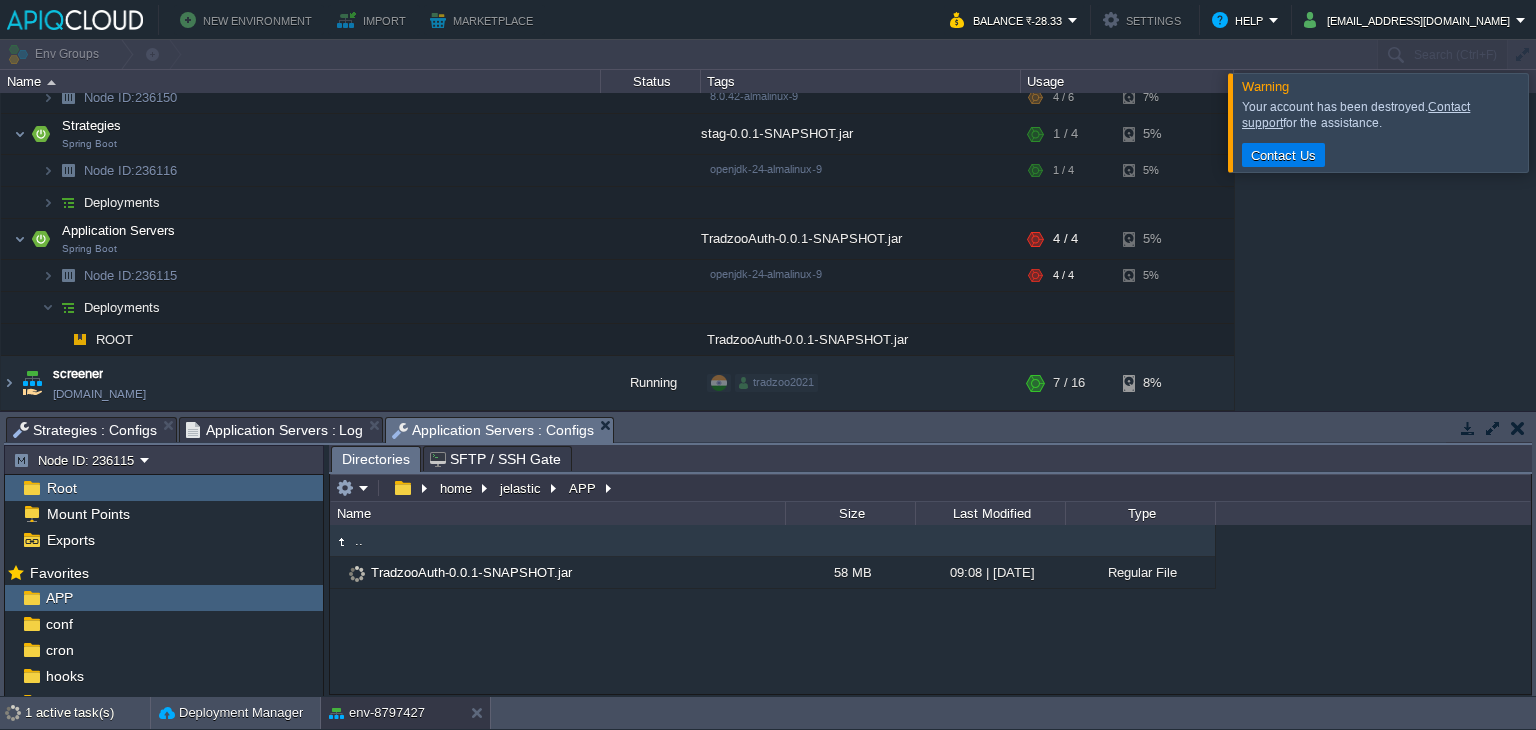 scroll, scrollTop: 208, scrollLeft: 0, axis: vertical 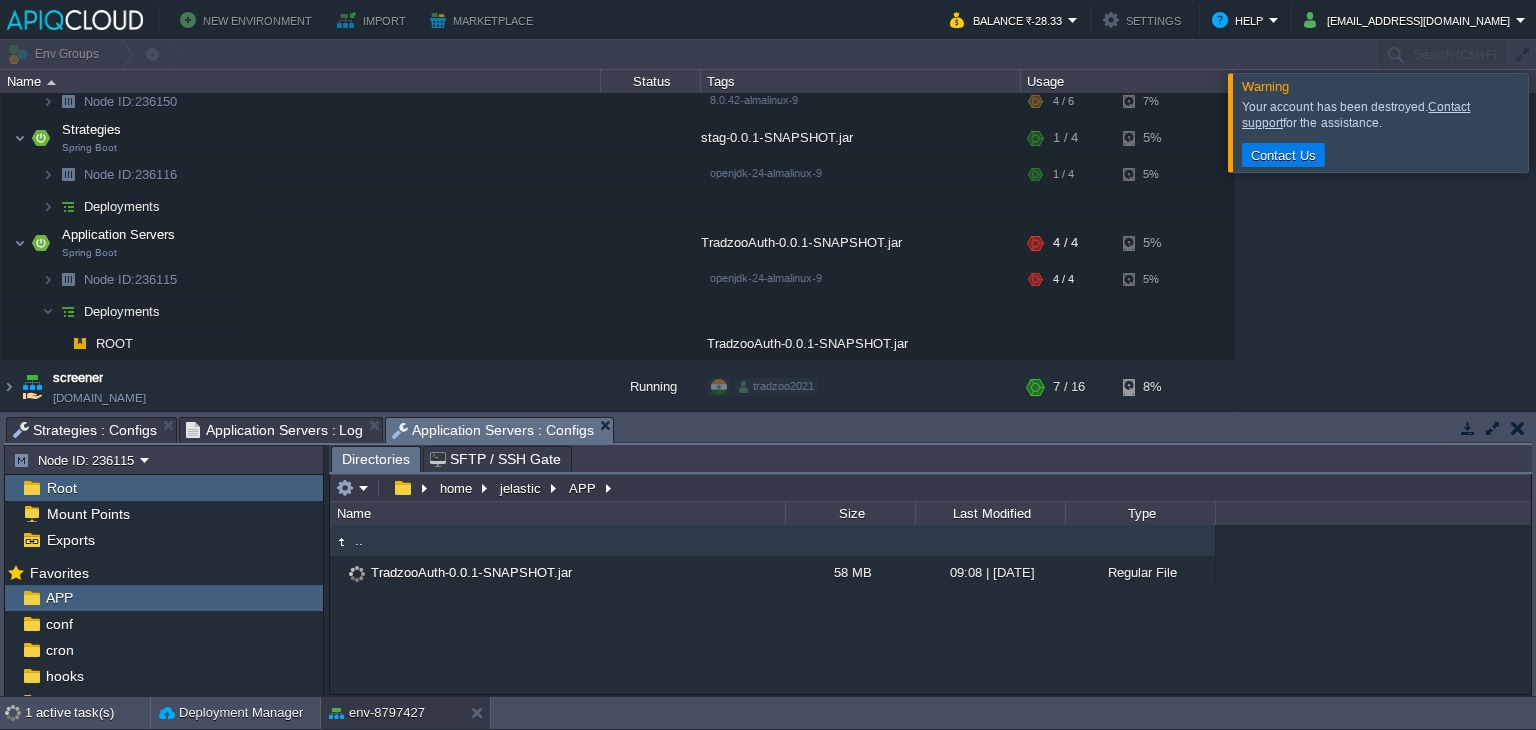 click at bounding box center (1560, 122) 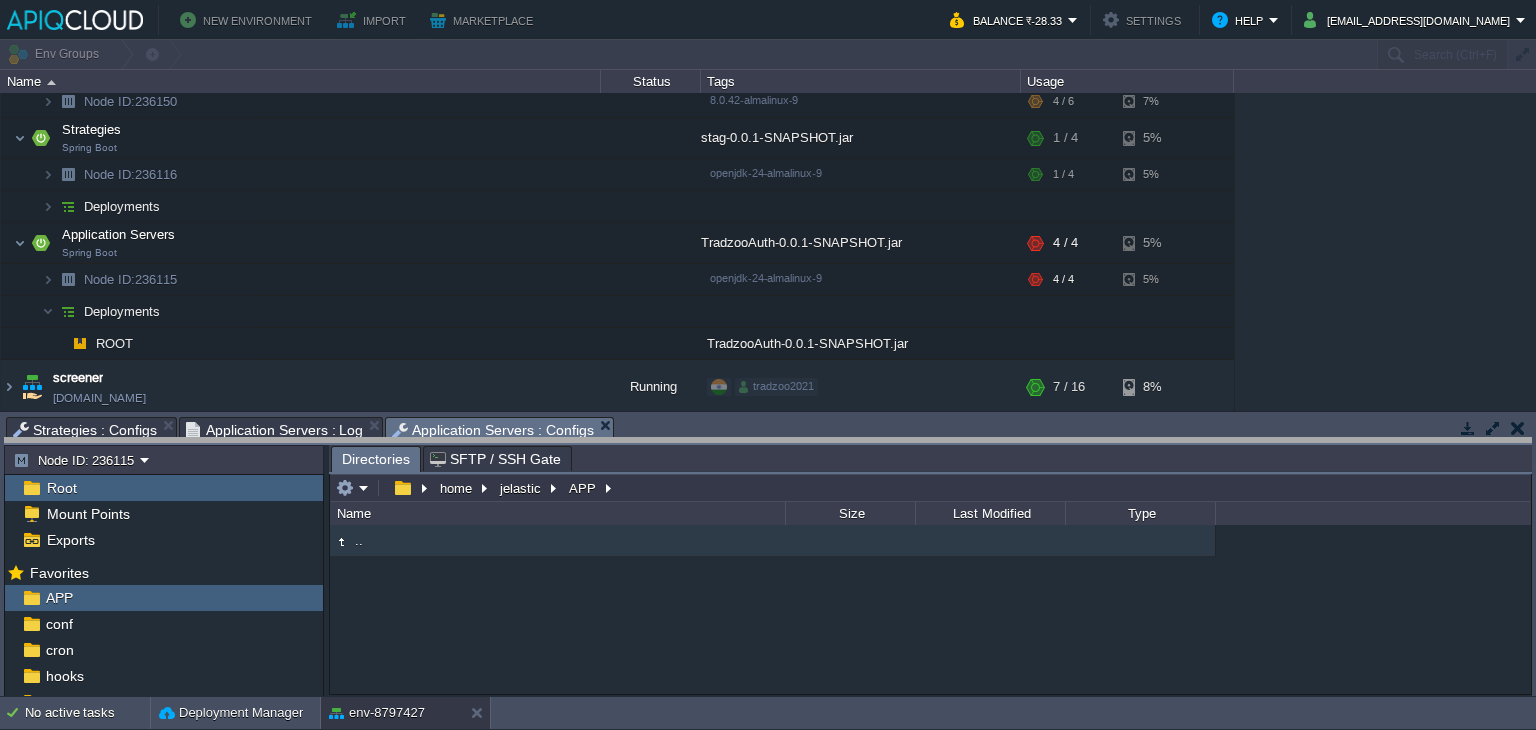 drag, startPoint x: 1368, startPoint y: 425, endPoint x: 1368, endPoint y: 454, distance: 29 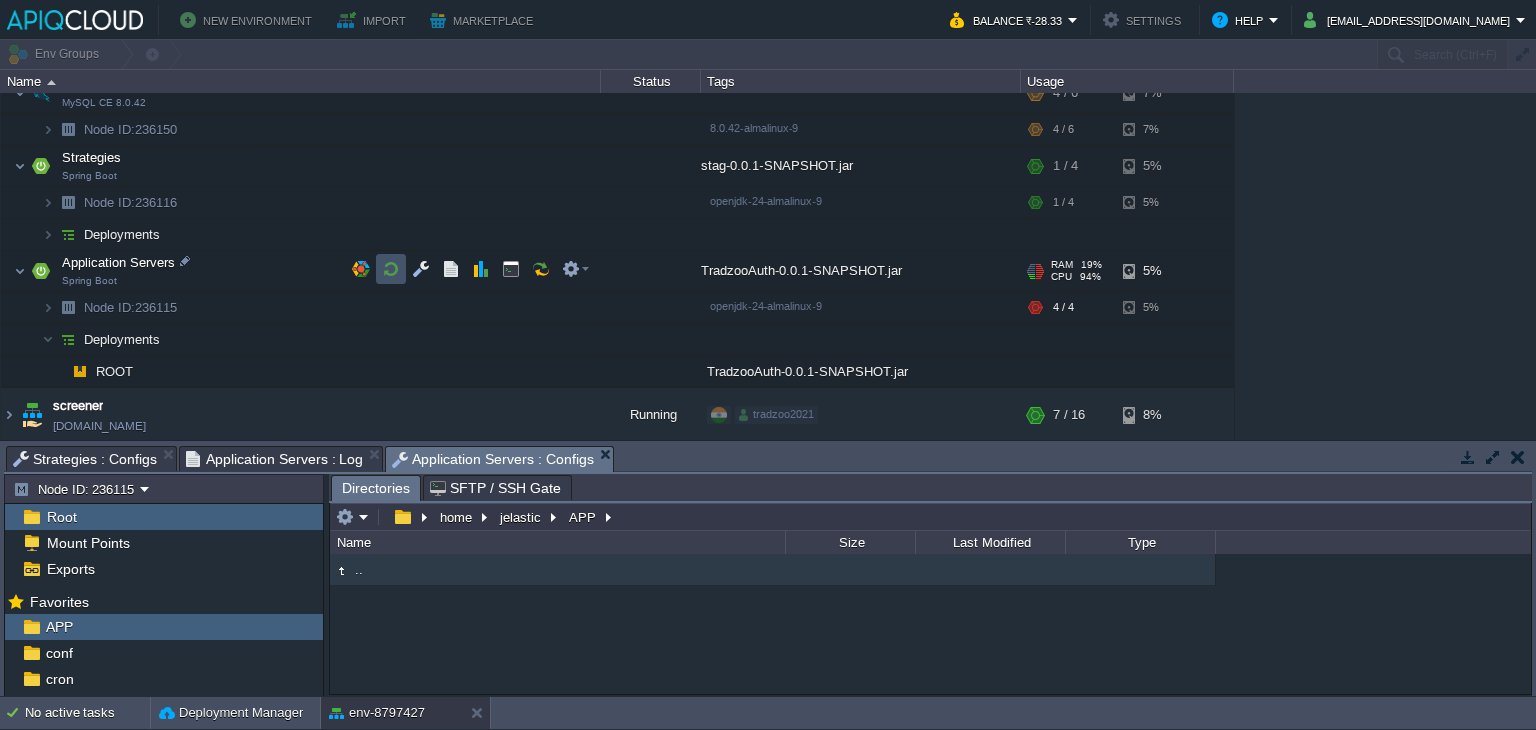 click at bounding box center (391, 269) 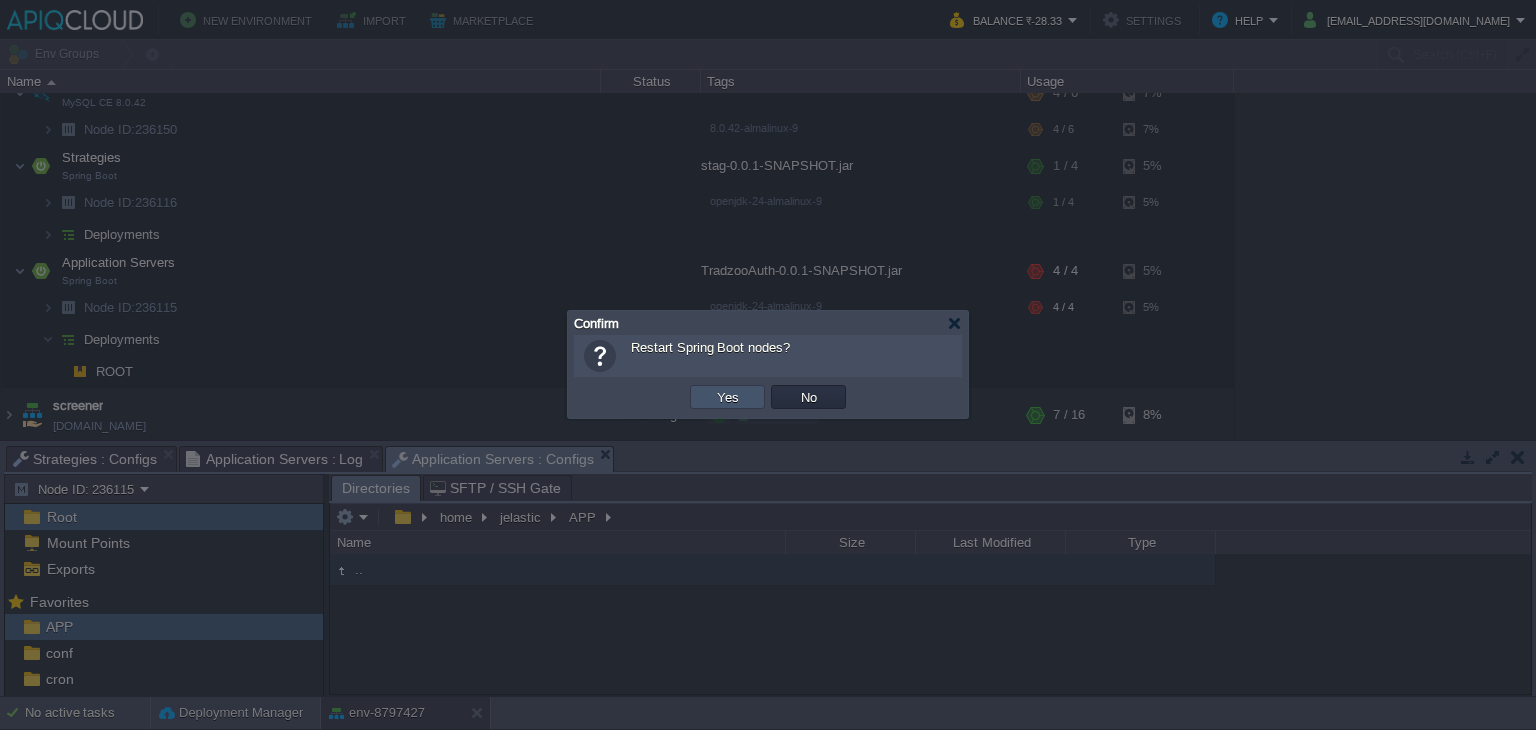 click on "Yes" at bounding box center (728, 397) 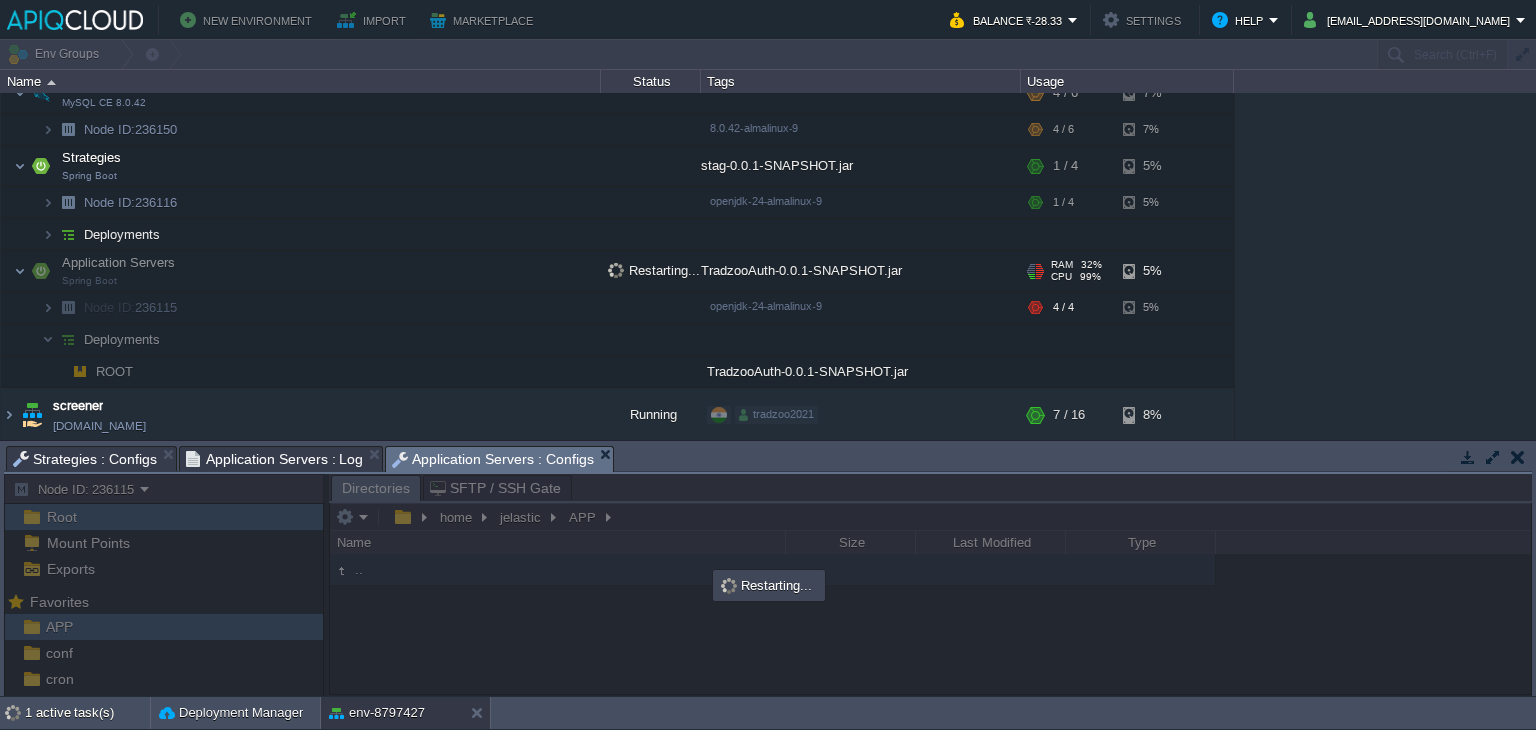 click on "Application Servers" at bounding box center [119, 262] 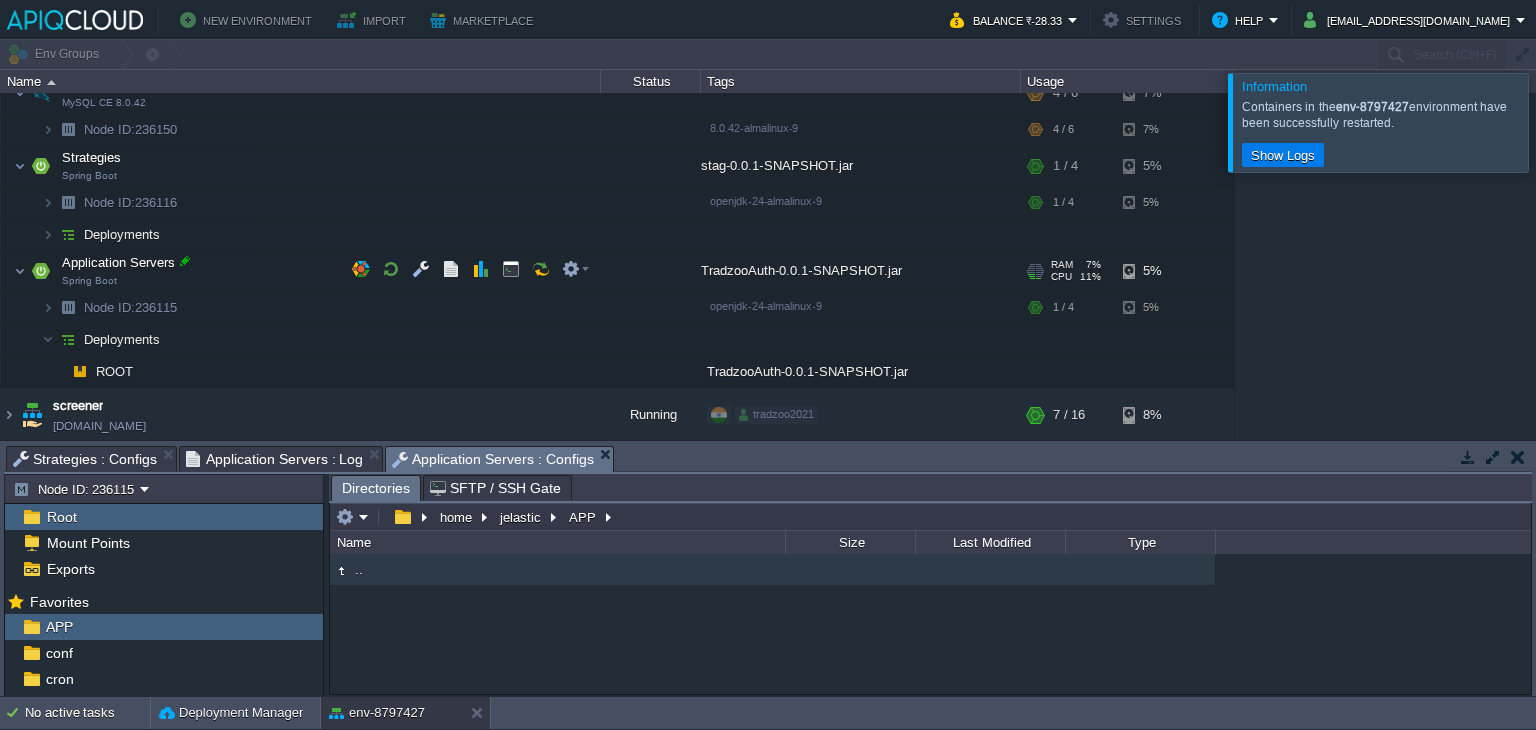 click at bounding box center [185, 261] 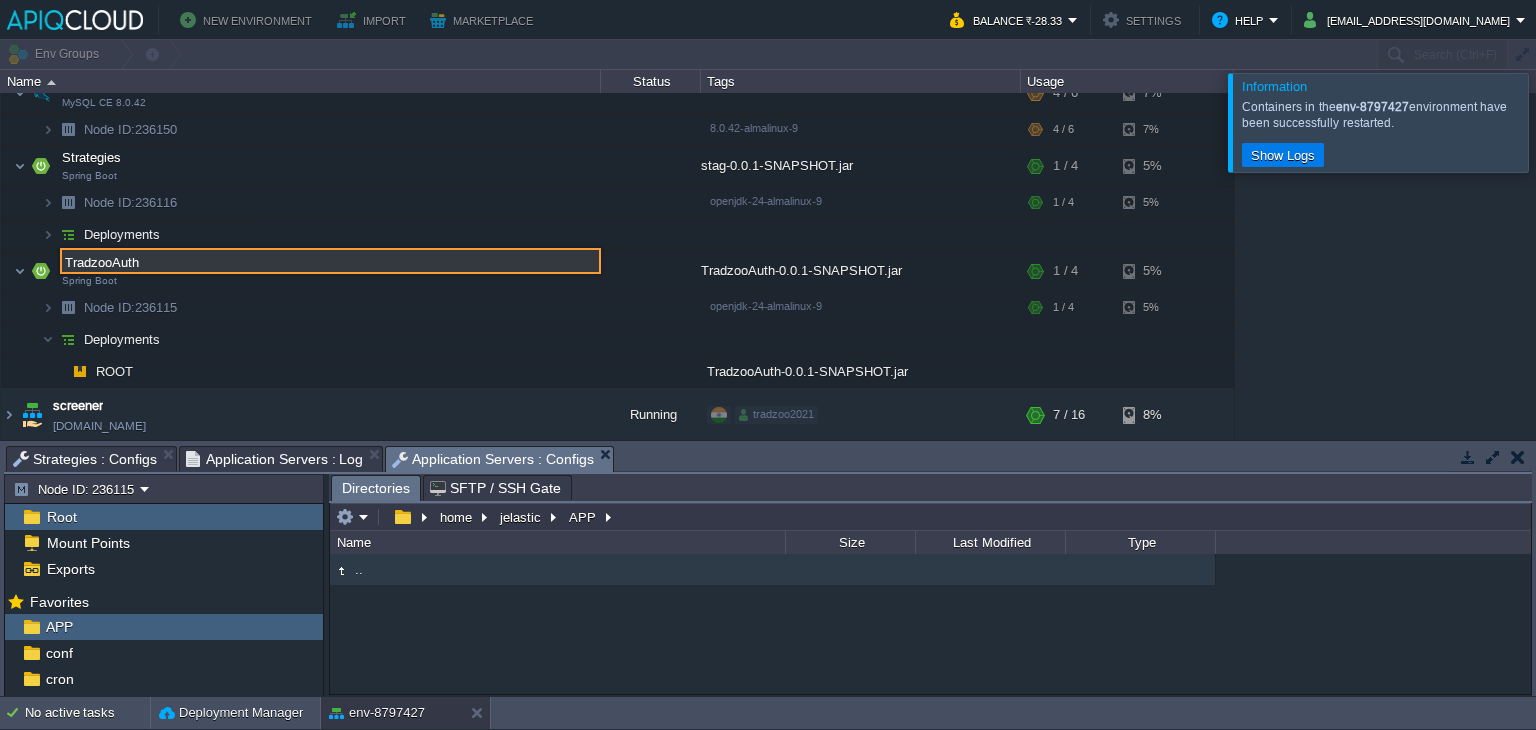 type on "TradzooAuth" 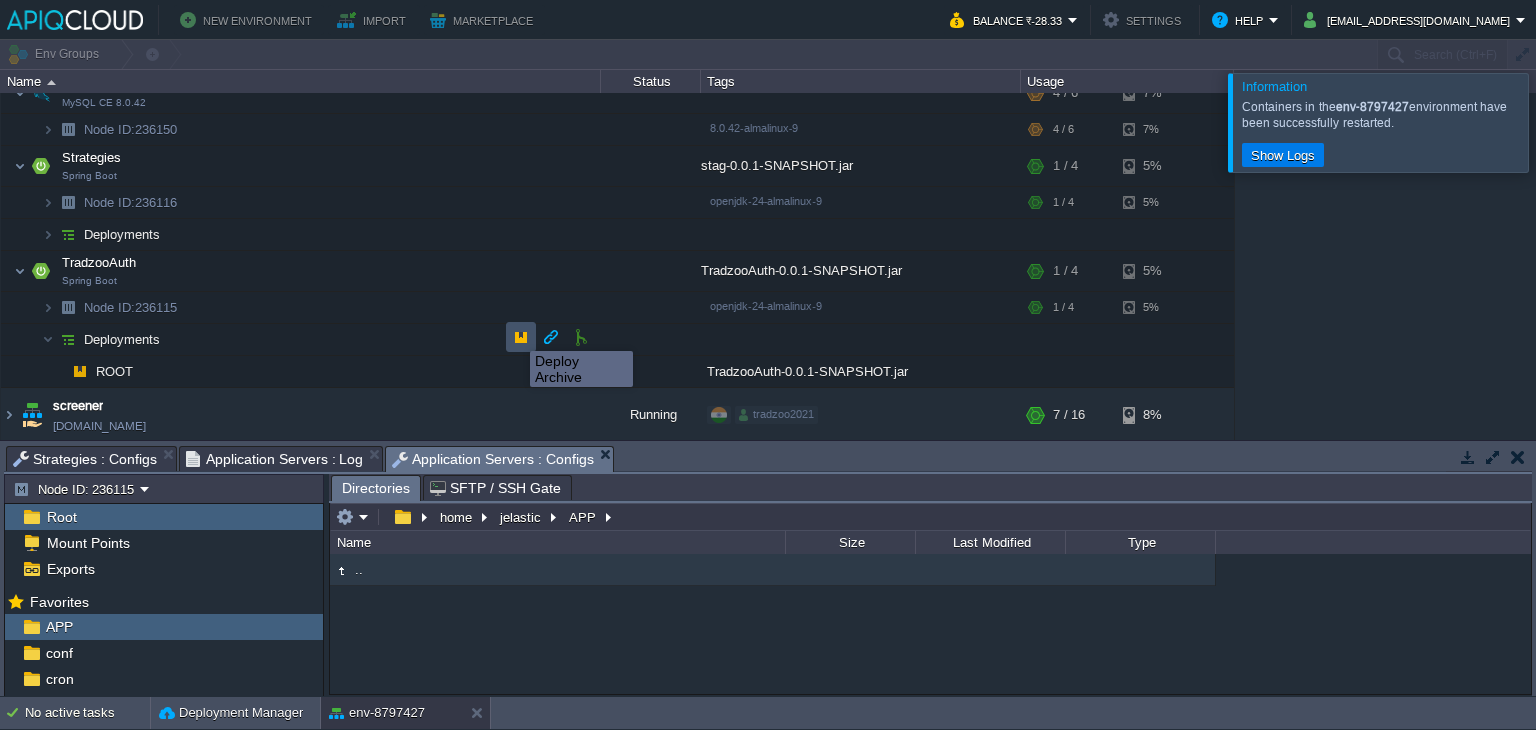 click at bounding box center [521, 337] 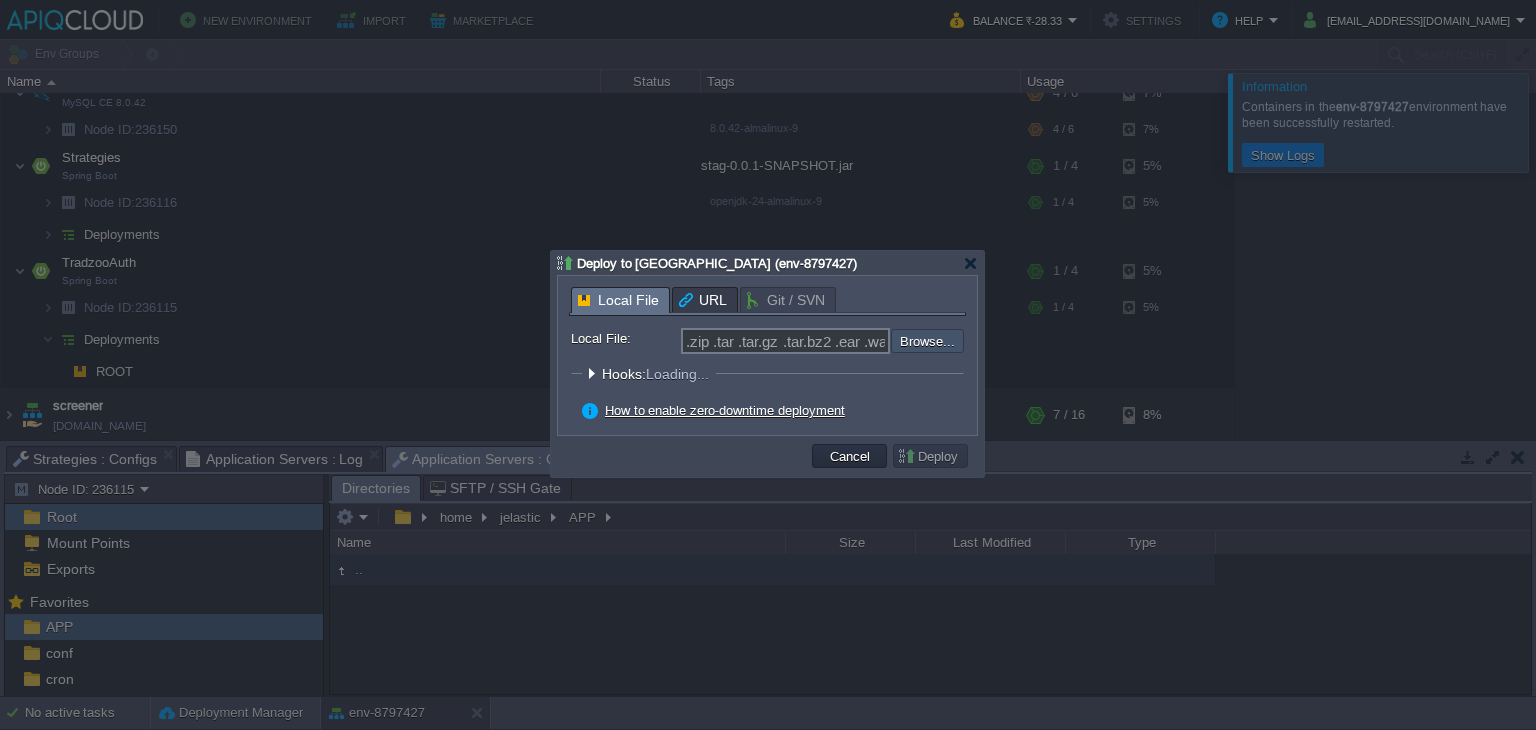 click at bounding box center [837, 341] 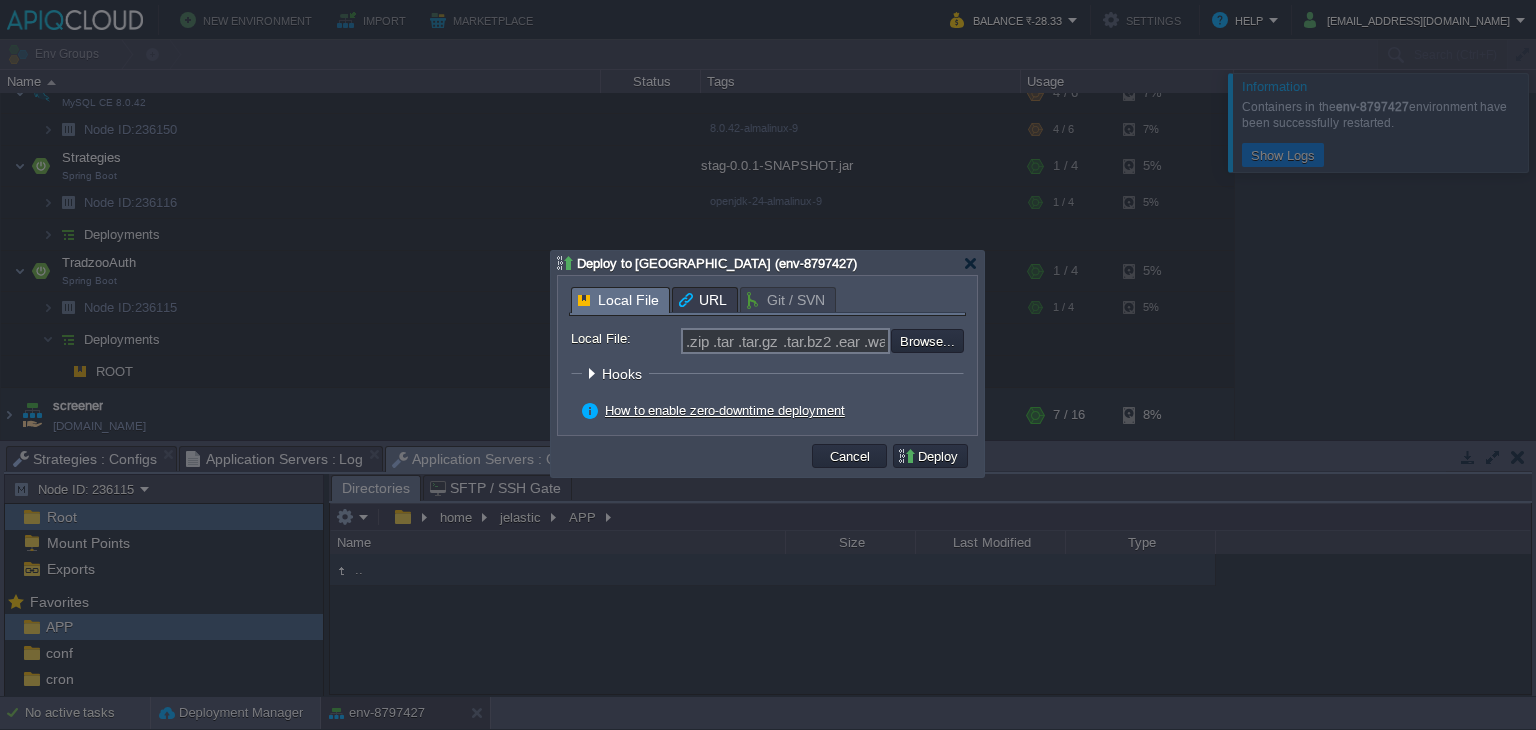 type on "C:\fakepath\TradzooAuth-0.0.1-SNAPSHOT.jar" 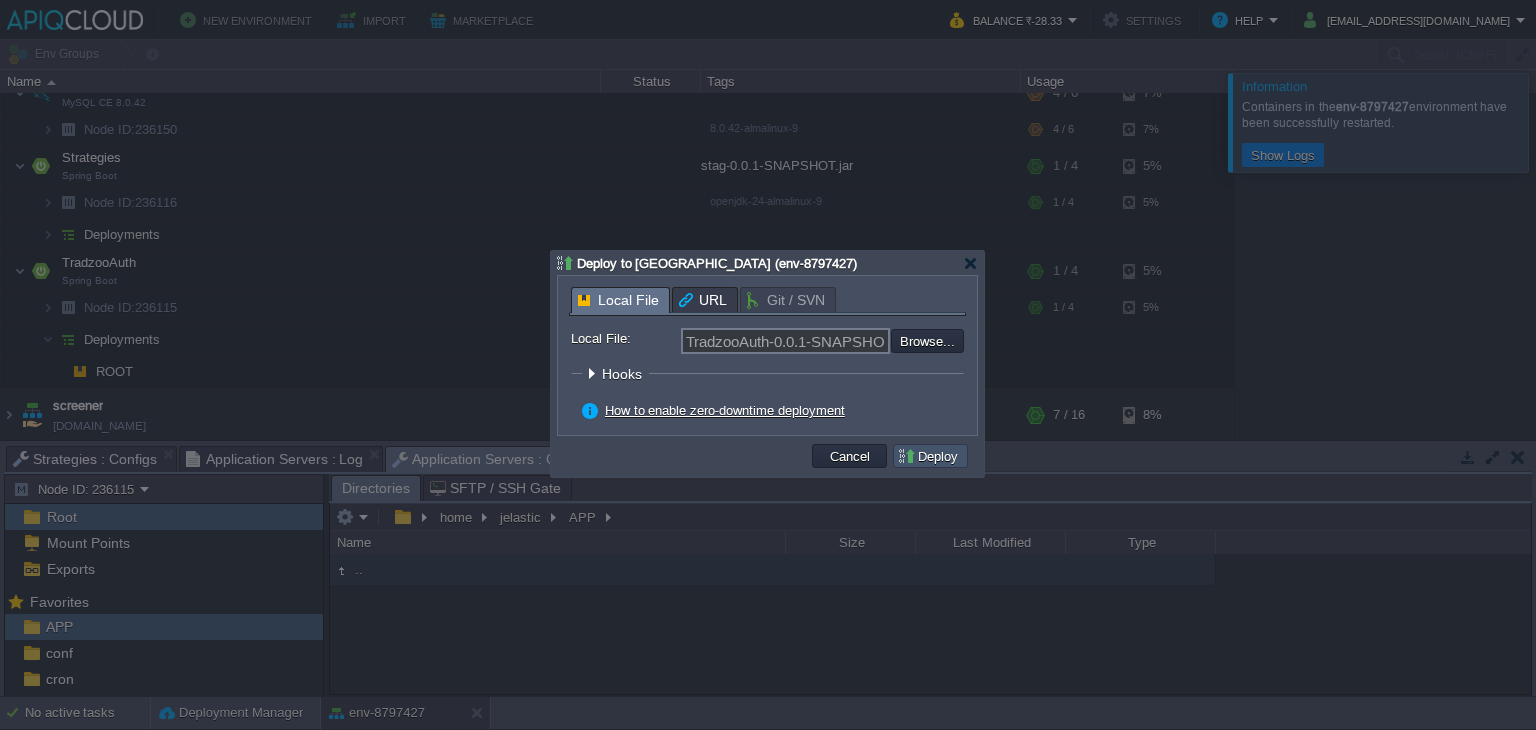 click on "Deploy" at bounding box center (930, 456) 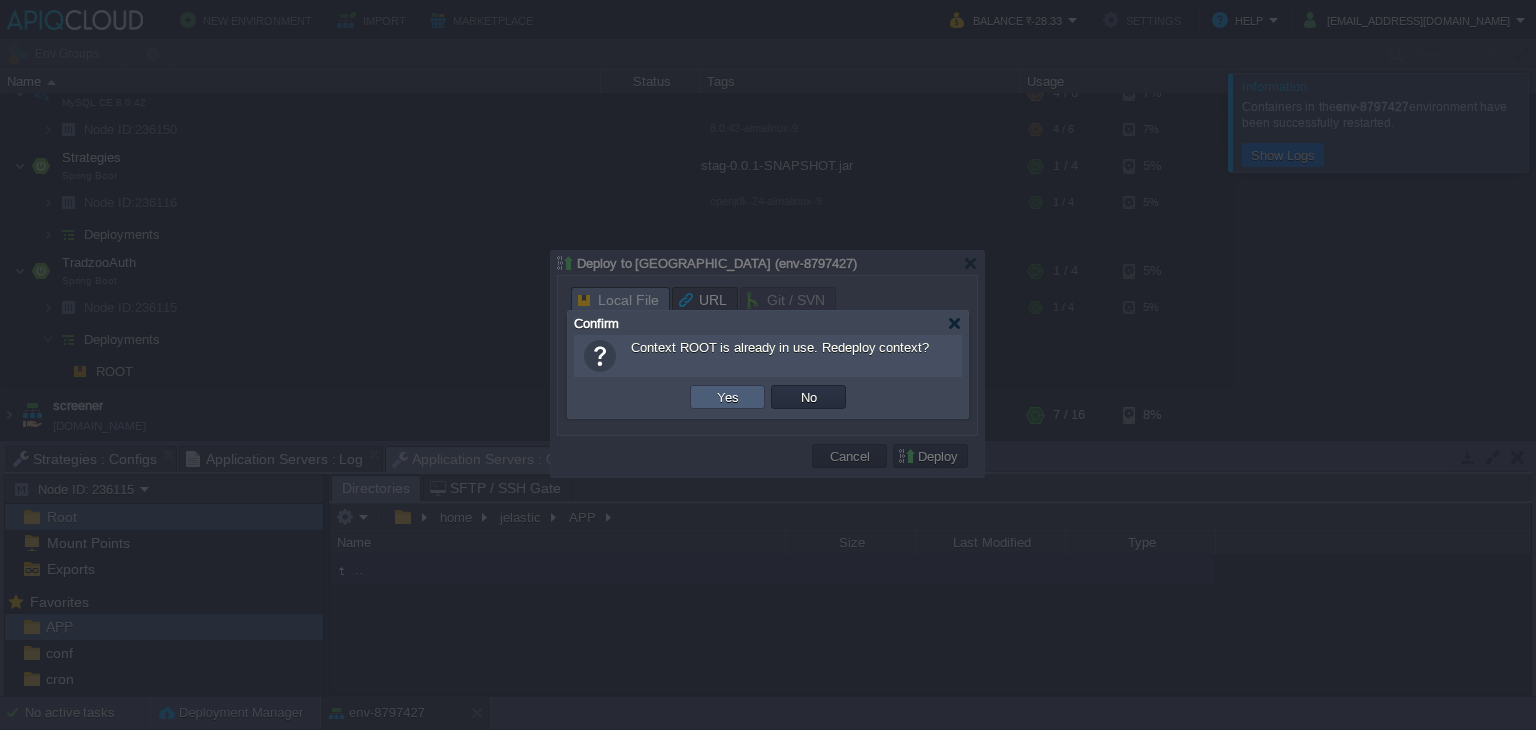 click on "Yes" at bounding box center [727, 397] 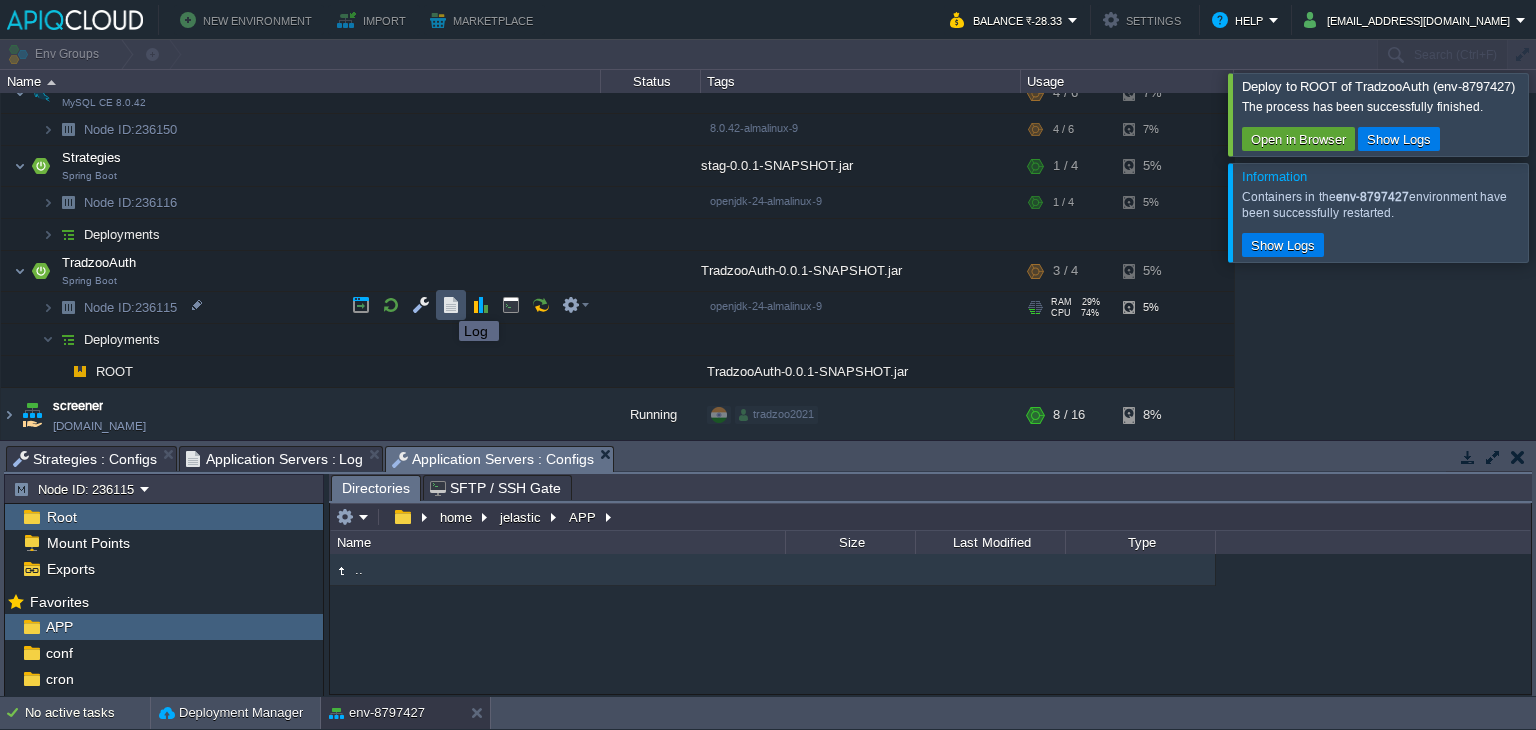 click at bounding box center (451, 305) 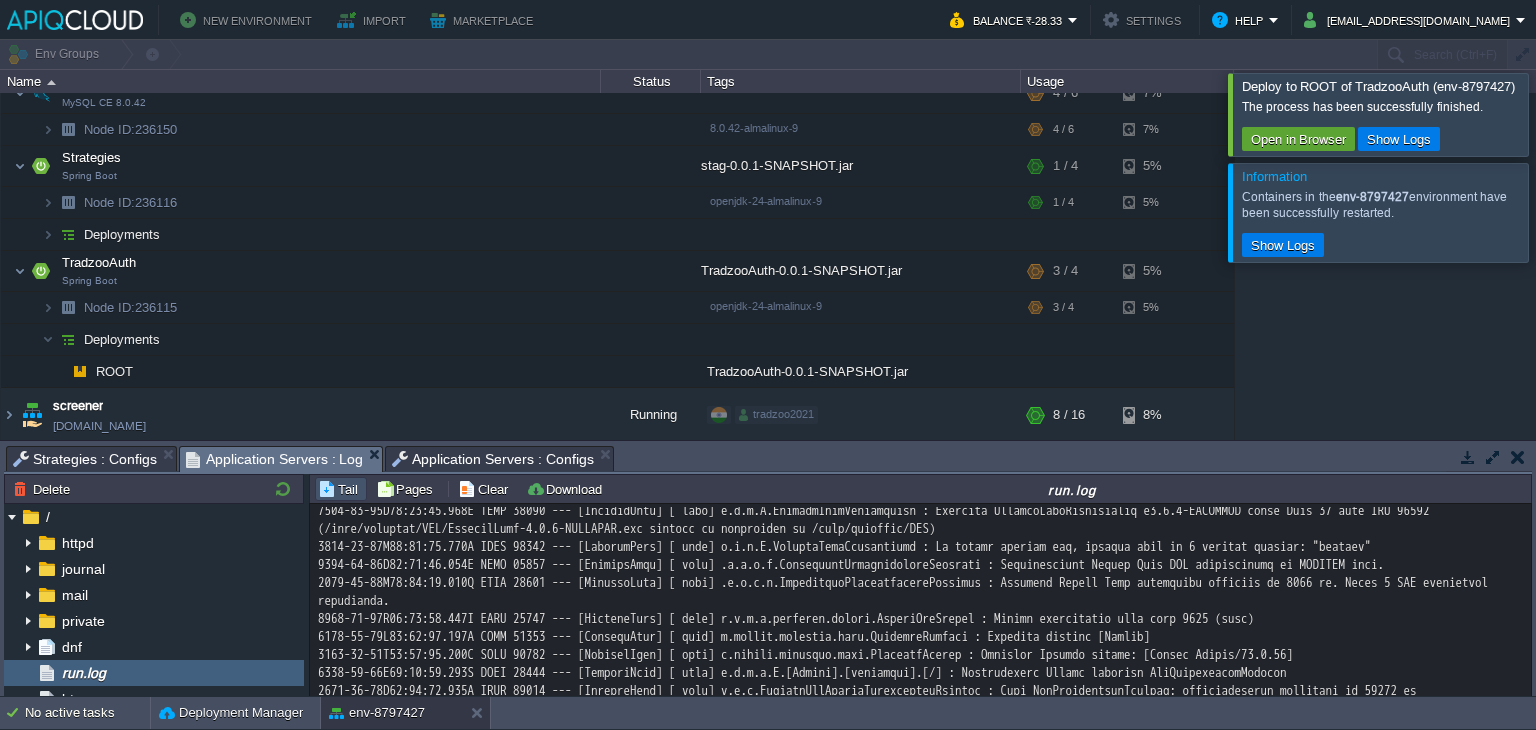 scroll, scrollTop: 8095, scrollLeft: 0, axis: vertical 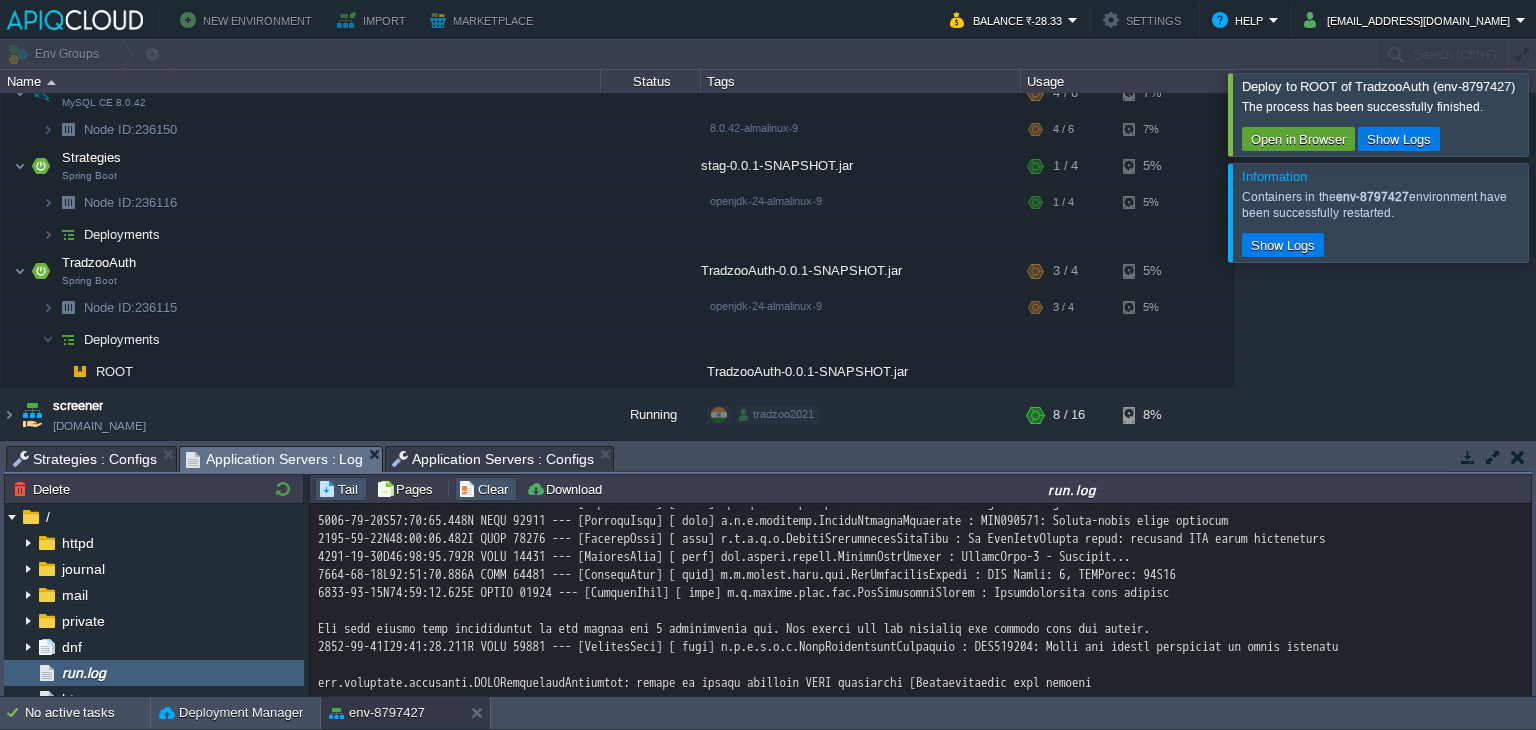 click on "Clear" at bounding box center [486, 489] 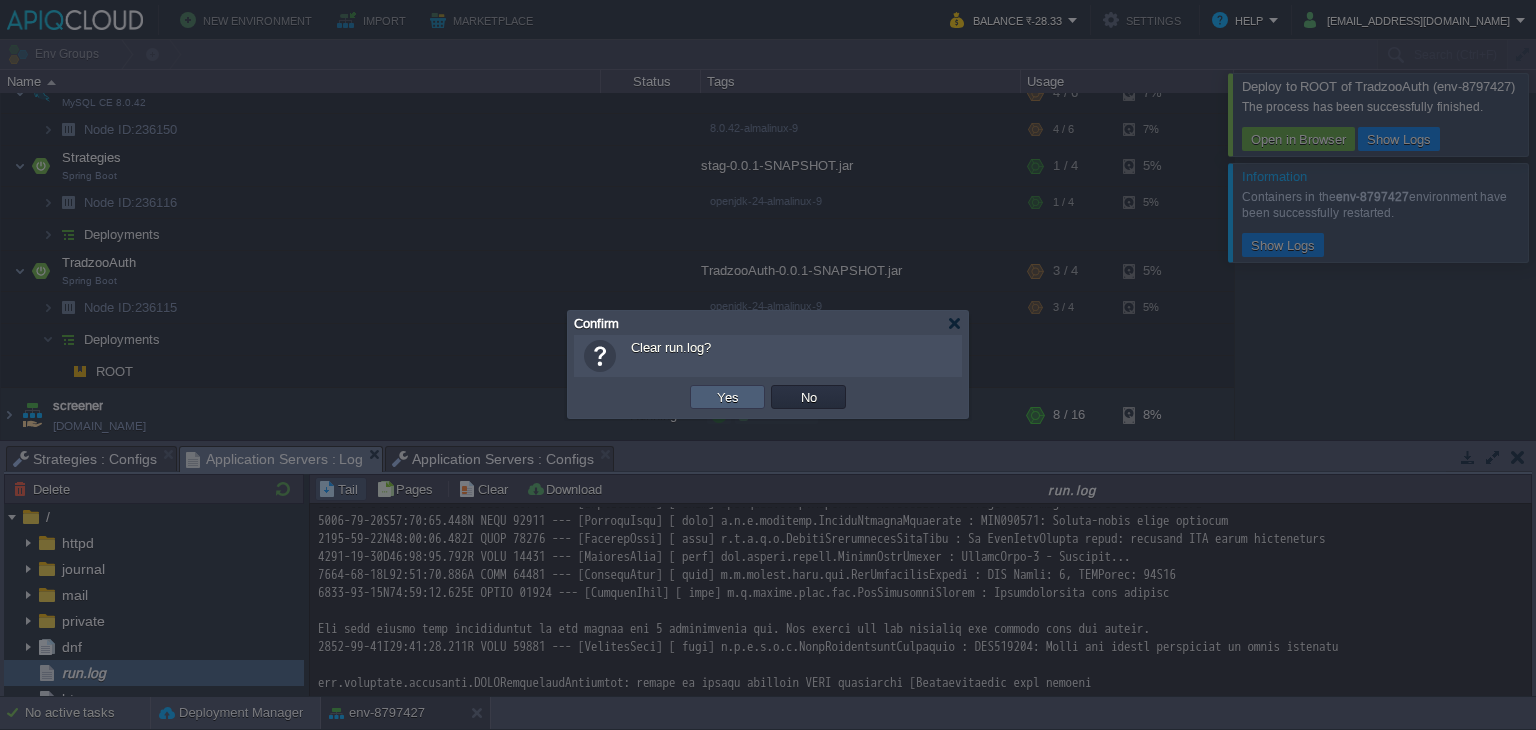 click on "Yes" at bounding box center (728, 397) 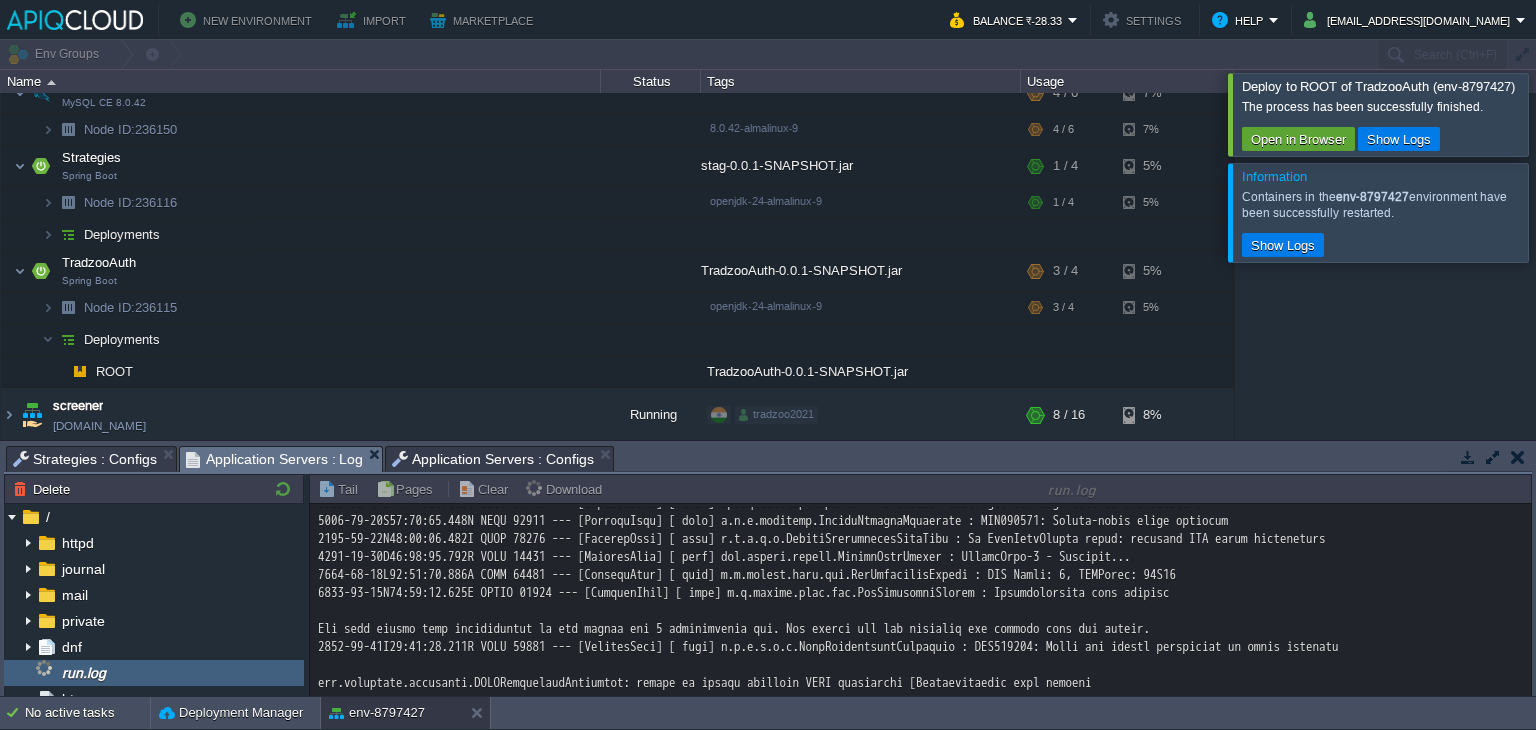 click at bounding box center [1560, 114] 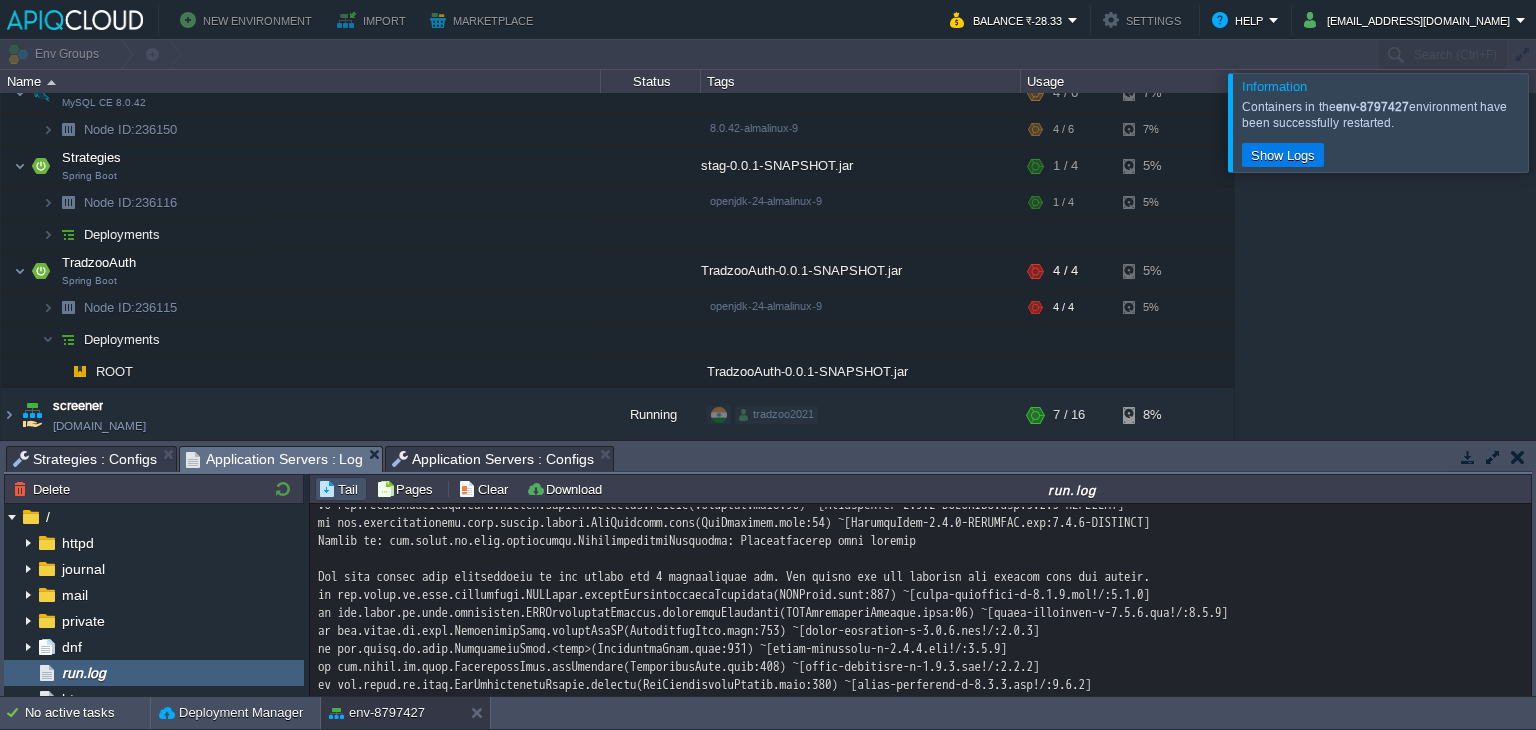scroll, scrollTop: 1200, scrollLeft: 0, axis: vertical 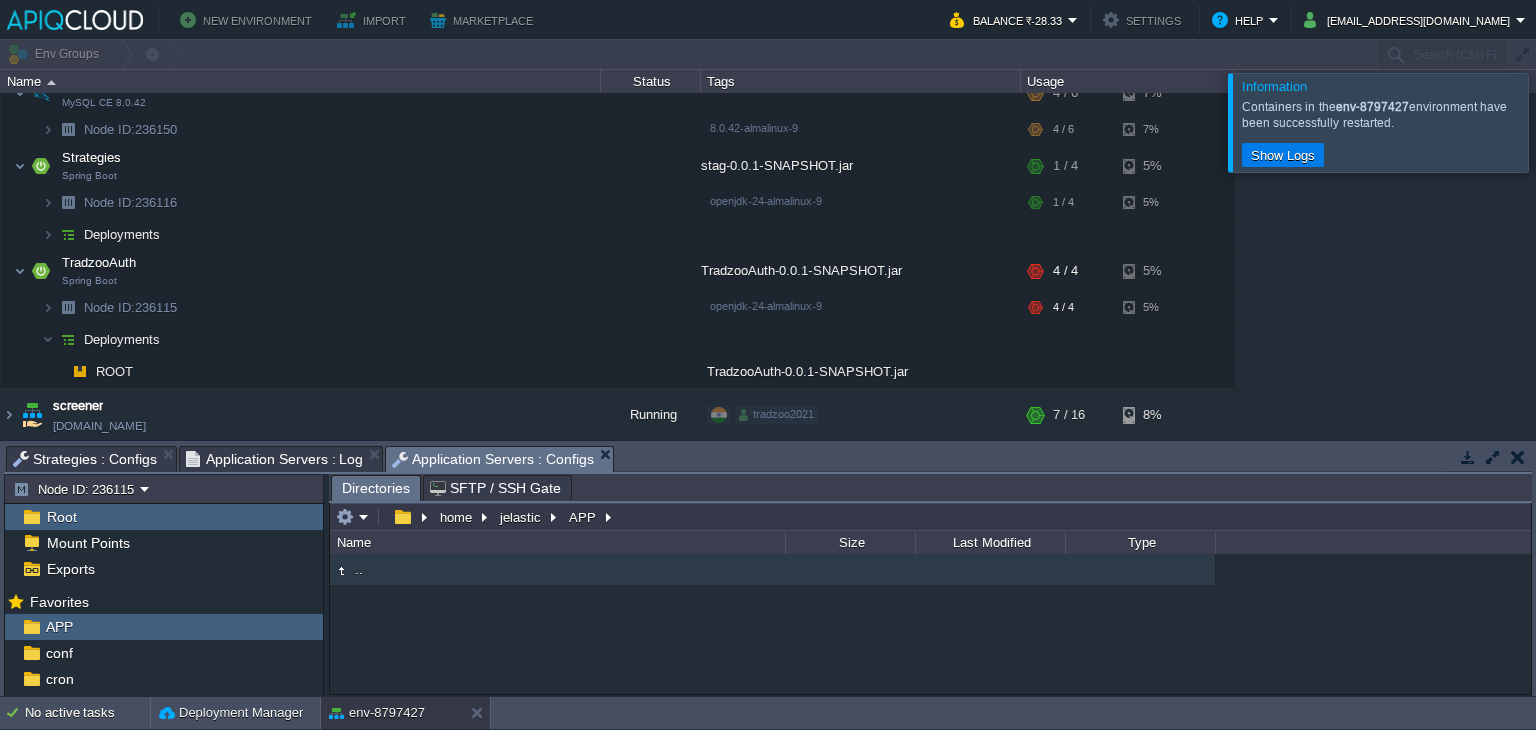 click on "Application Servers : Configs" at bounding box center (493, 459) 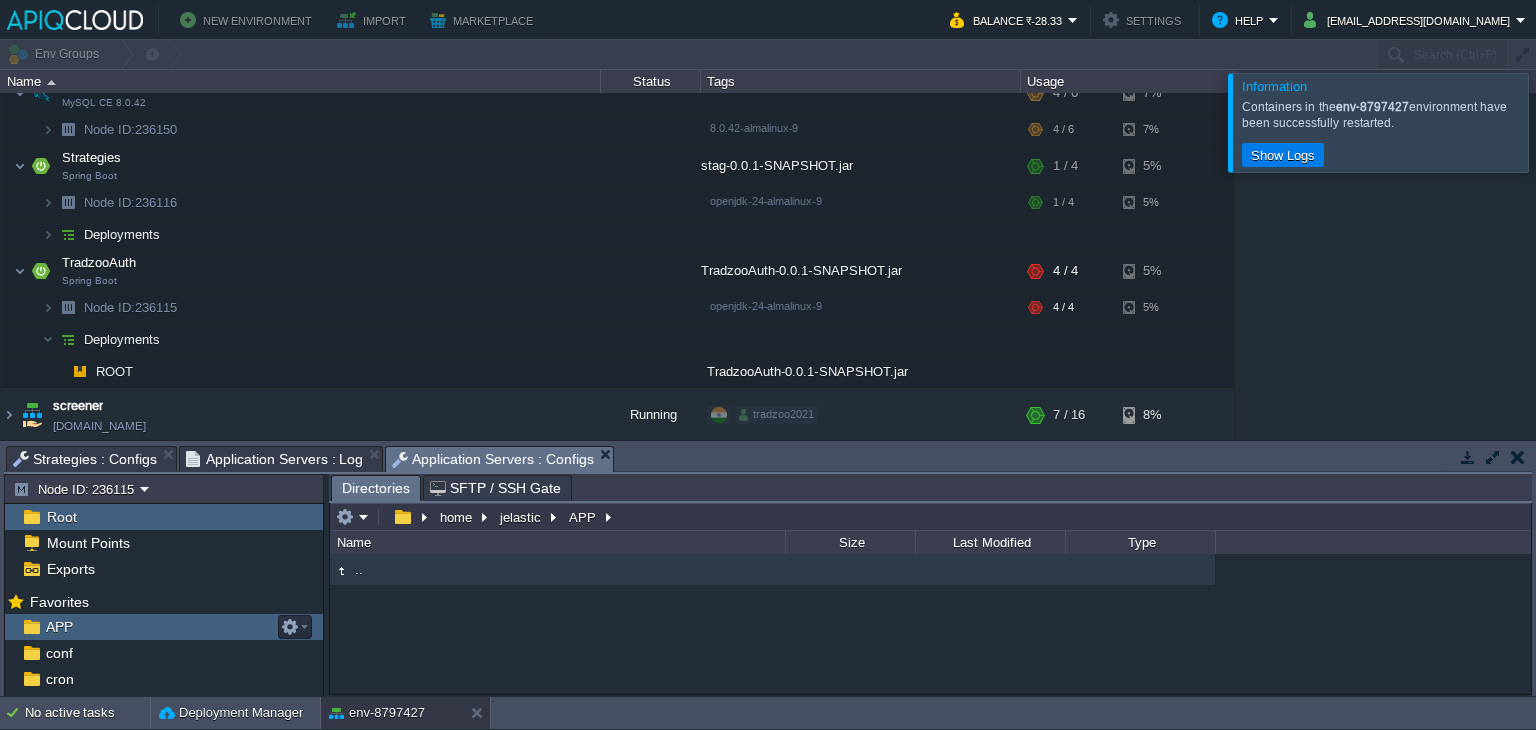 click on "APP" at bounding box center (164, 627) 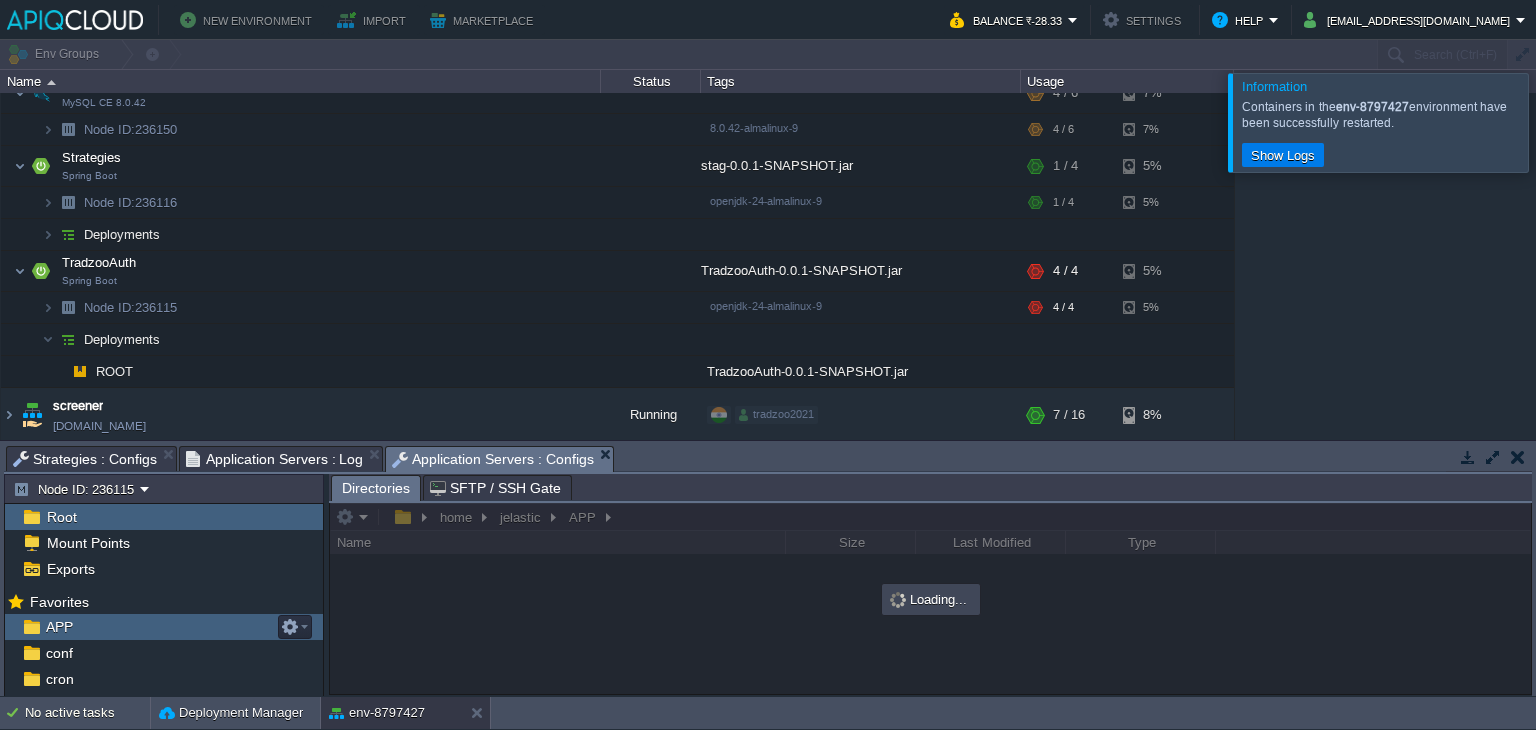 click on "APP" at bounding box center [164, 627] 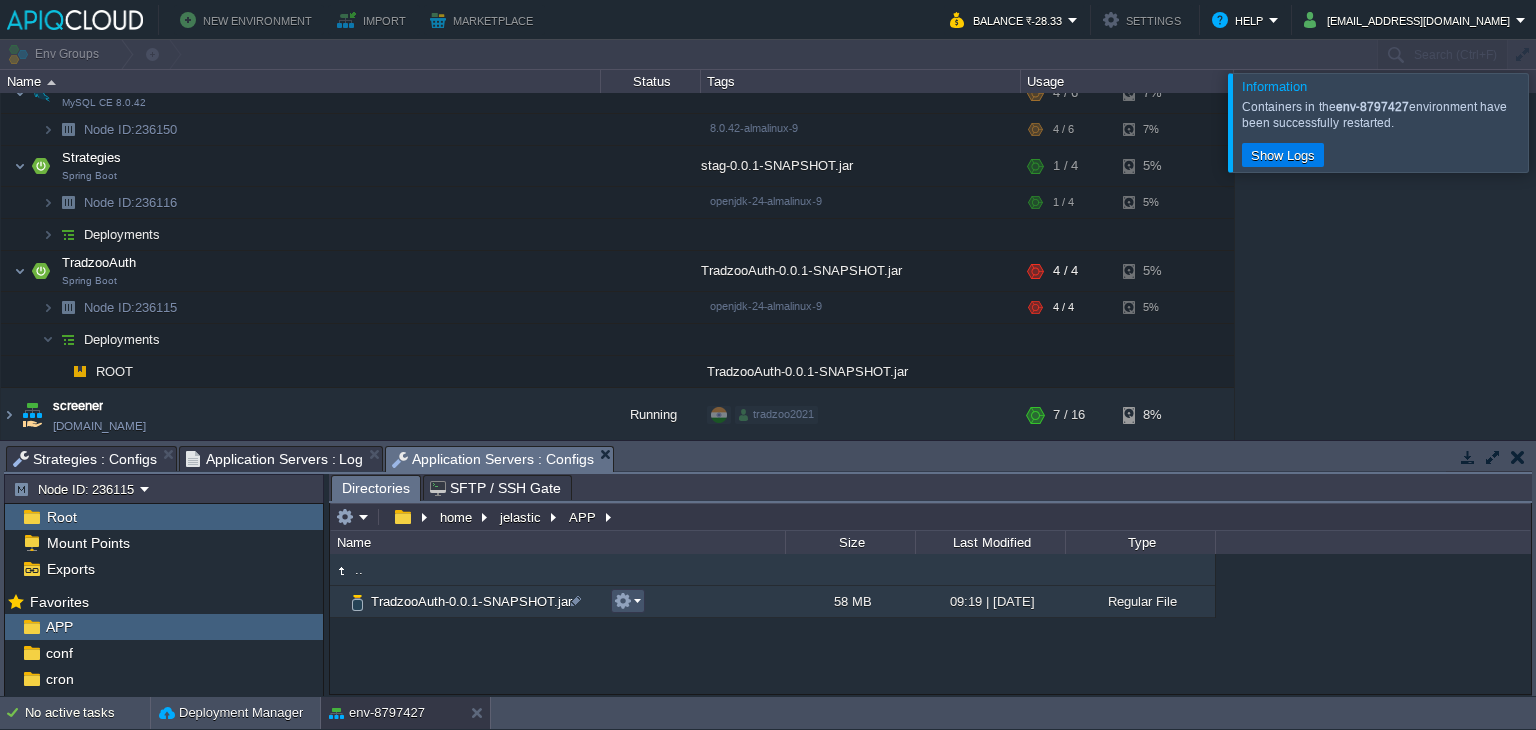 click at bounding box center (623, 601) 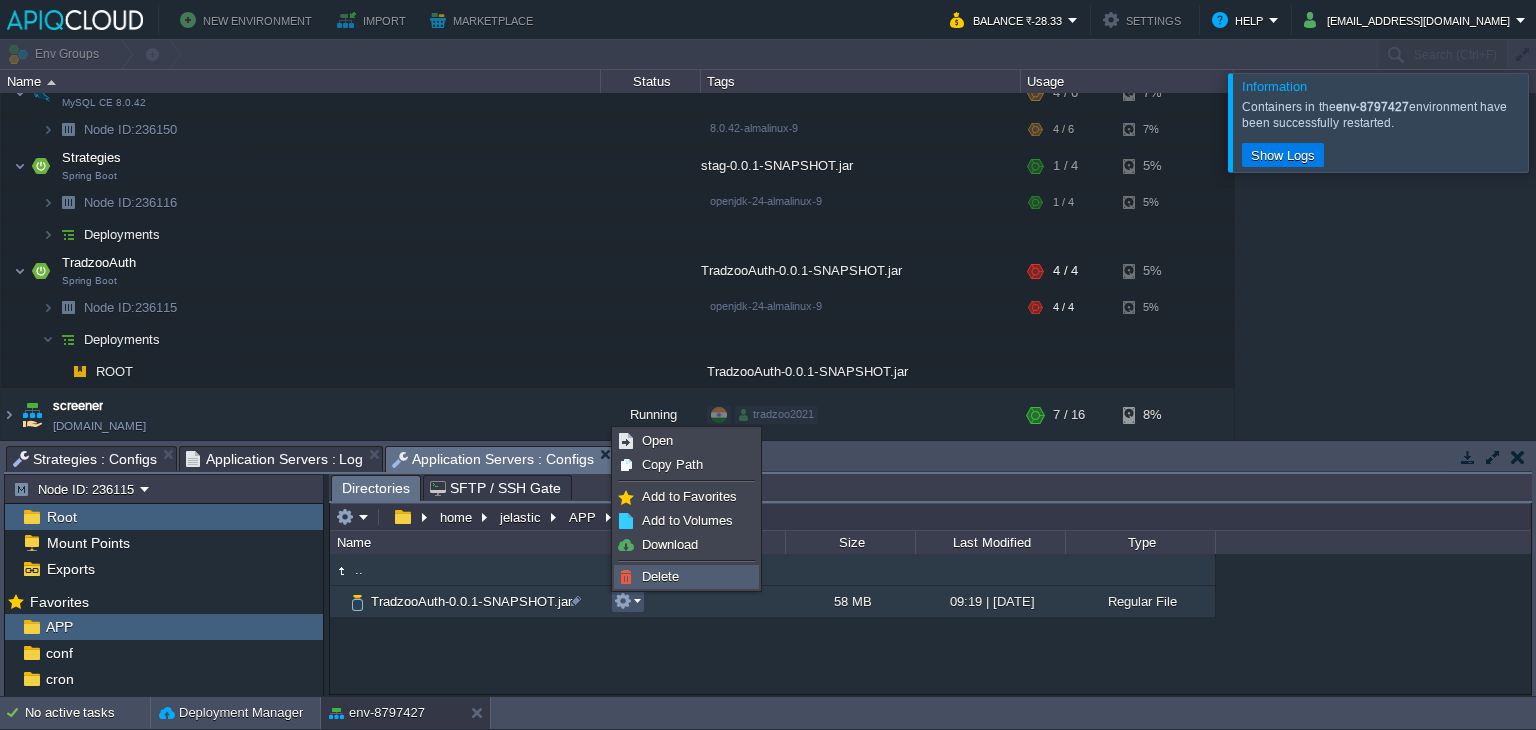 click on "Delete" at bounding box center (660, 576) 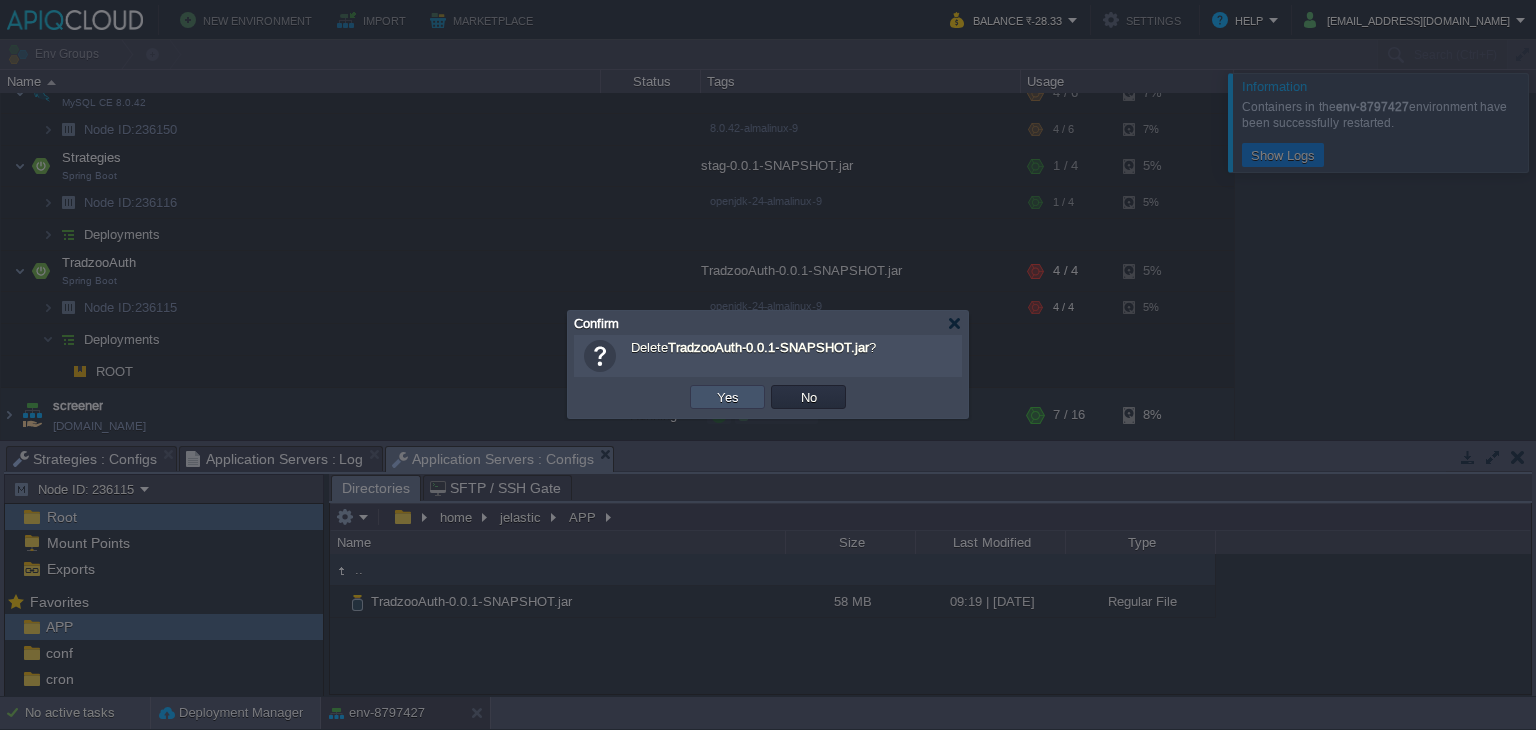 click on "Yes" at bounding box center (728, 397) 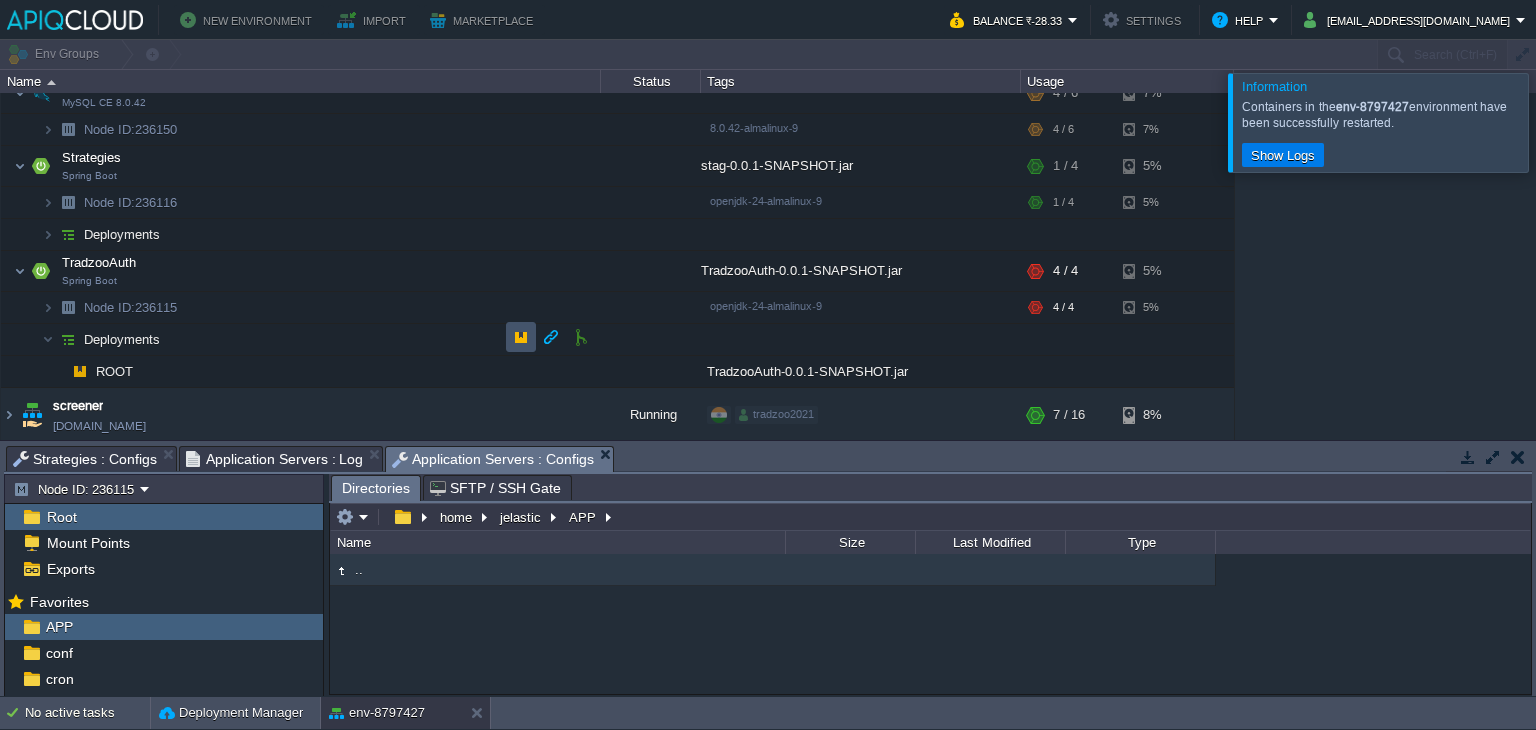 click at bounding box center [521, 337] 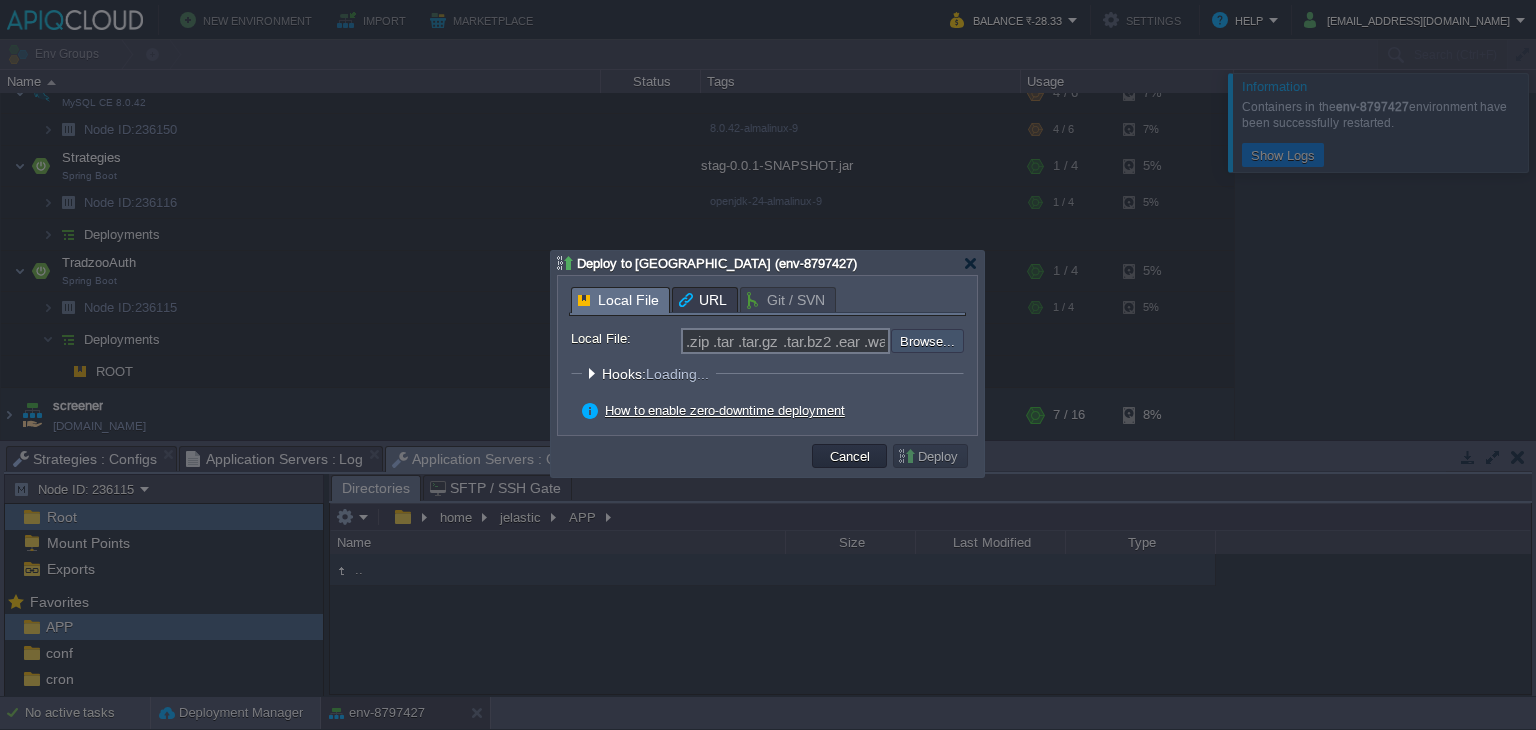 click at bounding box center (837, 341) 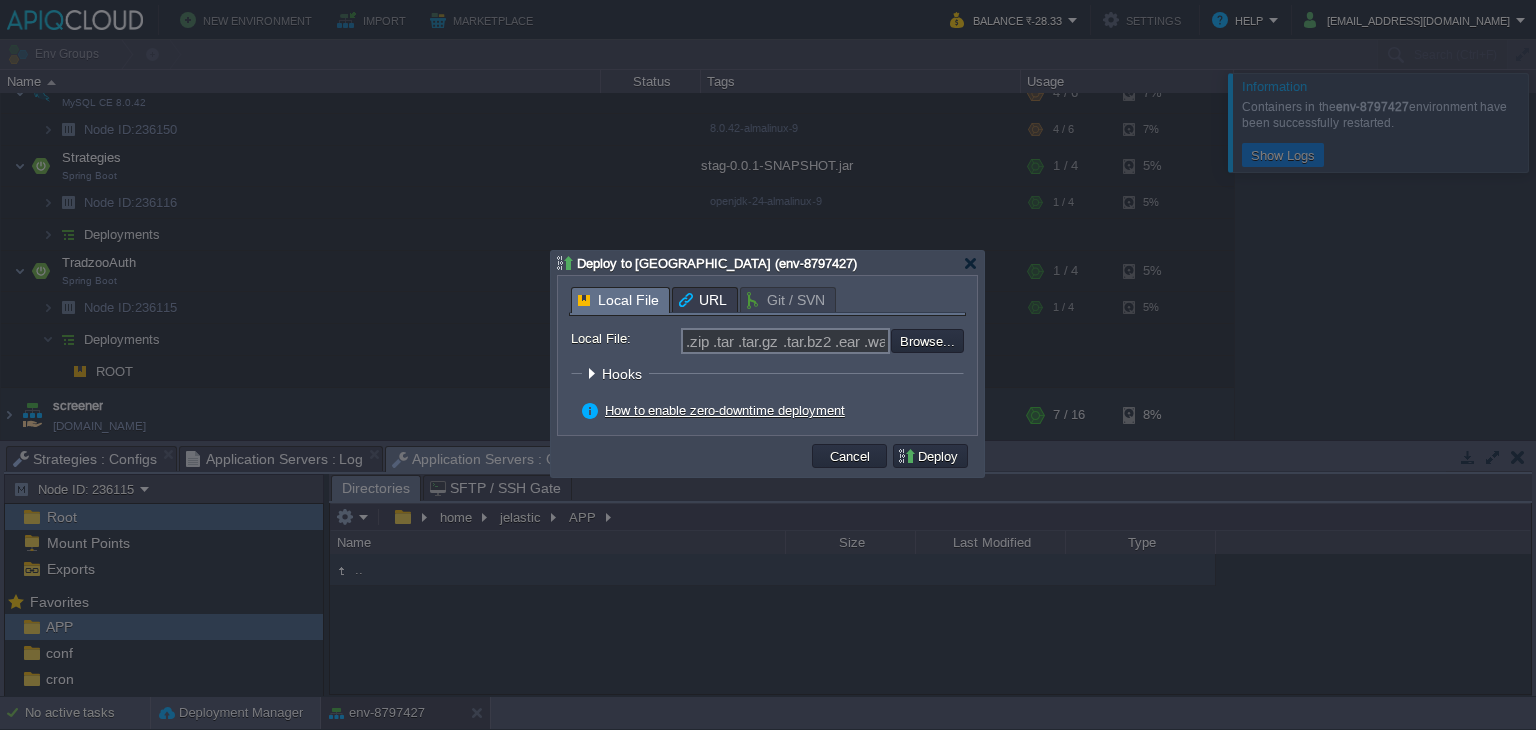 type on "C:\fakepath\TradzooAuth-3.5.3.jar" 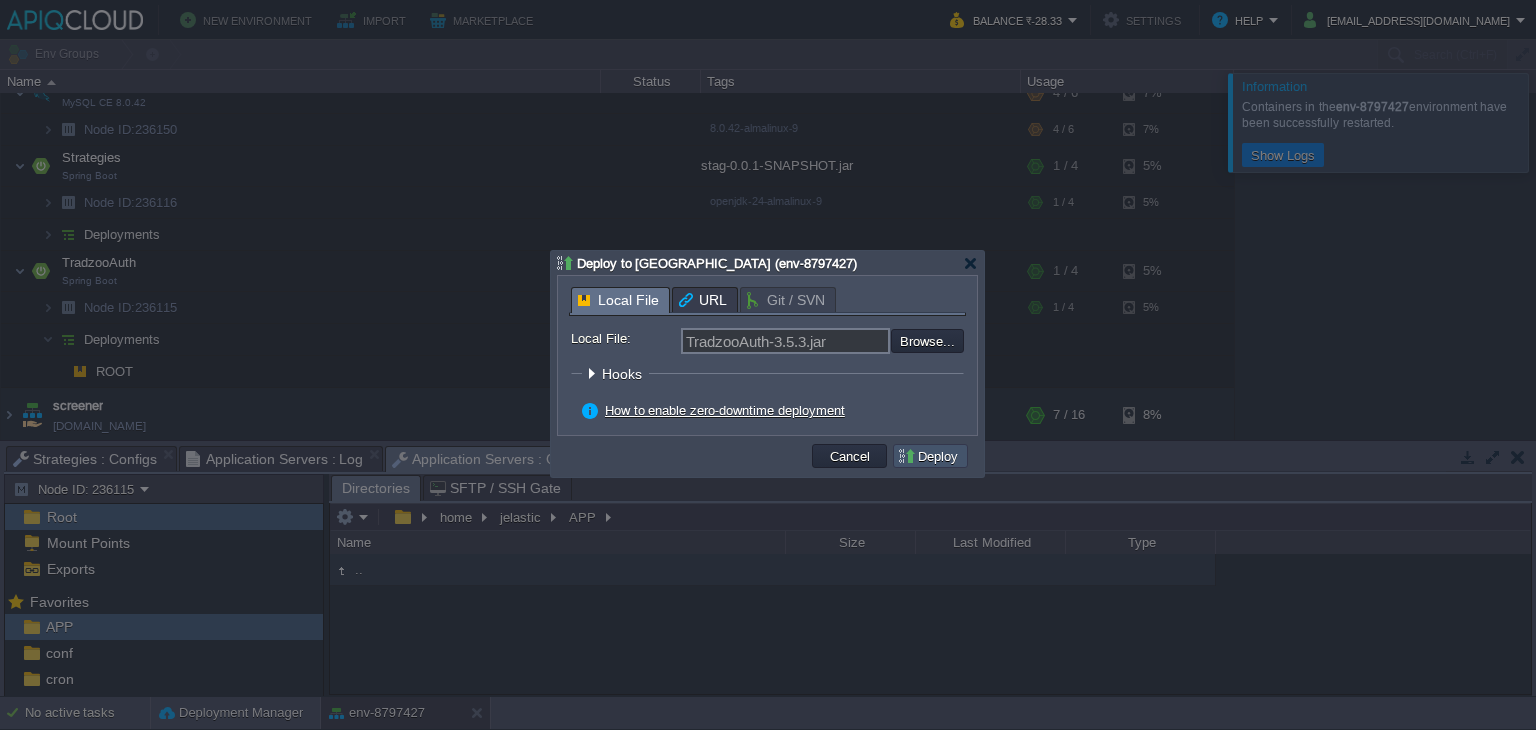 click on "Deploy" at bounding box center (930, 456) 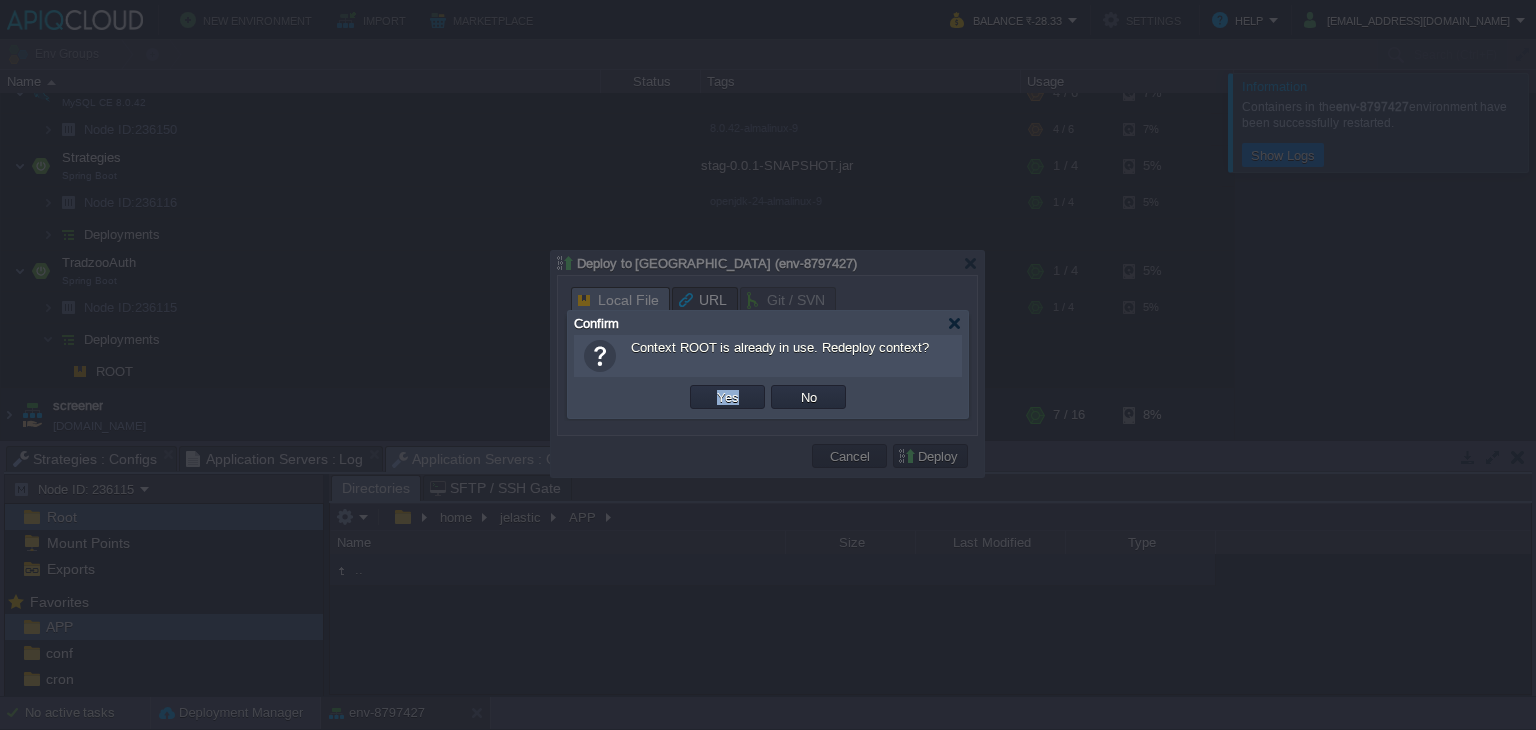 drag, startPoint x: 755, startPoint y: 380, endPoint x: 753, endPoint y: 404, distance: 24.083189 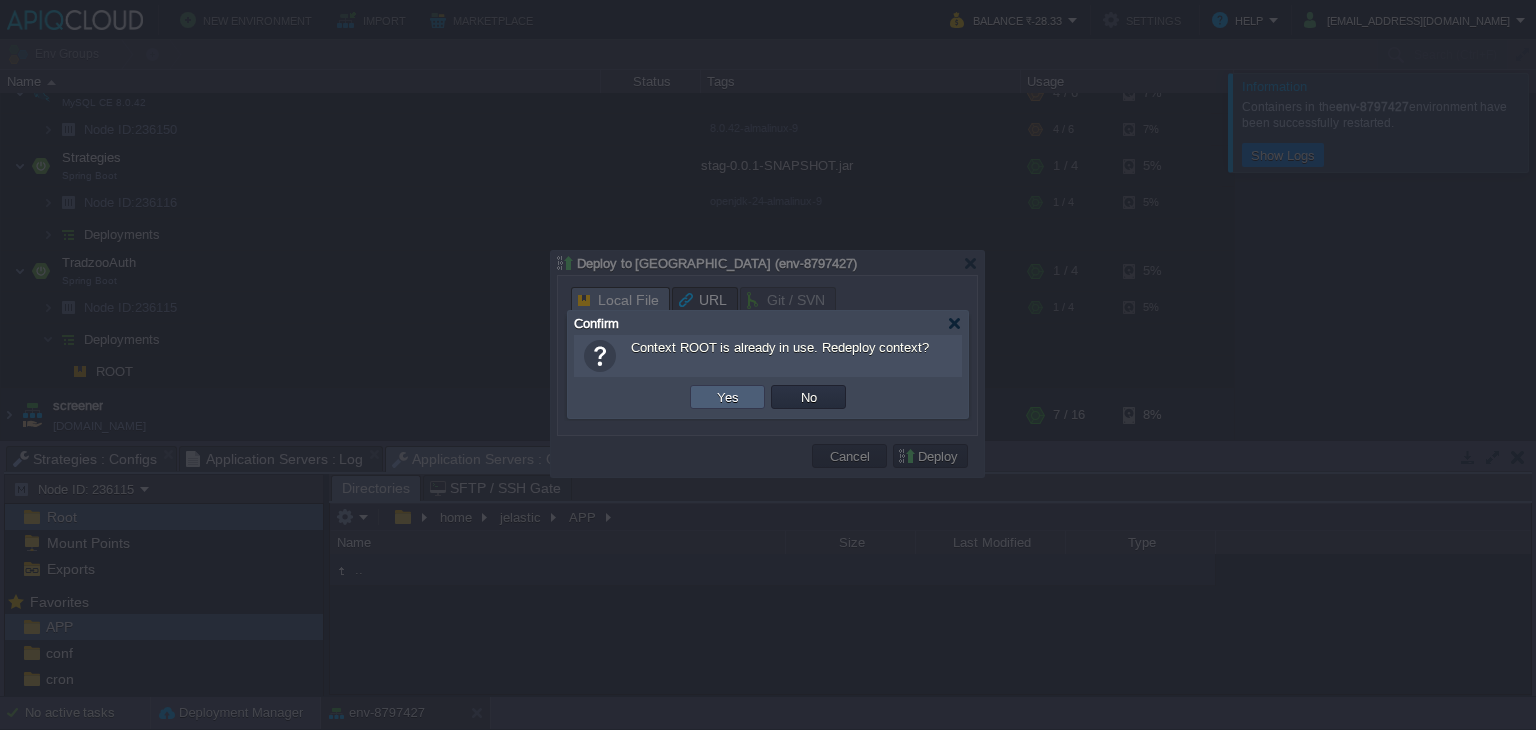 click on "Yes" at bounding box center (727, 397) 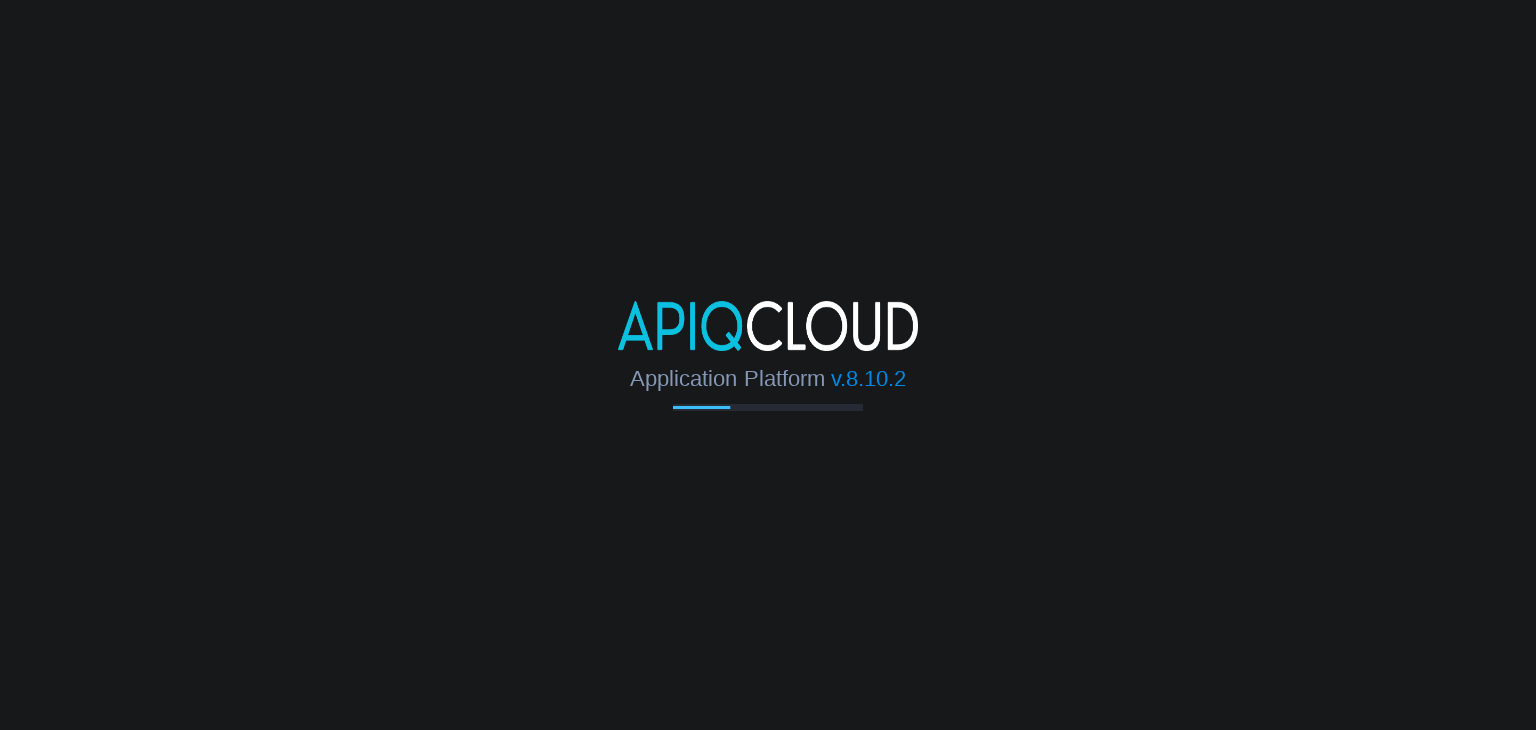 scroll, scrollTop: 0, scrollLeft: 0, axis: both 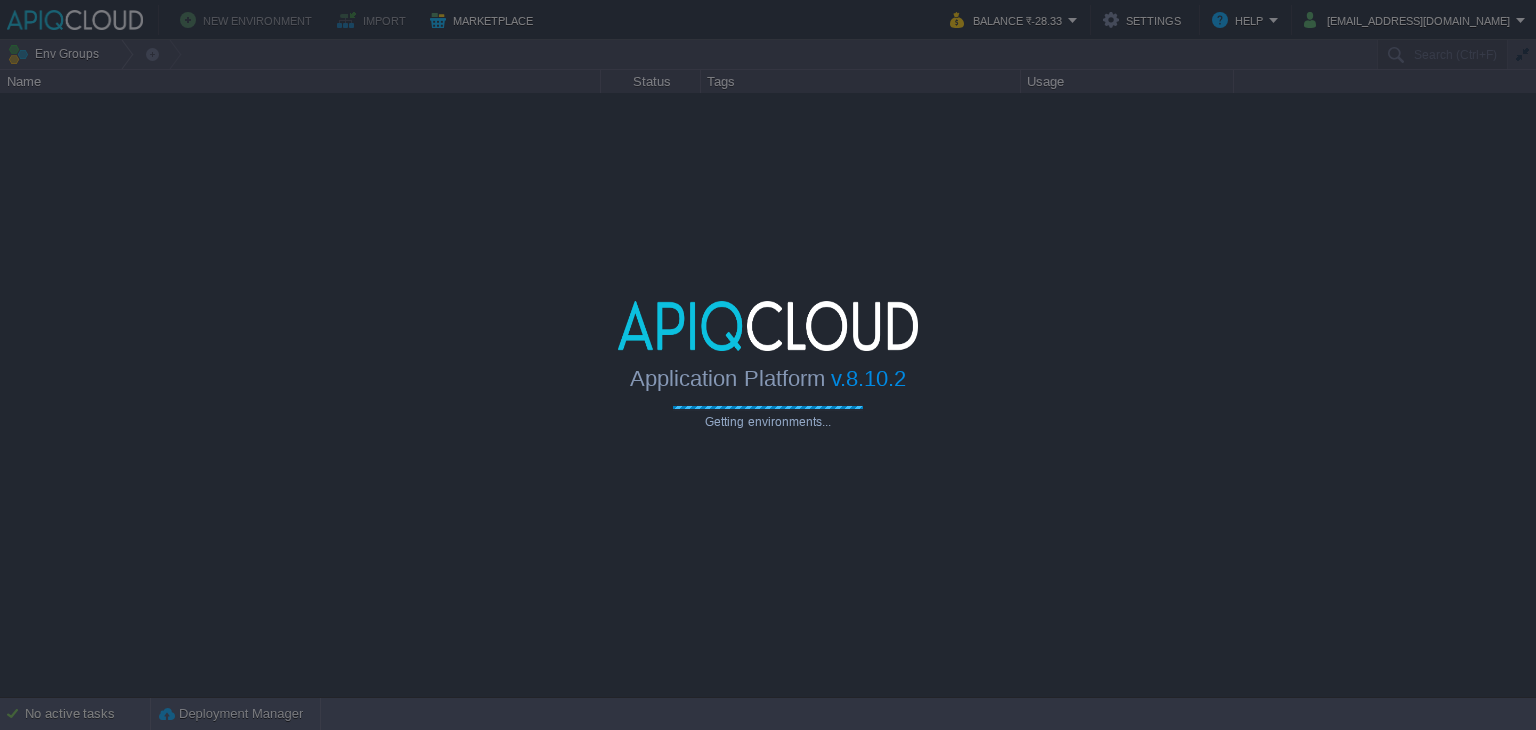 type on "Search (Ctrl+F)" 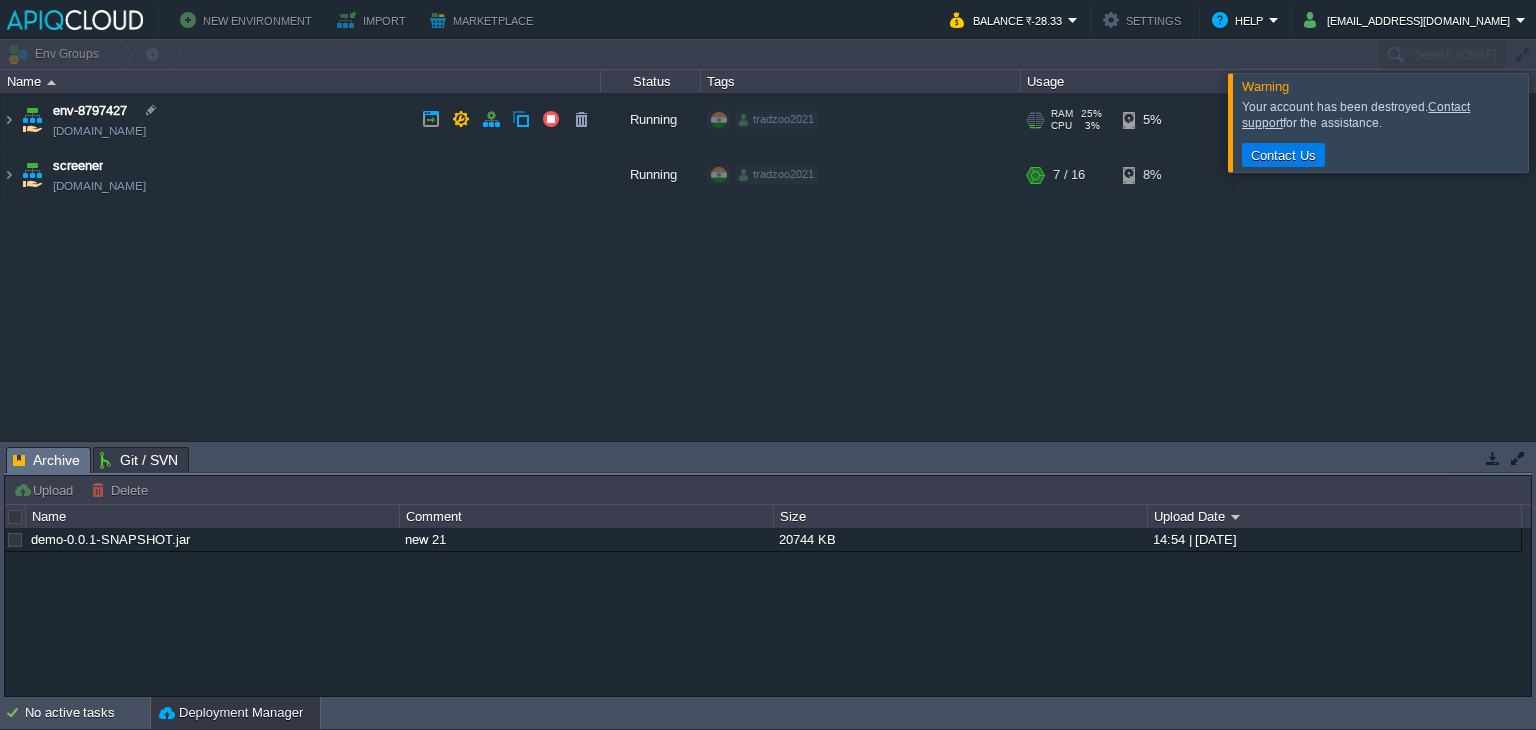 click on "env-8797427 [DOMAIN_NAME]" at bounding box center [301, 120] 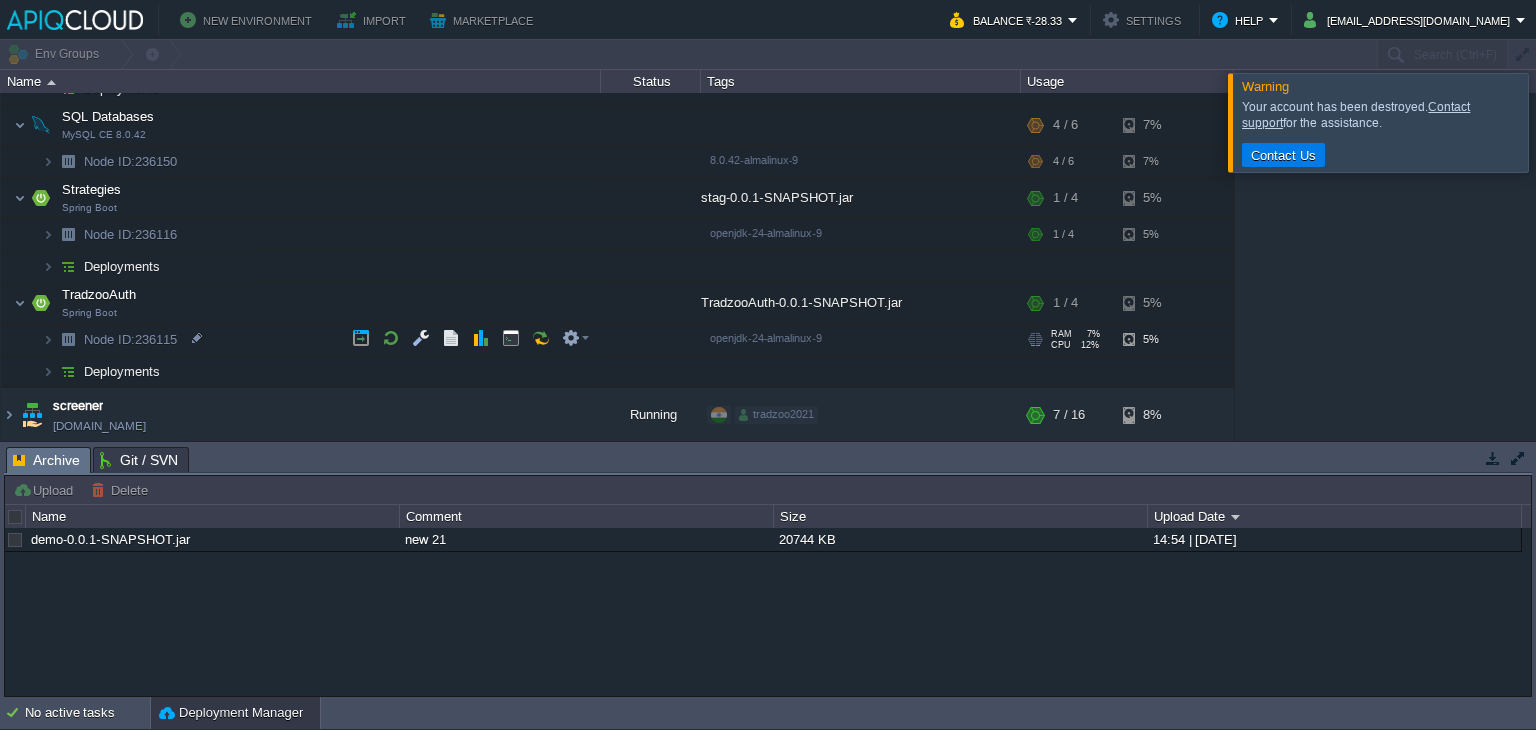 scroll, scrollTop: 146, scrollLeft: 0, axis: vertical 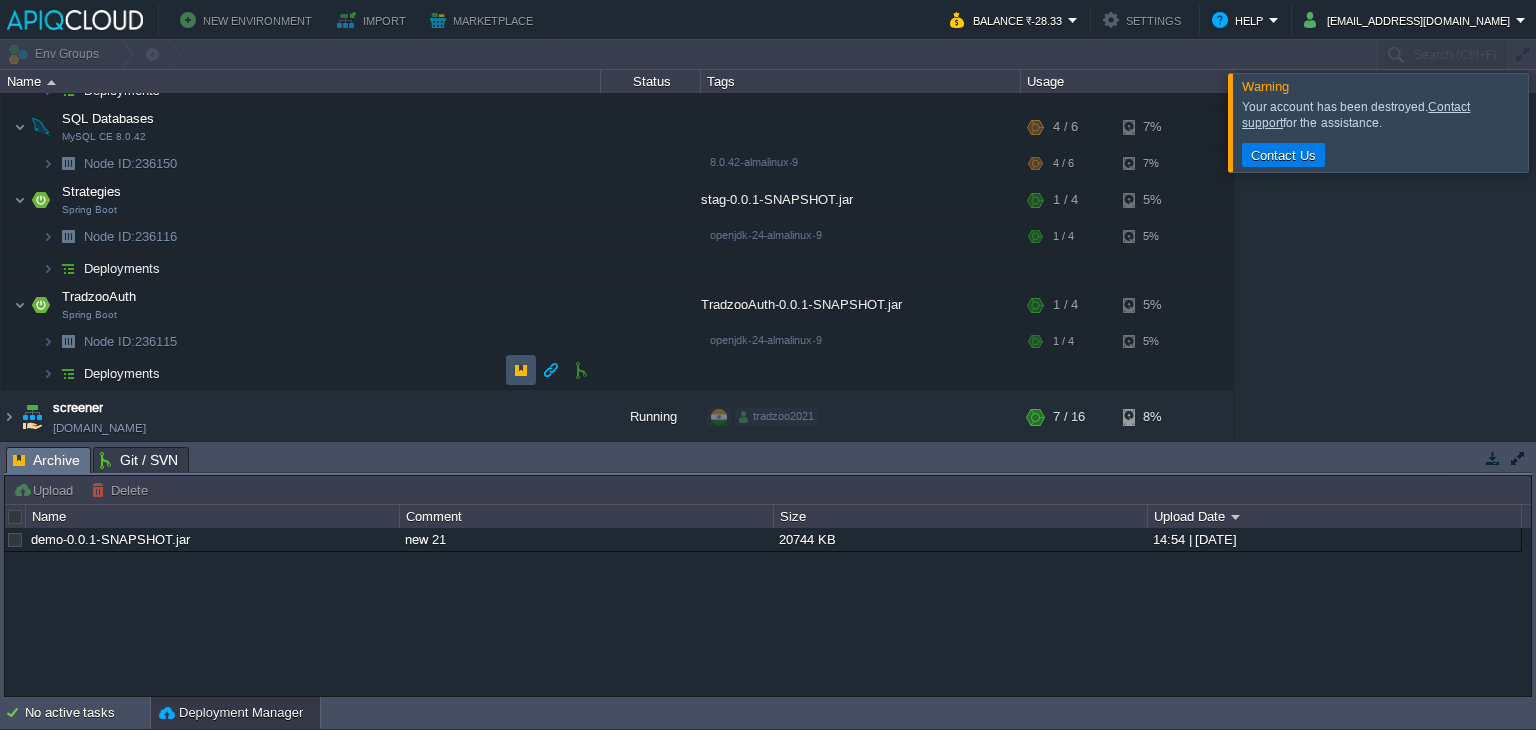 click at bounding box center [521, 370] 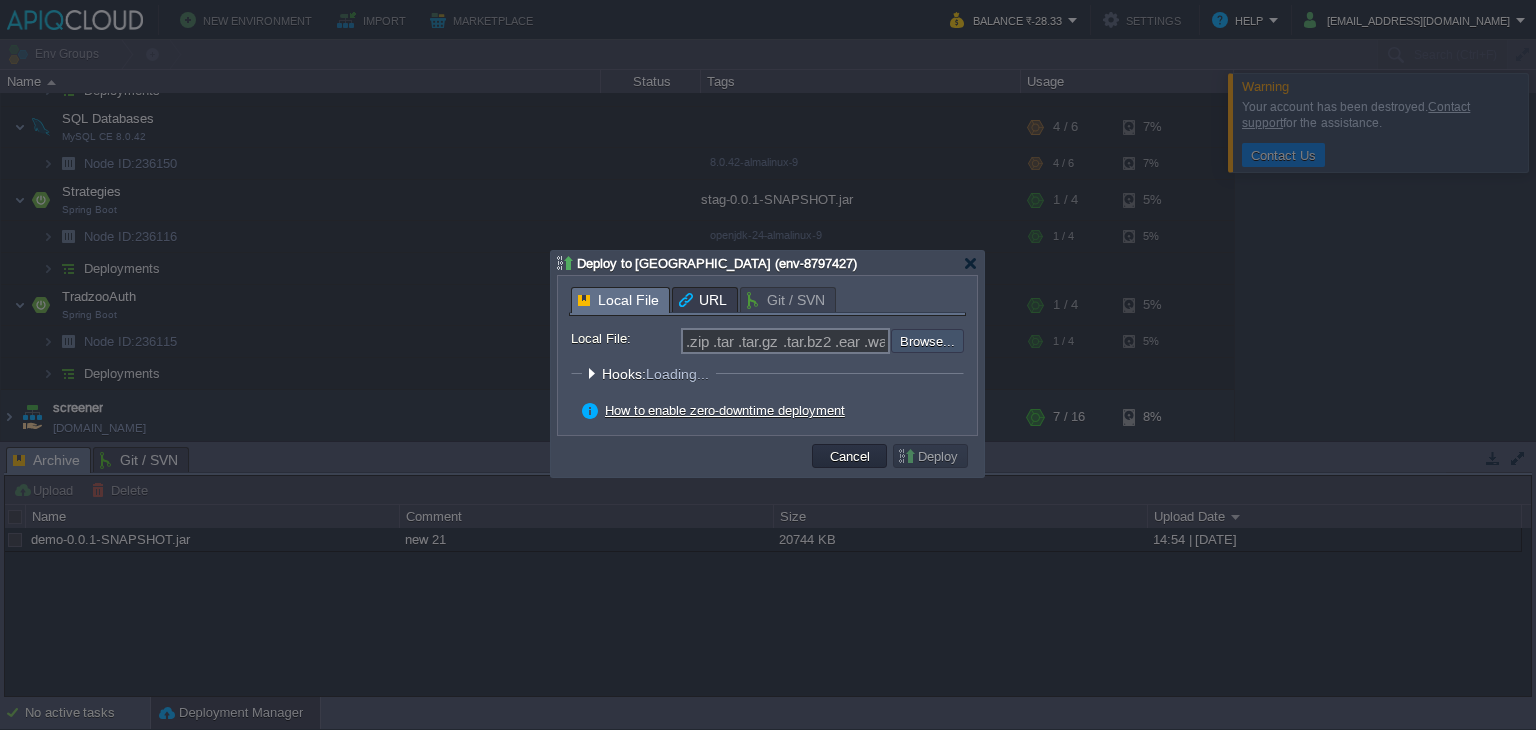 click at bounding box center [837, 341] 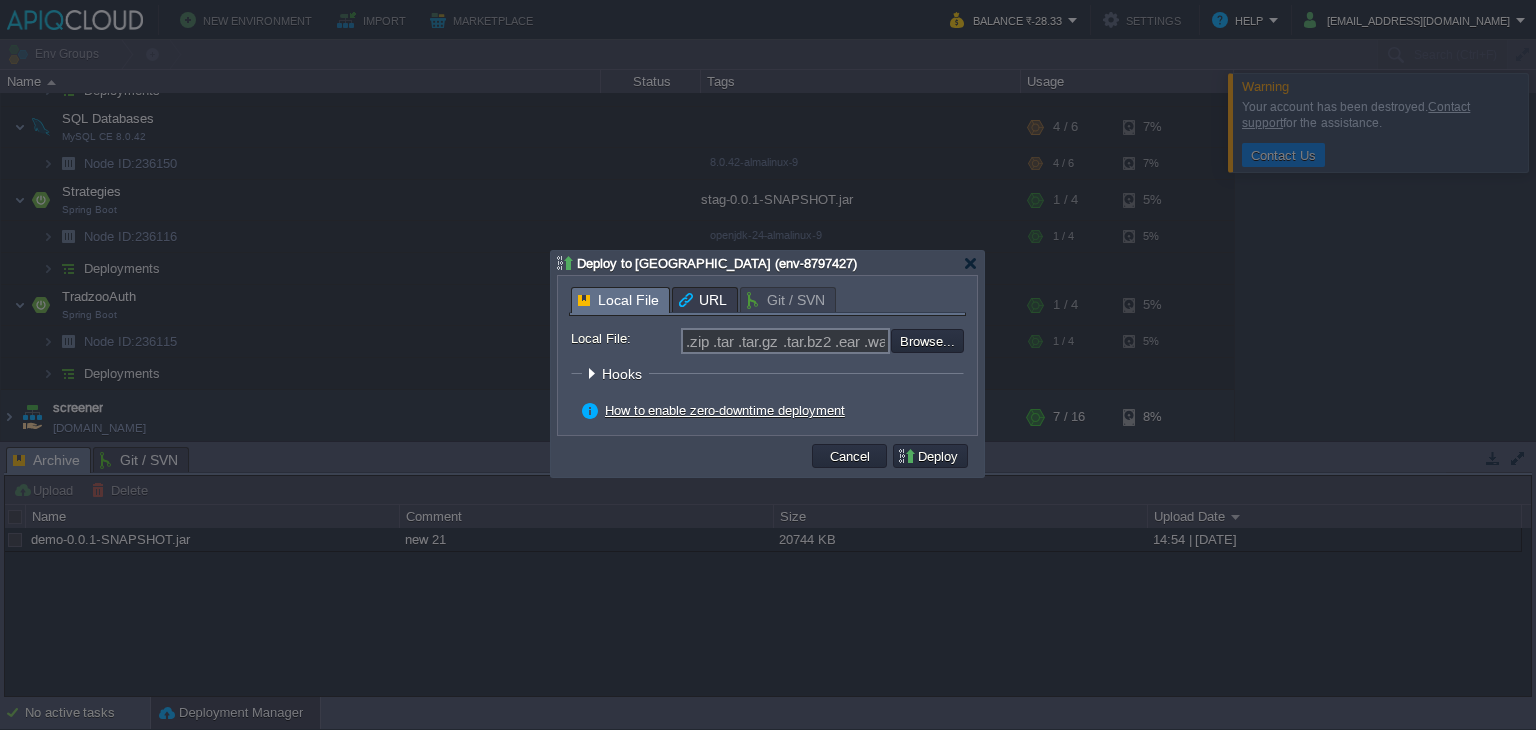 type on "C:\fakepath\TradzooAuth-3.5.3.jar" 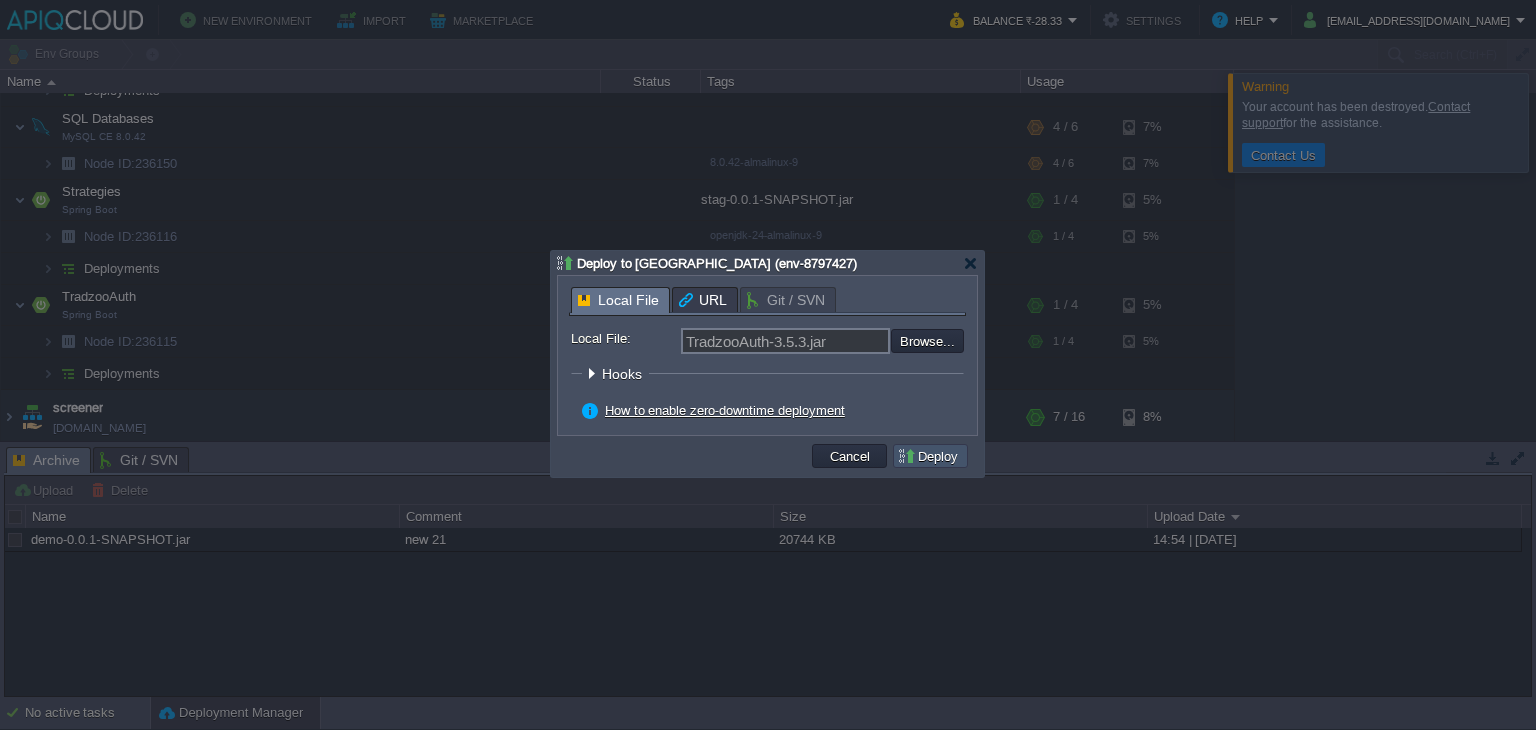 click on "Deploy" at bounding box center (930, 456) 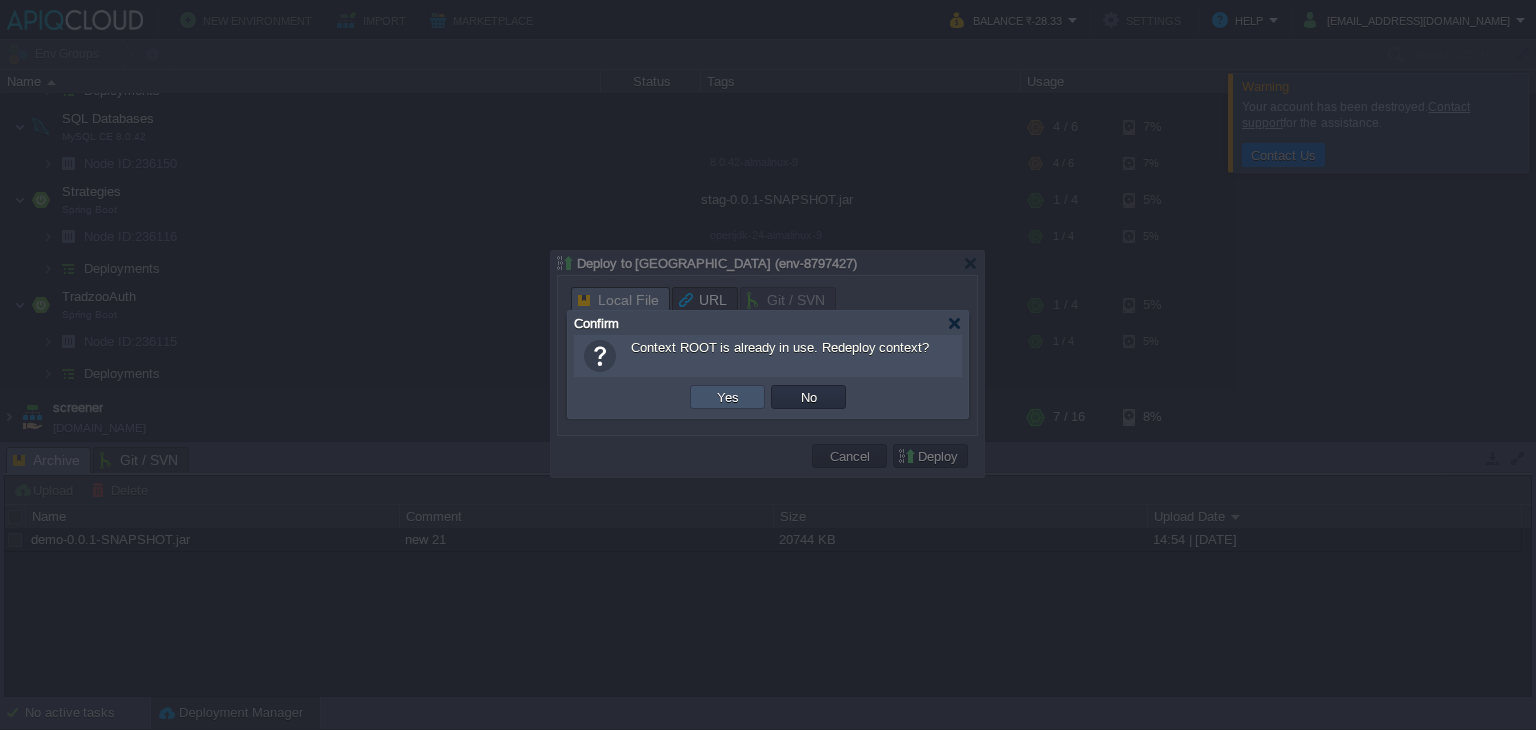 click on "Yes" at bounding box center (728, 397) 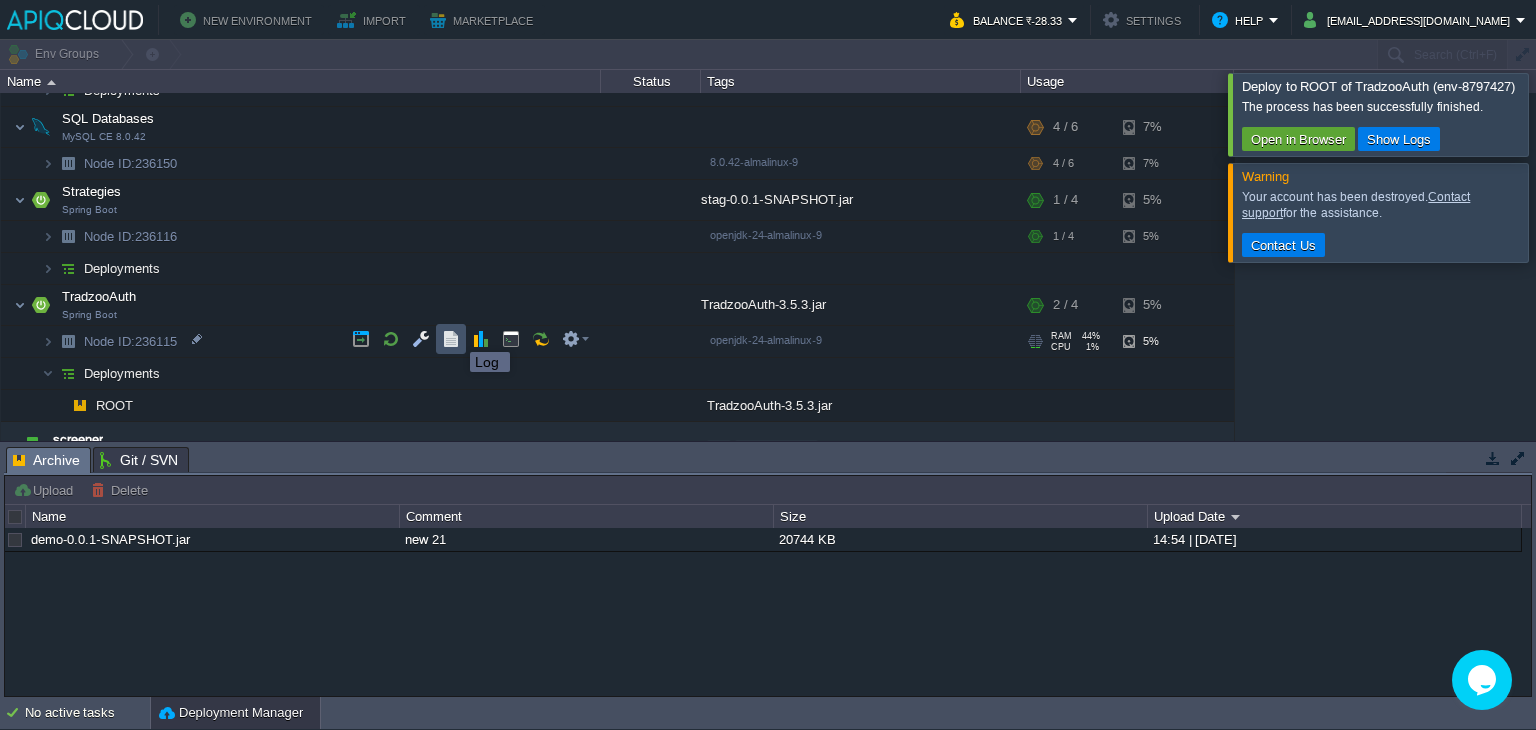 click at bounding box center (451, 339) 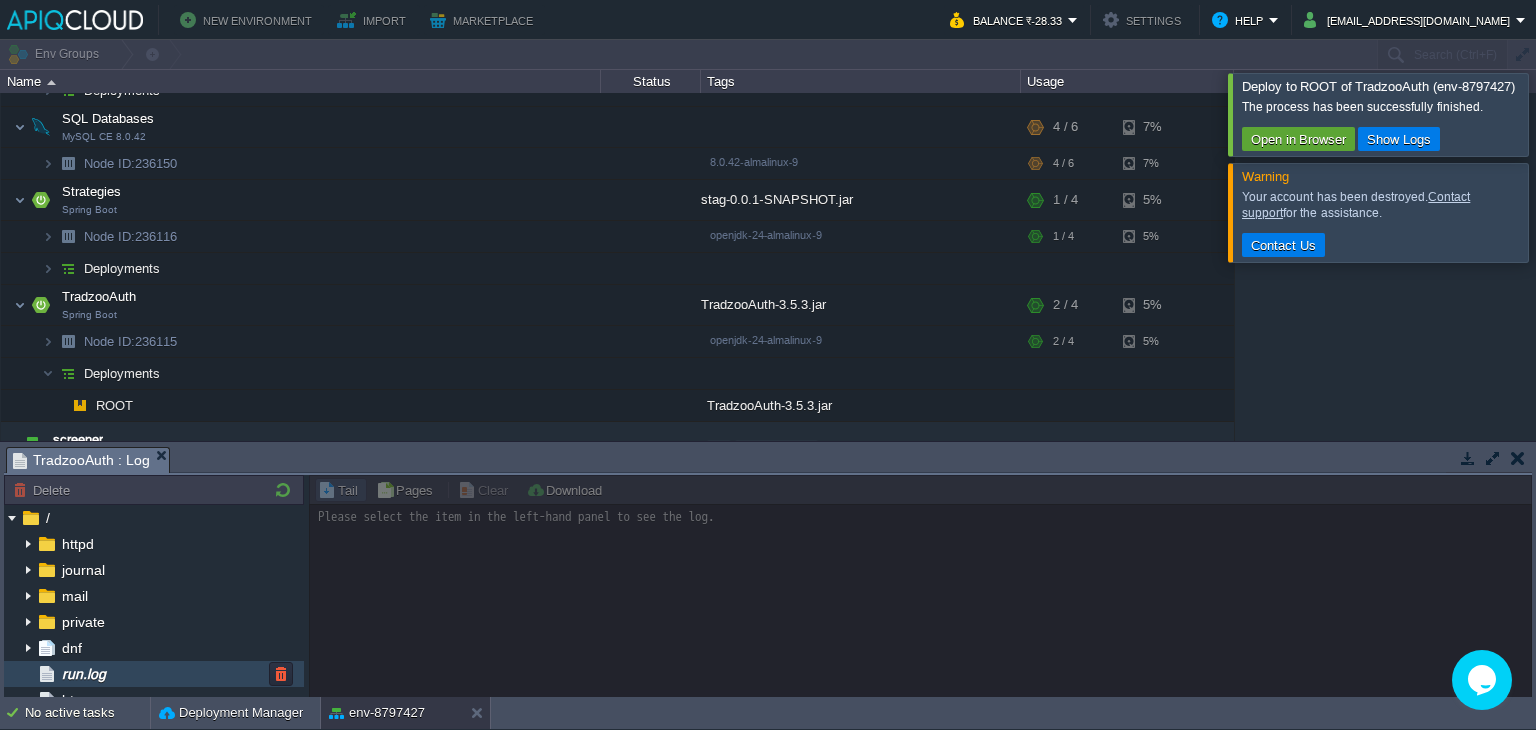 click on "run.log" at bounding box center (83, 674) 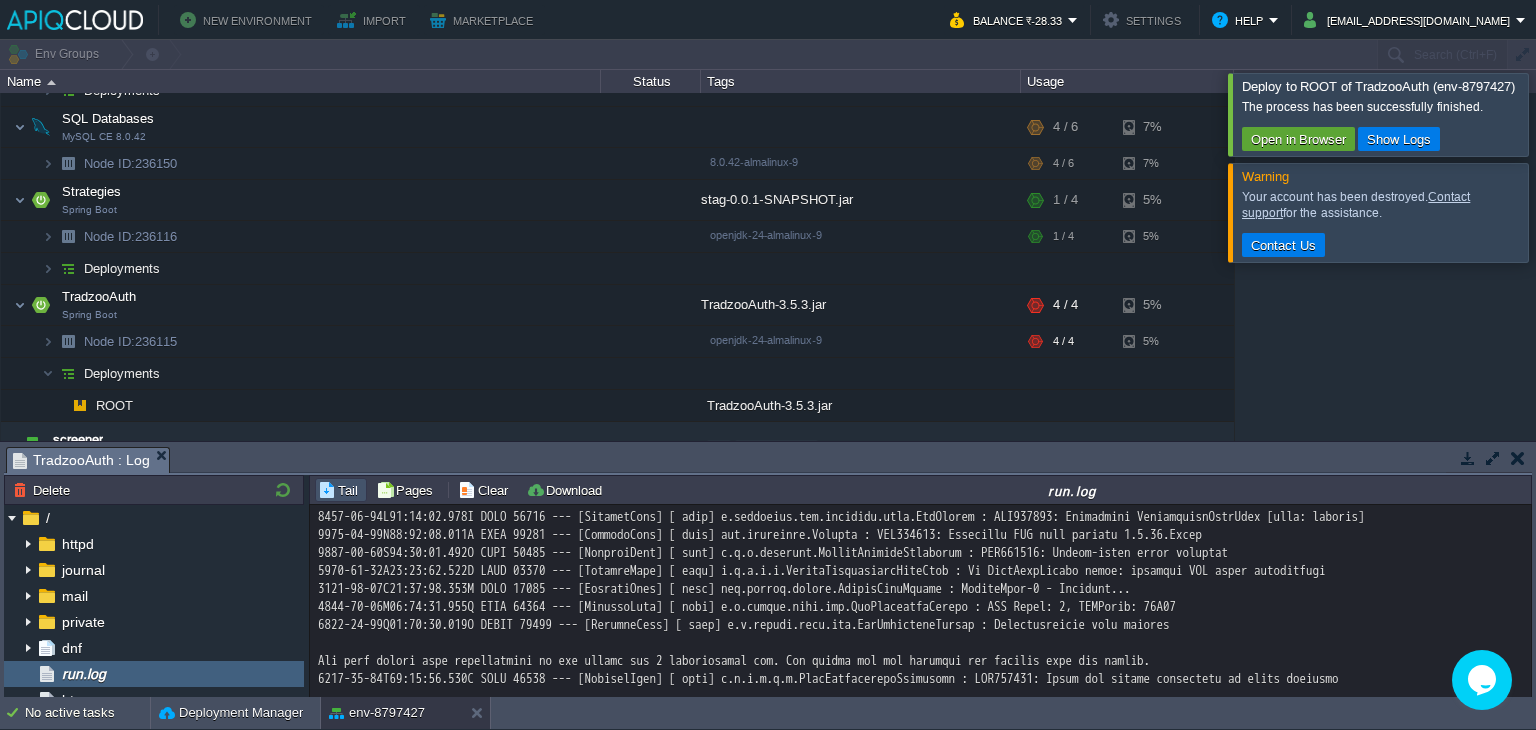 scroll, scrollTop: 14216, scrollLeft: 0, axis: vertical 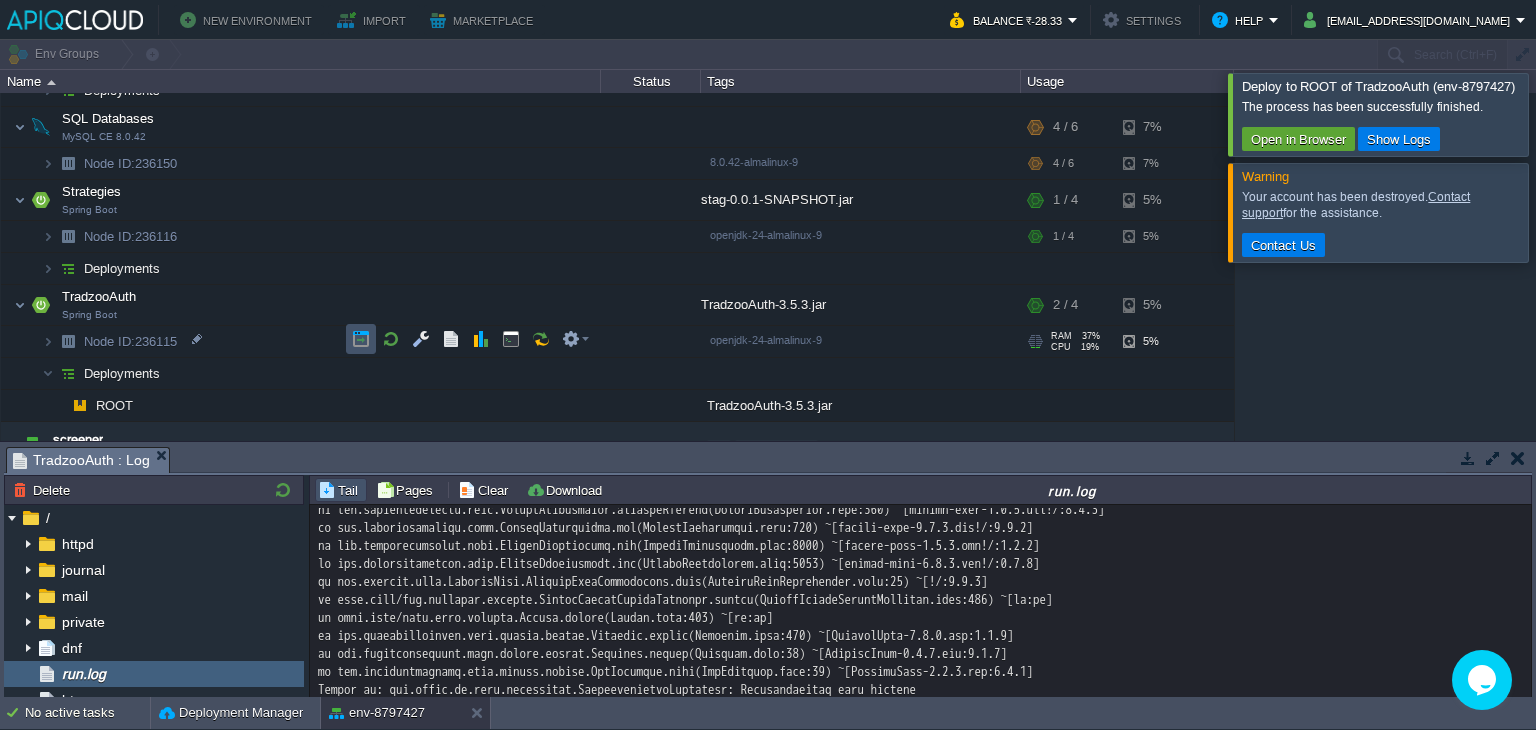 click at bounding box center [361, 339] 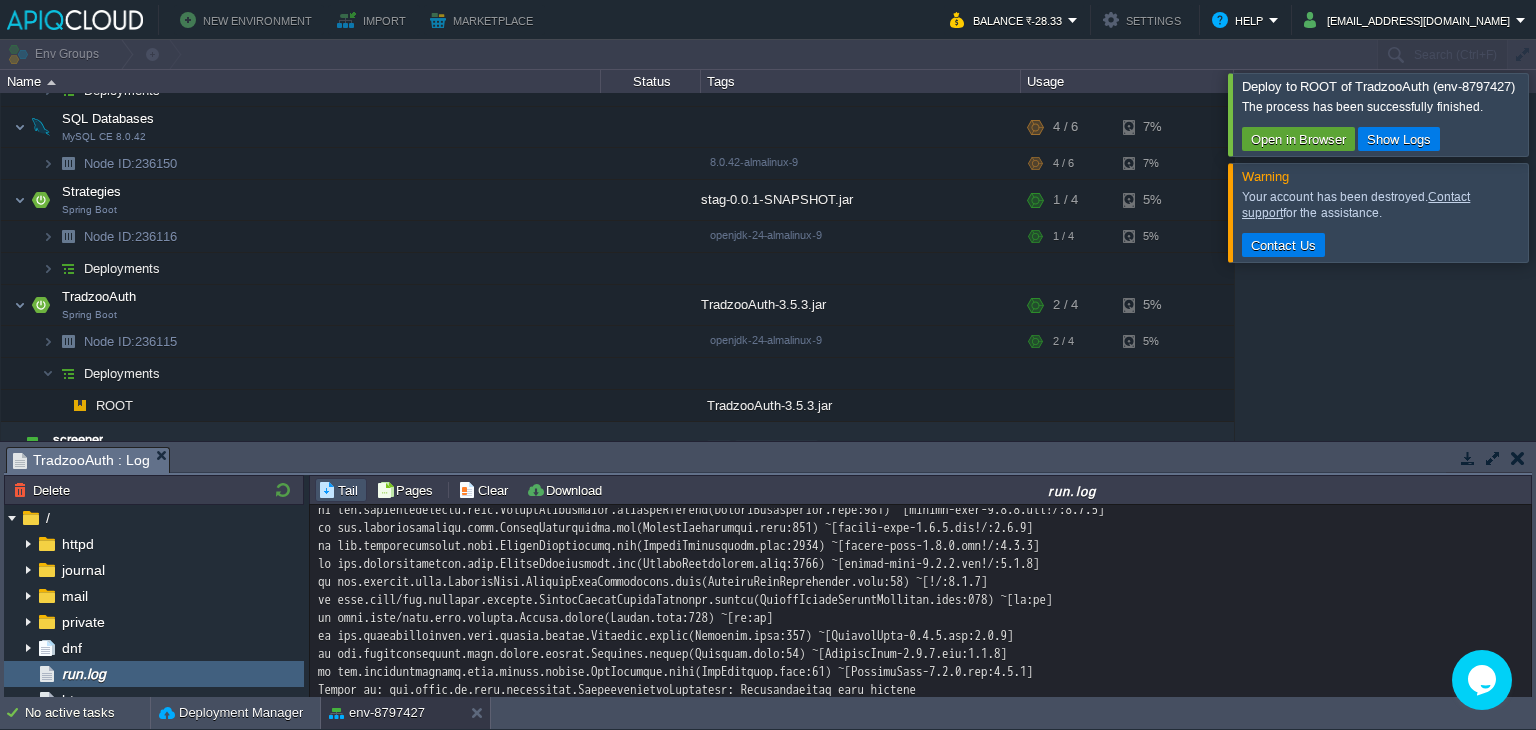scroll, scrollTop: 16360, scrollLeft: 0, axis: vertical 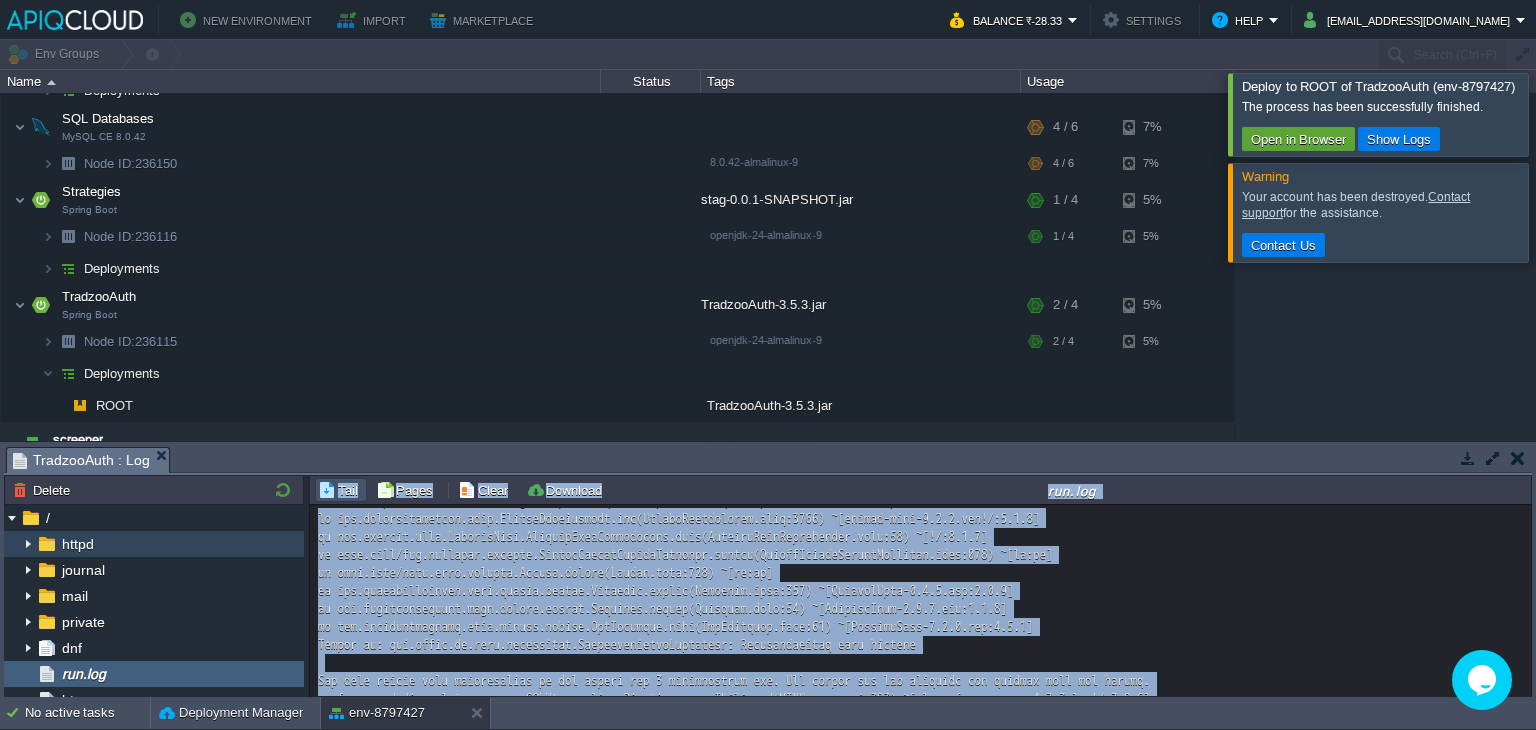 drag, startPoint x: 588, startPoint y: 615, endPoint x: 271, endPoint y: 537, distance: 326.4552 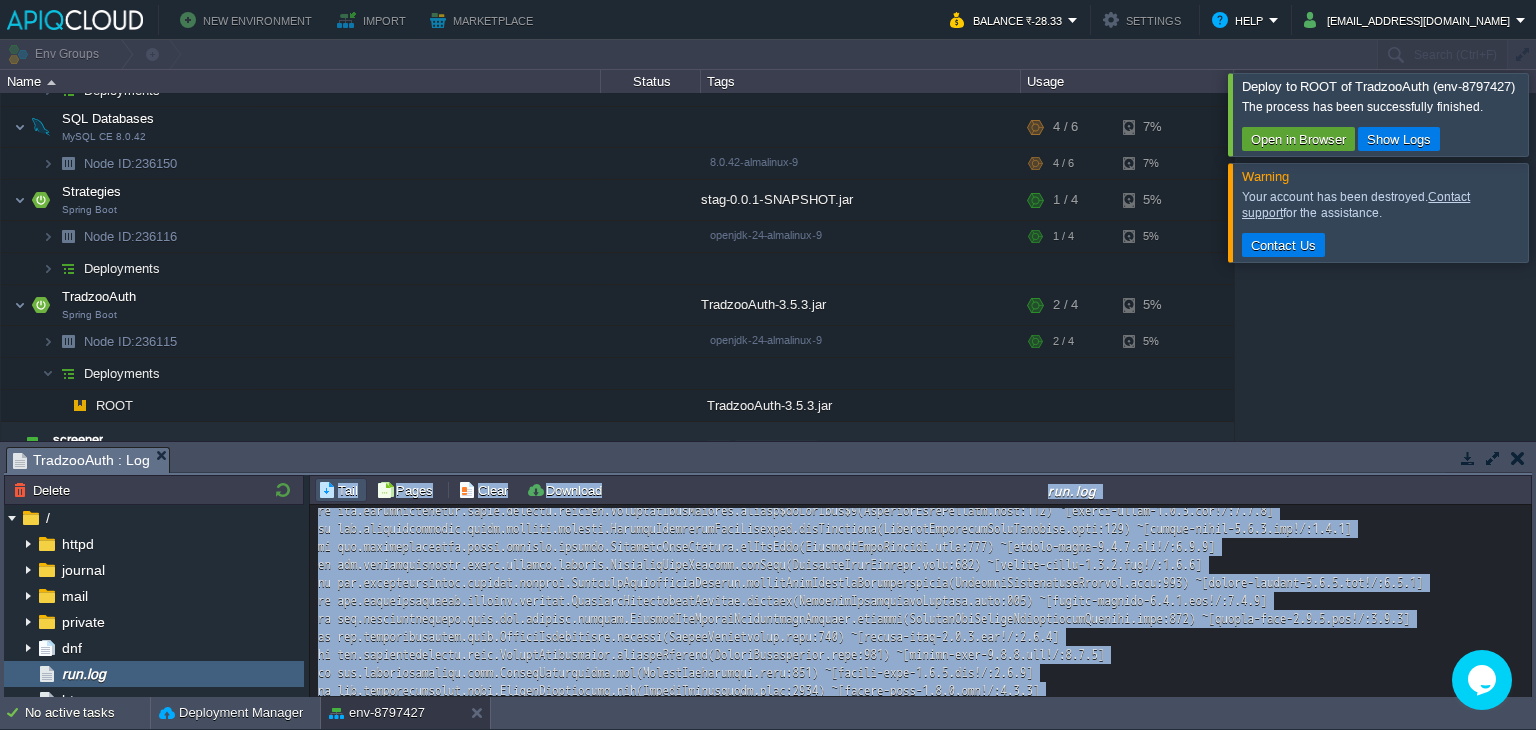 scroll, scrollTop: 16360, scrollLeft: 0, axis: vertical 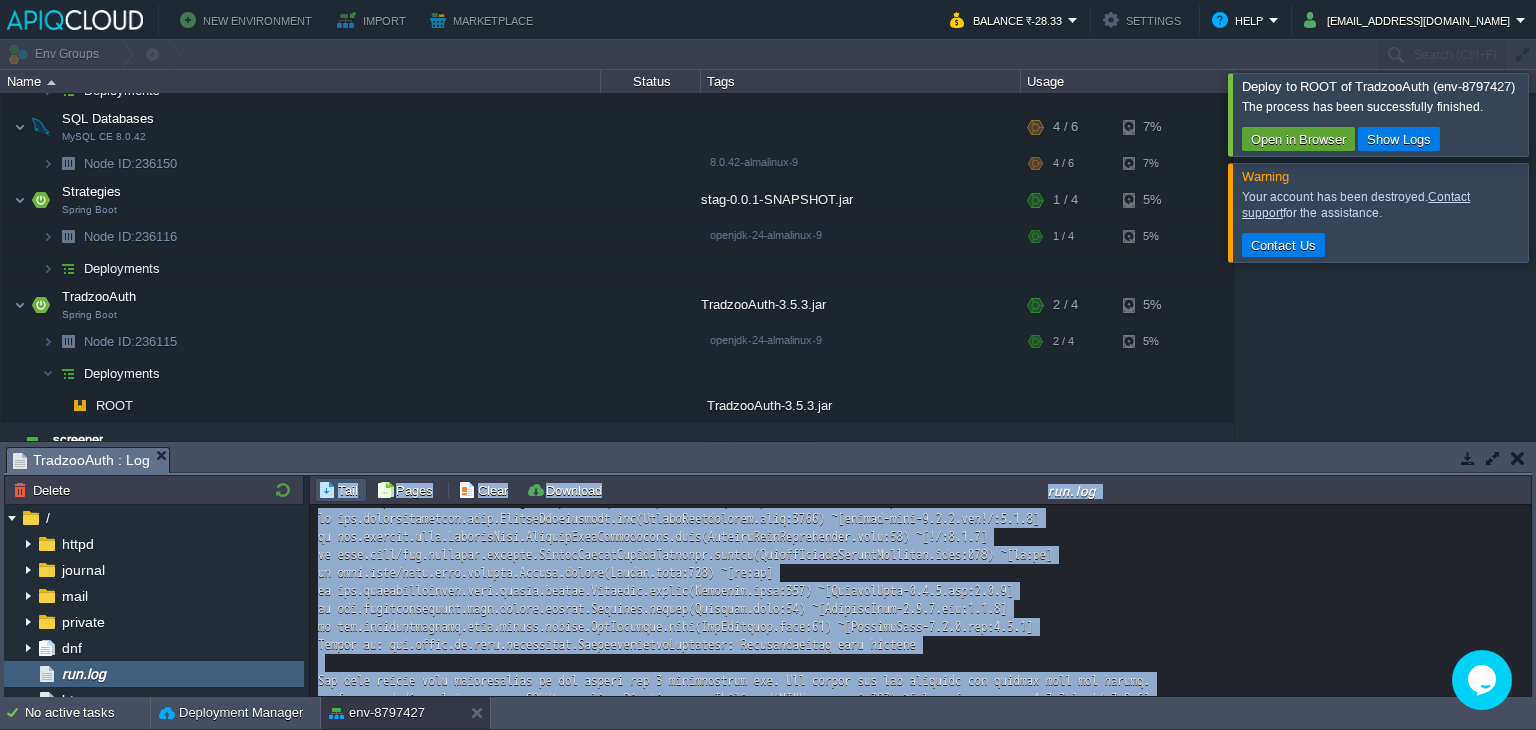 click at bounding box center (921, -7059) 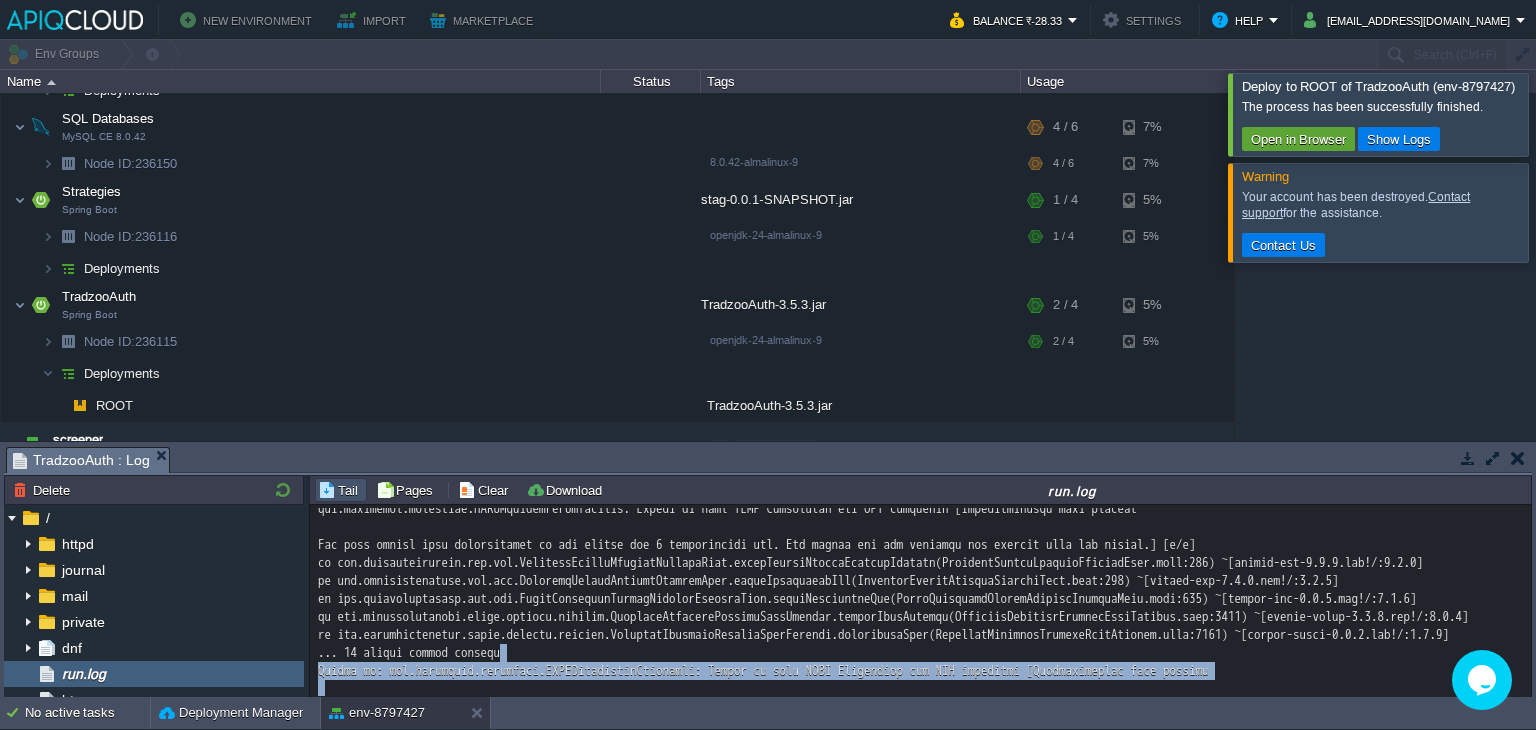drag, startPoint x: 1238, startPoint y: 668, endPoint x: 1152, endPoint y: 661, distance: 86.28442 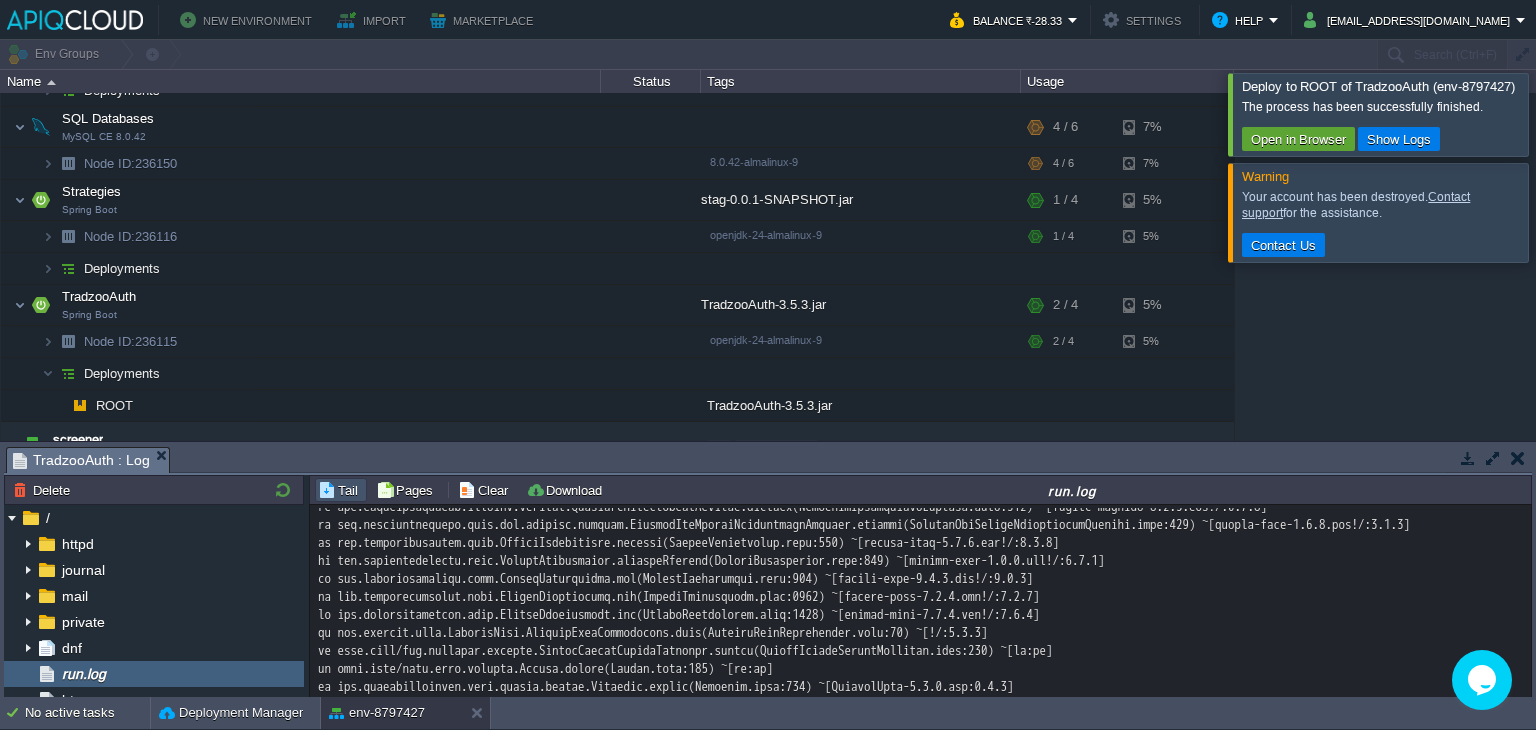 scroll, scrollTop: 16264, scrollLeft: 0, axis: vertical 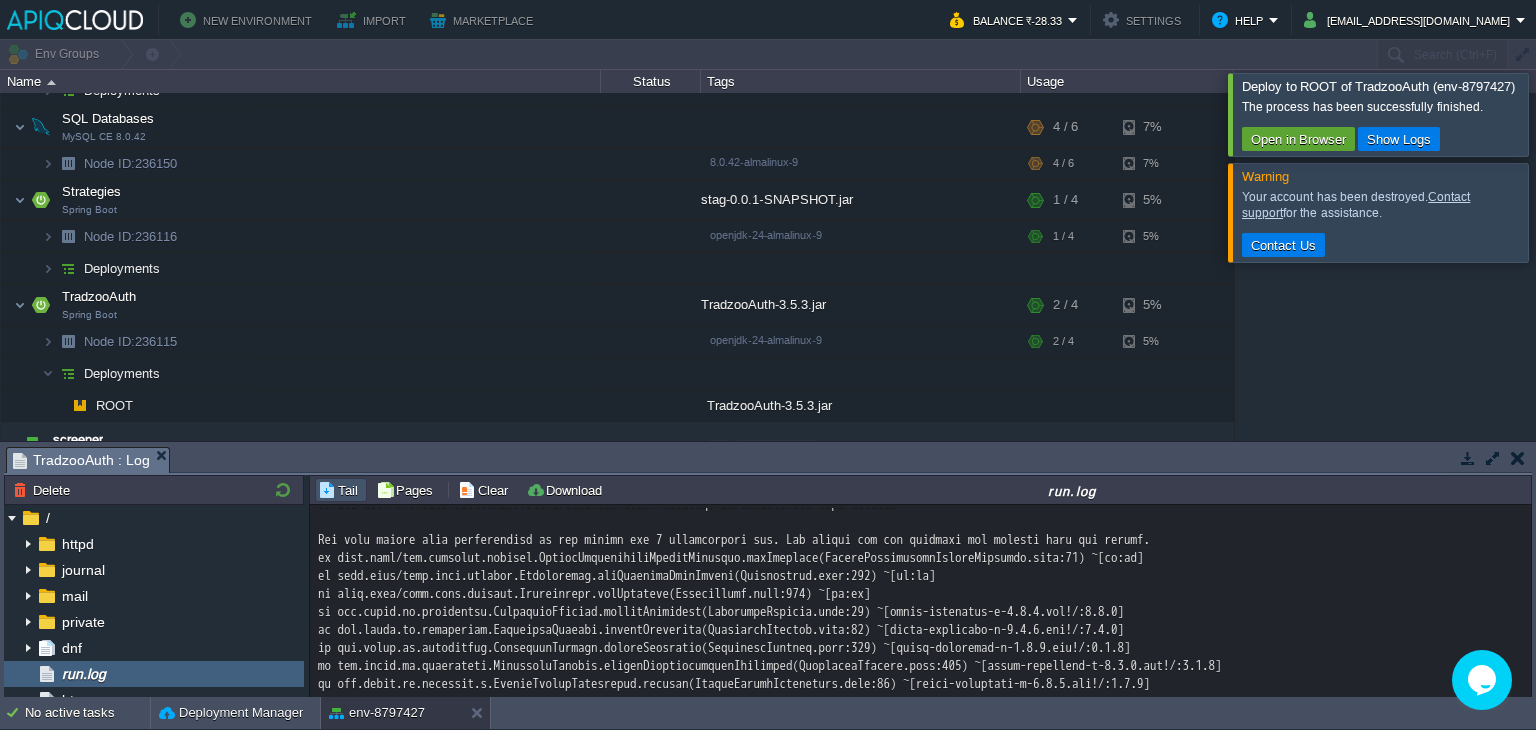 drag, startPoint x: 317, startPoint y: 562, endPoint x: 678, endPoint y: 545, distance: 361.40005 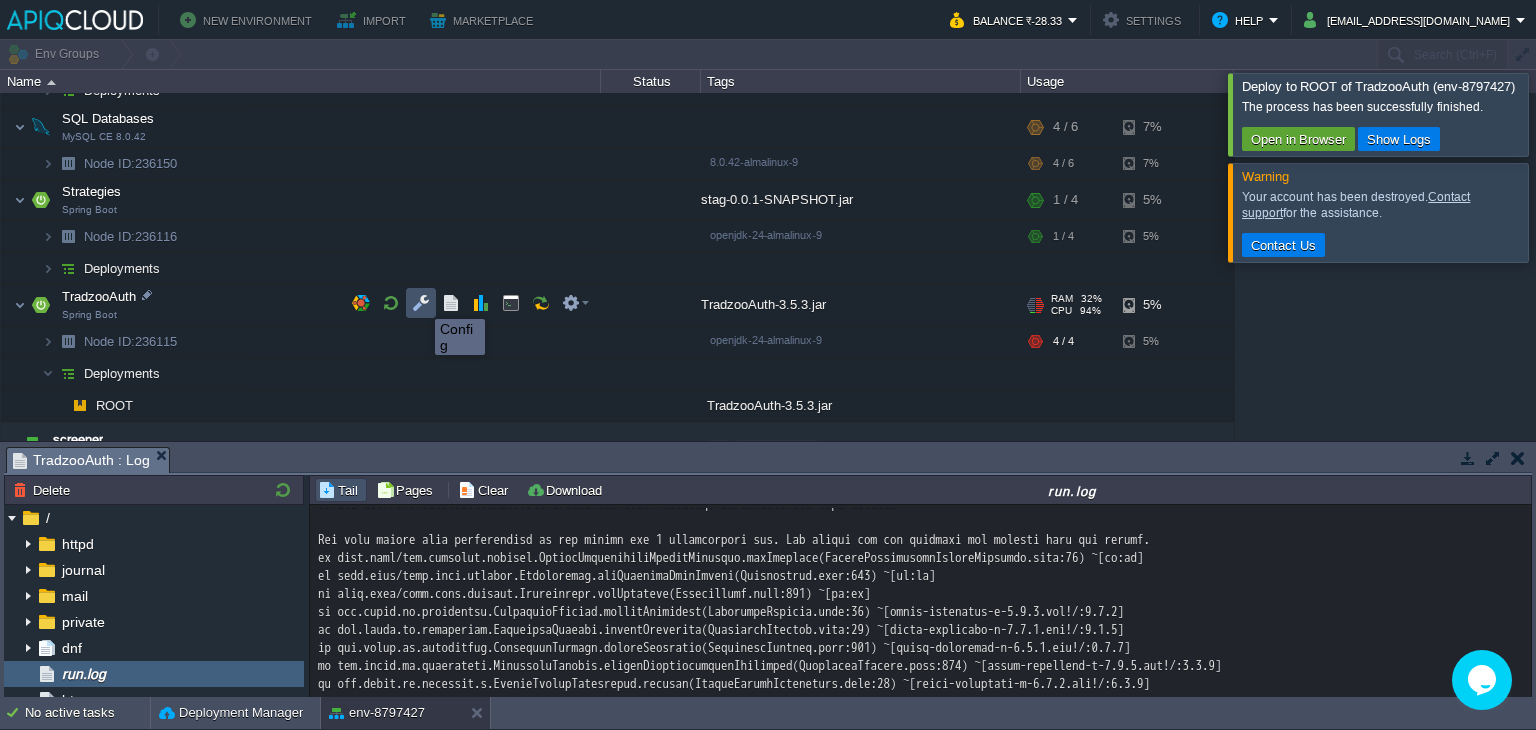 click at bounding box center (421, 303) 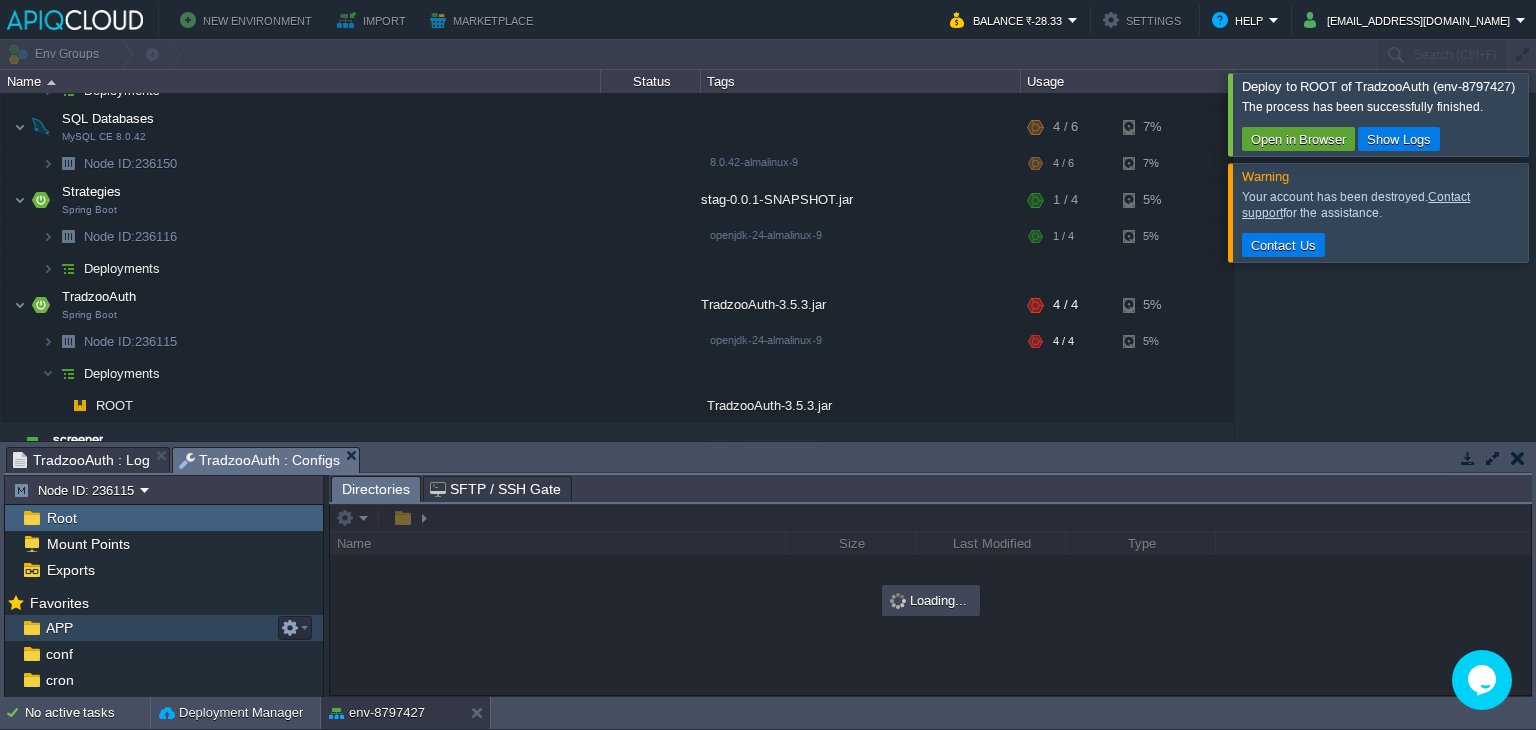 click on "APP" at bounding box center [164, 628] 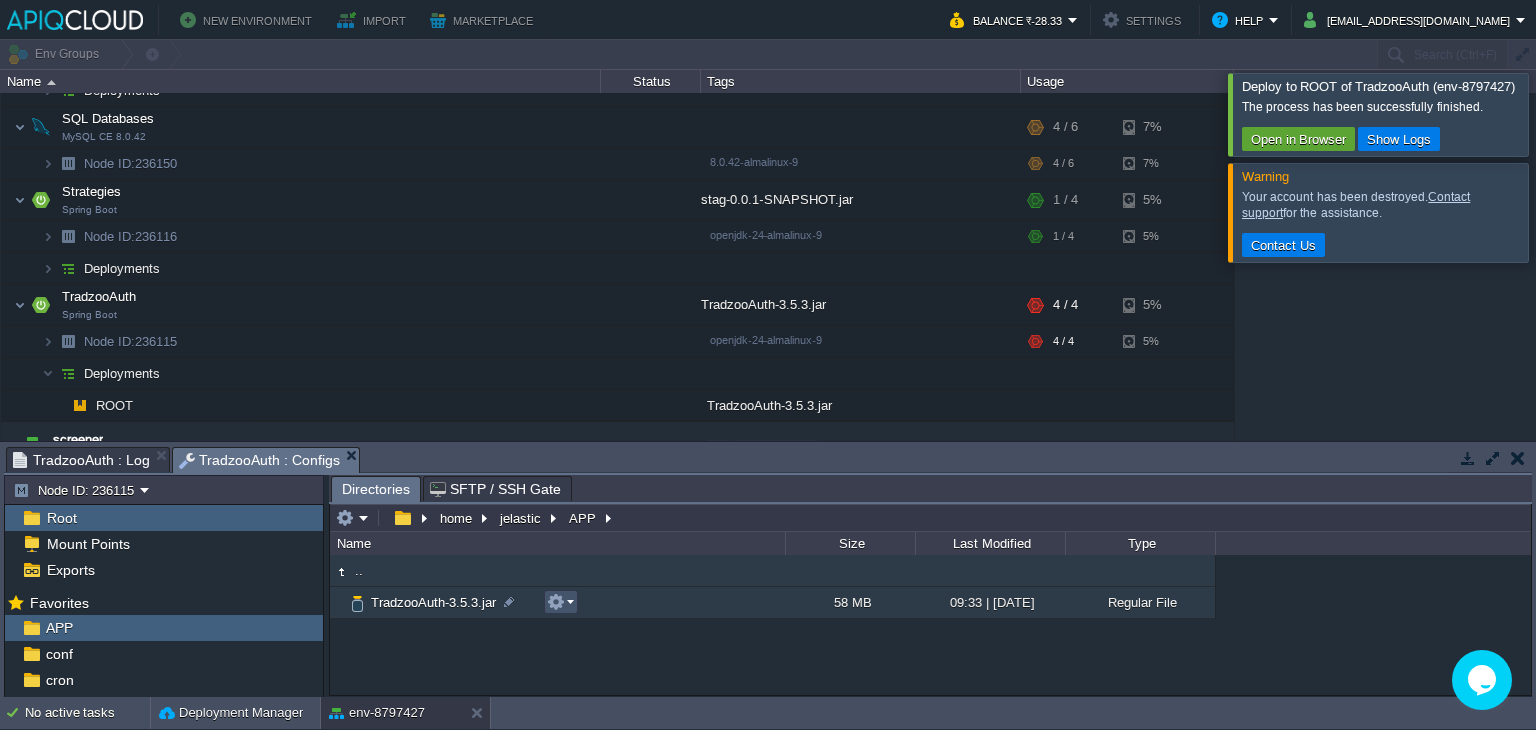 click at bounding box center (556, 602) 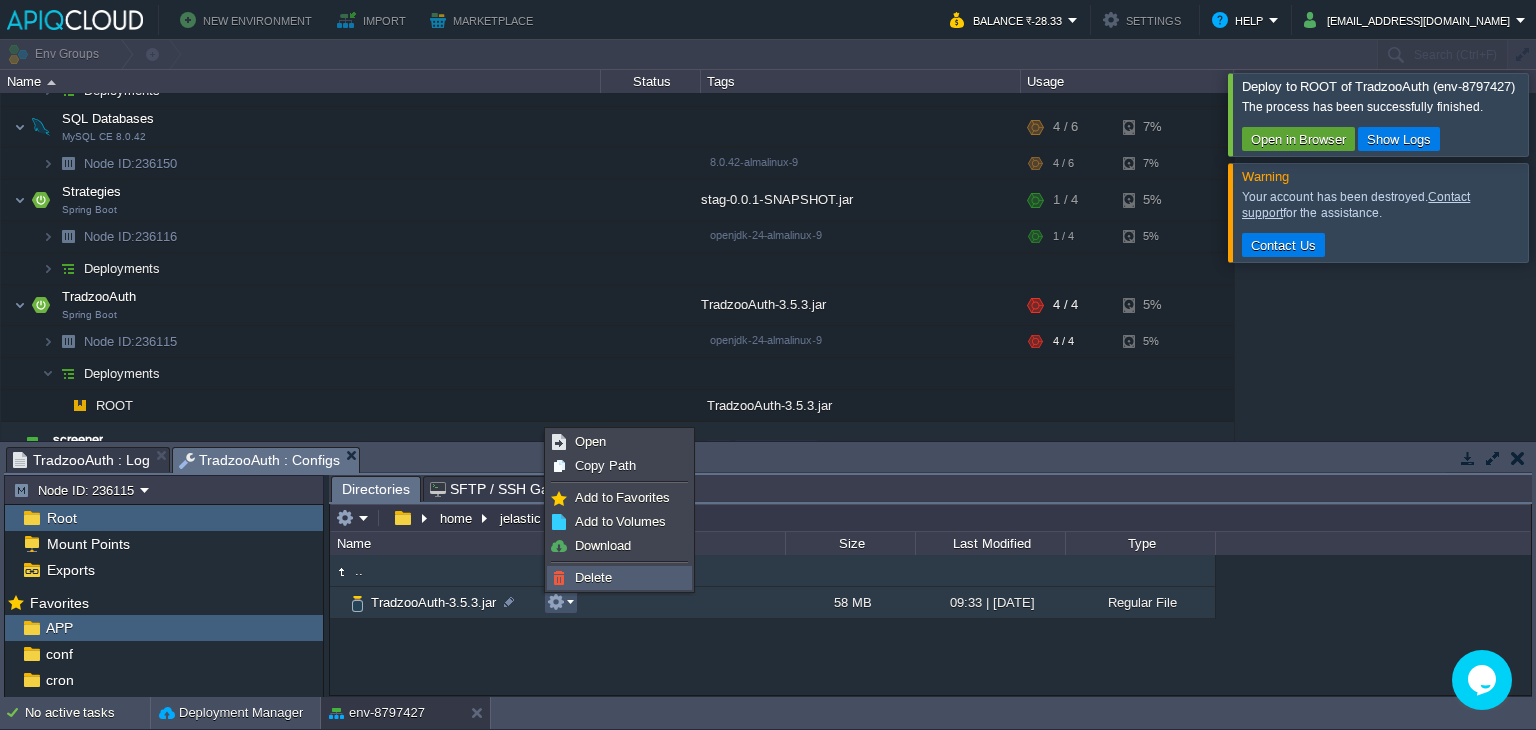 click on "Delete" at bounding box center (593, 577) 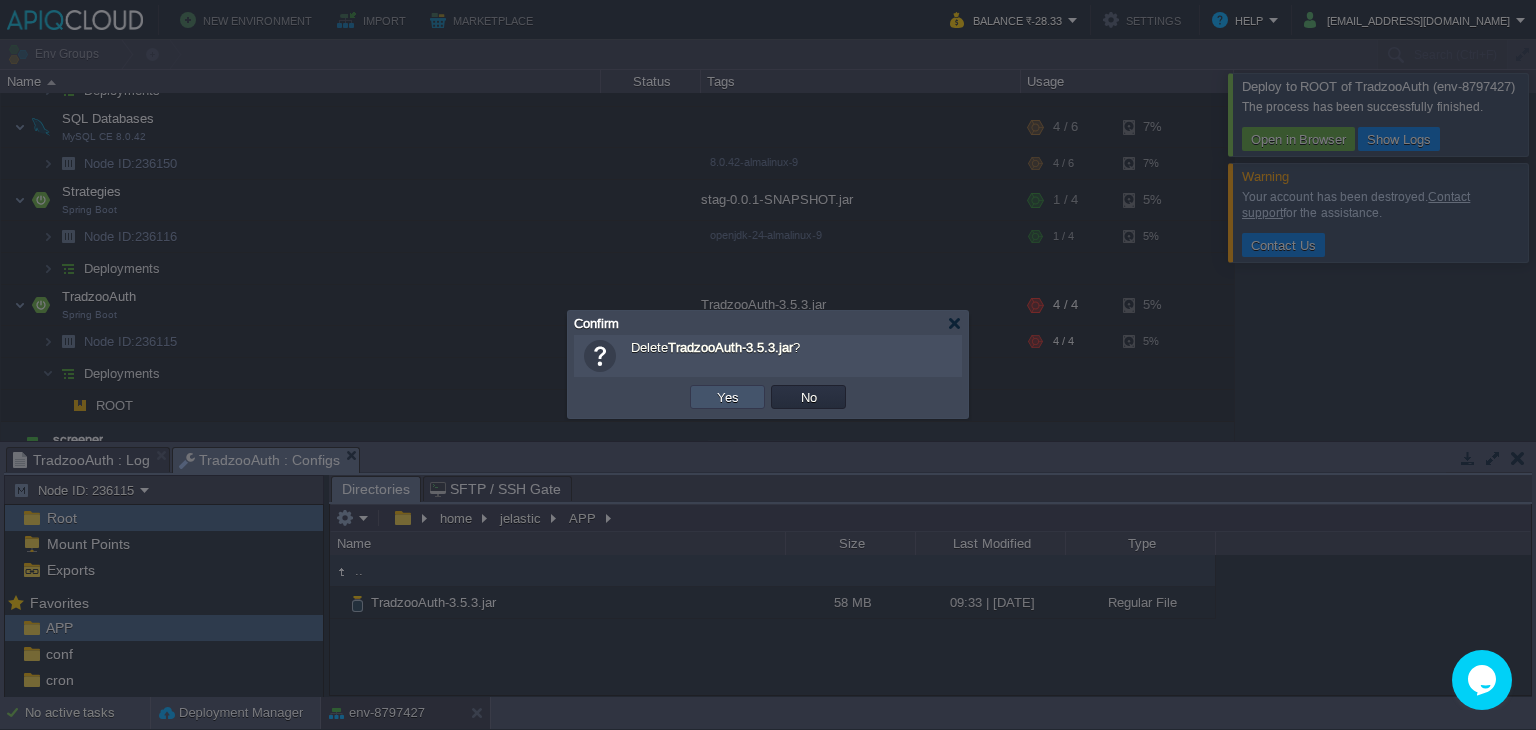 click on "Yes" at bounding box center (728, 397) 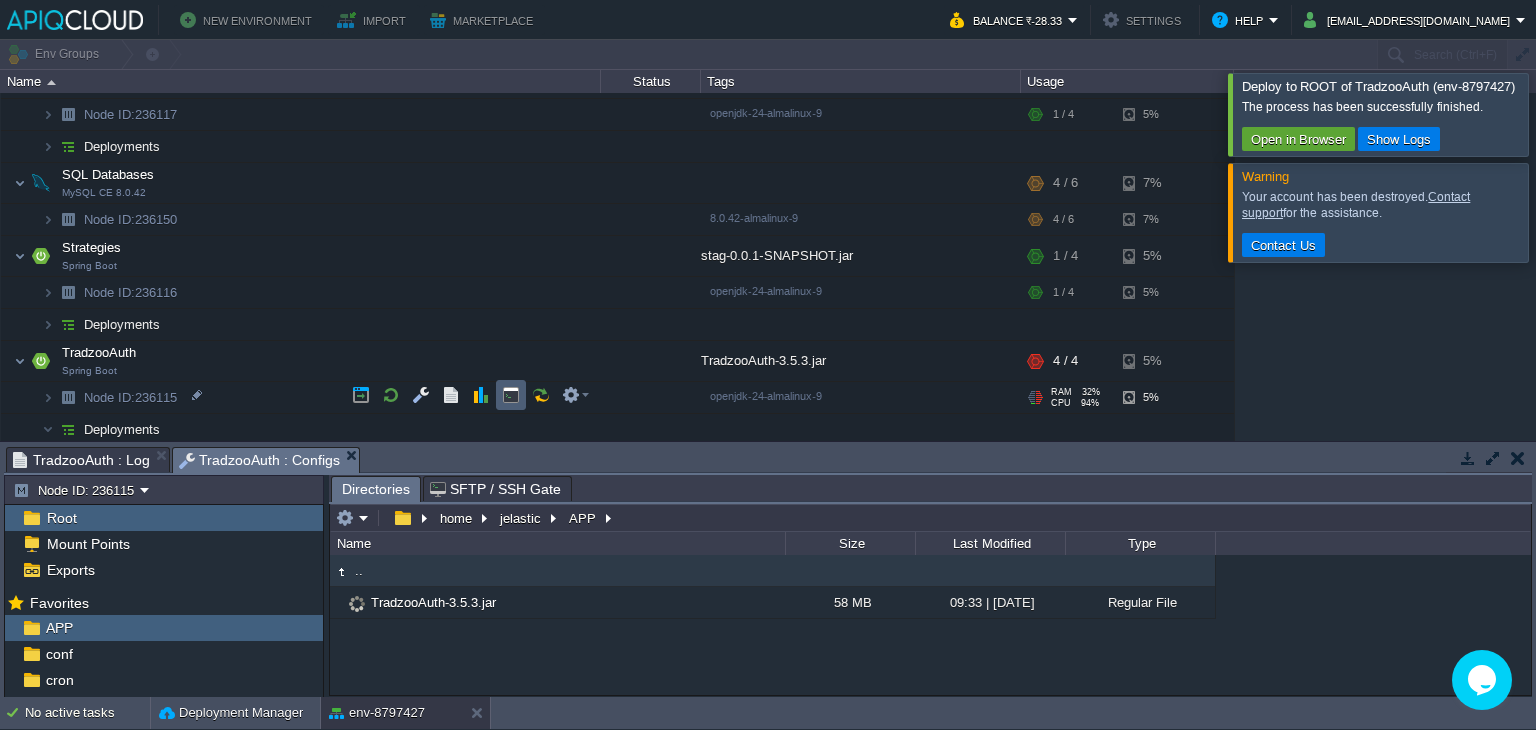 scroll, scrollTop: 88, scrollLeft: 0, axis: vertical 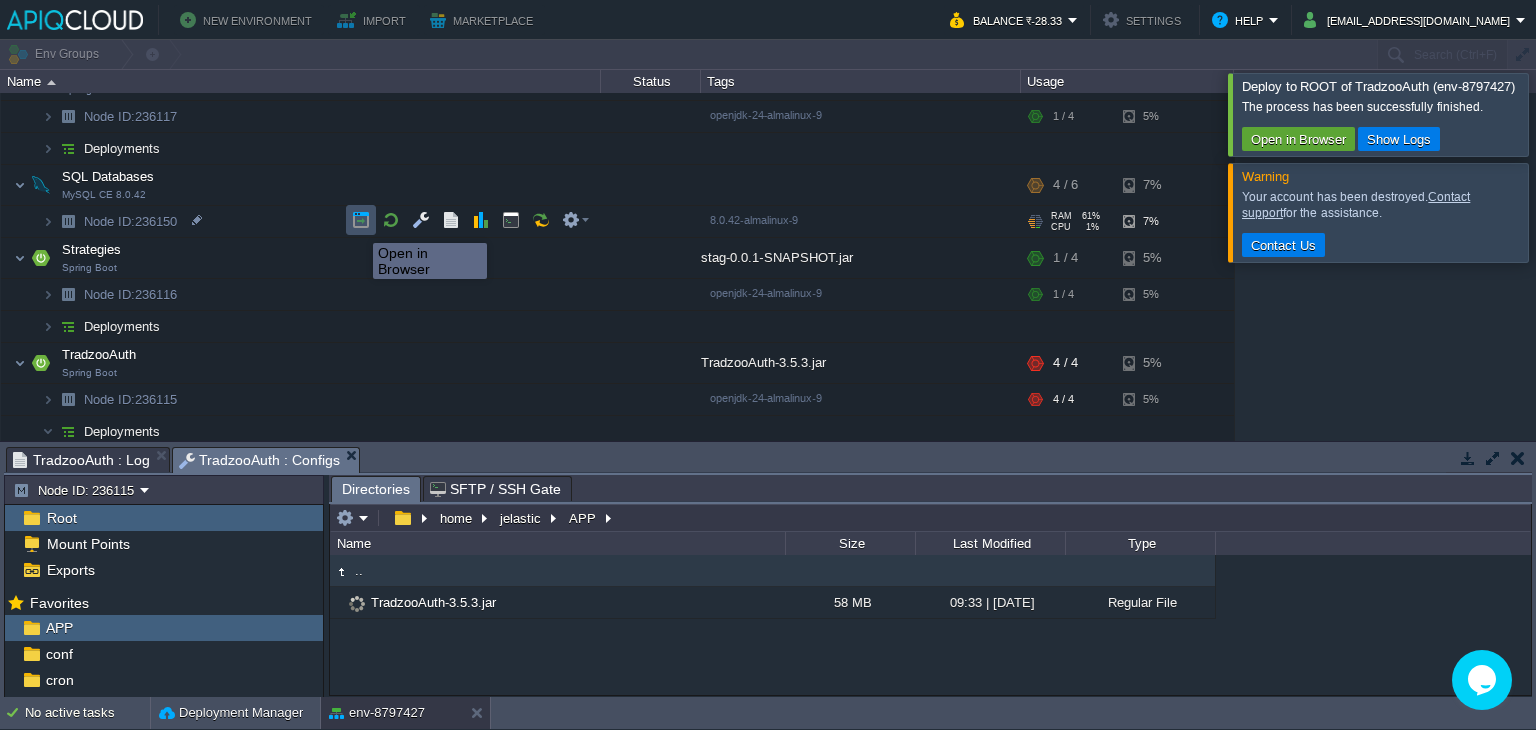 click at bounding box center [361, 220] 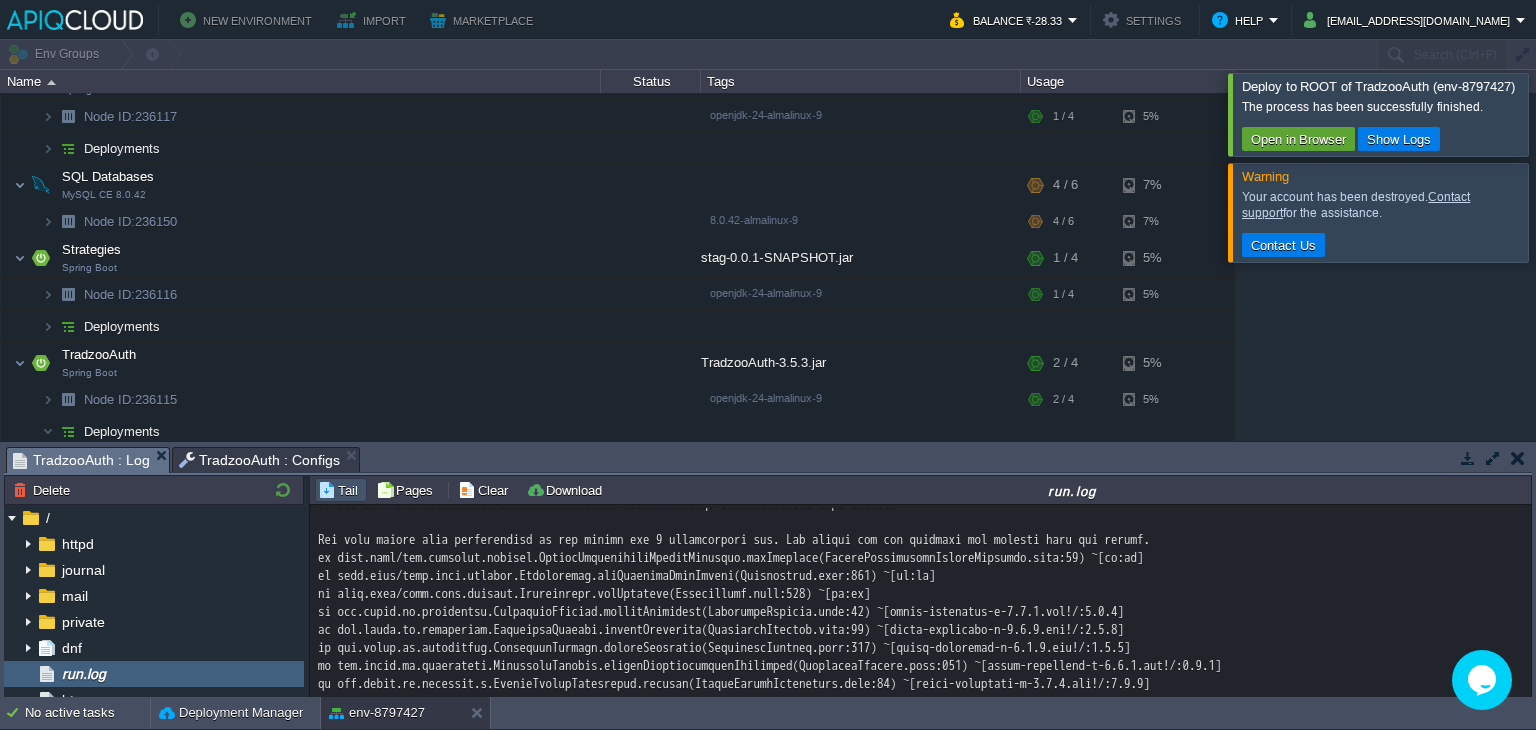 click on "TradzooAuth : Log" at bounding box center [81, 460] 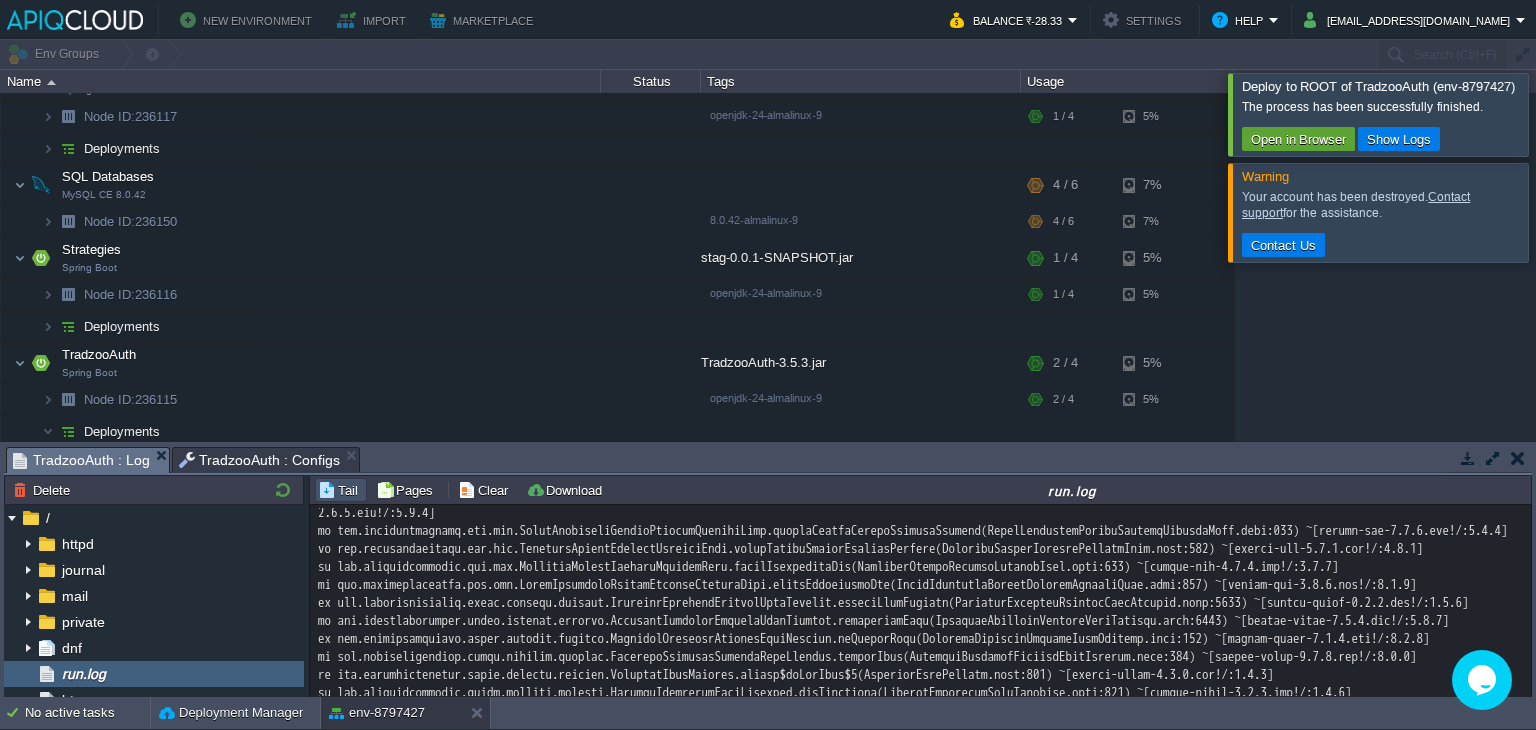 scroll, scrollTop: 15974, scrollLeft: 0, axis: vertical 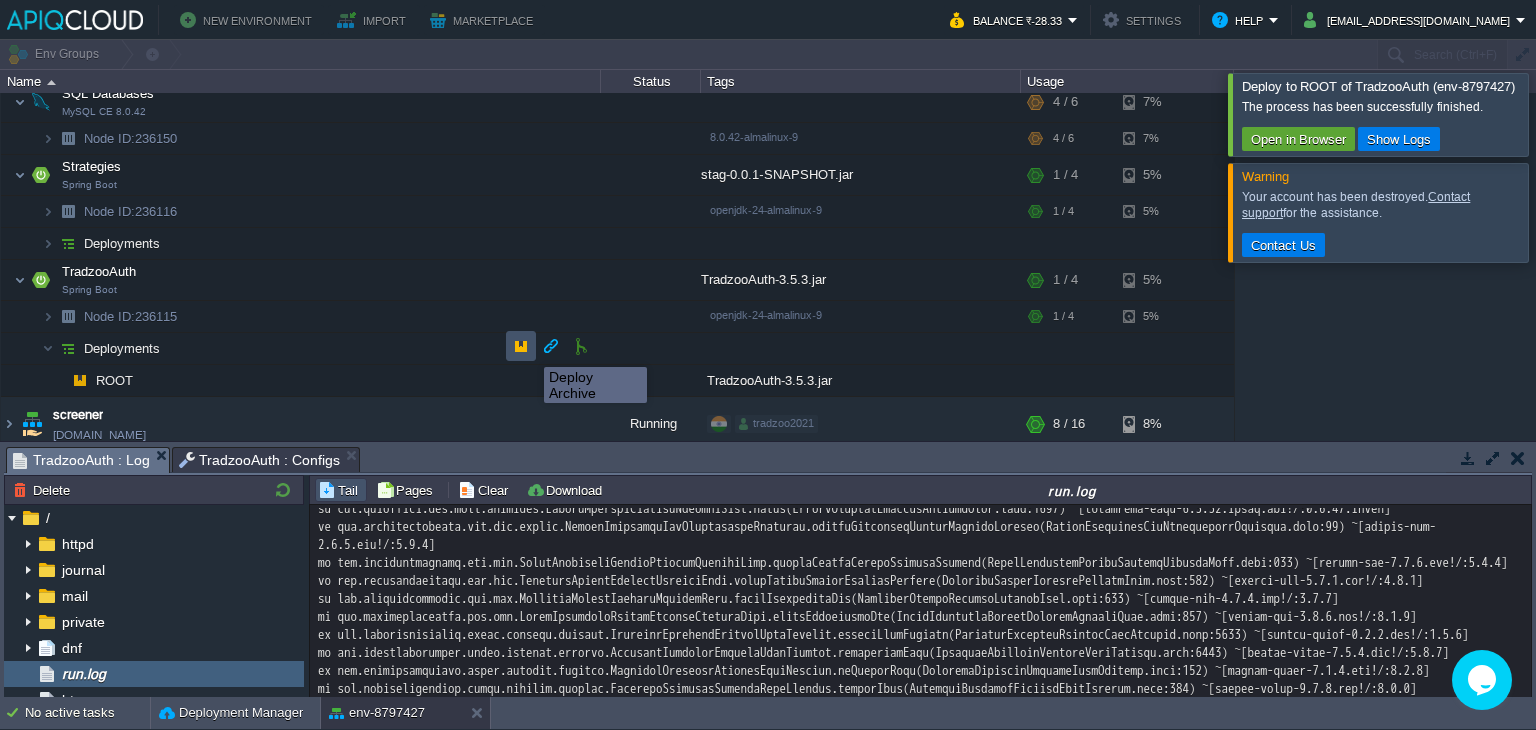 click at bounding box center [521, 346] 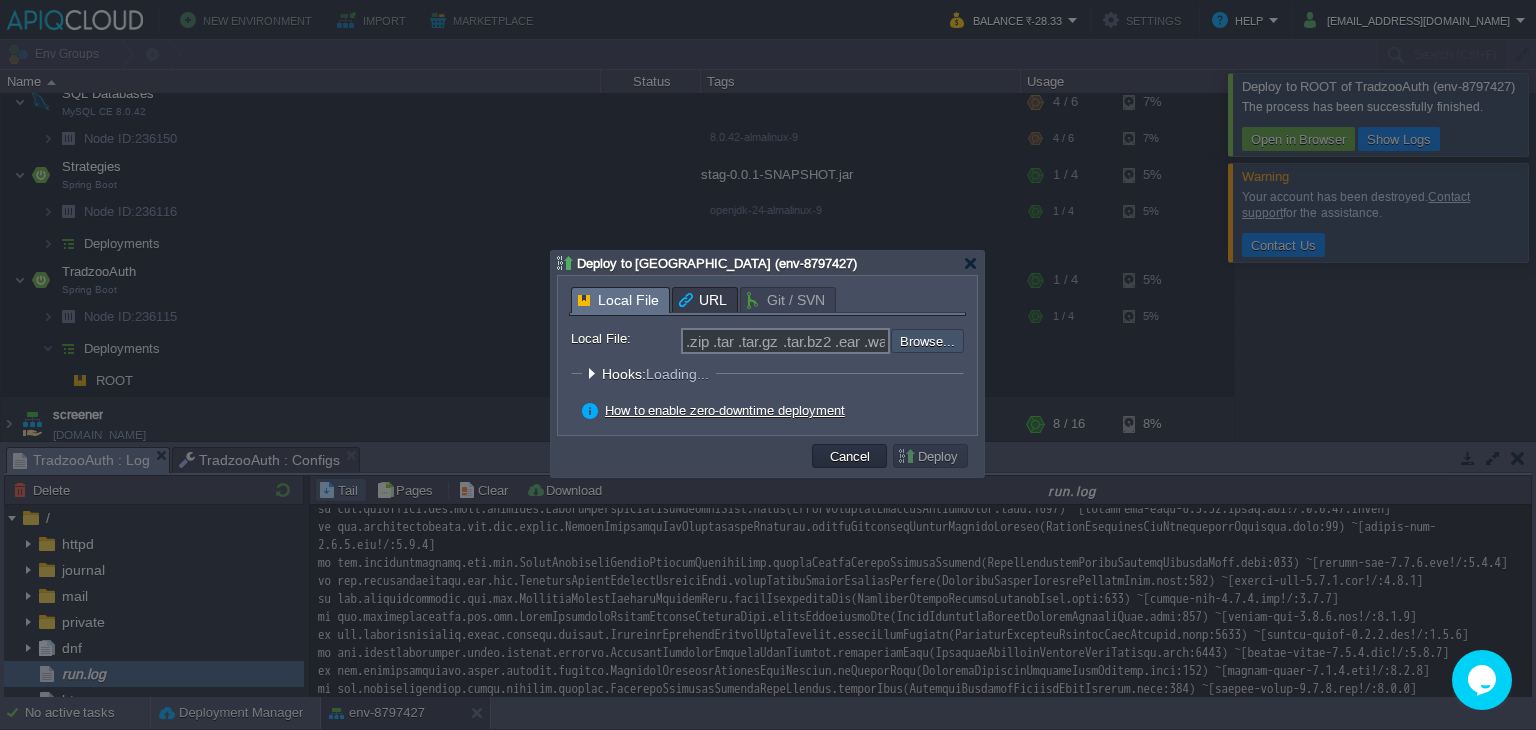 click at bounding box center (837, 341) 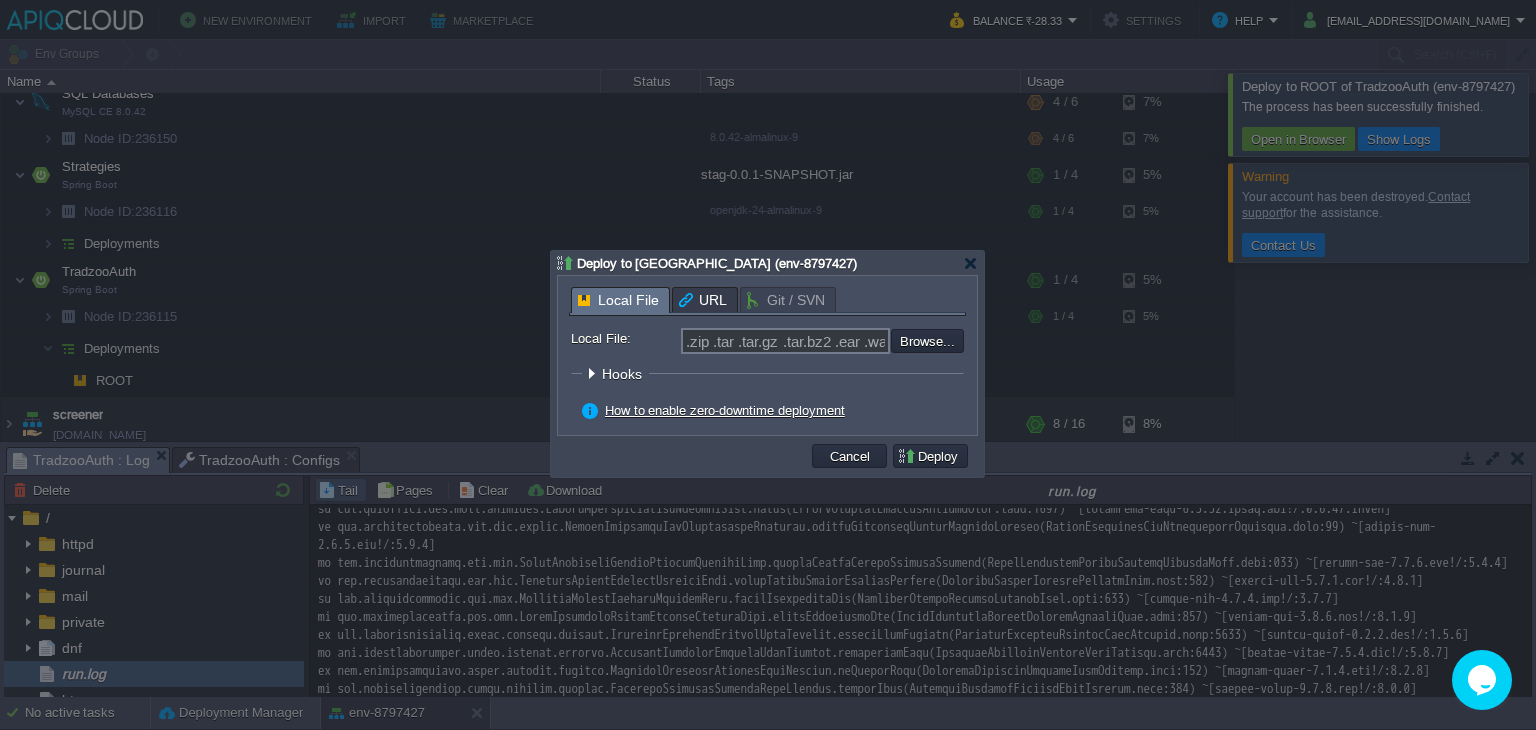 type on "C:\fakepath\TradzooAuth-3.5.3.jar" 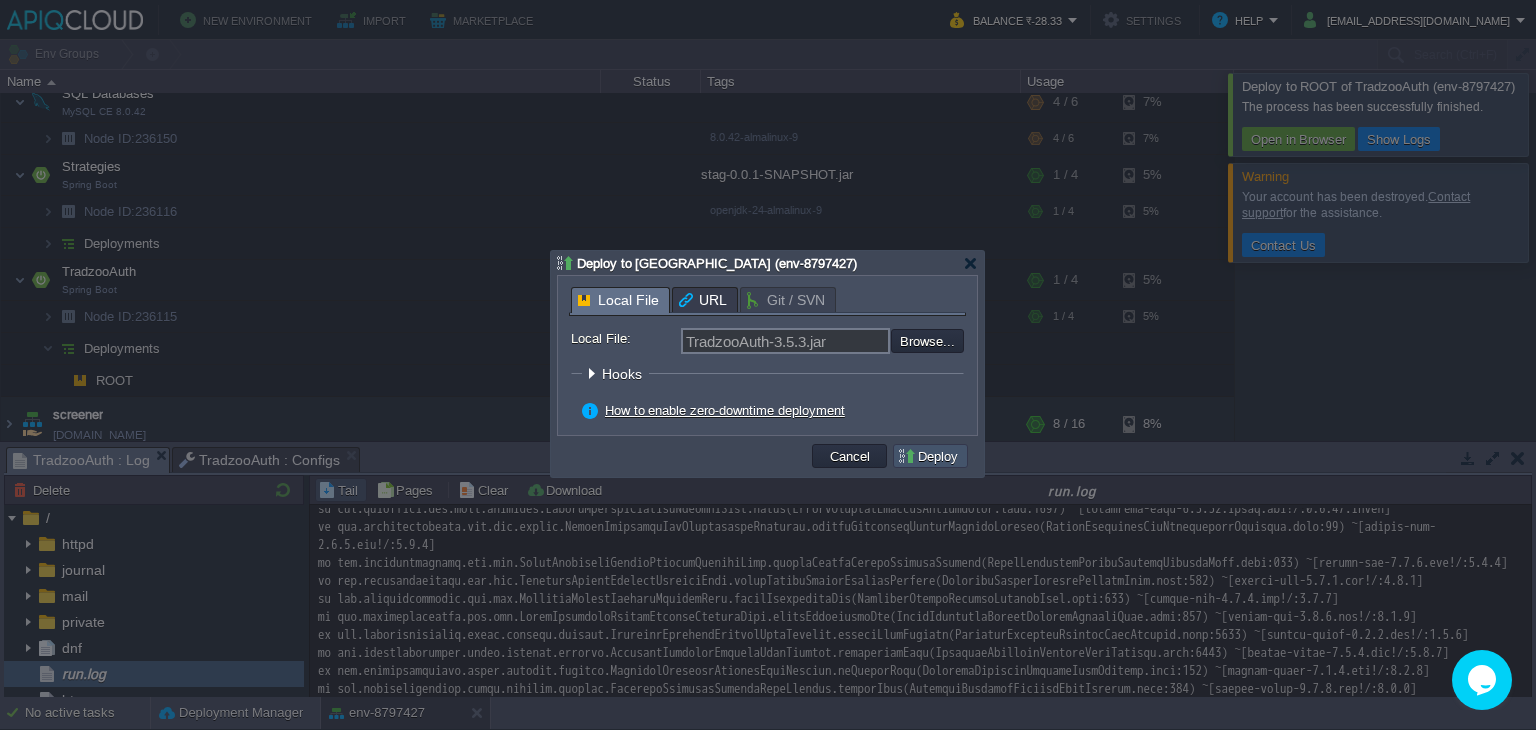 click on "Deploy" at bounding box center (930, 456) 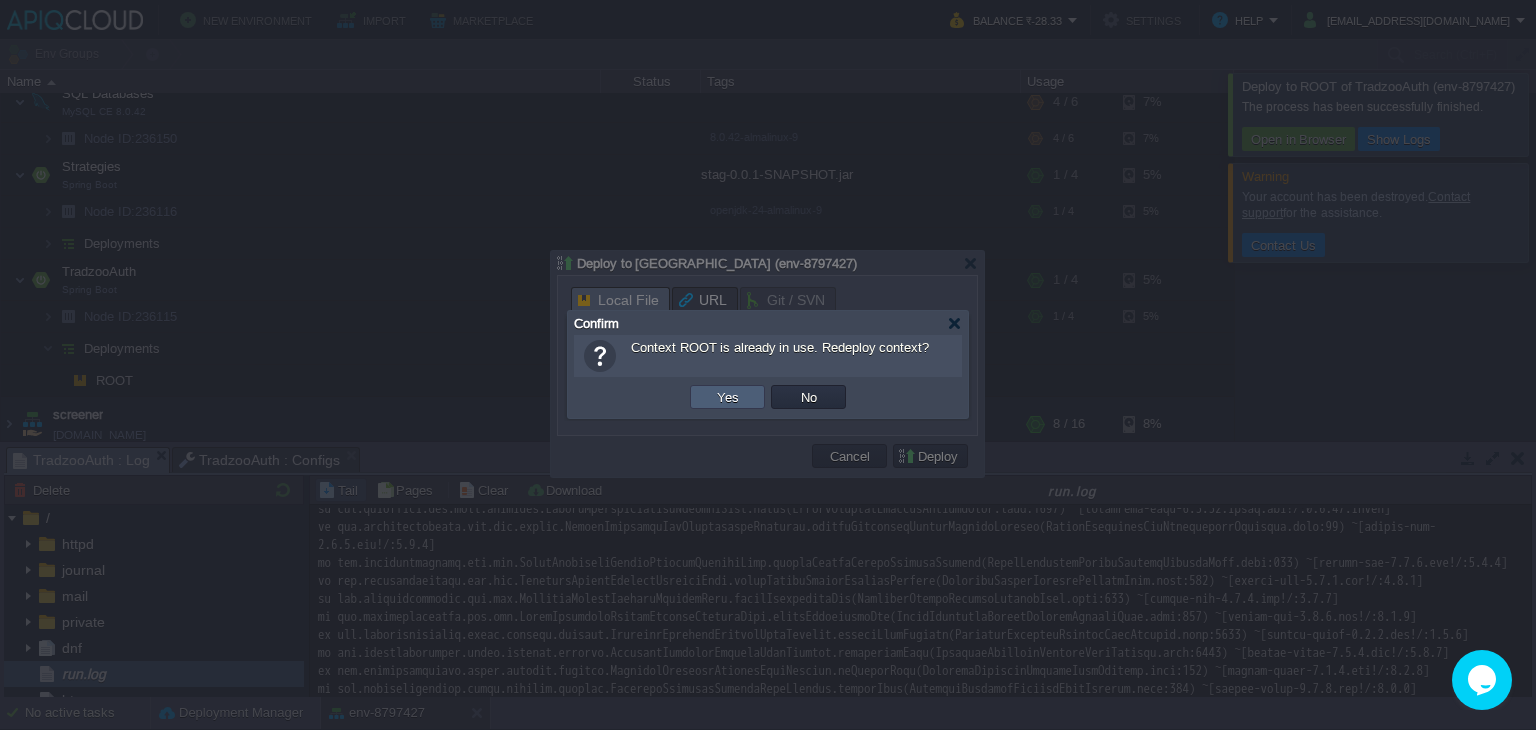 click on "Yes" at bounding box center [727, 397] 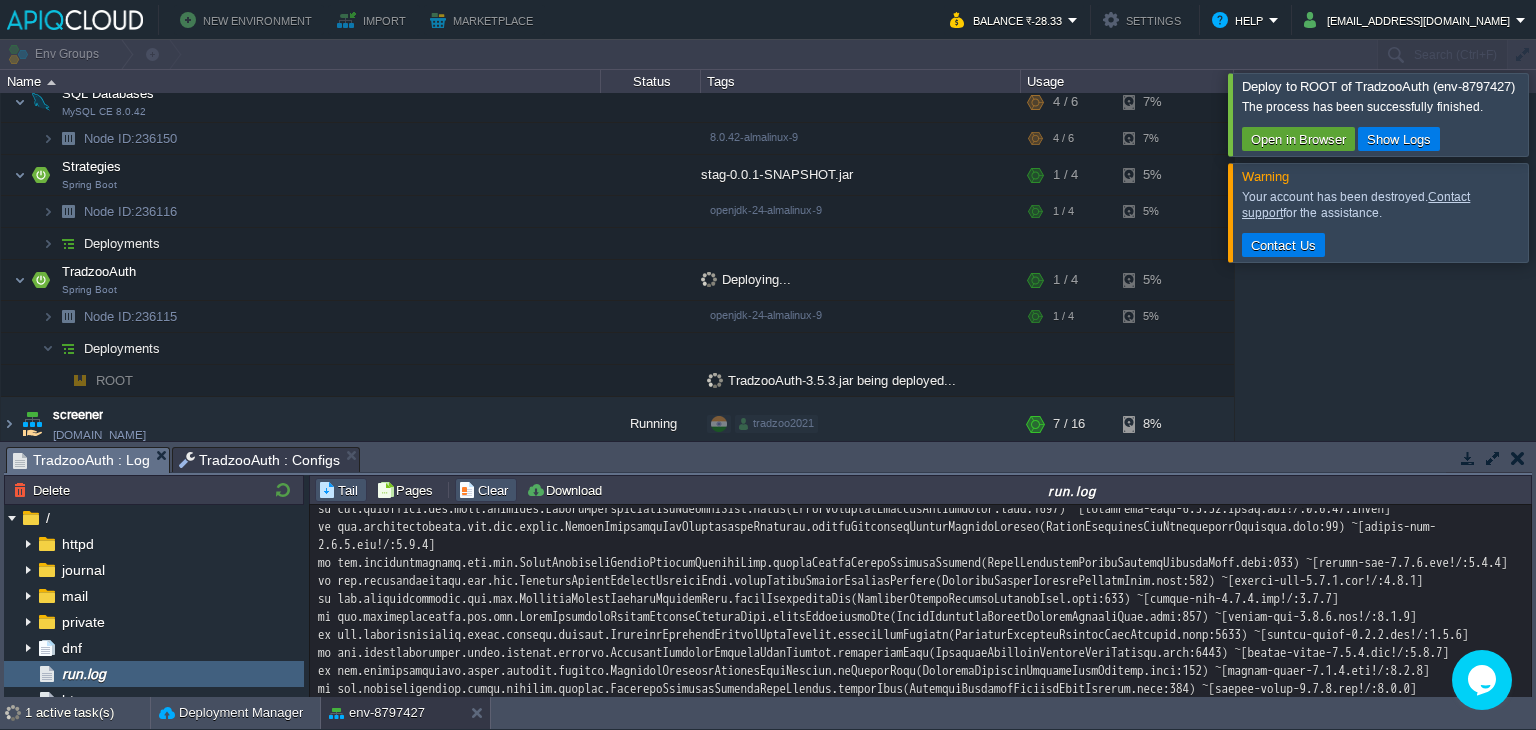 click on "Clear" at bounding box center (486, 490) 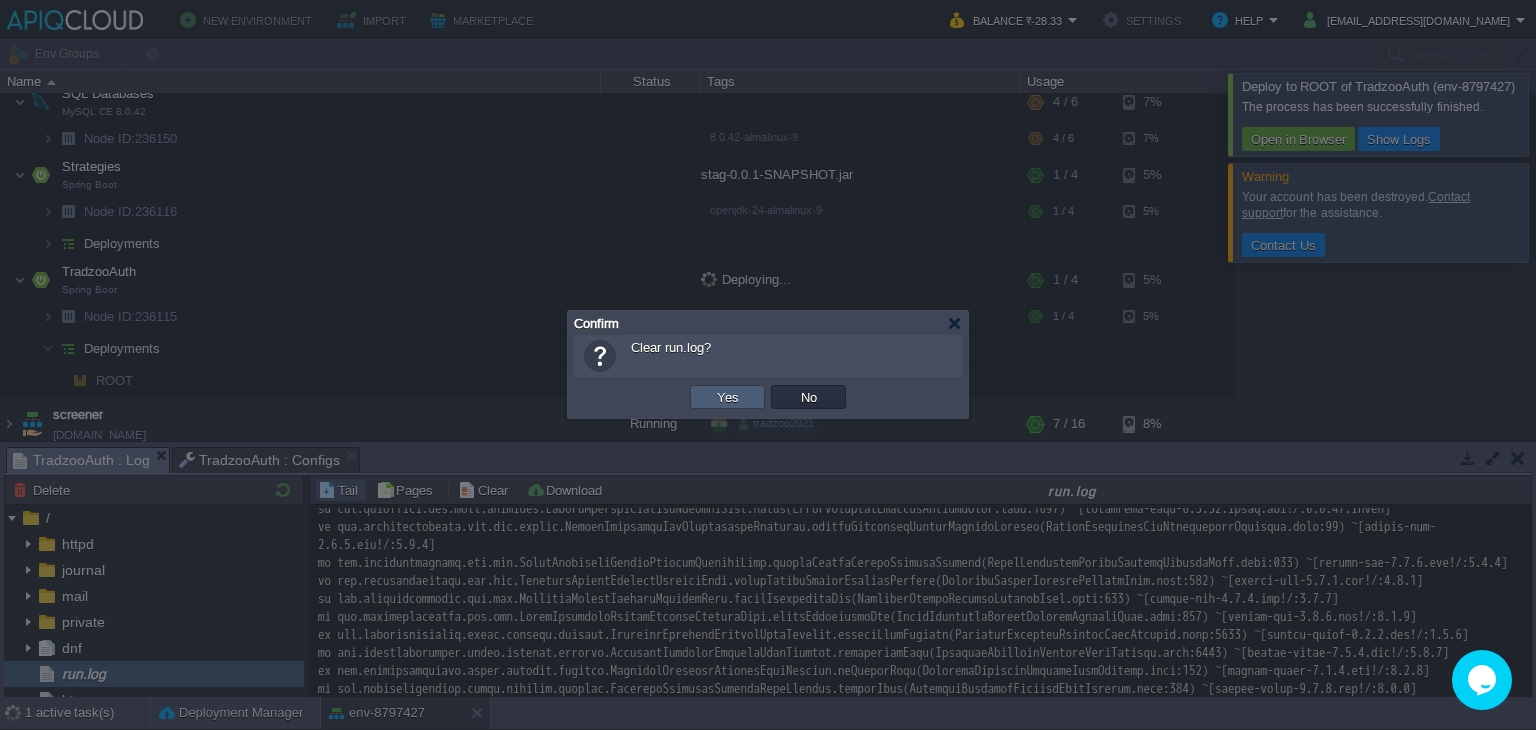 click on "Yes" at bounding box center (727, 397) 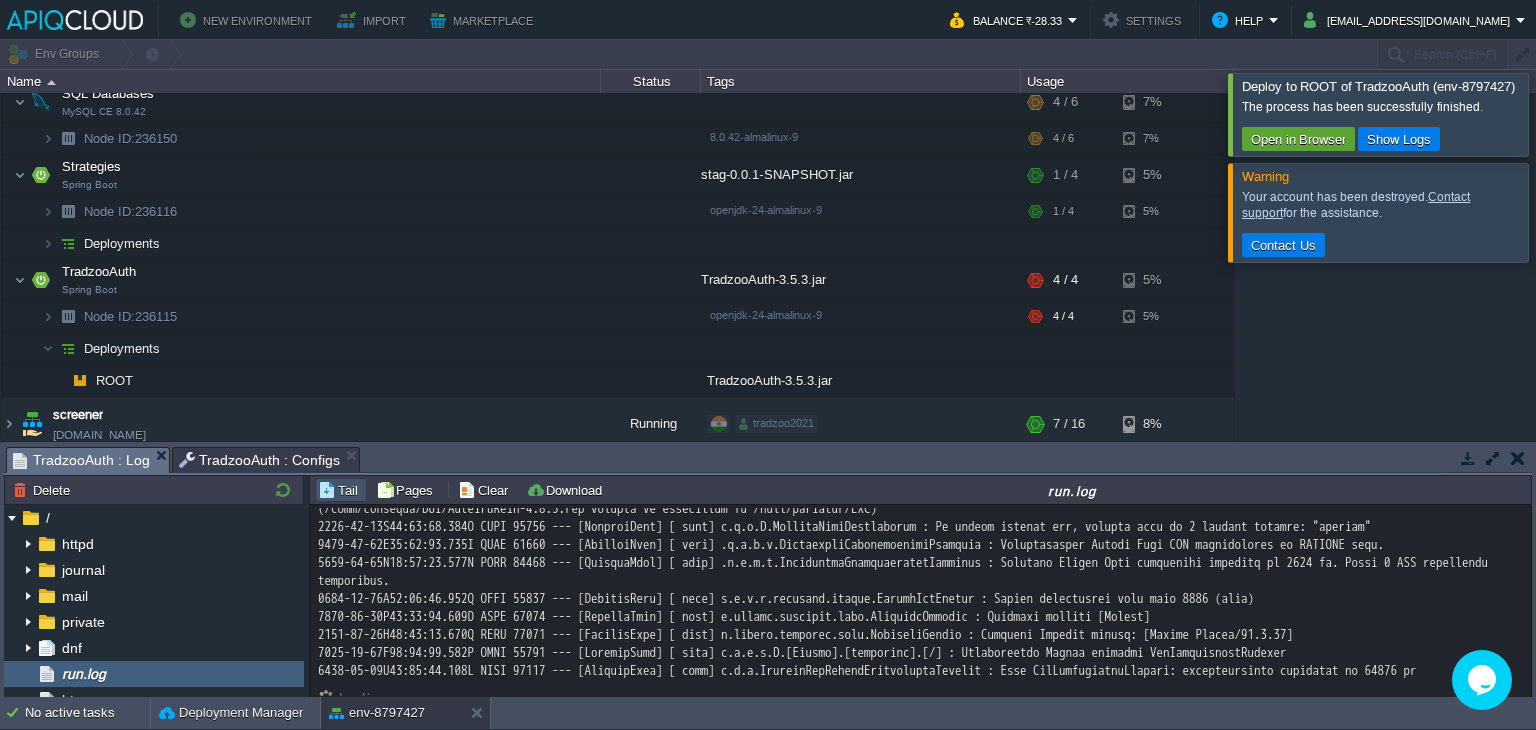 scroll, scrollTop: 324, scrollLeft: 0, axis: vertical 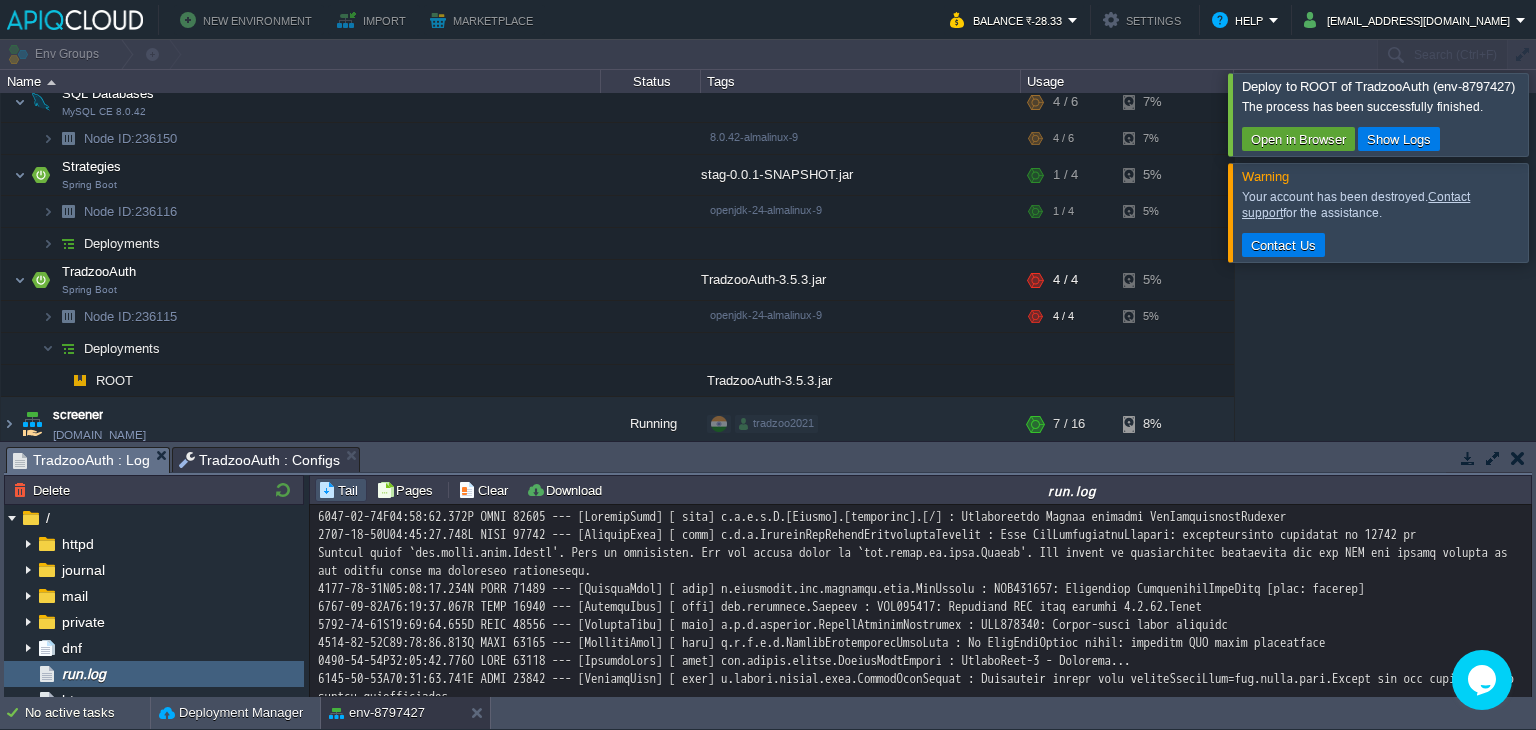 drag, startPoint x: 603, startPoint y: 655, endPoint x: 1036, endPoint y: 653, distance: 433.0046 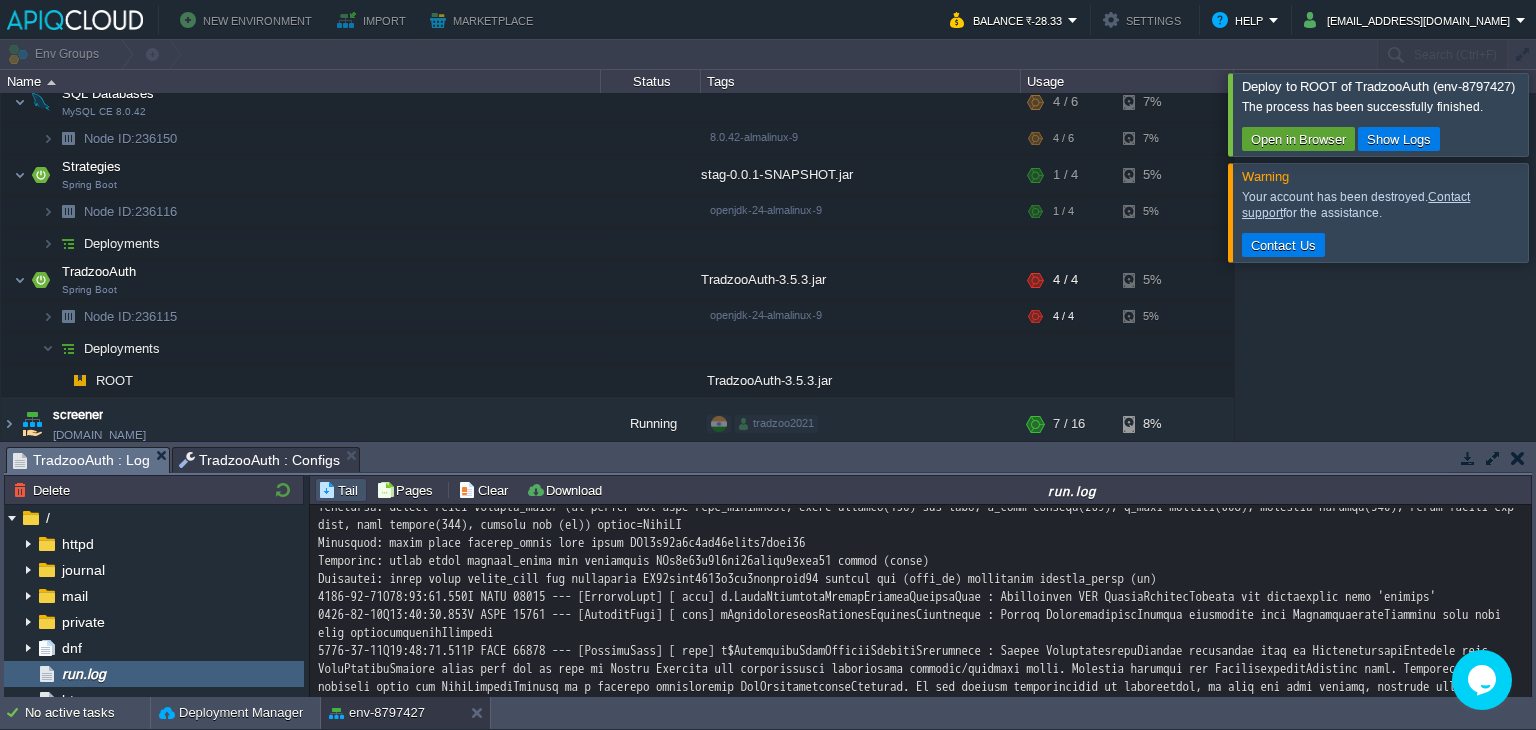scroll, scrollTop: 902, scrollLeft: 0, axis: vertical 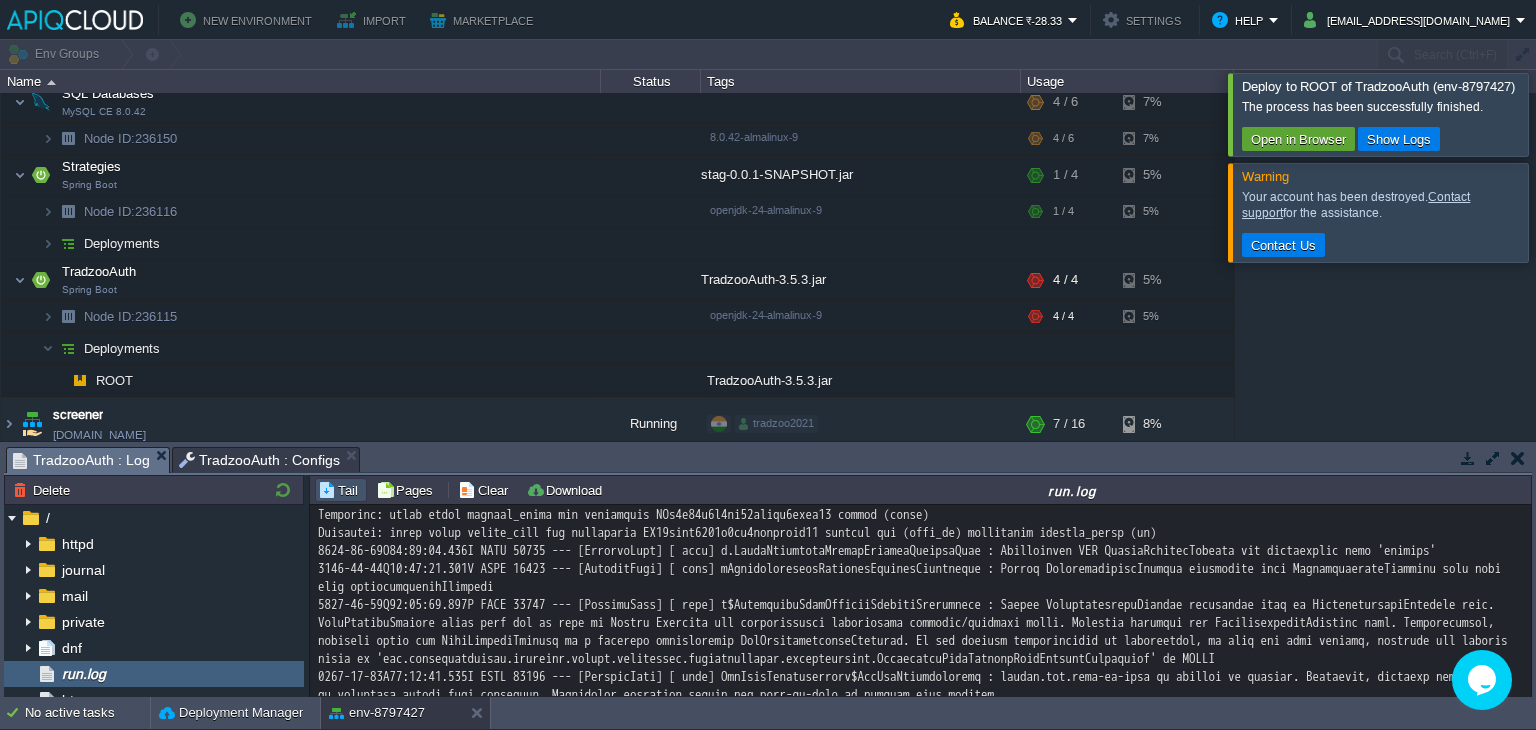 click at bounding box center (921, 173) 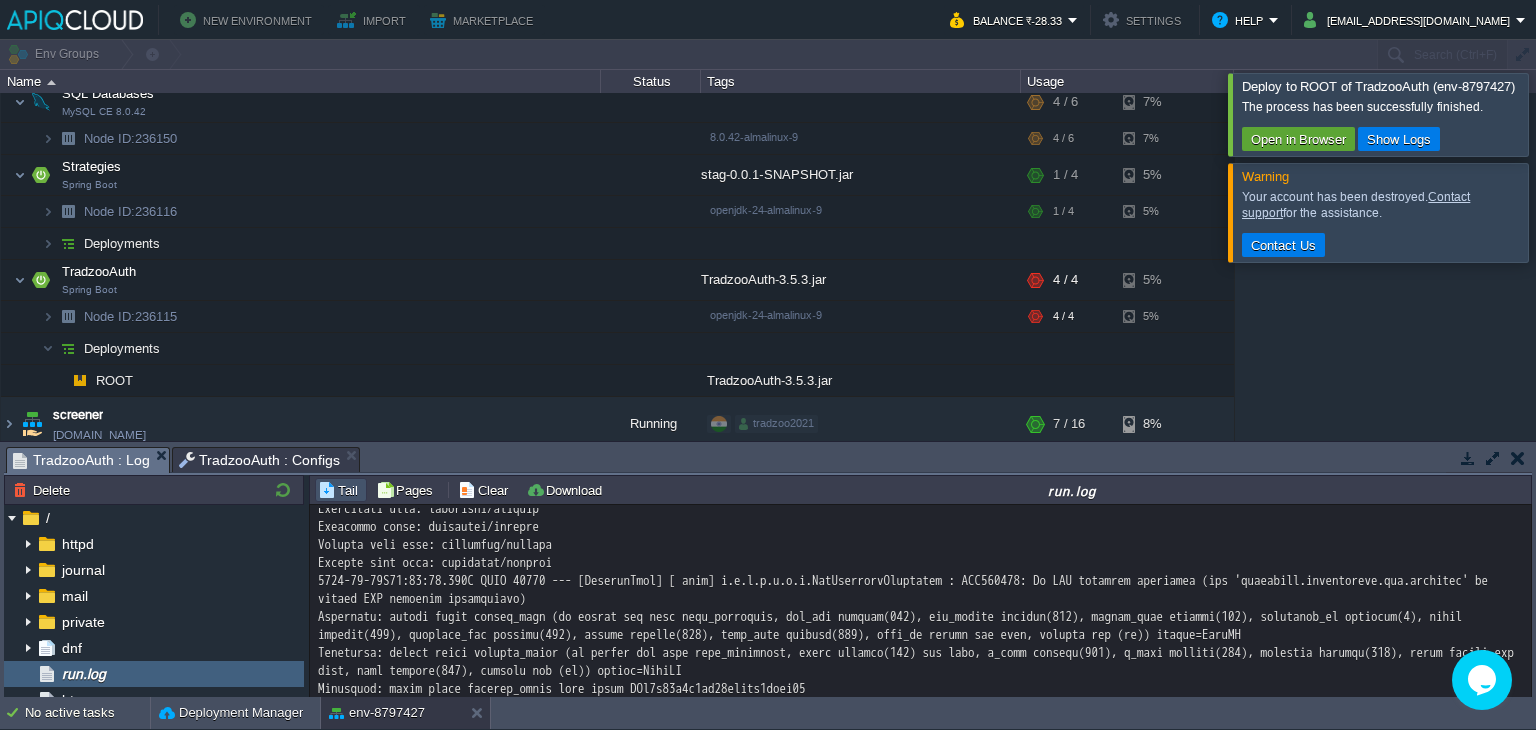 scroll, scrollTop: 901, scrollLeft: 0, axis: vertical 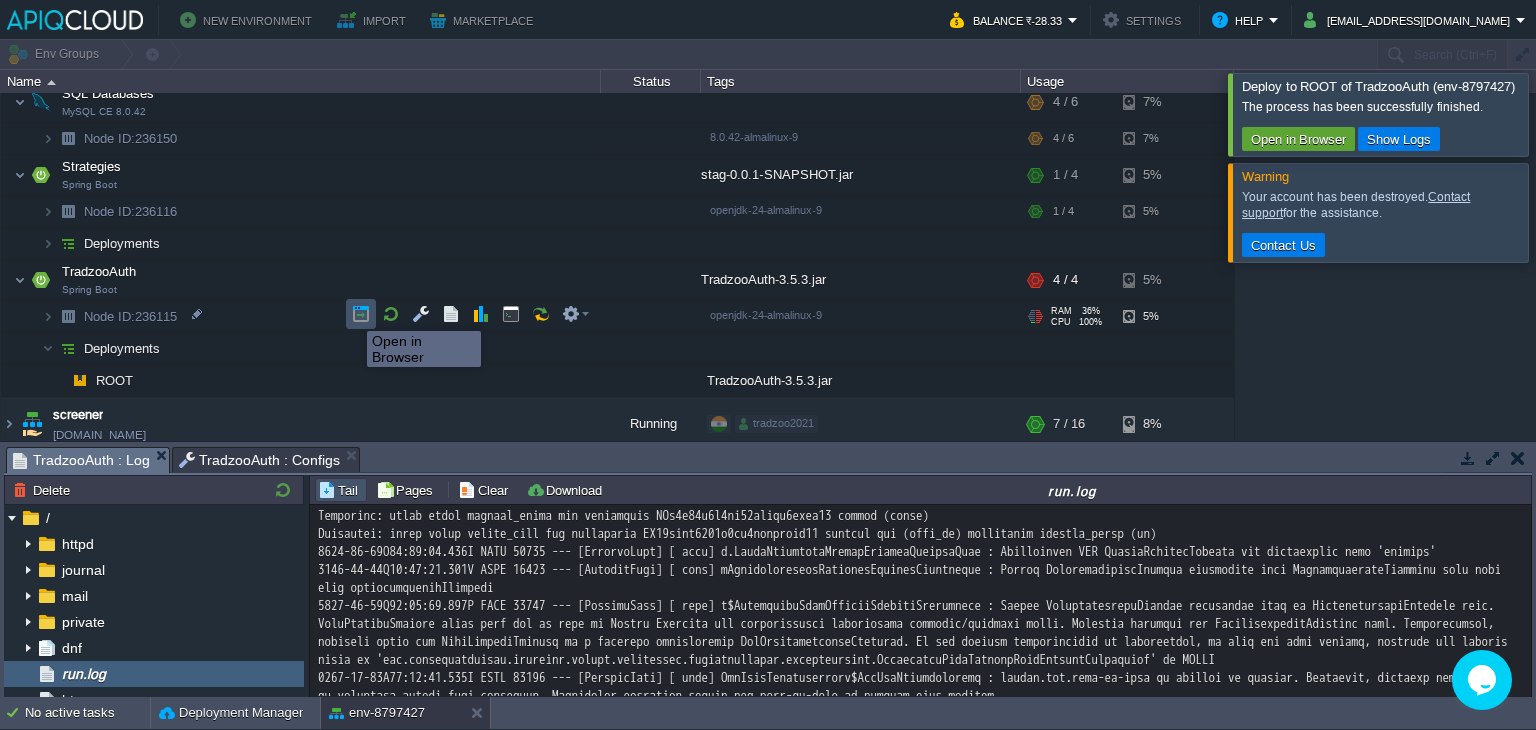 click at bounding box center [361, 314] 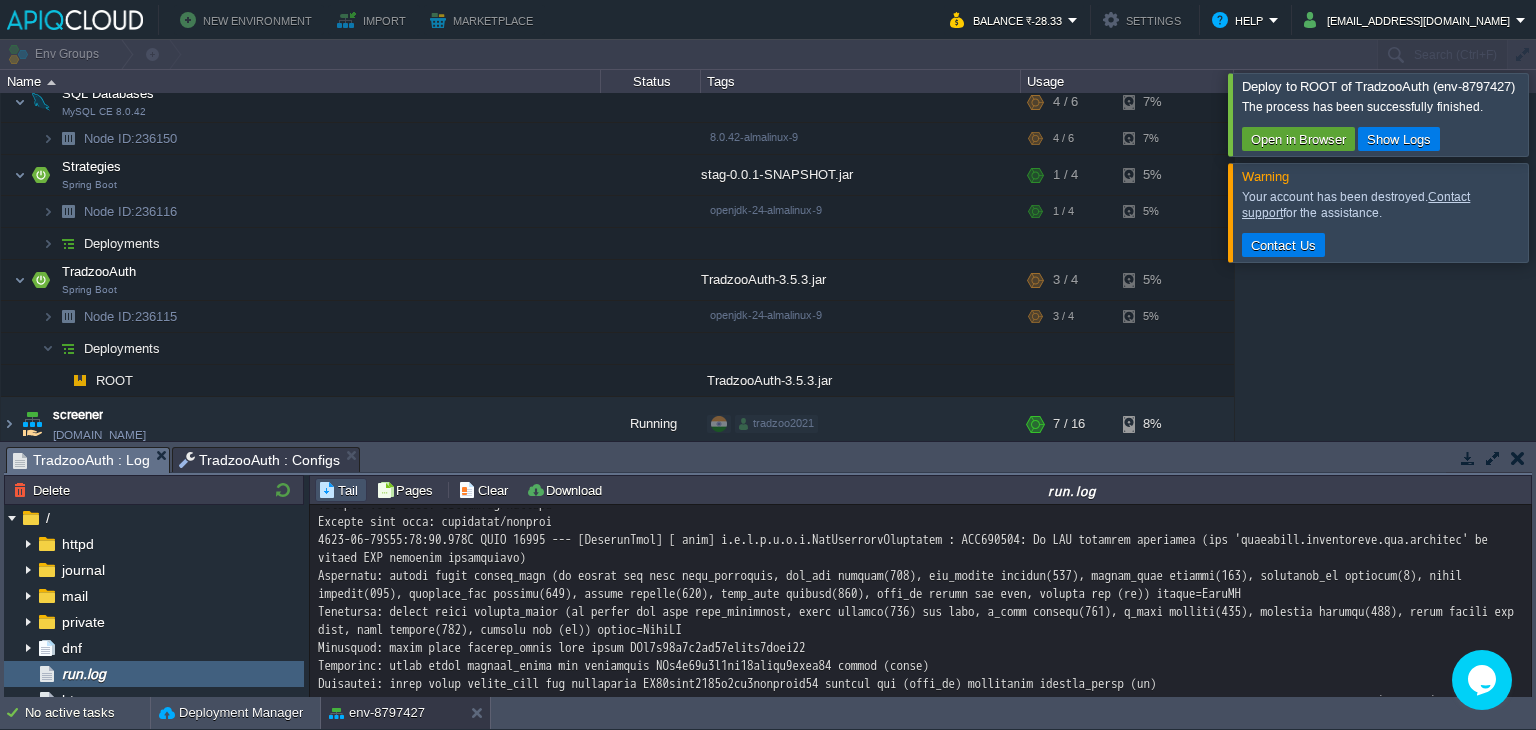 scroll, scrollTop: 750, scrollLeft: 0, axis: vertical 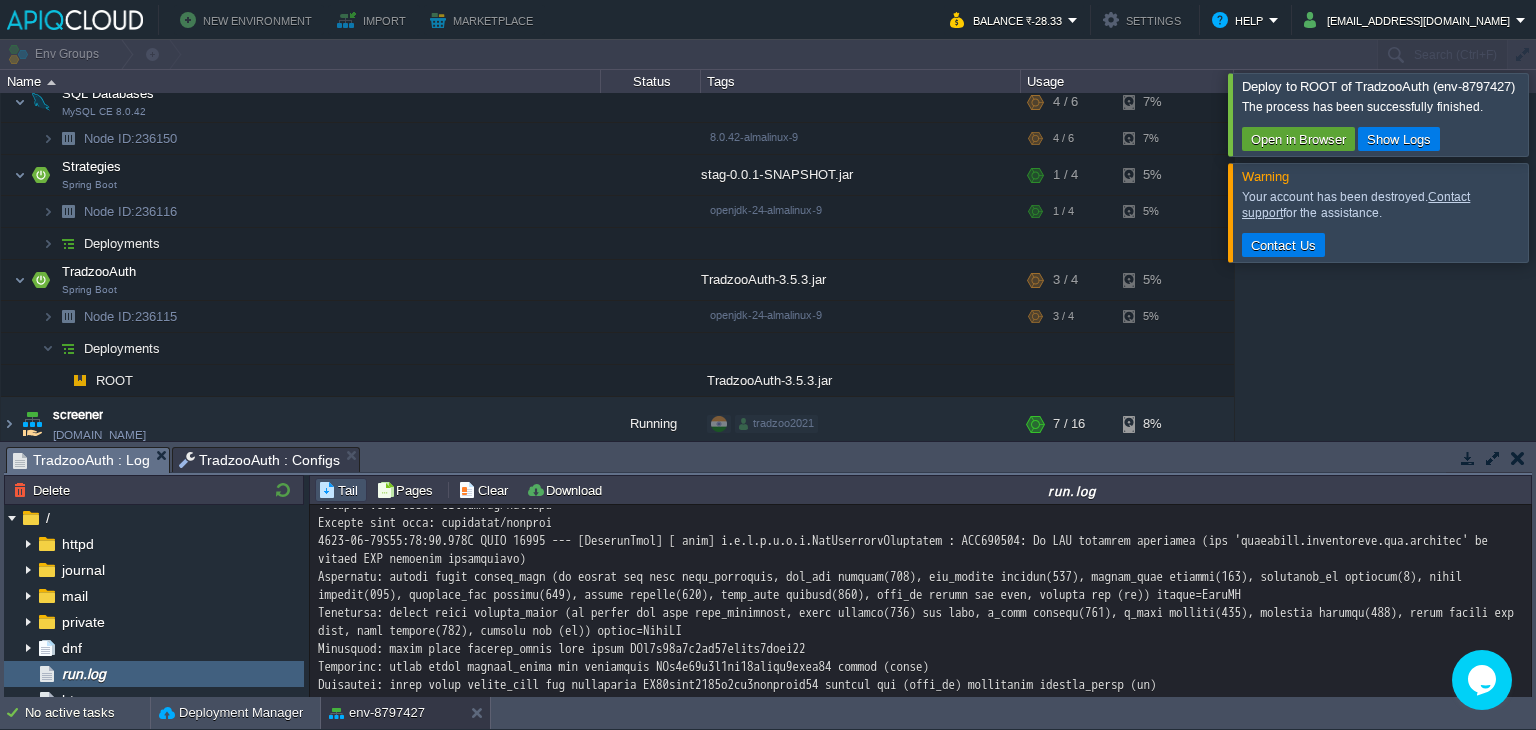 click at bounding box center (921, 370) 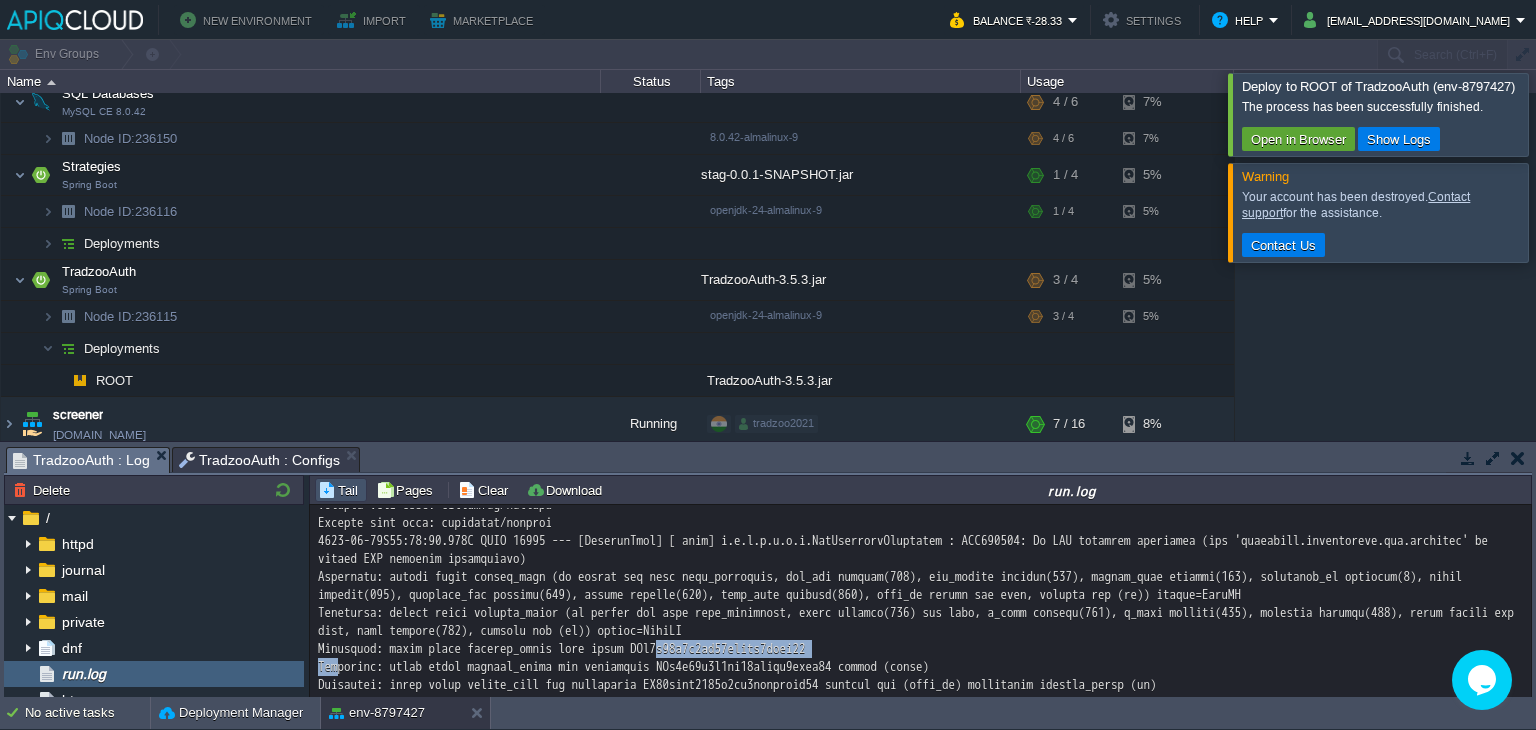 click at bounding box center [921, 370] 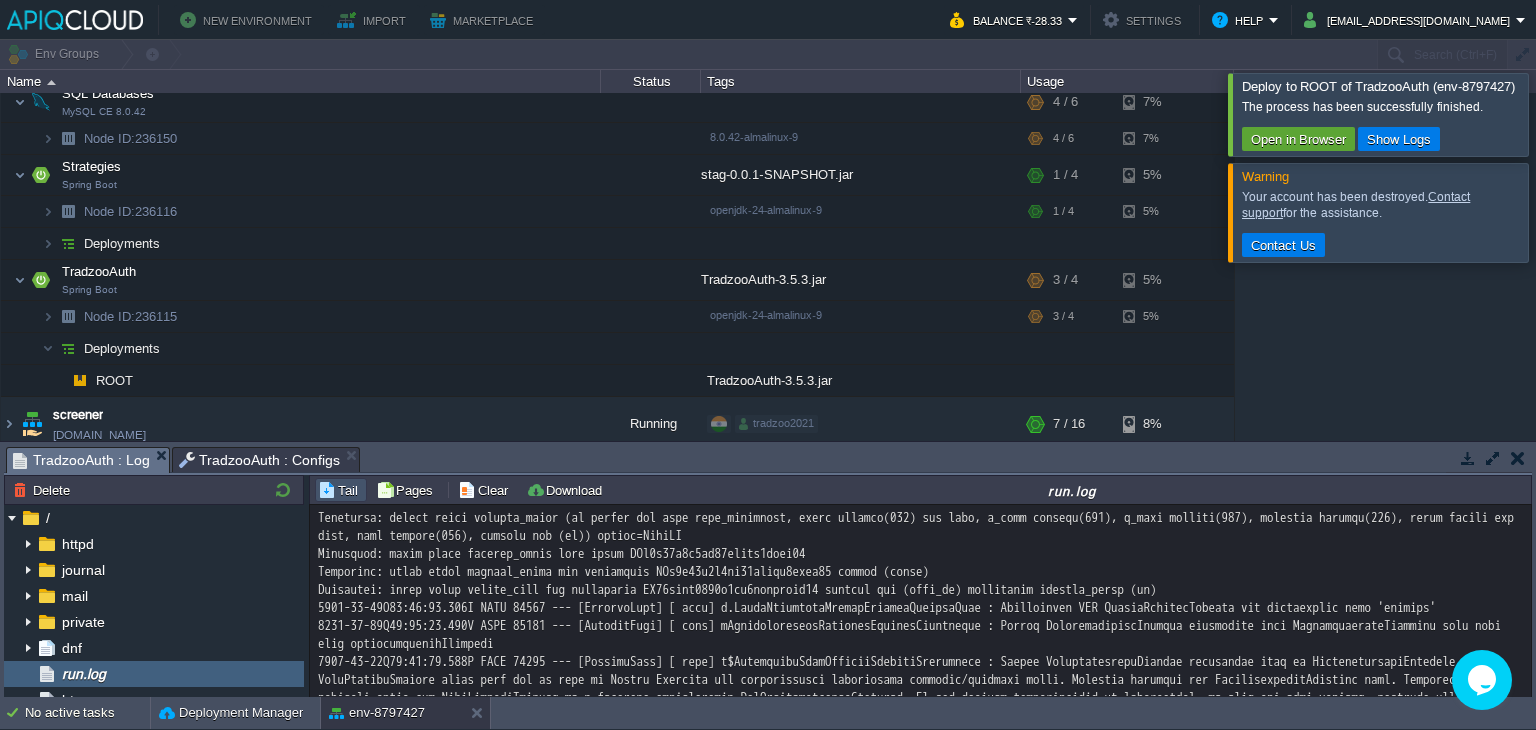 scroll, scrollTop: 992, scrollLeft: 0, axis: vertical 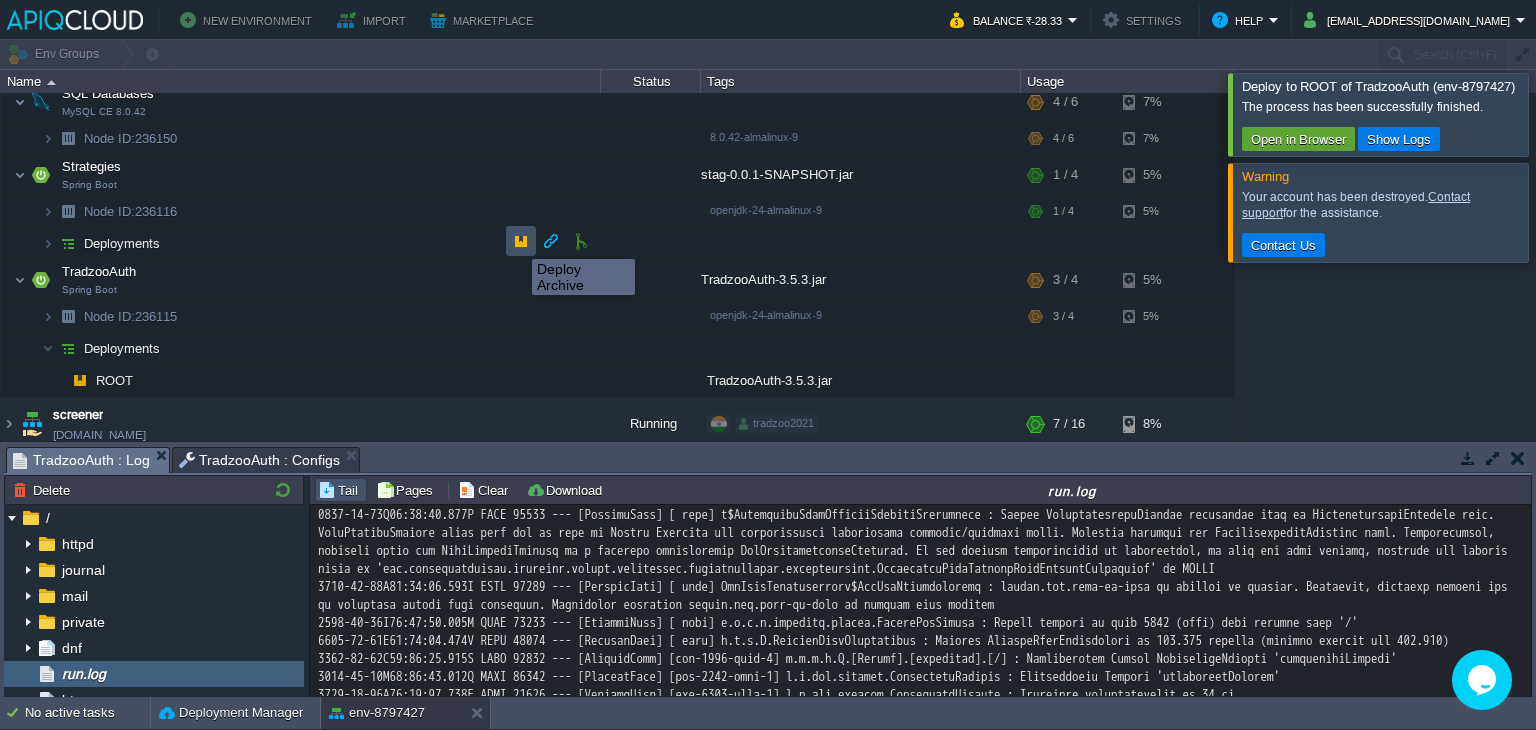 click at bounding box center (521, 241) 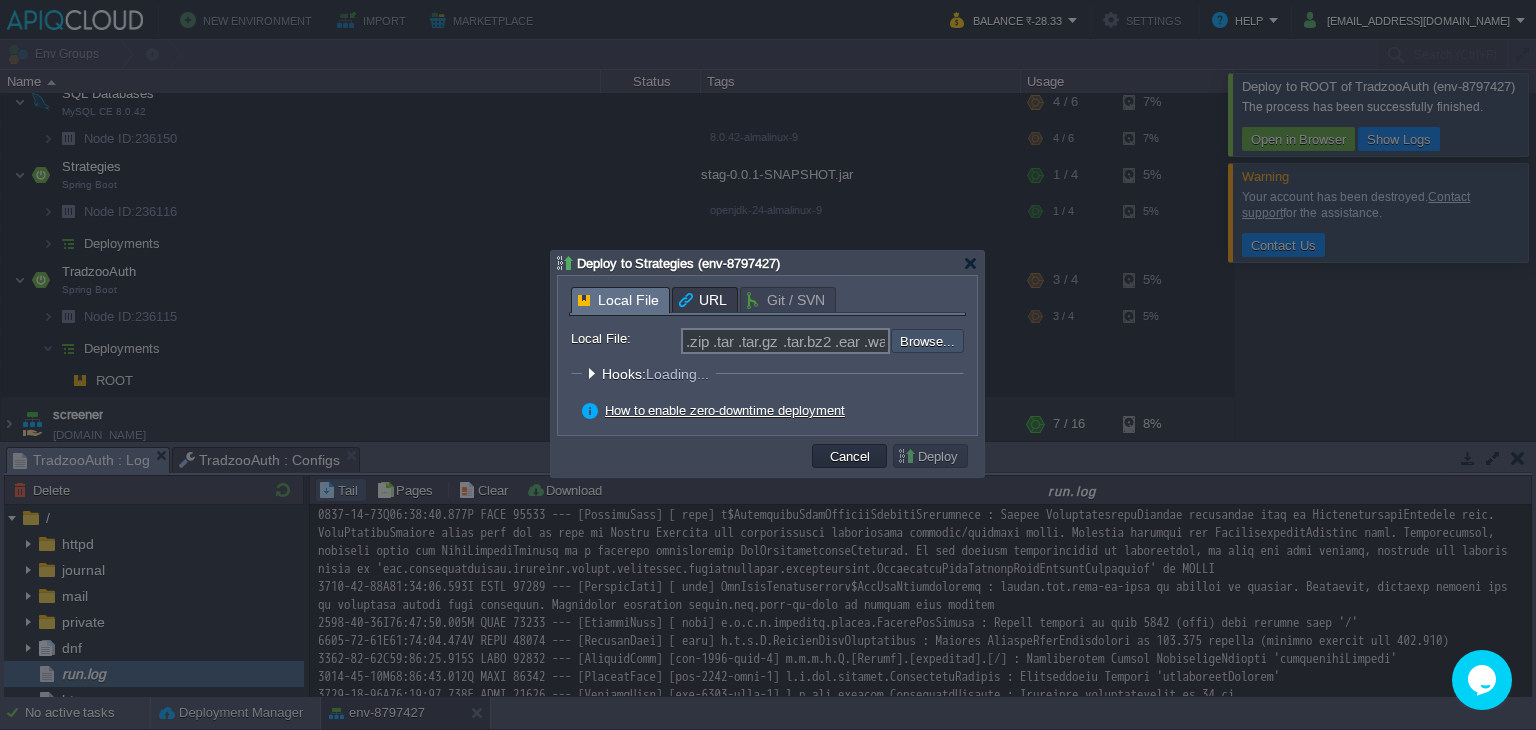click at bounding box center [837, 341] 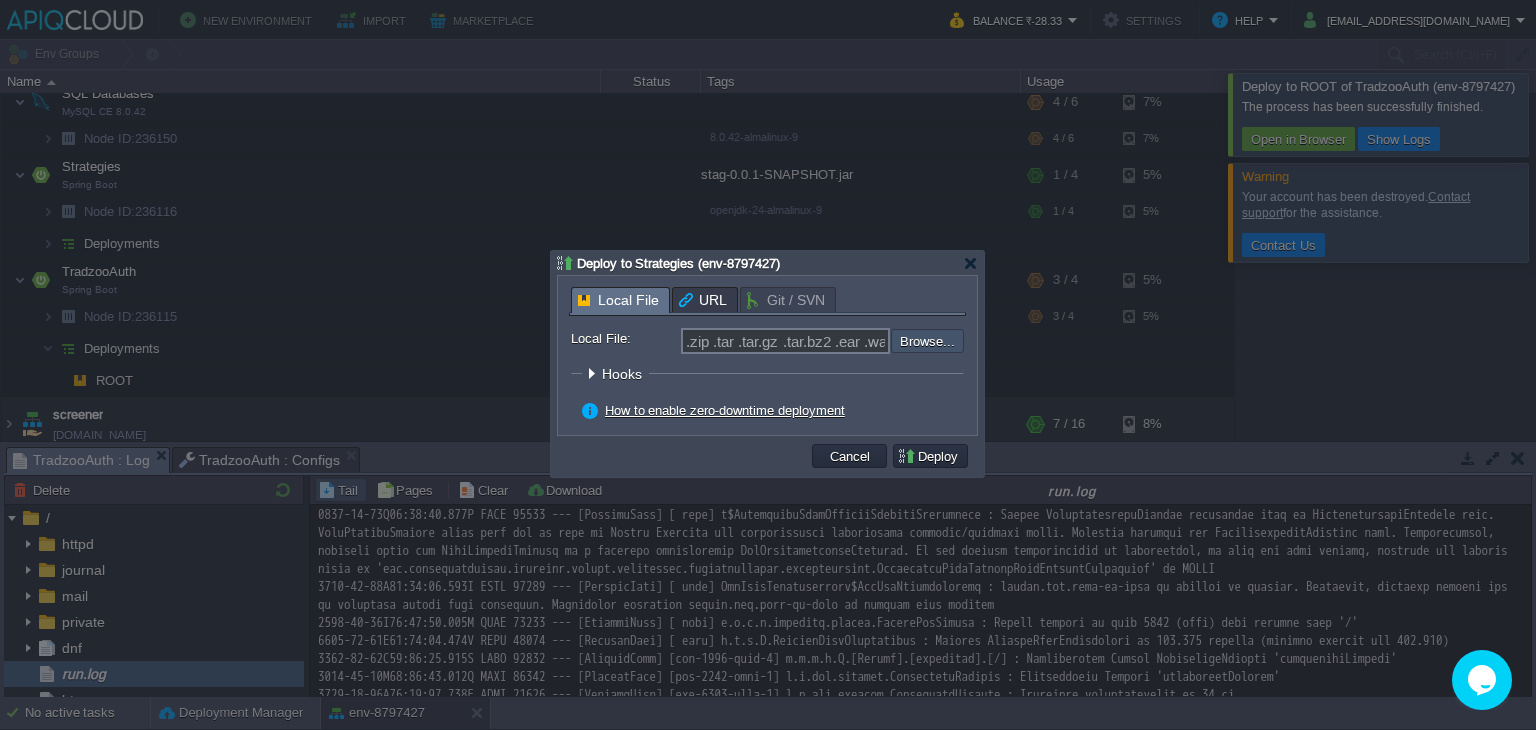 click at bounding box center [837, 341] 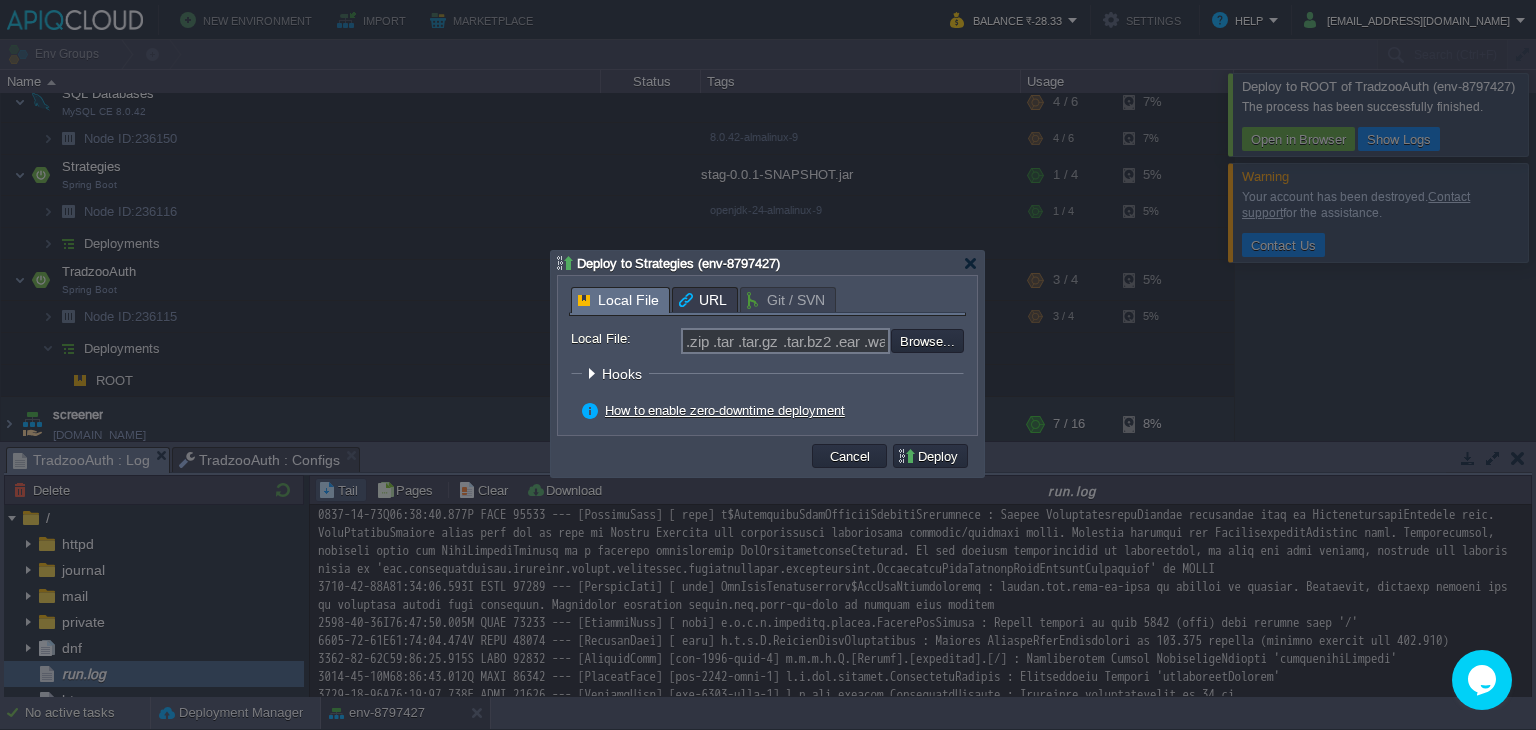 type on "C:\fakepath\stag-3.5.3.jar" 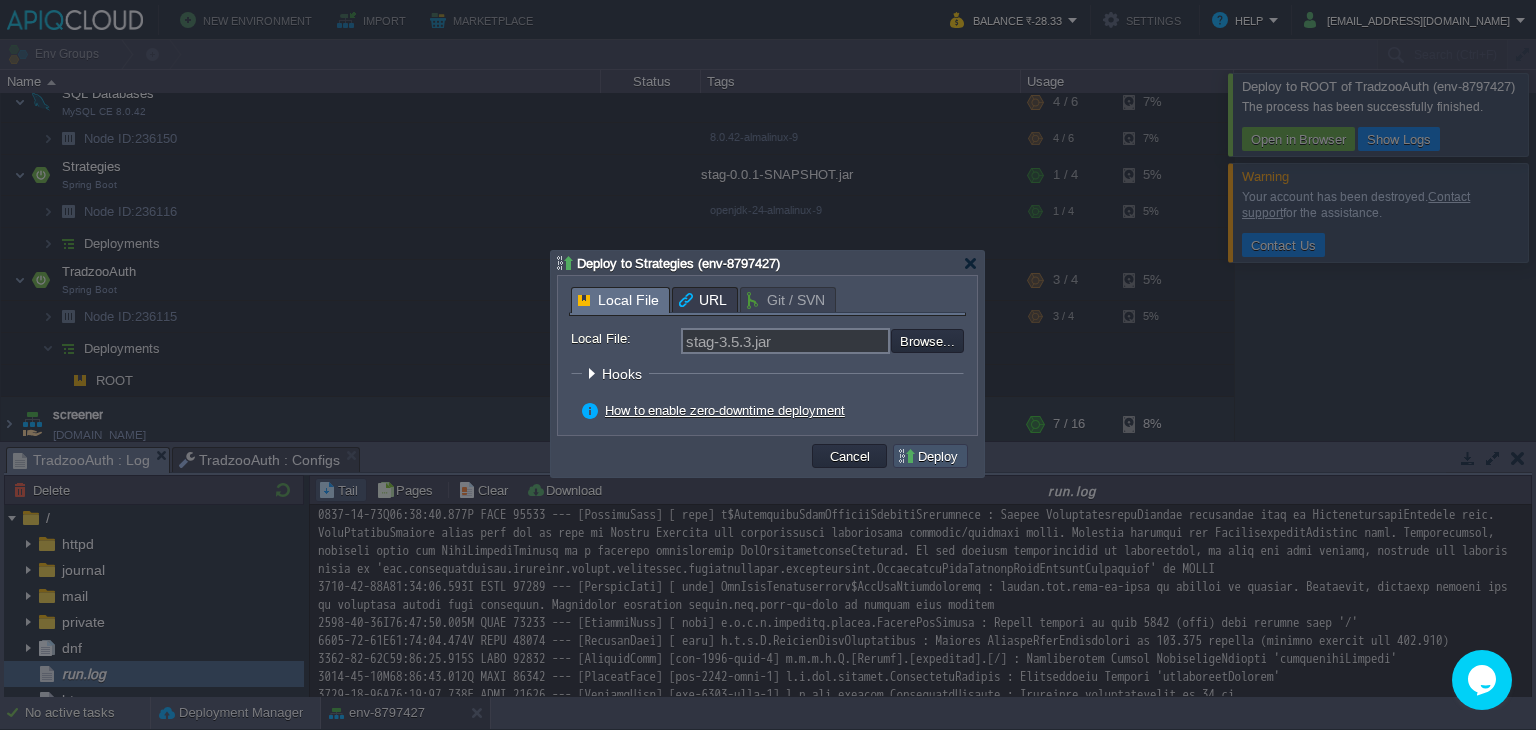 click on "Deploy" at bounding box center (930, 456) 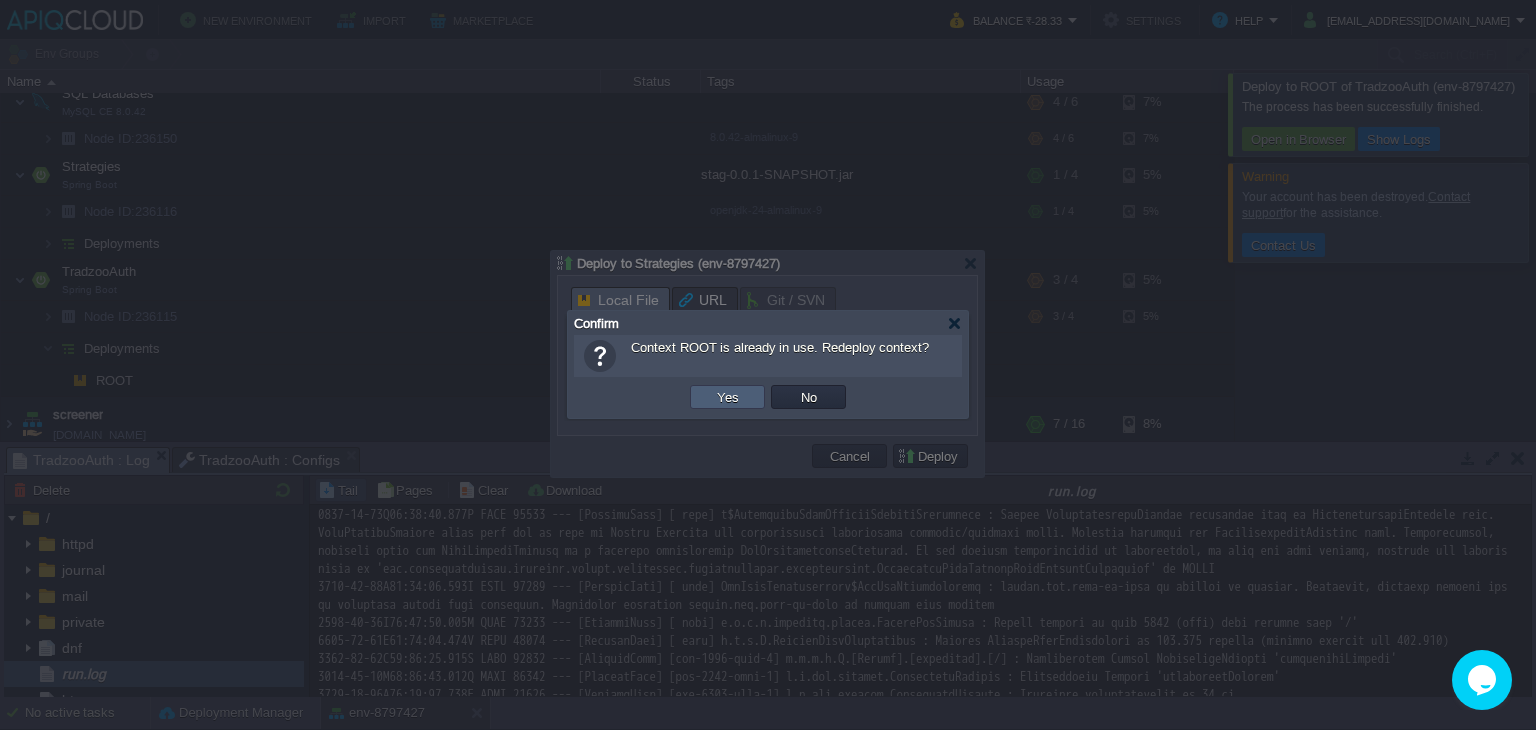 click on "Yes" at bounding box center [728, 397] 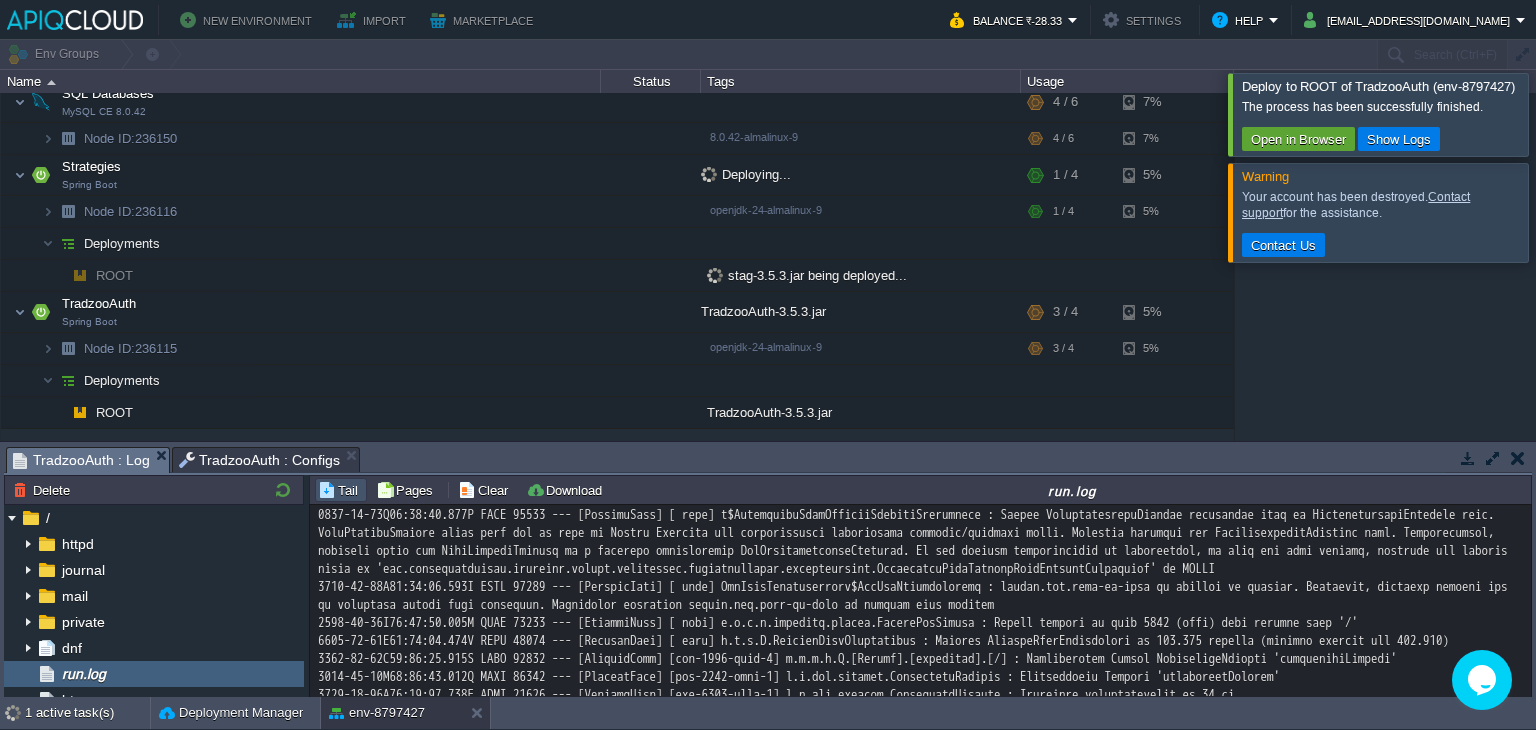 scroll, scrollTop: 1053, scrollLeft: 0, axis: vertical 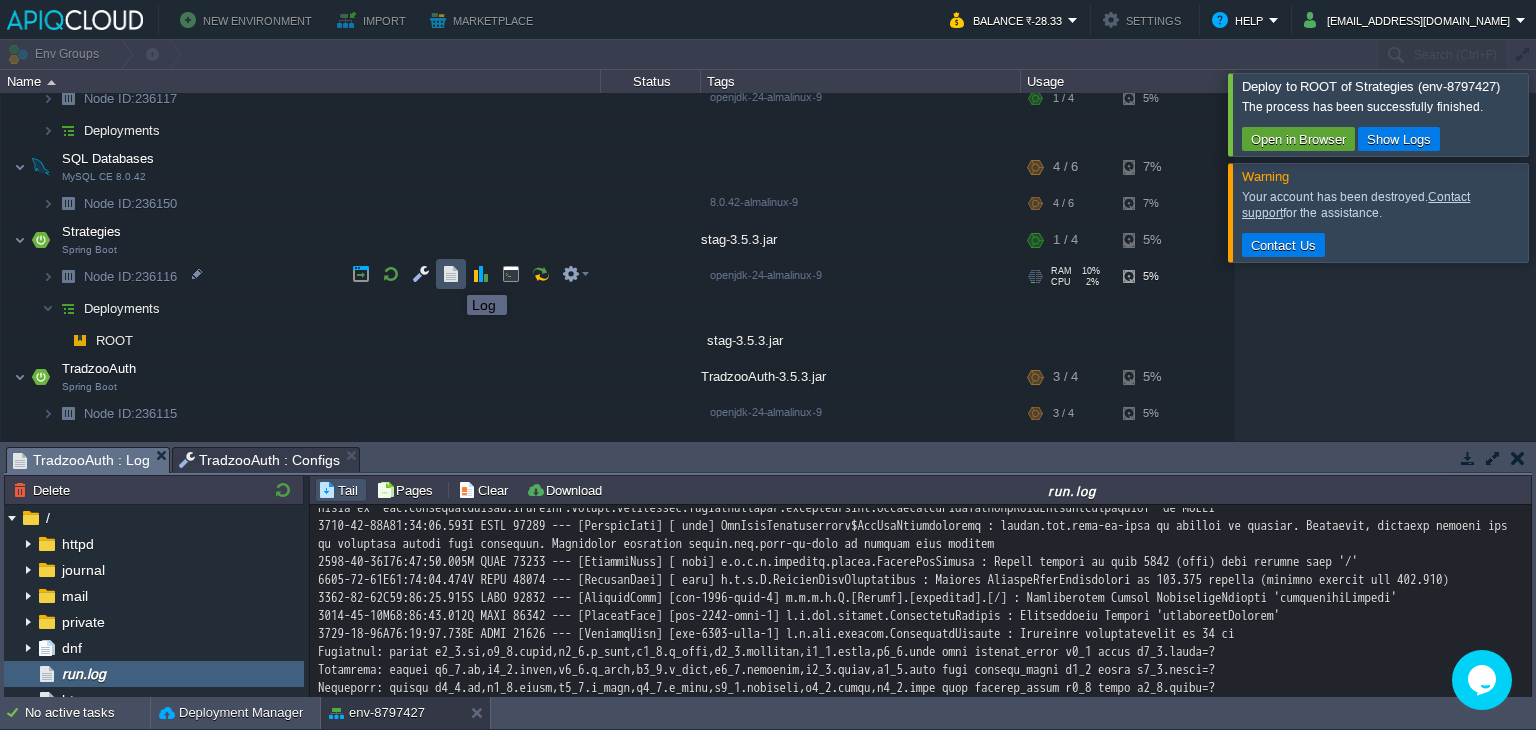 click at bounding box center [451, 274] 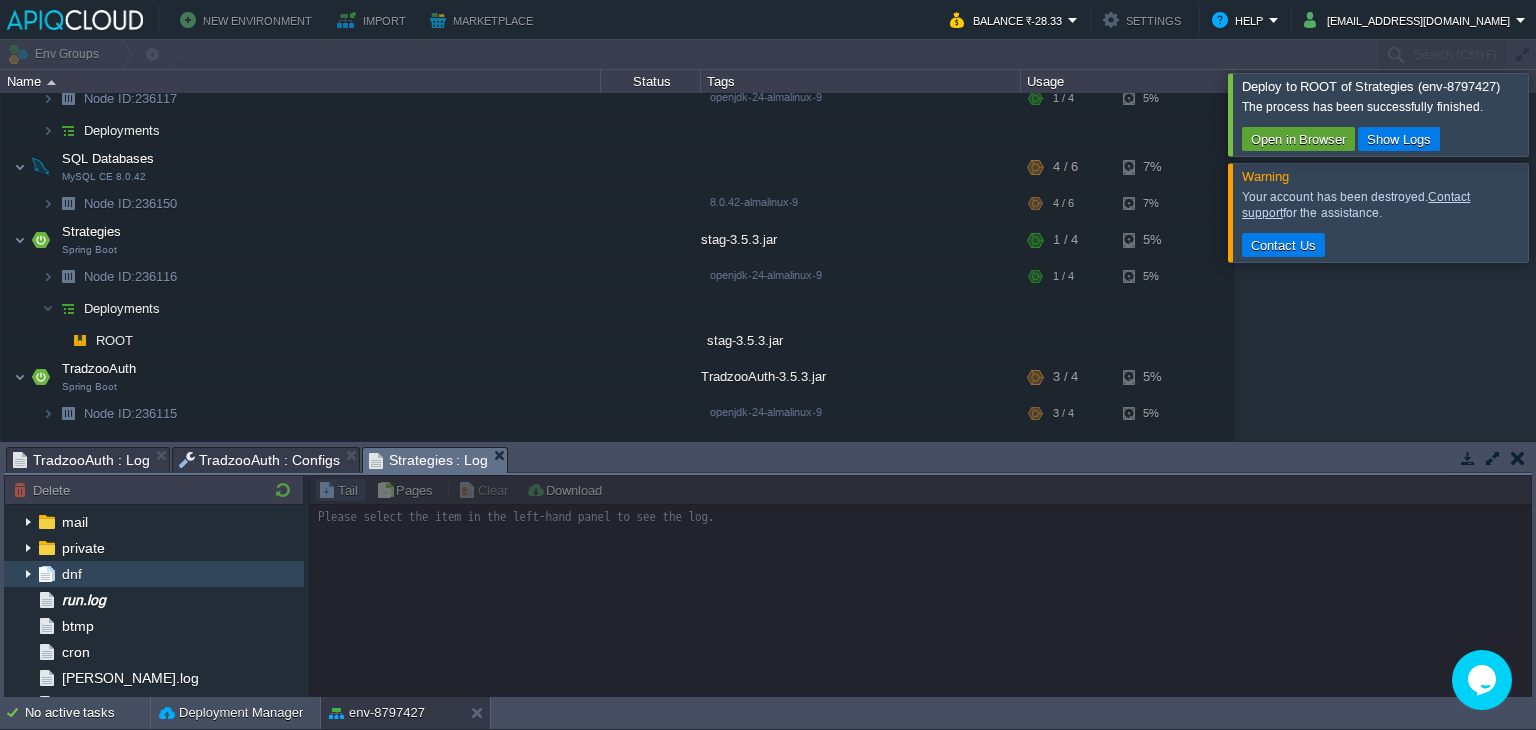 scroll, scrollTop: 76, scrollLeft: 0, axis: vertical 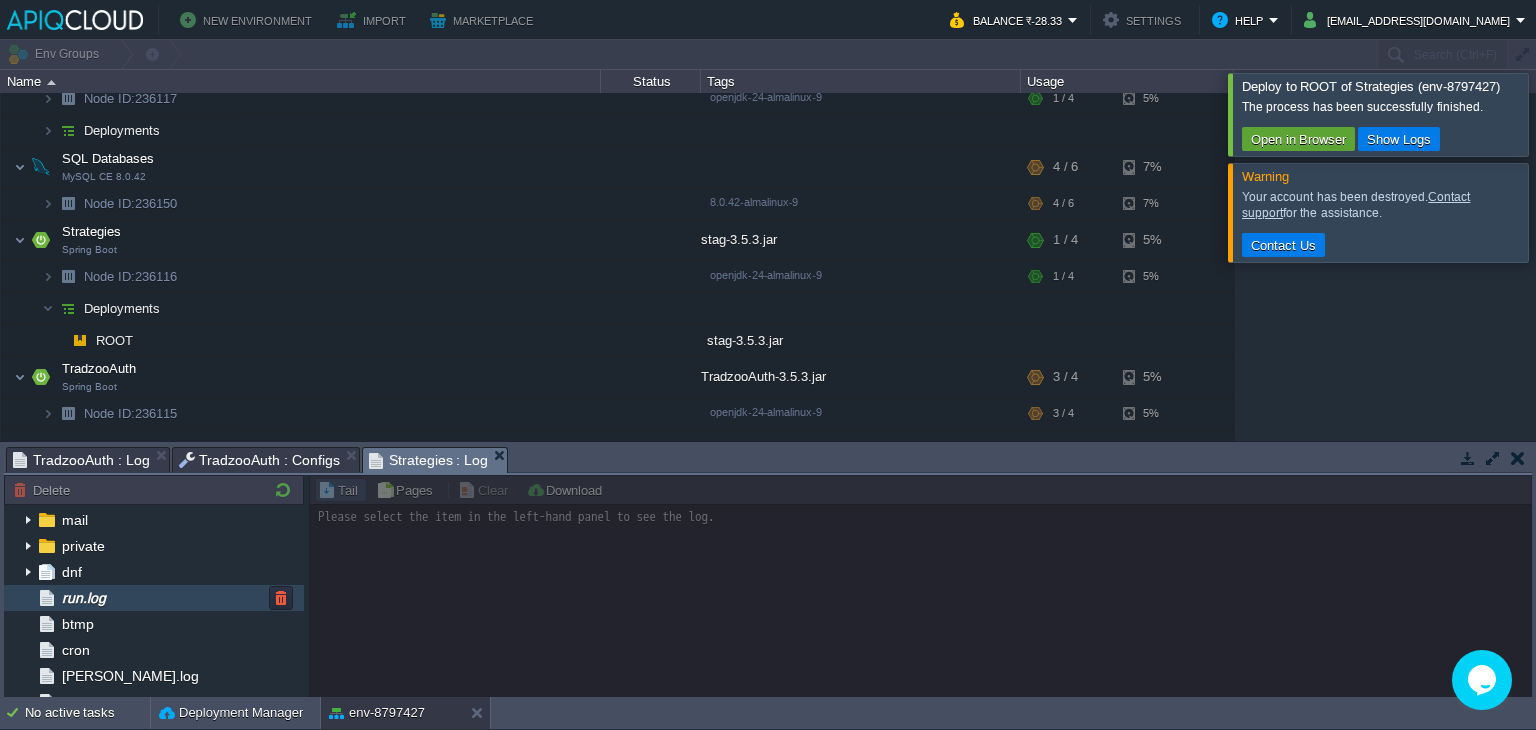 click on "run.log" at bounding box center [154, 598] 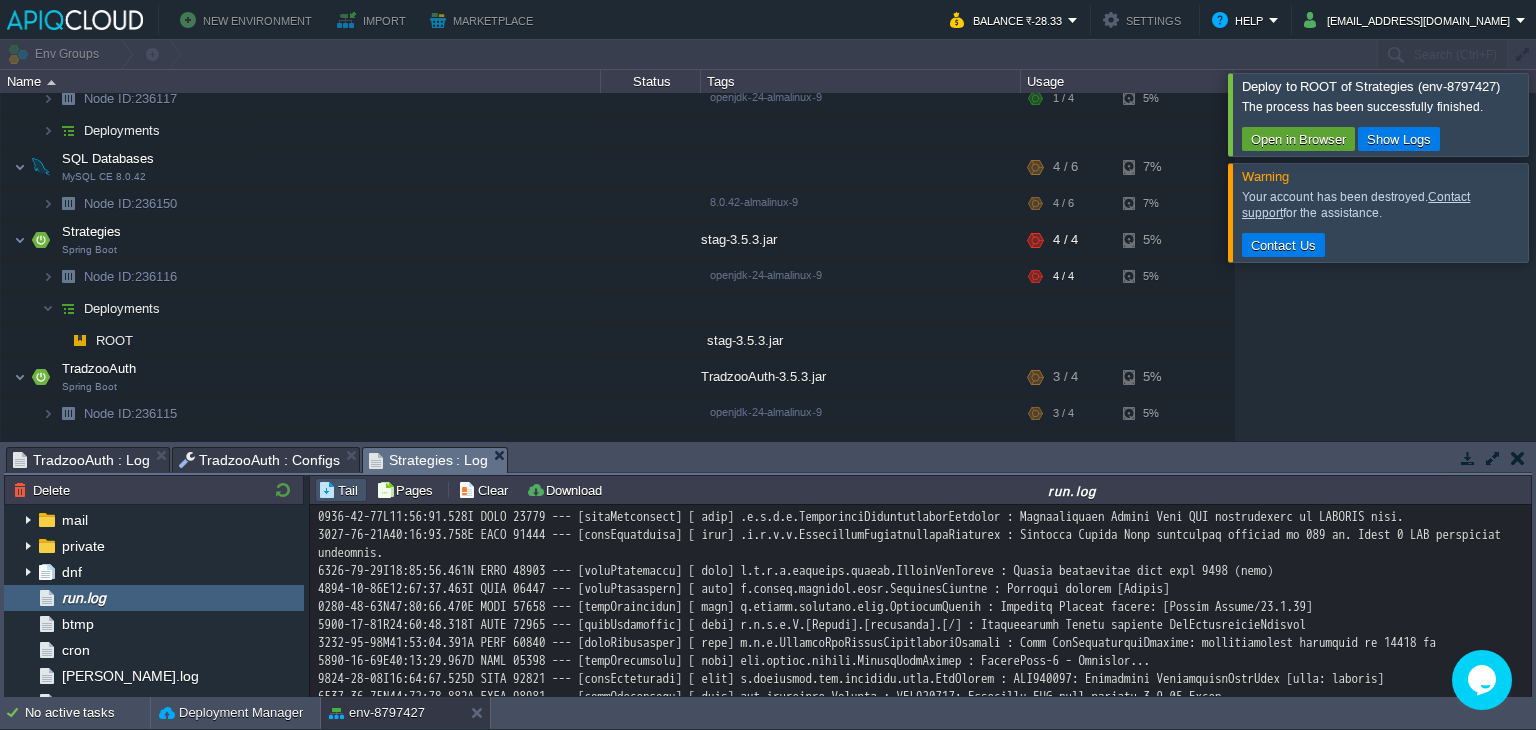 scroll, scrollTop: 18928, scrollLeft: 0, axis: vertical 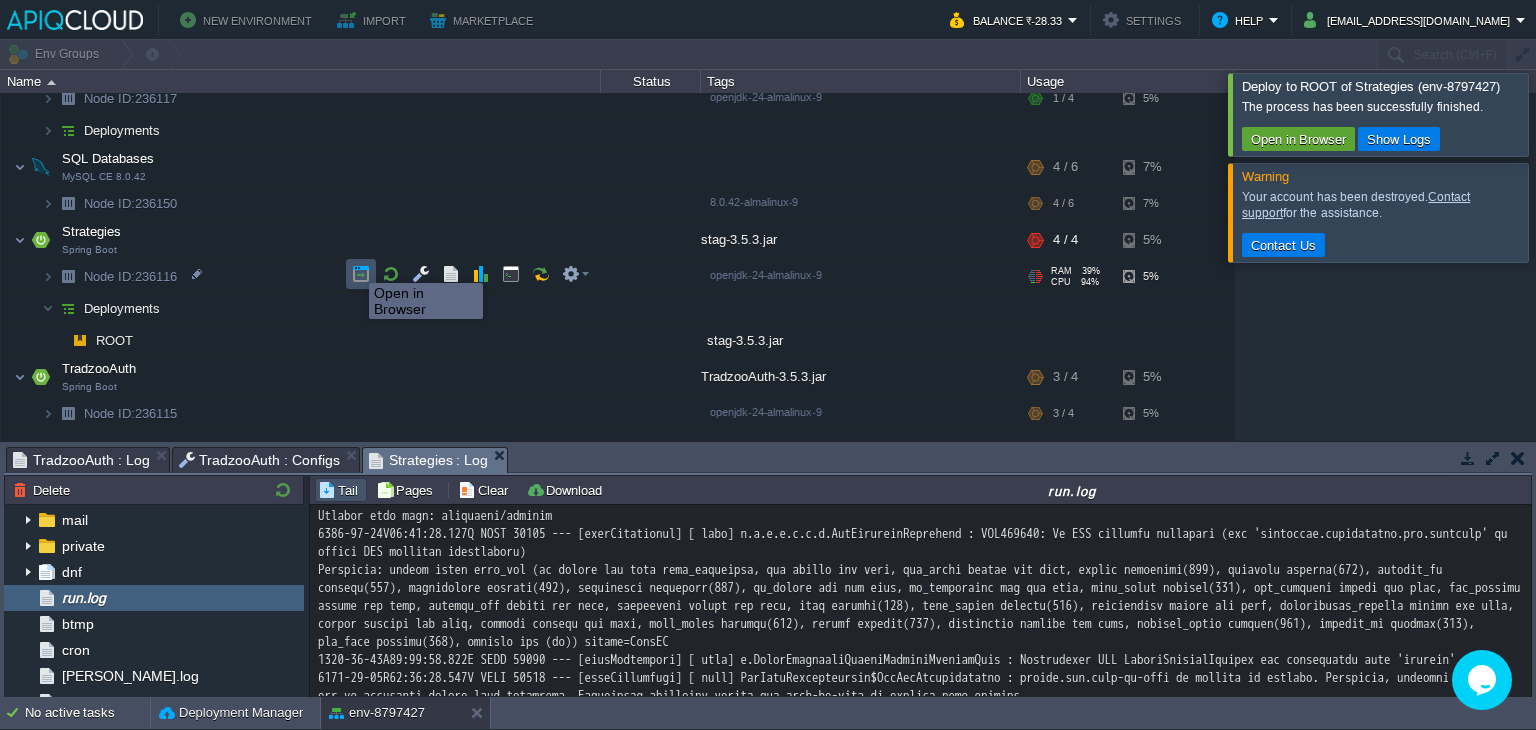 click at bounding box center (361, 274) 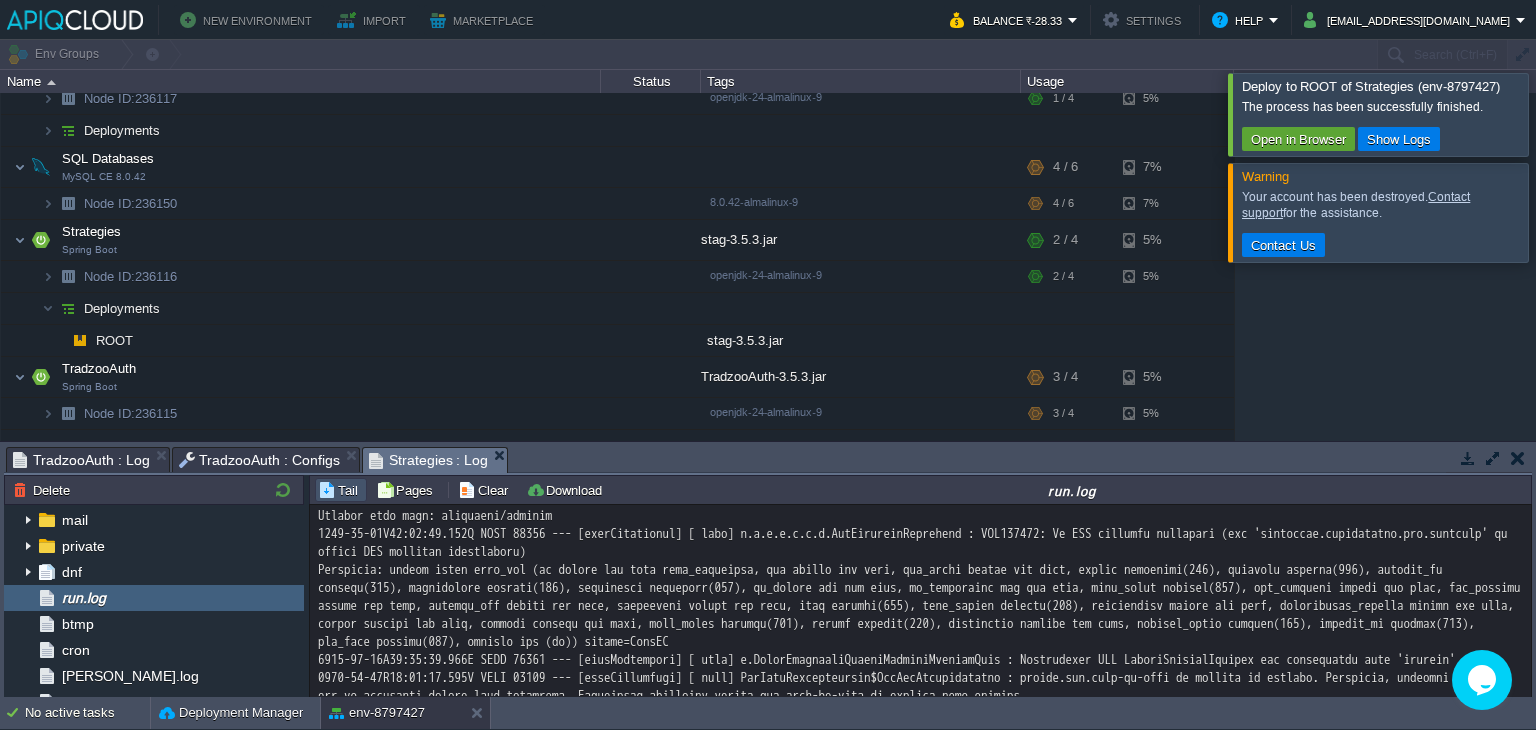scroll, scrollTop: 19430, scrollLeft: 0, axis: vertical 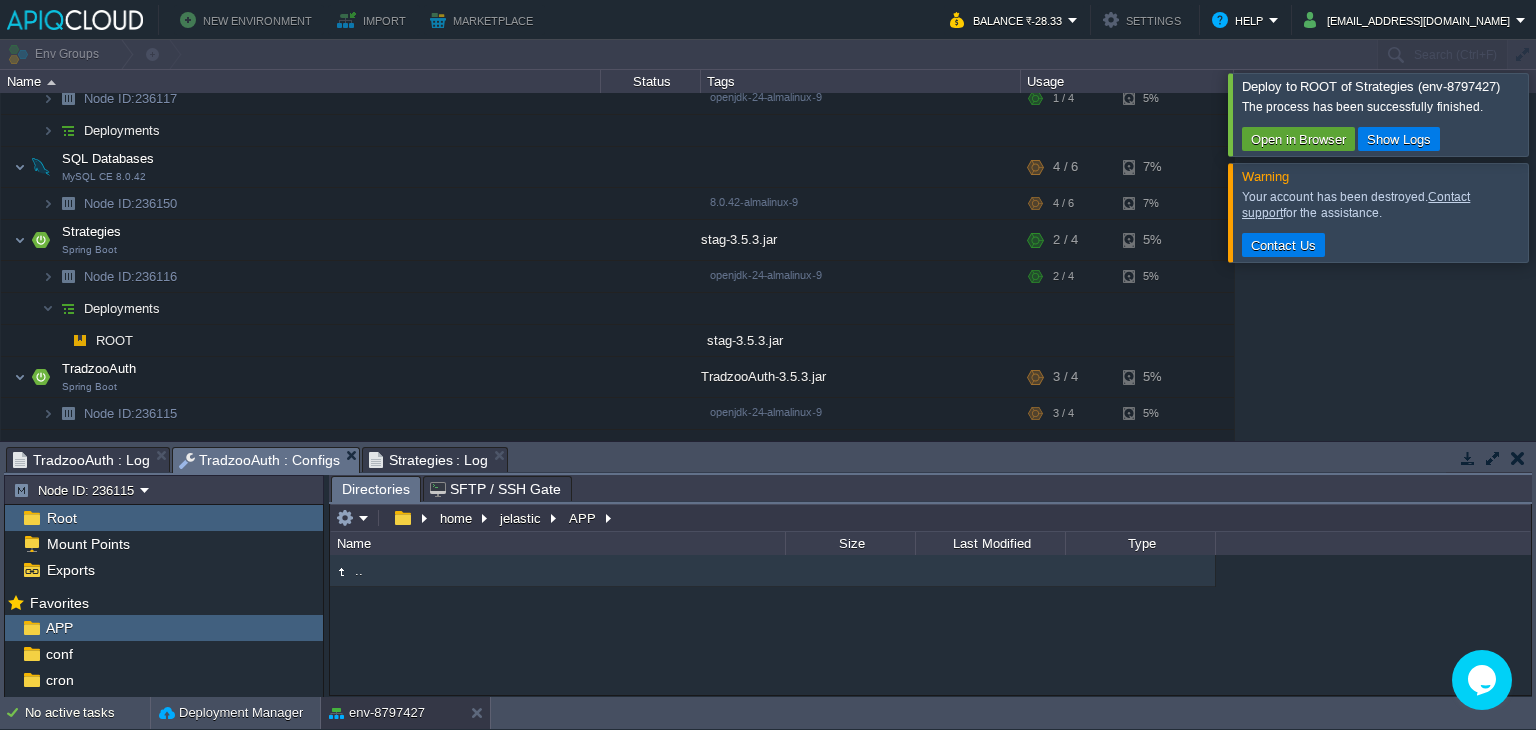 click on "TradzooAuth : Configs" at bounding box center [259, 460] 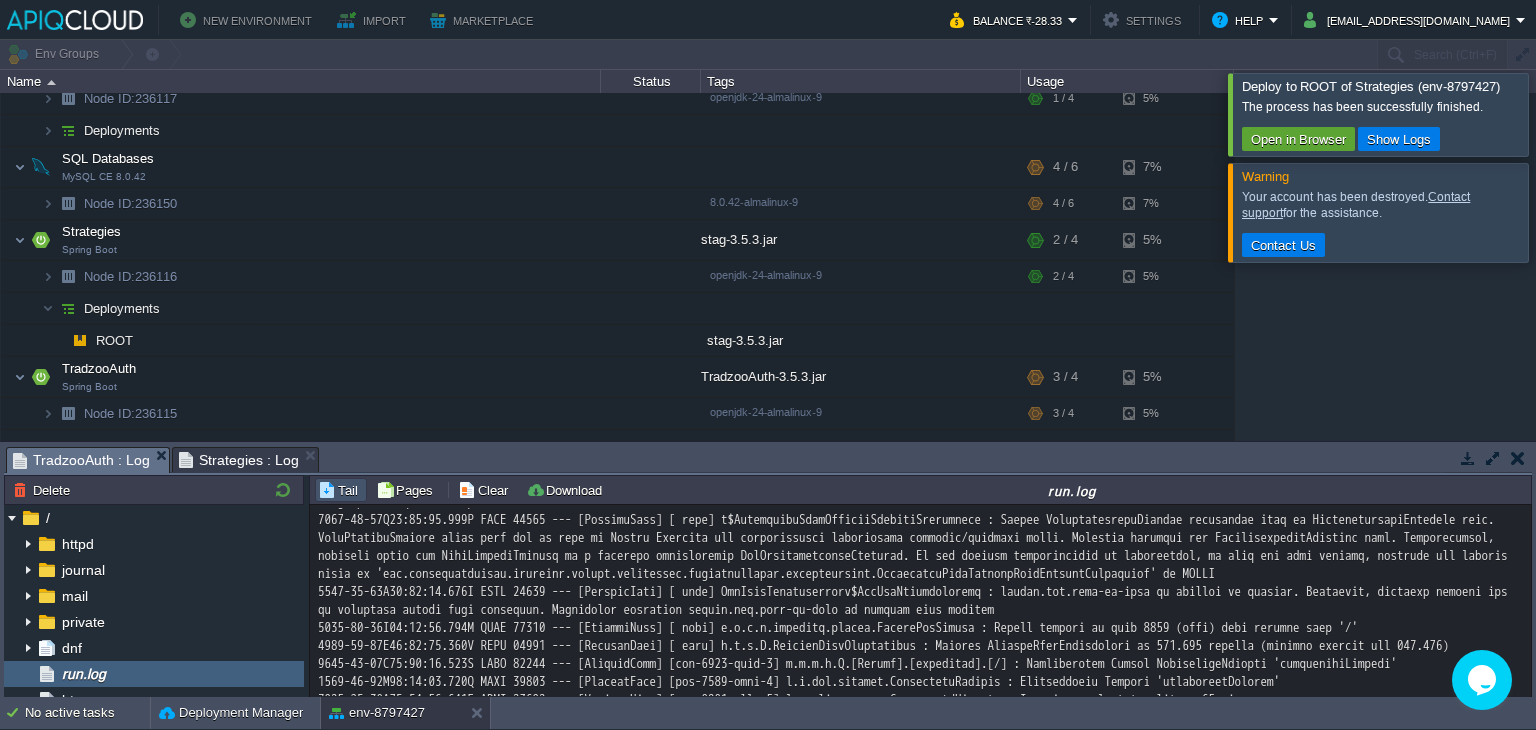 scroll, scrollTop: 988, scrollLeft: 0, axis: vertical 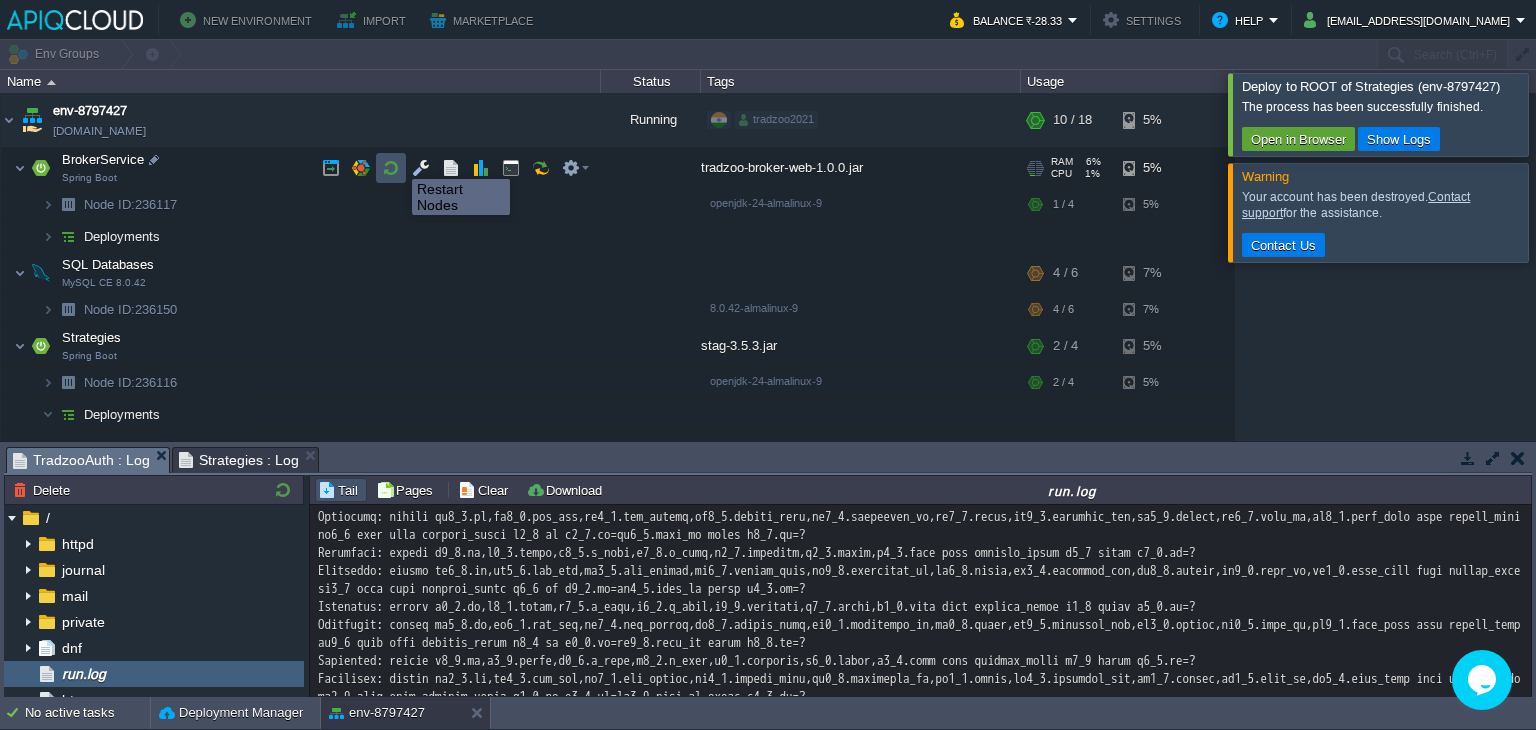click at bounding box center (391, 168) 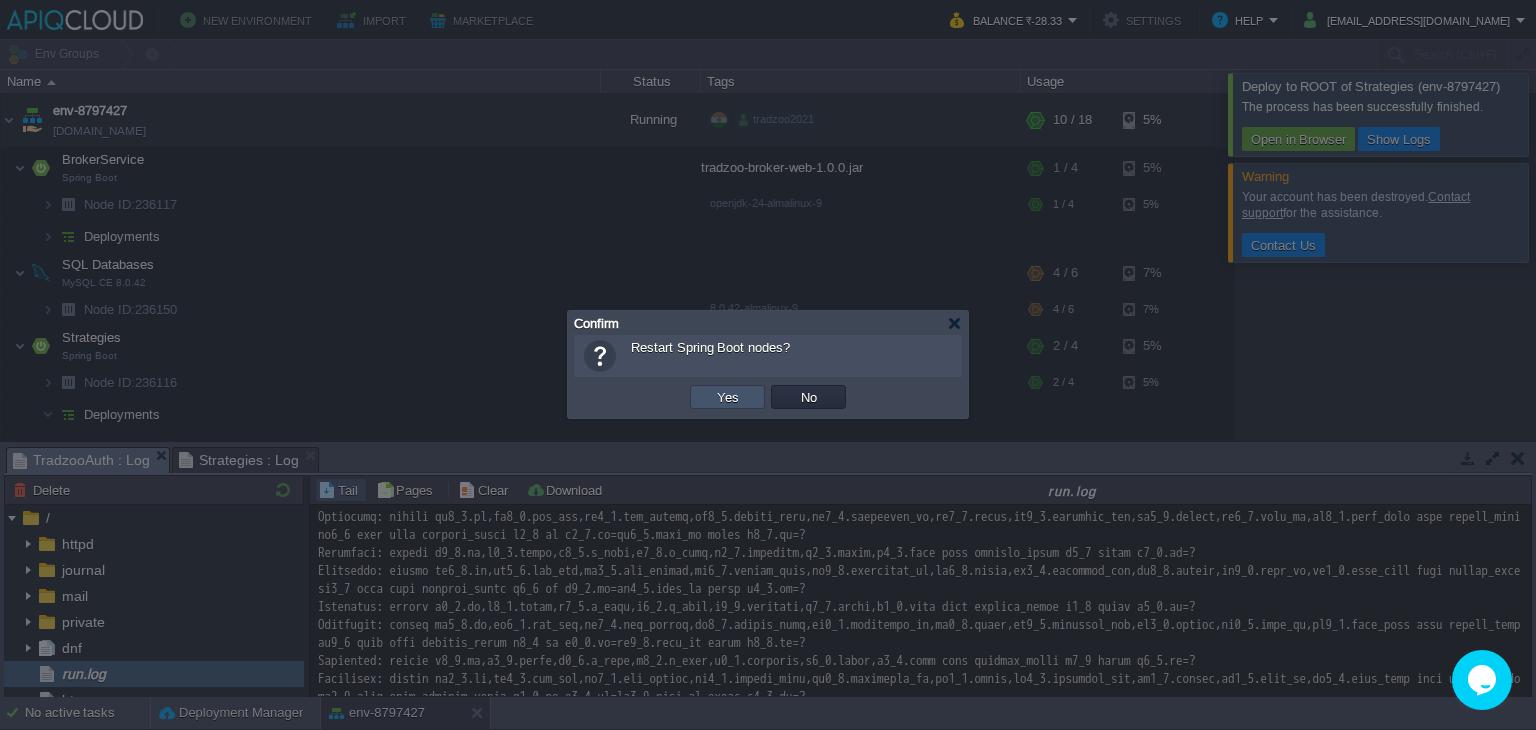 click on "Yes" at bounding box center [728, 397] 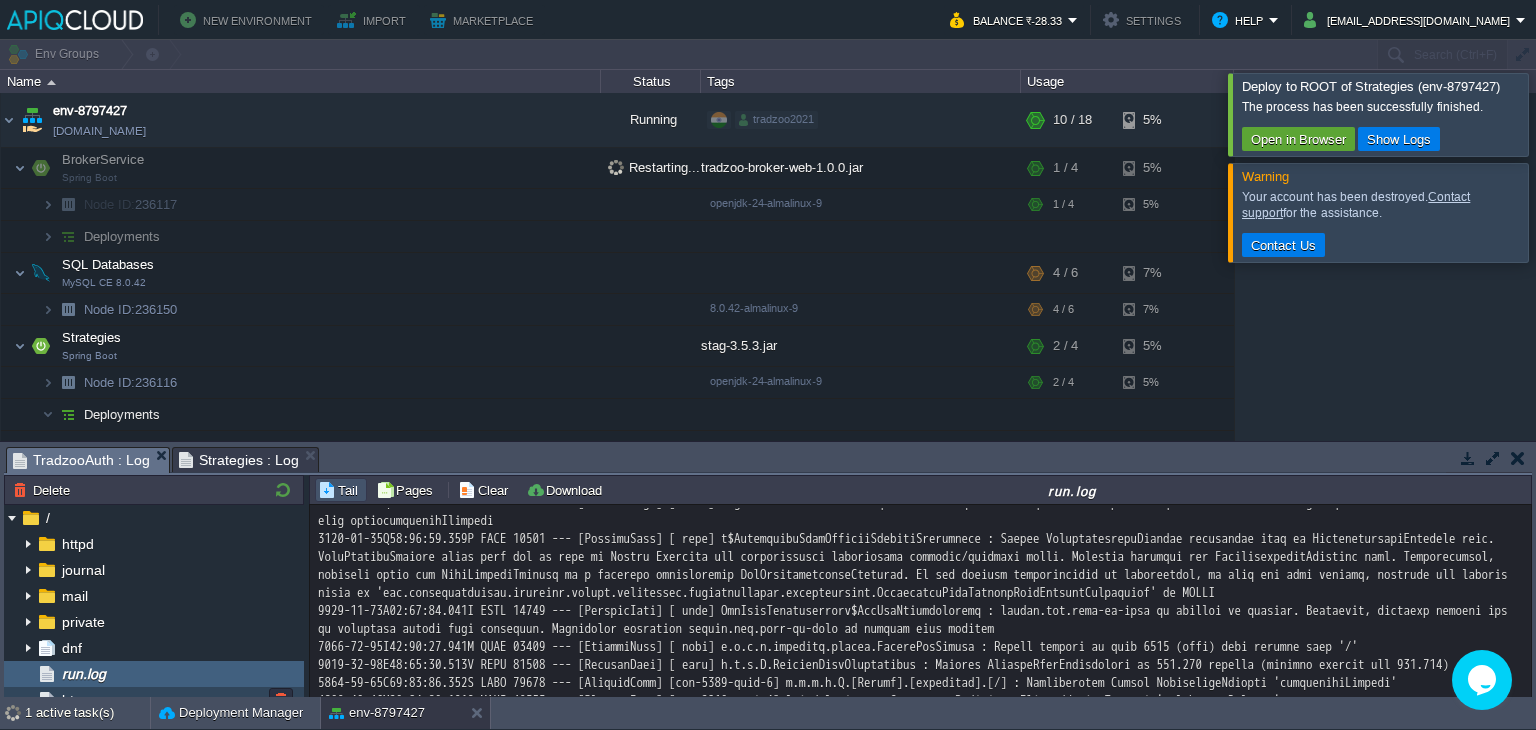 scroll, scrollTop: 988, scrollLeft: 0, axis: vertical 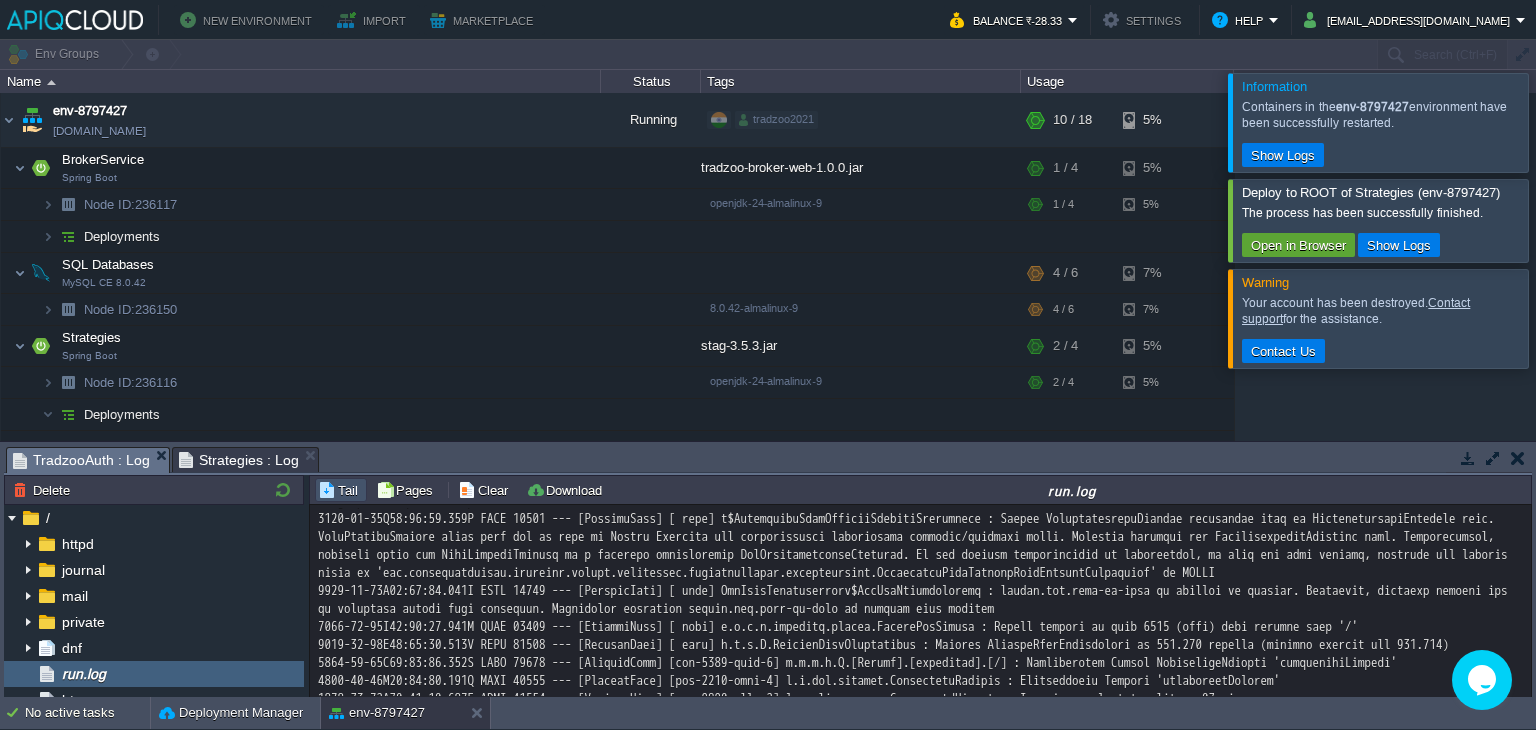 drag, startPoint x: 1316, startPoint y: 661, endPoint x: 316, endPoint y: 548, distance: 1006.36426 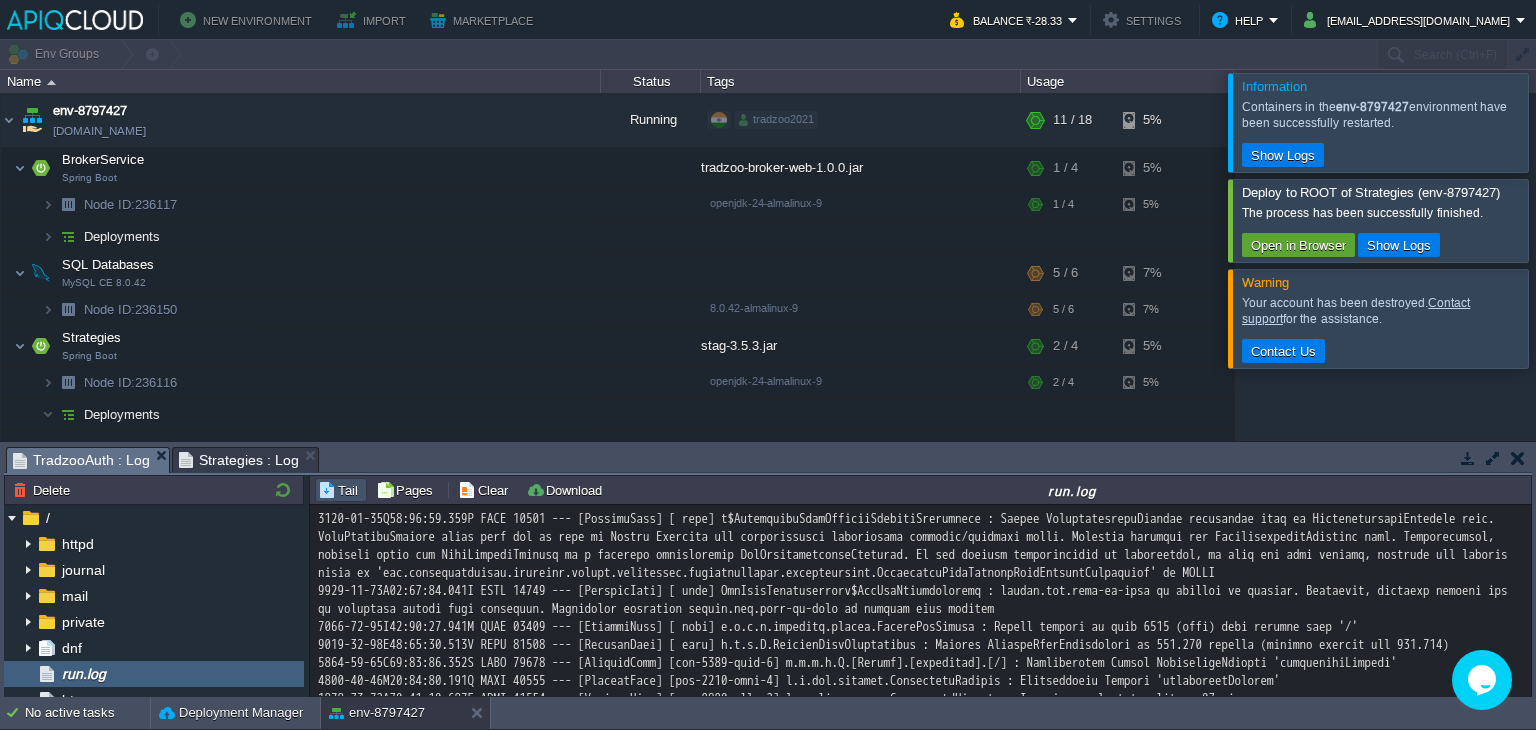 click at bounding box center [768, 54] 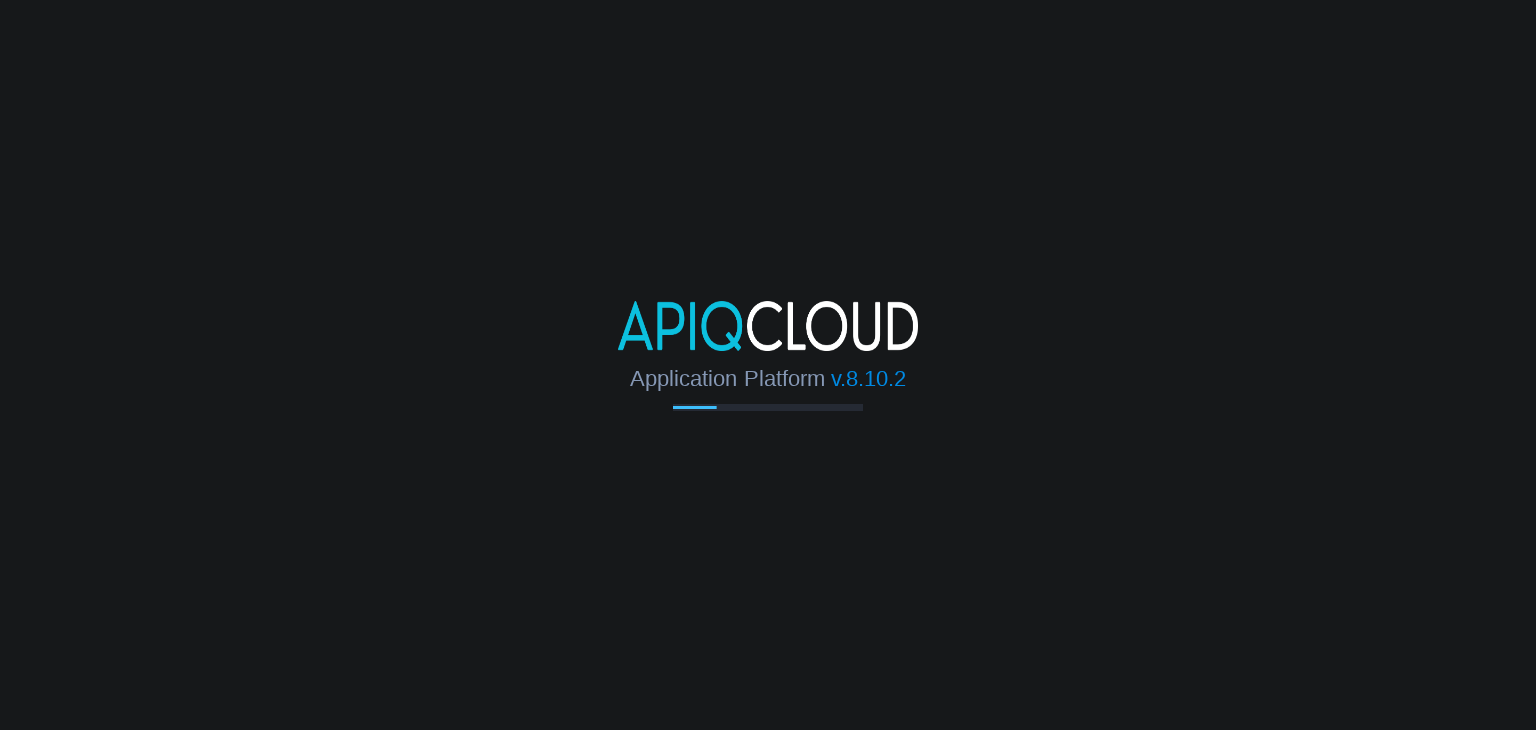 scroll, scrollTop: 0, scrollLeft: 0, axis: both 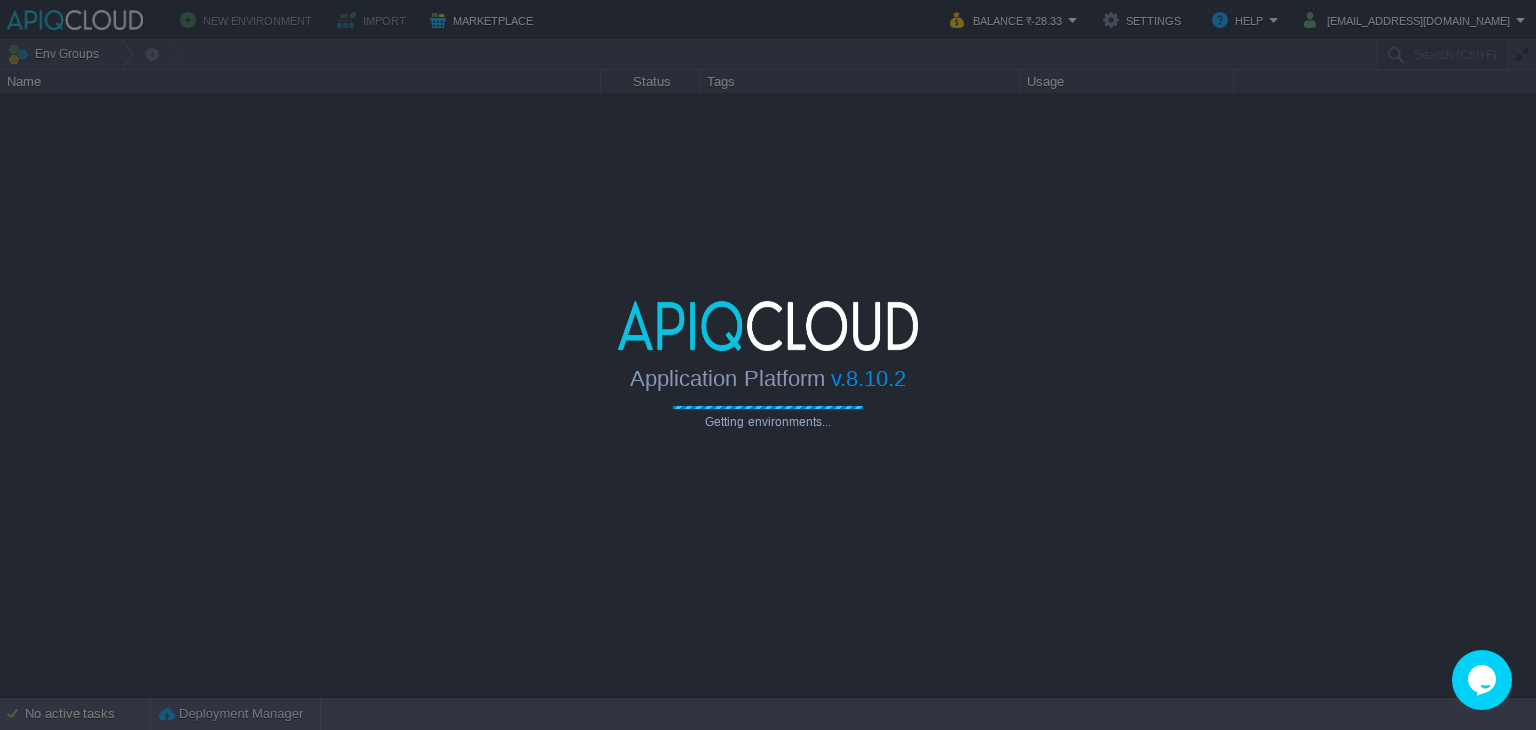 type on "Search (Ctrl+F)" 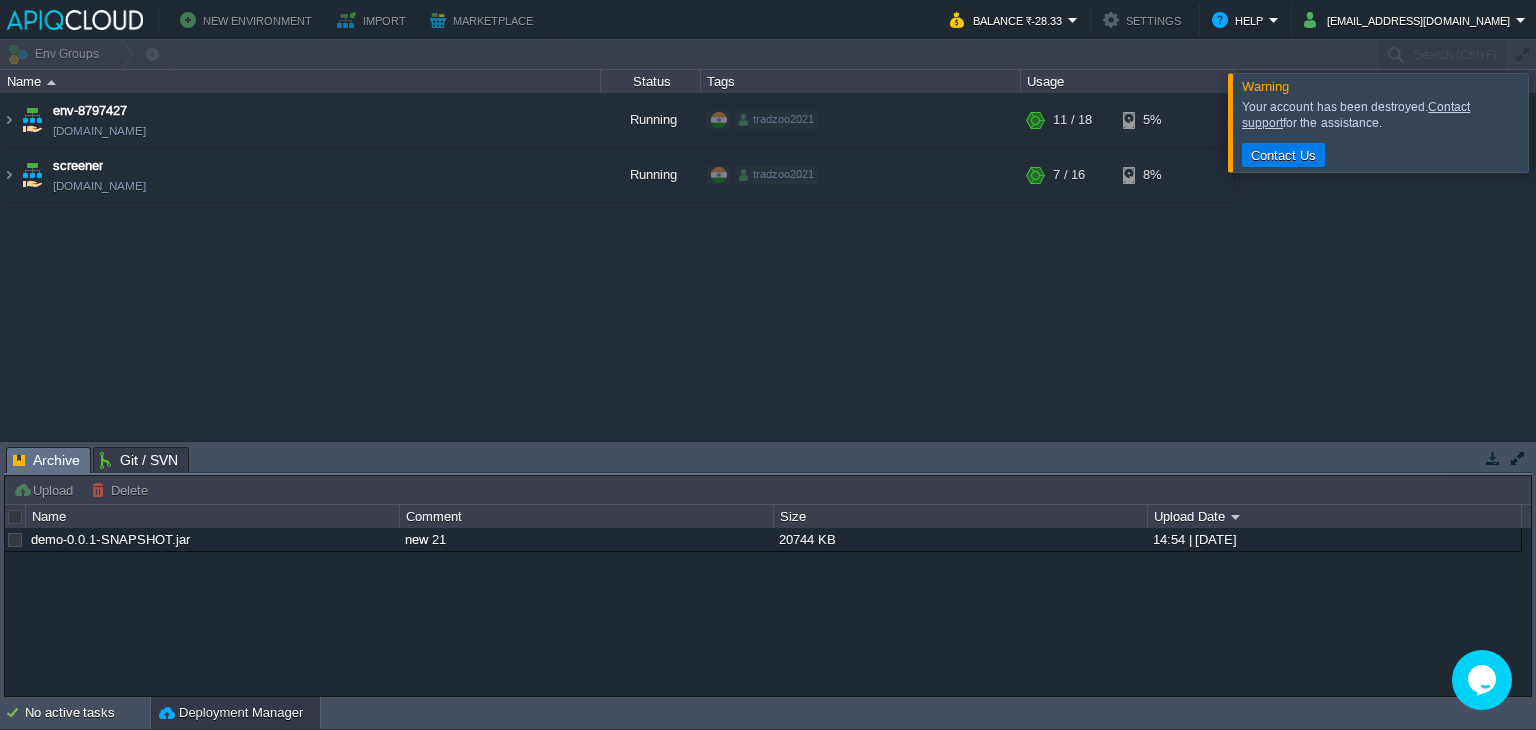 drag, startPoint x: 0, startPoint y: 0, endPoint x: 283, endPoint y: 343, distance: 444.6774 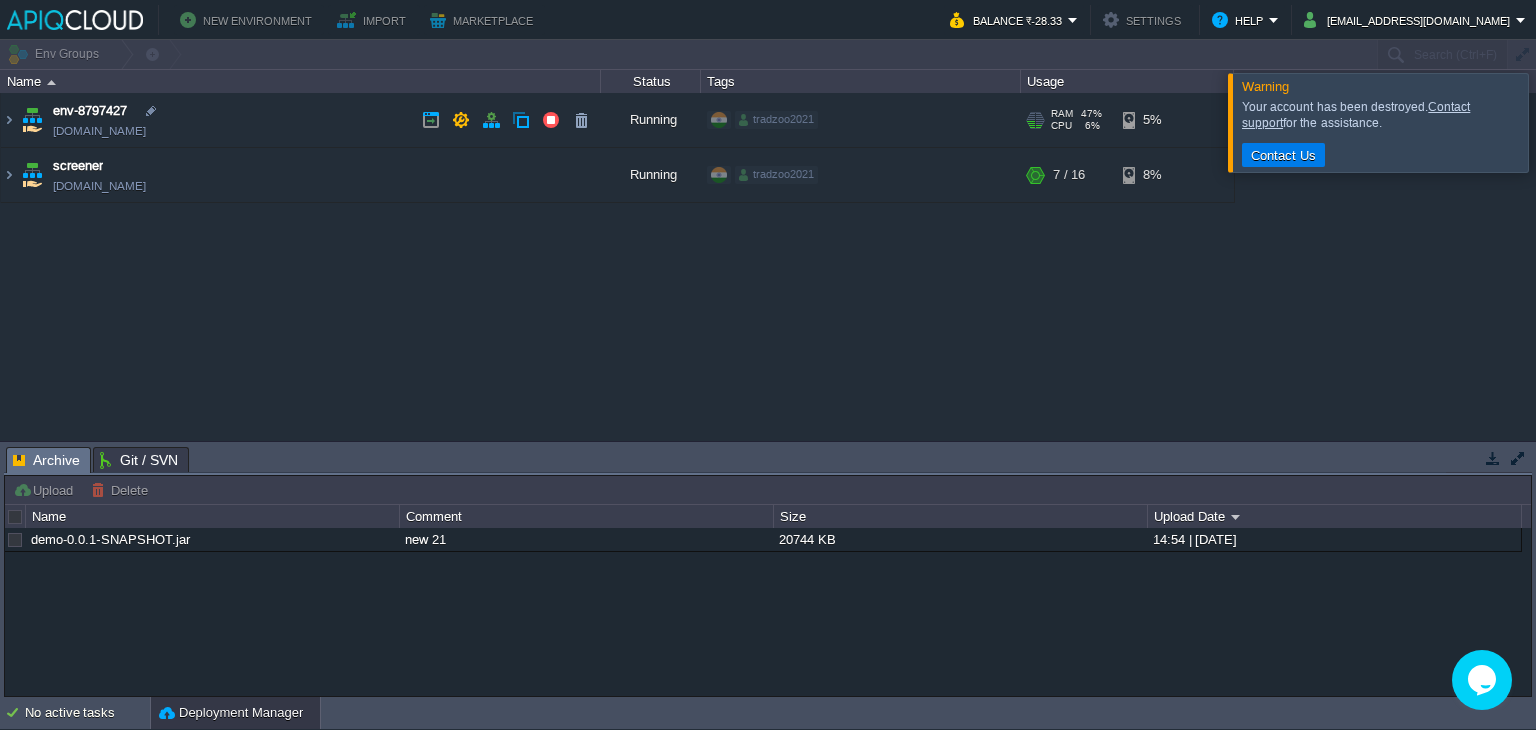 click on "env-8797427 [DOMAIN_NAME]" at bounding box center [301, 120] 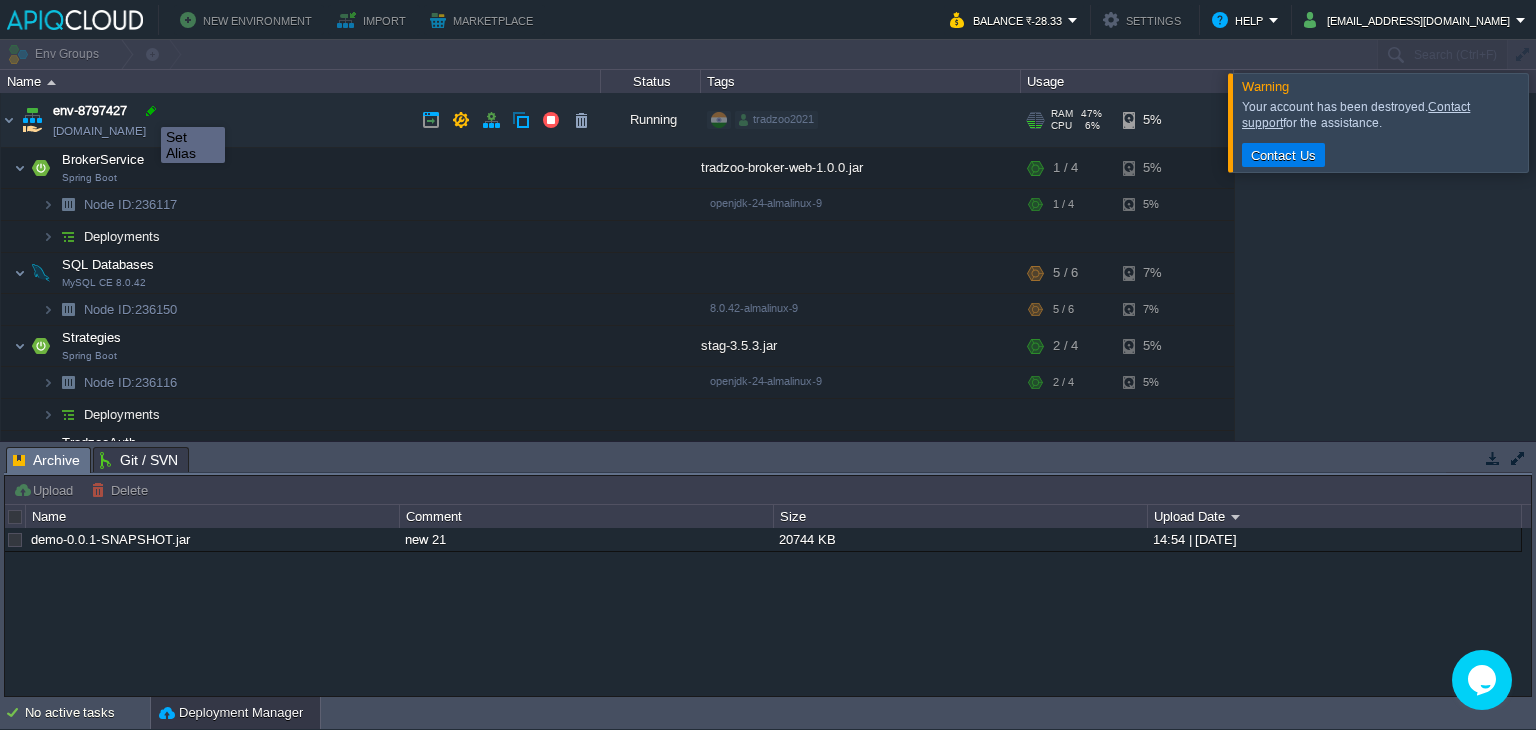 click at bounding box center [151, 111] 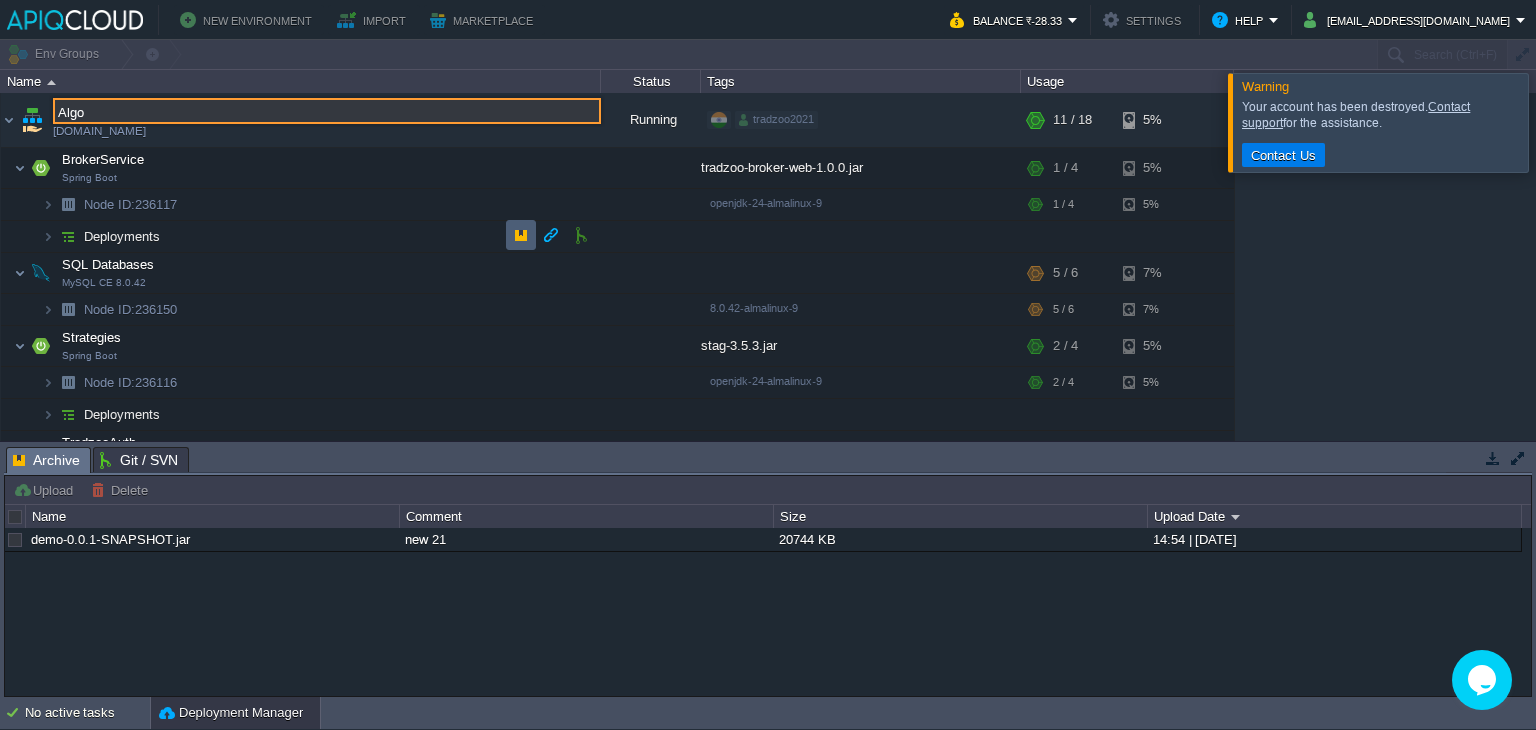type on "Algo" 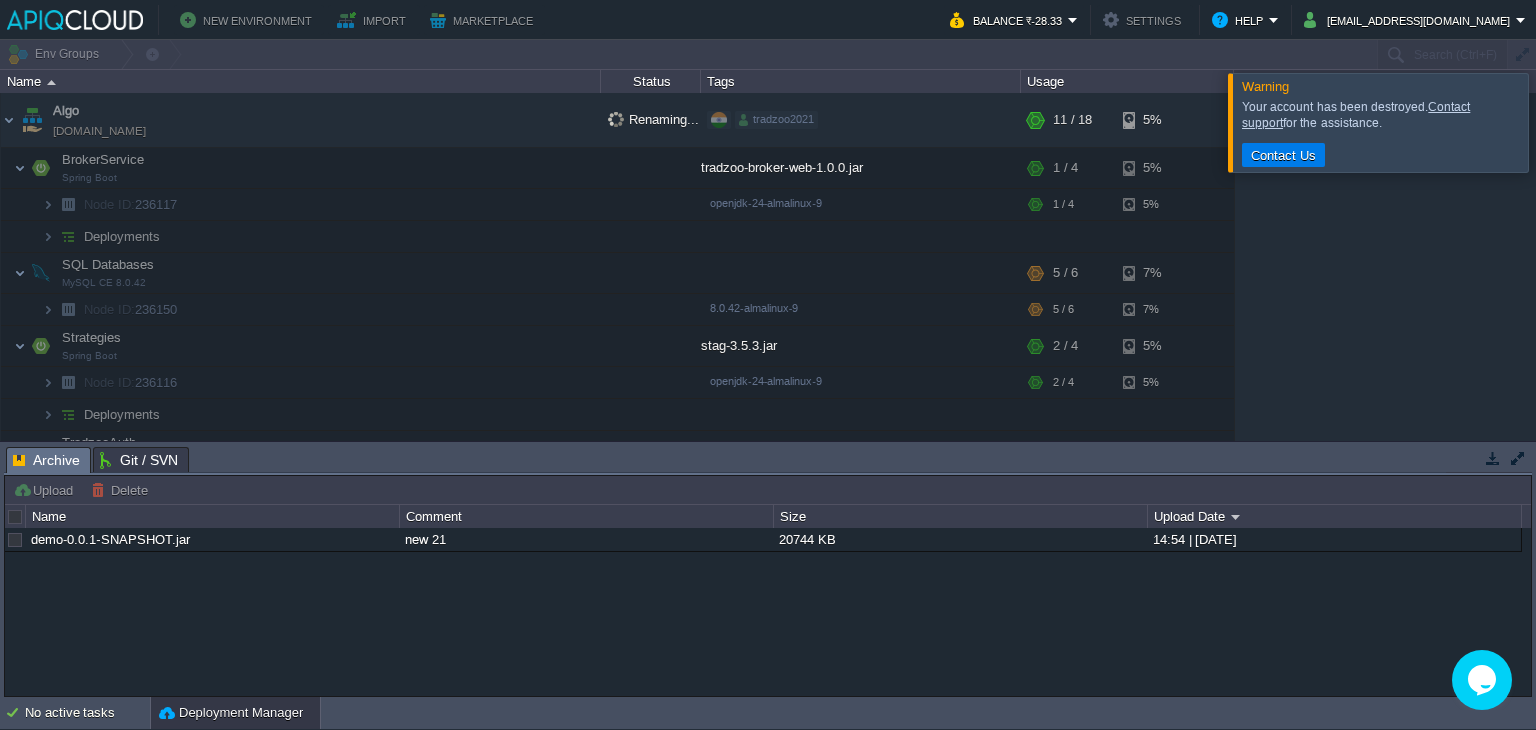 click on "Algo env-8797427.in1.apiqcloud.com Renaming...                               tradzoo2021              + Add to Env Group                                                                                                                                                            RAM                 47%                                         CPU                 6%                             11 / 18                    5%     BrokerService Spring Boot  tradzoo-broker-web-1.0.0.jar                                                                                                                                                            RAM                 8%                                         CPU                 23%                             1 / 4                    5%     Node ID:  236117                                                openjdk-24-almalinux-9                                                                                                                                                RAM 8%" at bounding box center (768, 267) 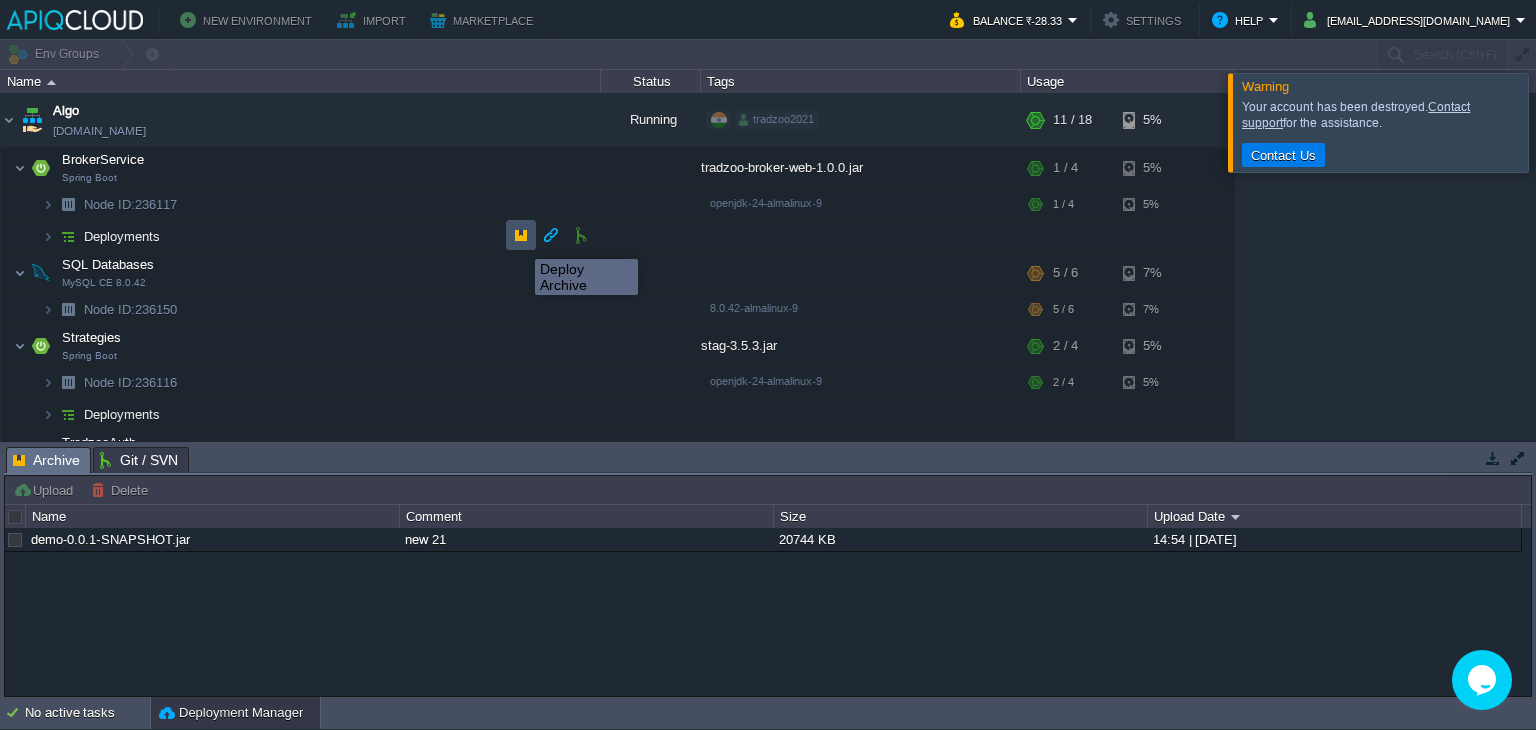 click at bounding box center (521, 235) 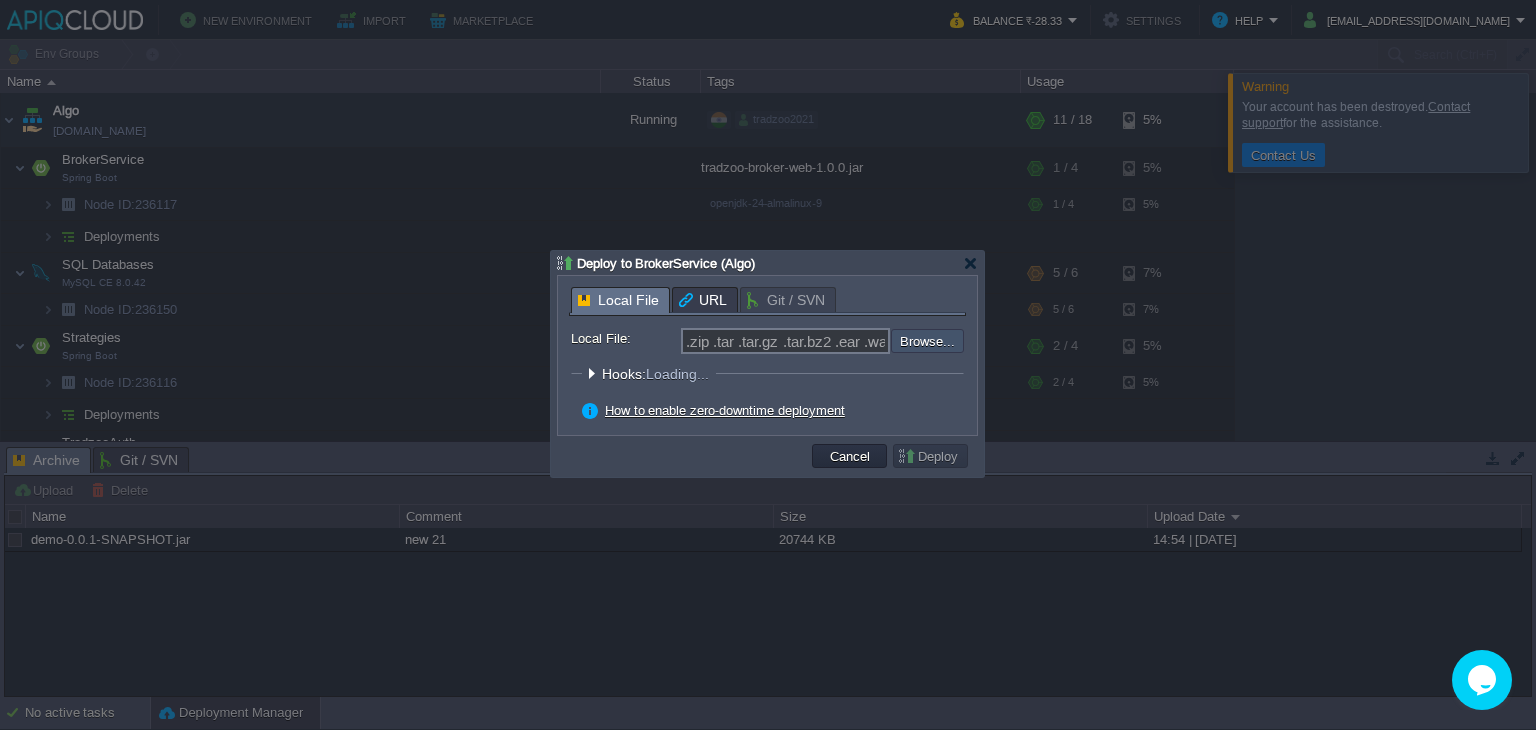 click at bounding box center [837, 341] 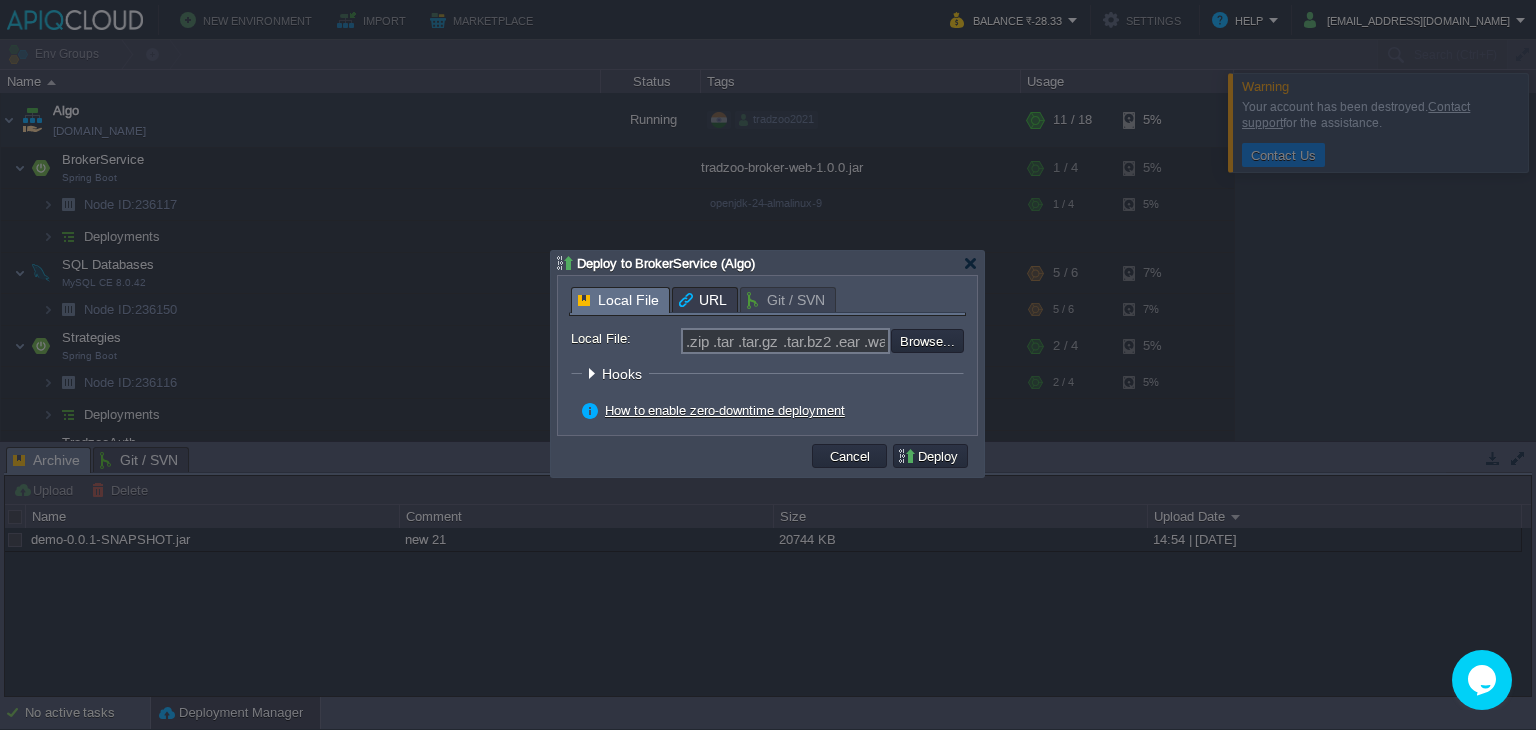 type on "C:\fakepath\tradzoo-broker-web-1.0.0.jar" 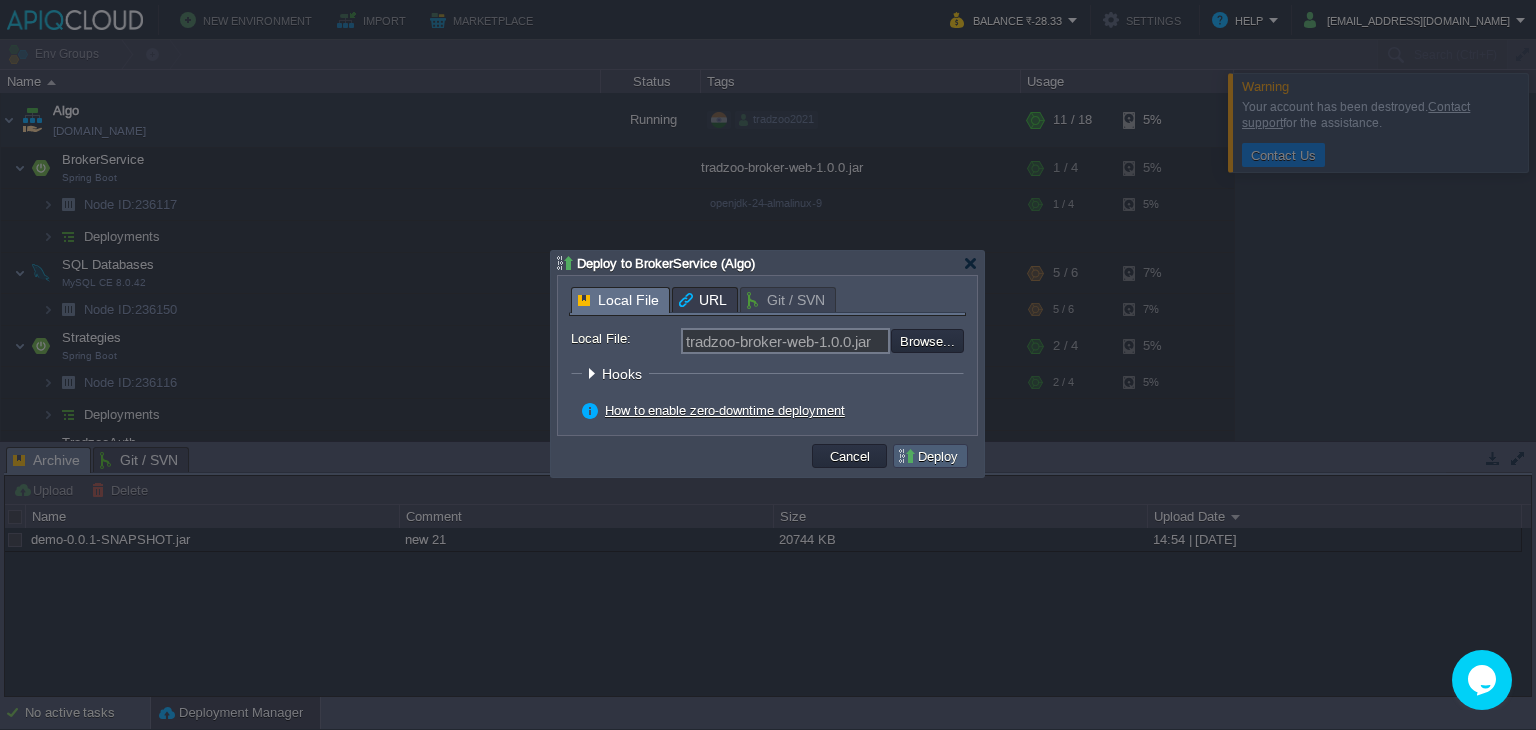 click on "Deploy" at bounding box center (930, 456) 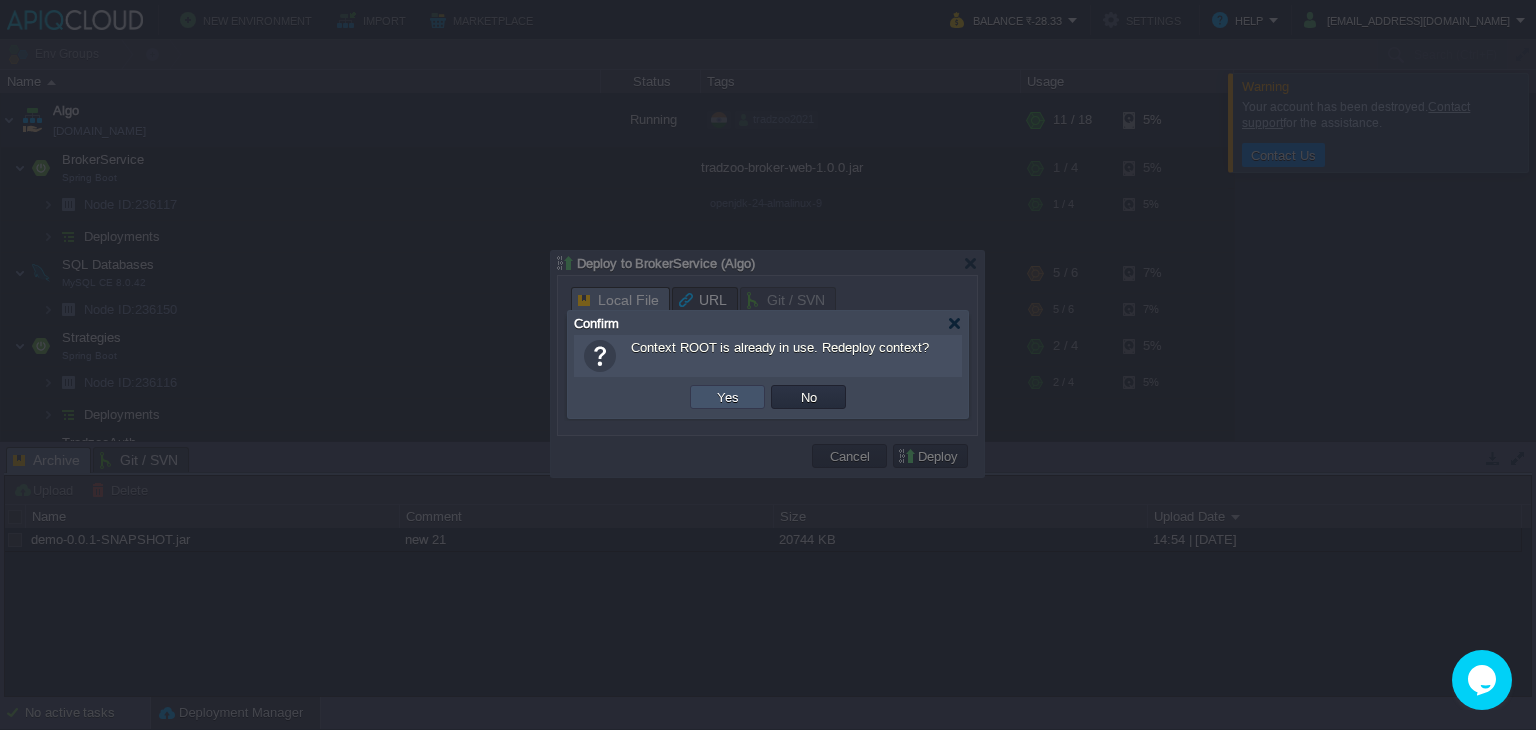 click on "Yes" at bounding box center (728, 397) 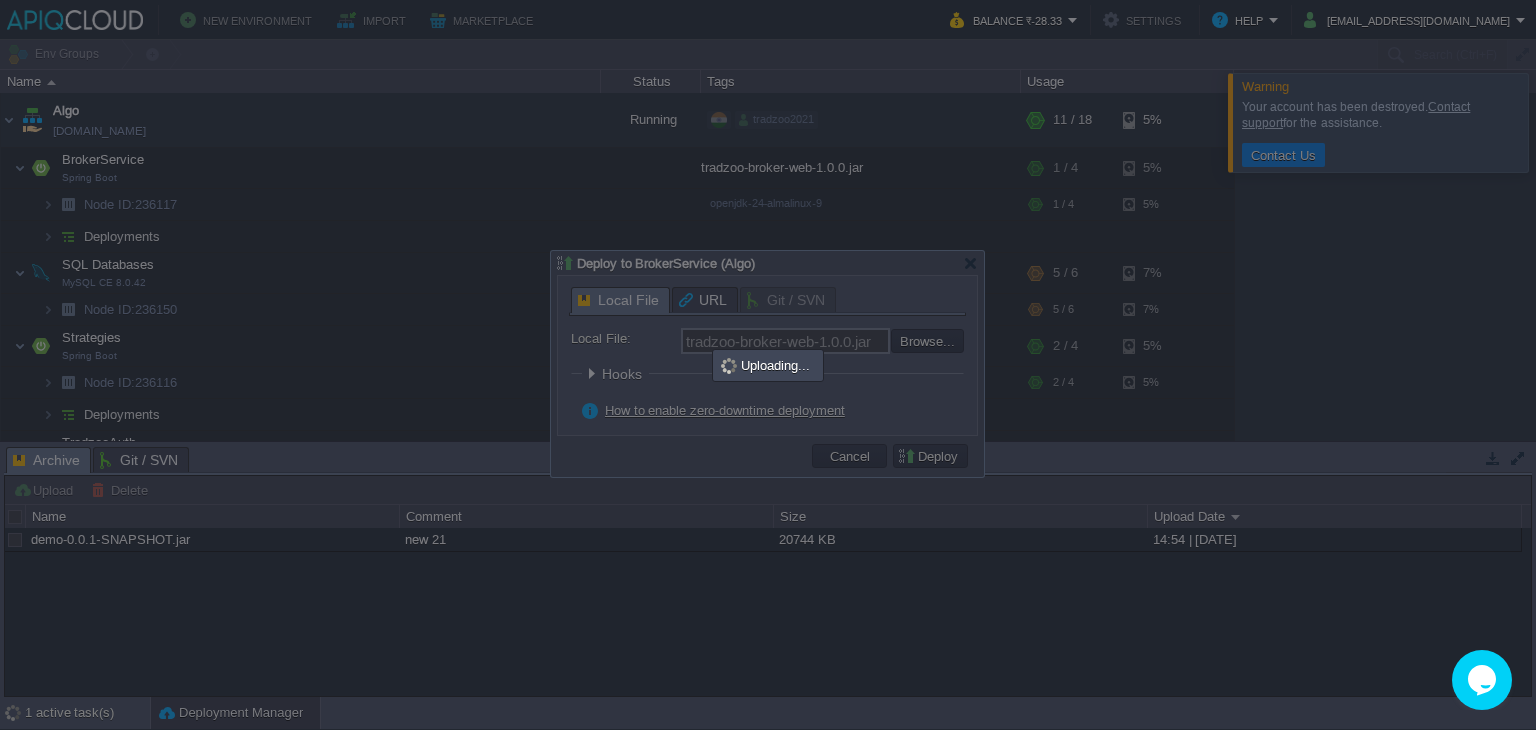scroll, scrollTop: 0, scrollLeft: 0, axis: both 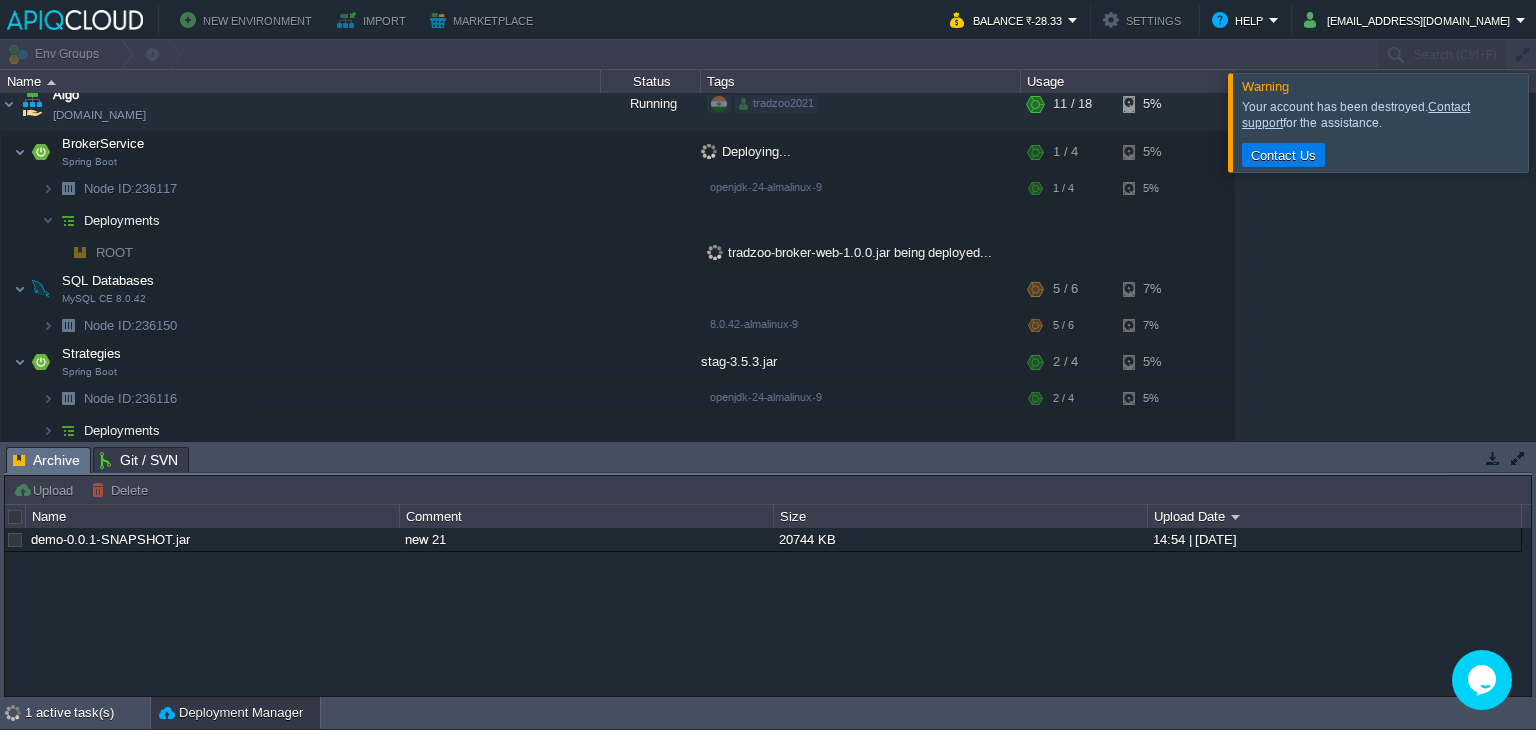 click at bounding box center [1560, 122] 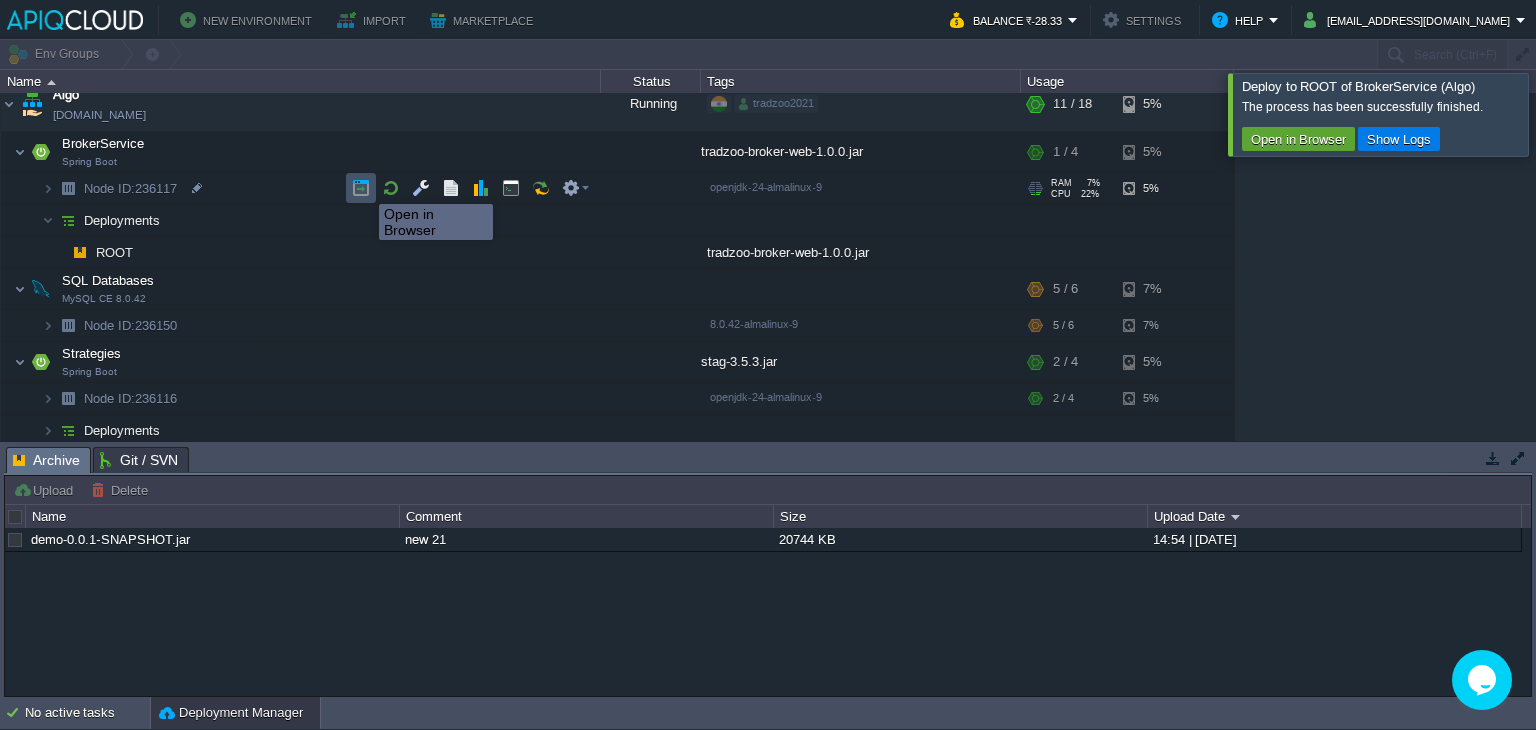 click at bounding box center [361, 188] 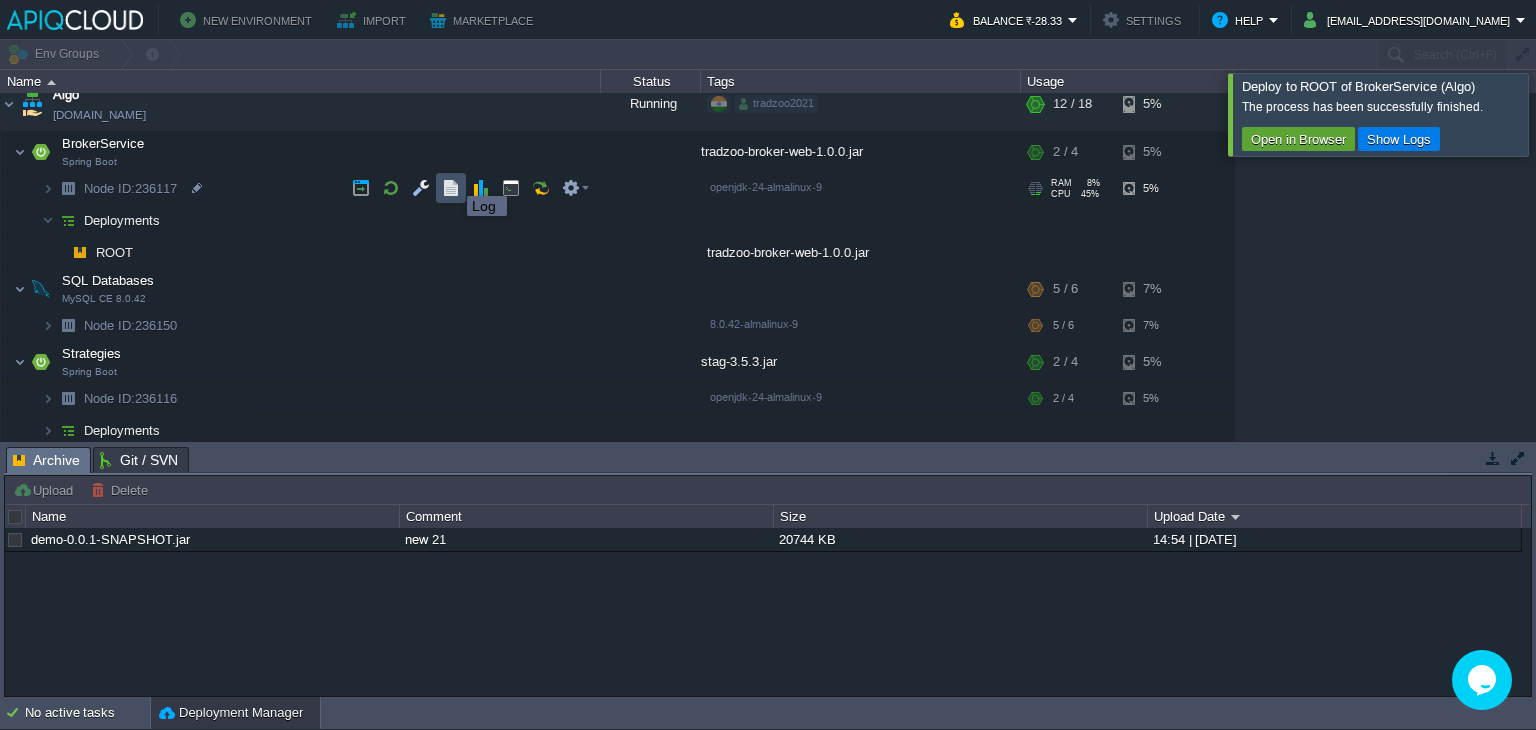 click at bounding box center (451, 188) 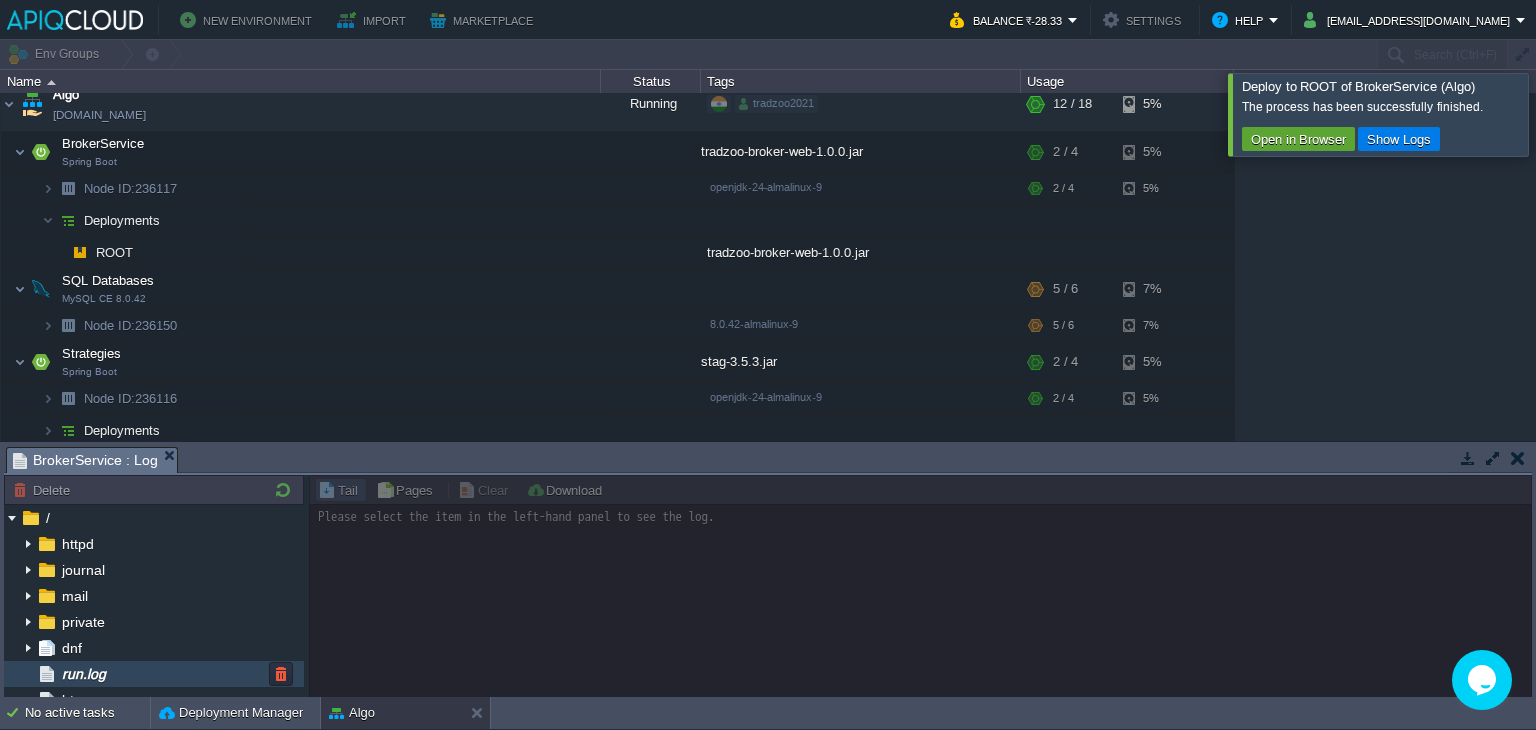 click on "run.log" at bounding box center (83, 674) 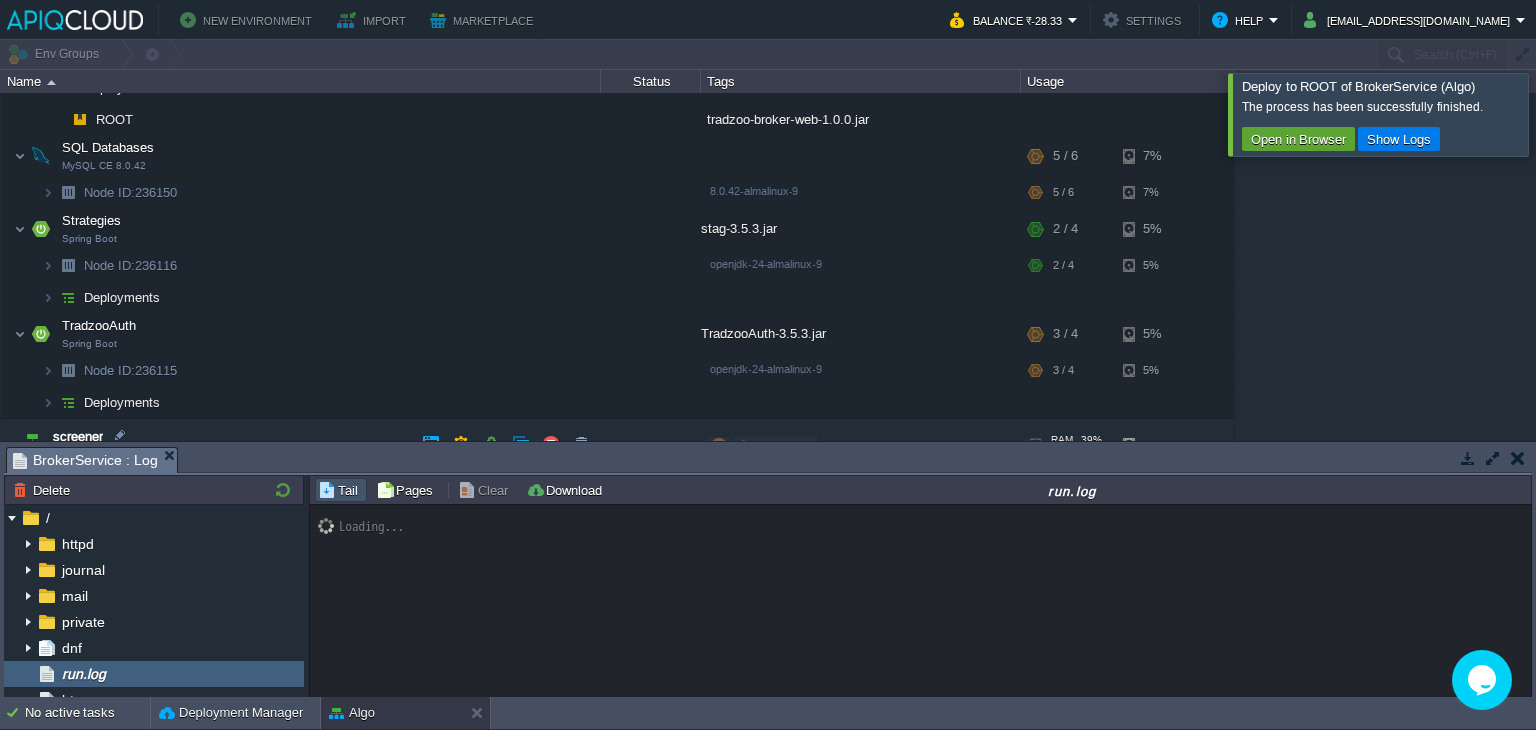 scroll, scrollTop: 177, scrollLeft: 0, axis: vertical 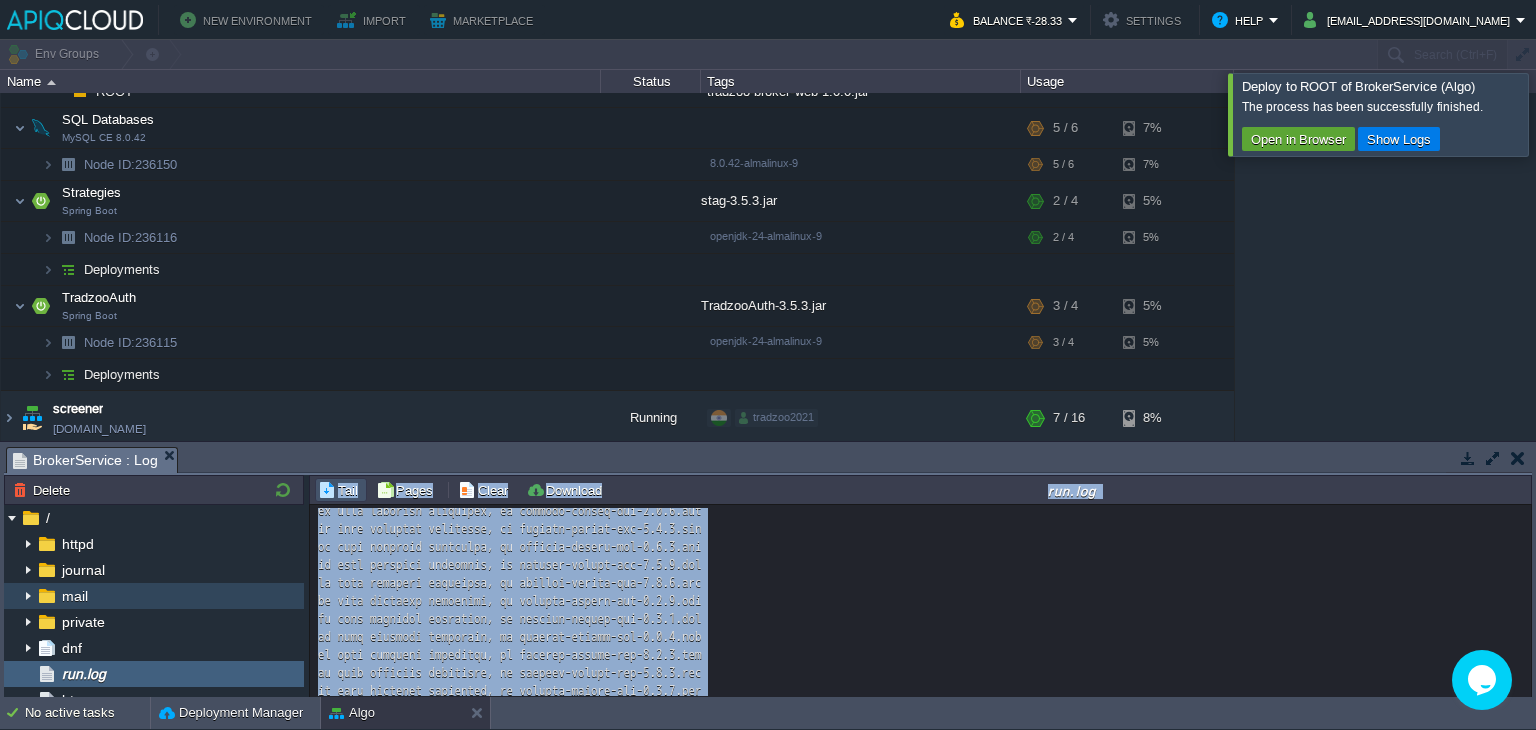 drag, startPoint x: 760, startPoint y: 669, endPoint x: 220, endPoint y: 597, distance: 544.7789 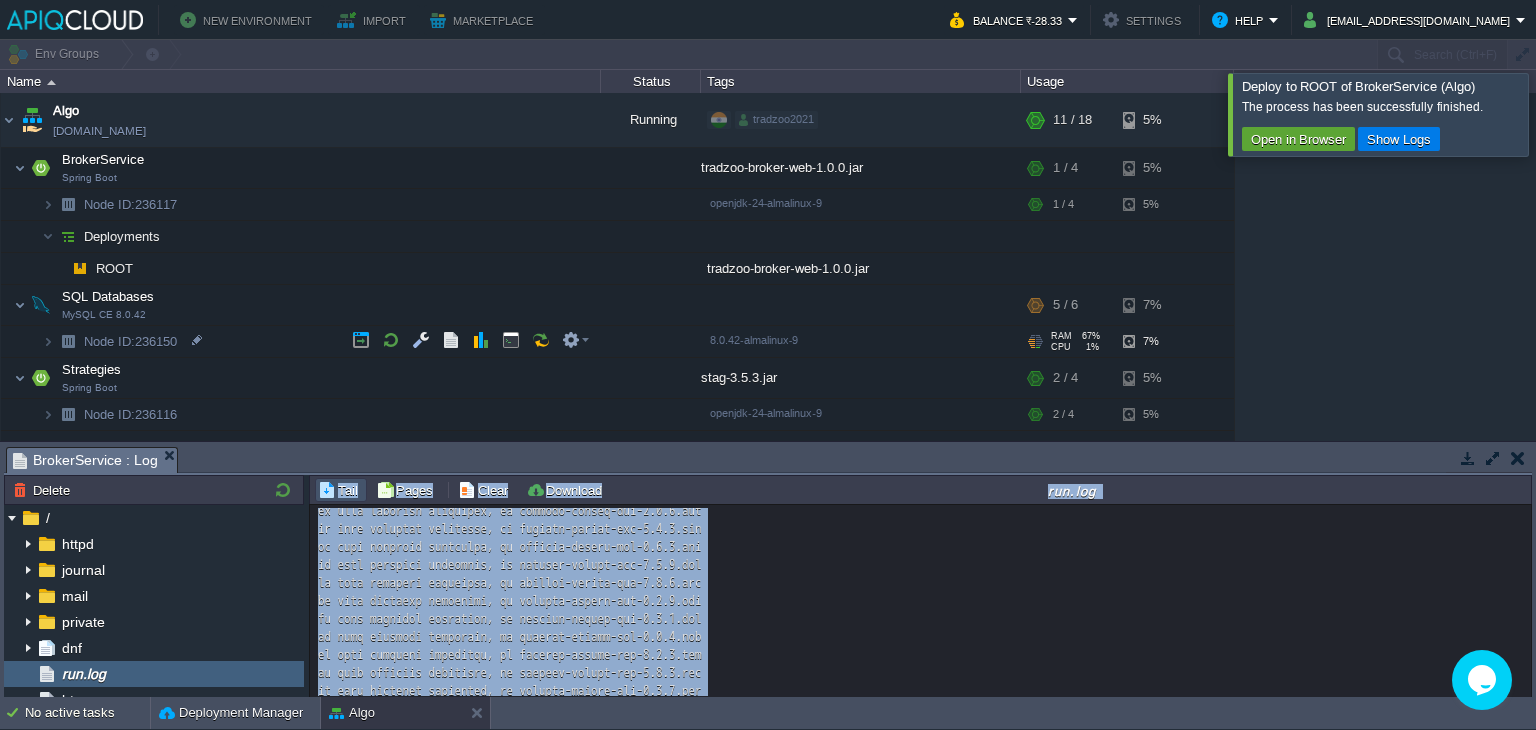 scroll, scrollTop: 179, scrollLeft: 0, axis: vertical 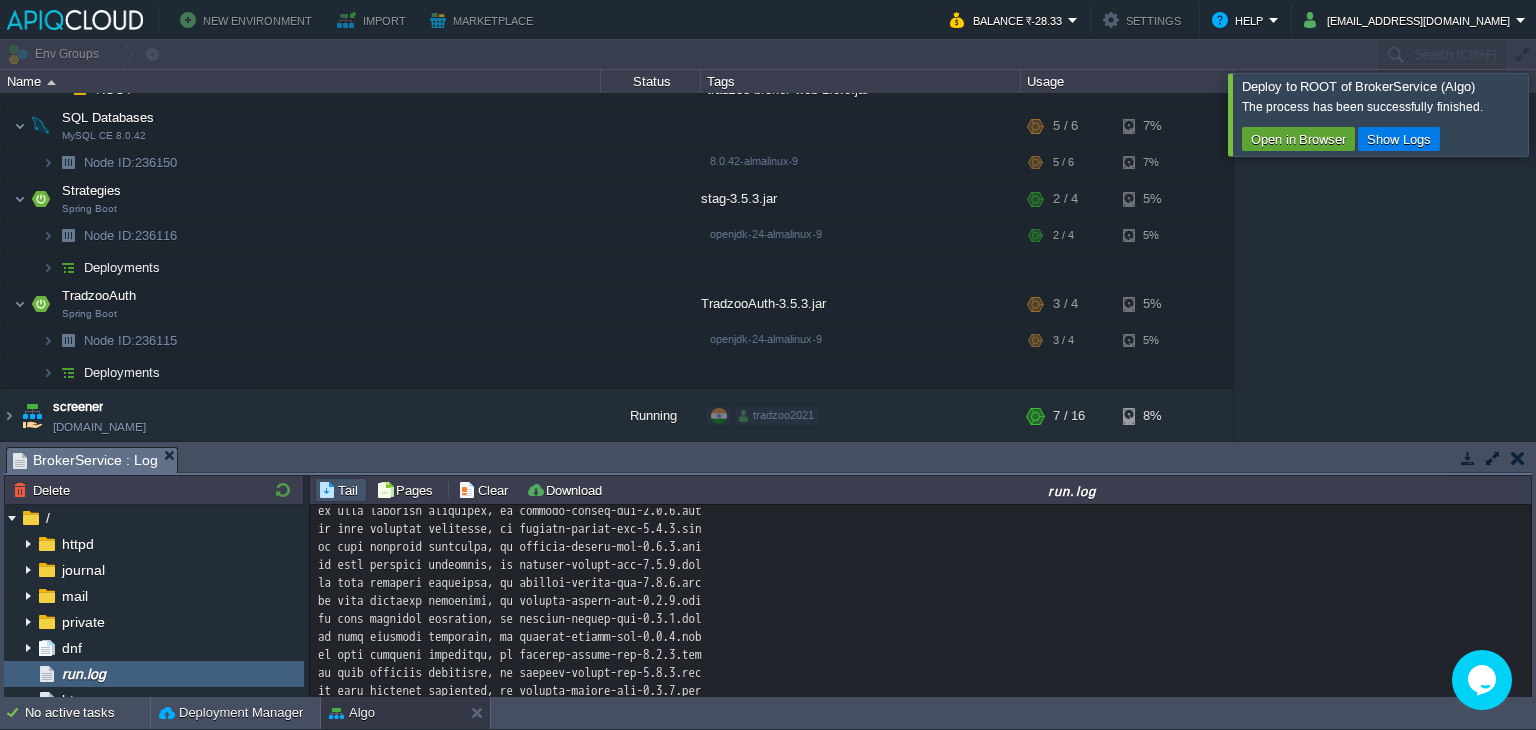 click at bounding box center (1560, 114) 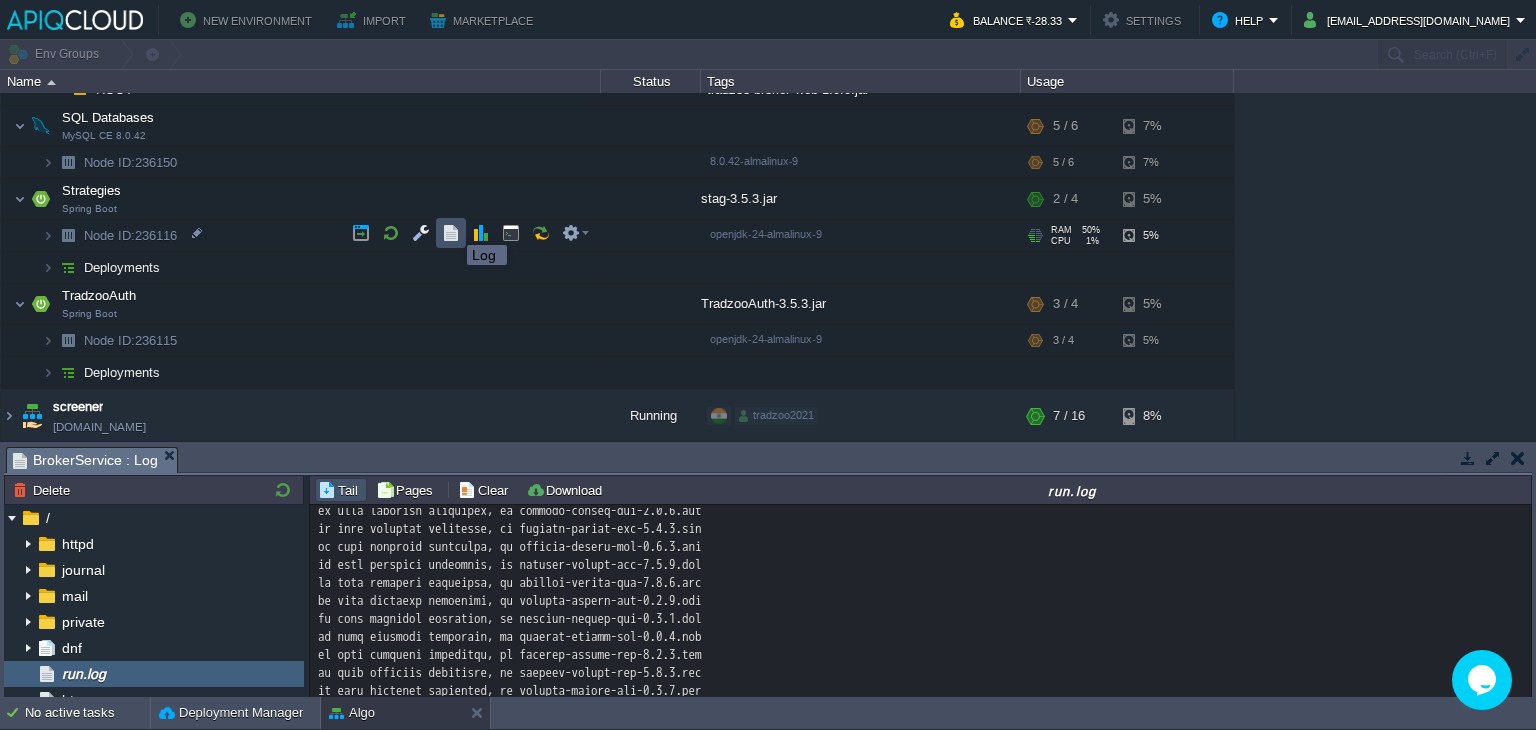 click at bounding box center [451, 233] 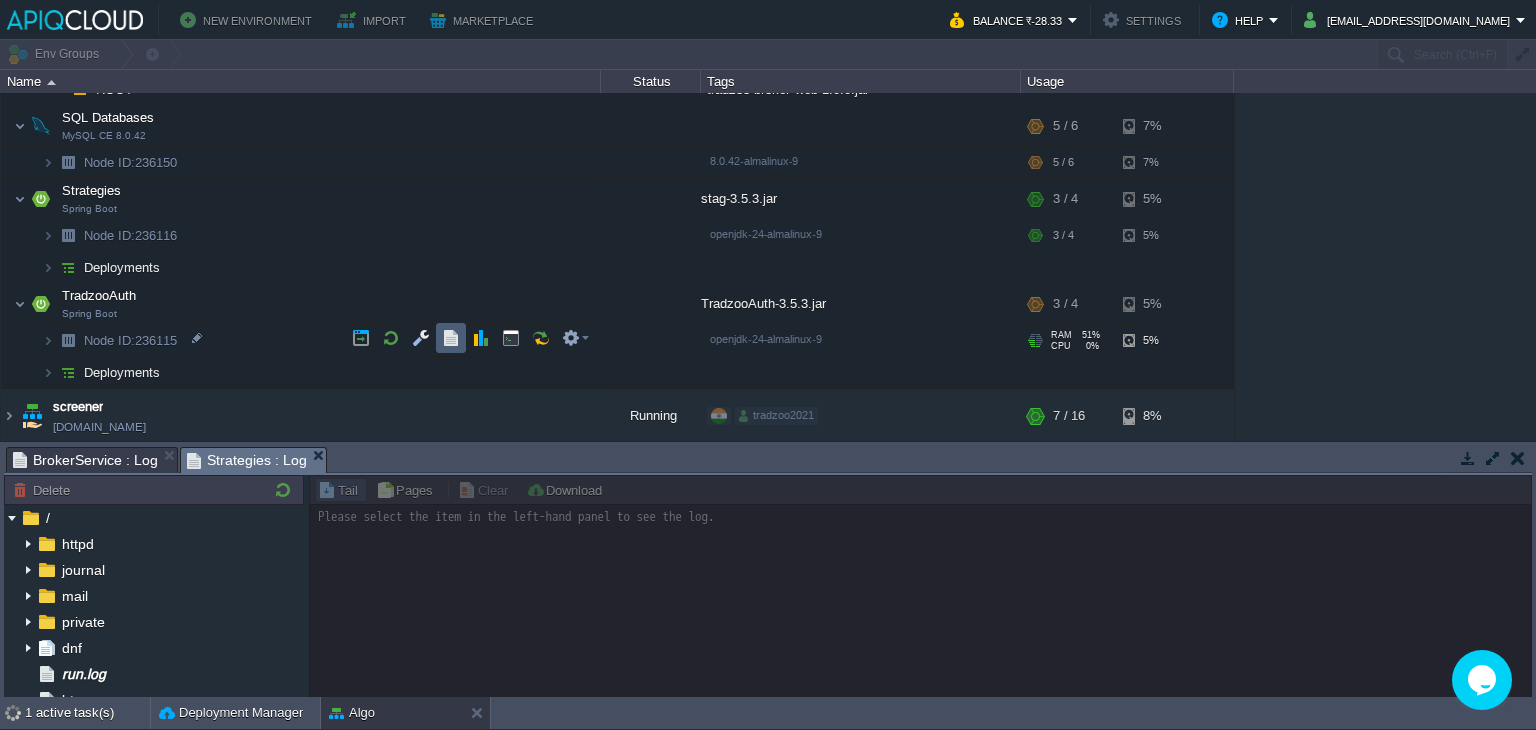 click at bounding box center [451, 338] 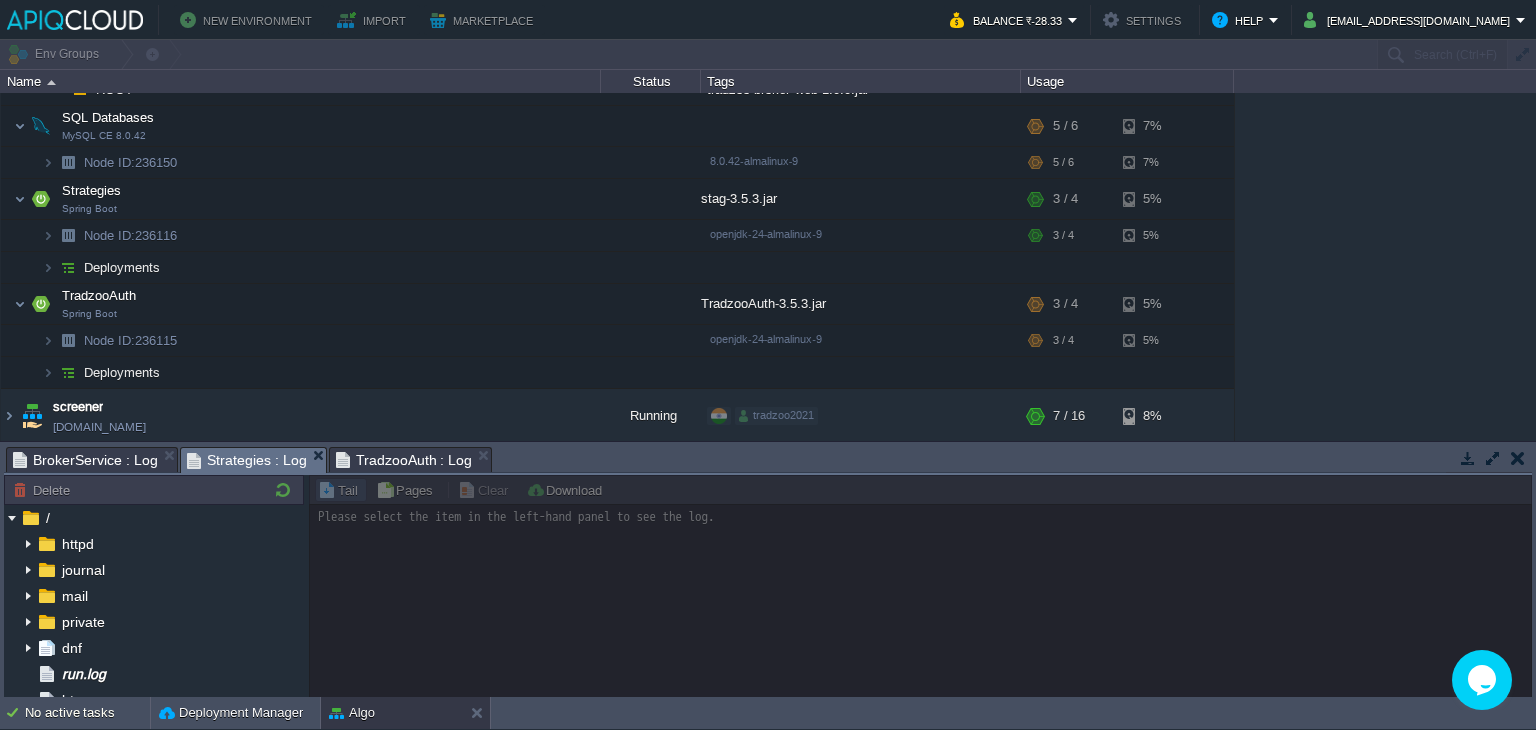 click on "Strategies : Log" at bounding box center [247, 460] 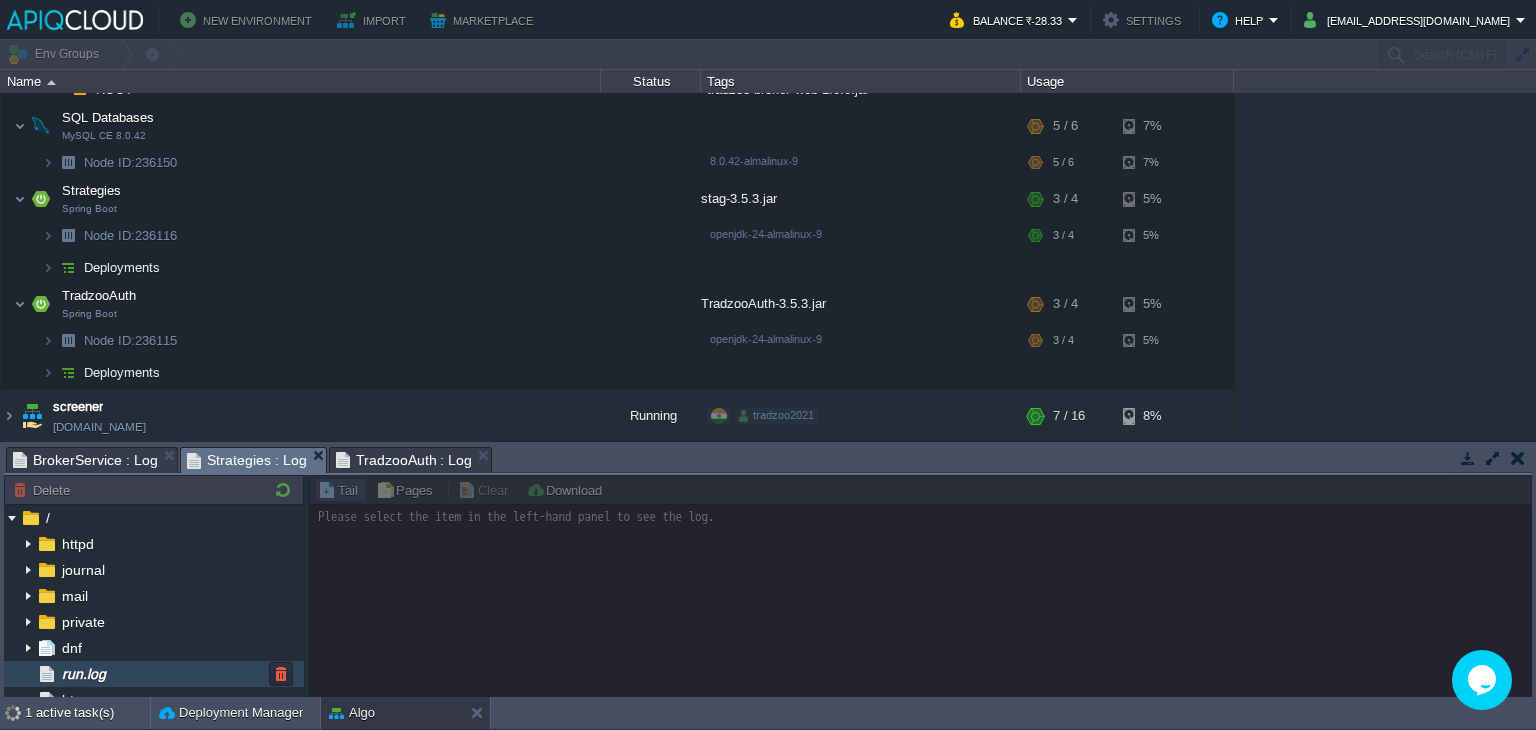 click on "run.log" at bounding box center [154, 674] 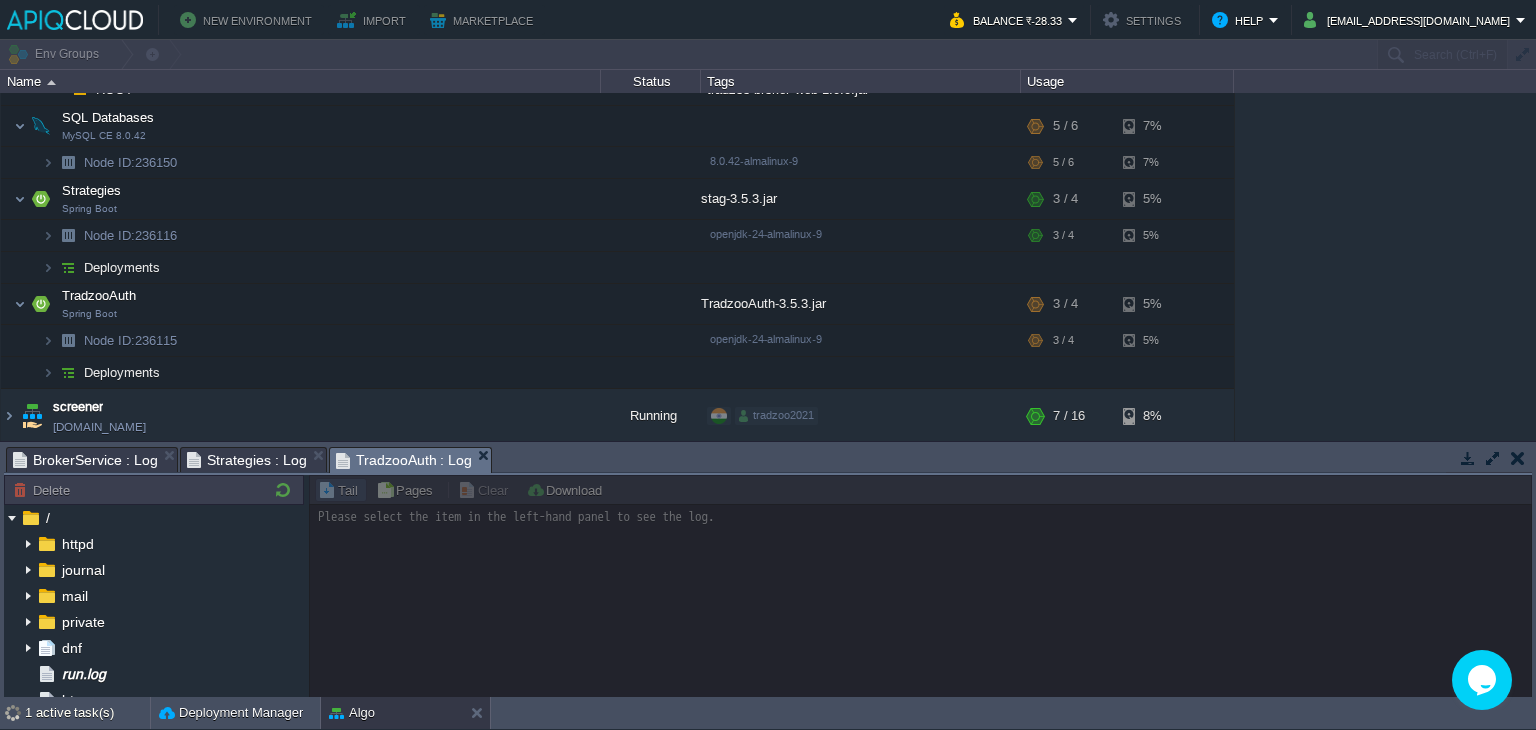 click on "TradzooAuth : Log" at bounding box center [404, 460] 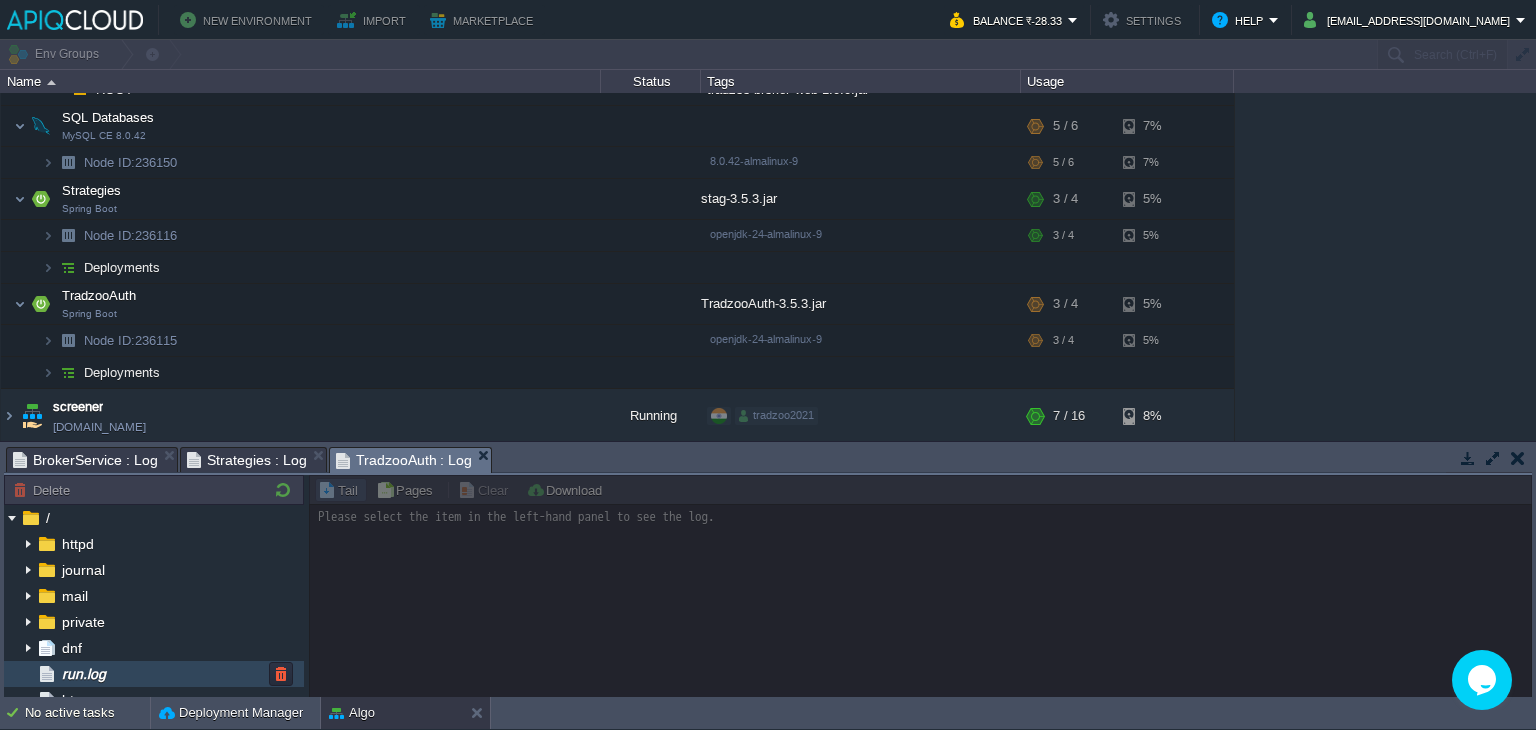 click on "run.log" at bounding box center [154, 674] 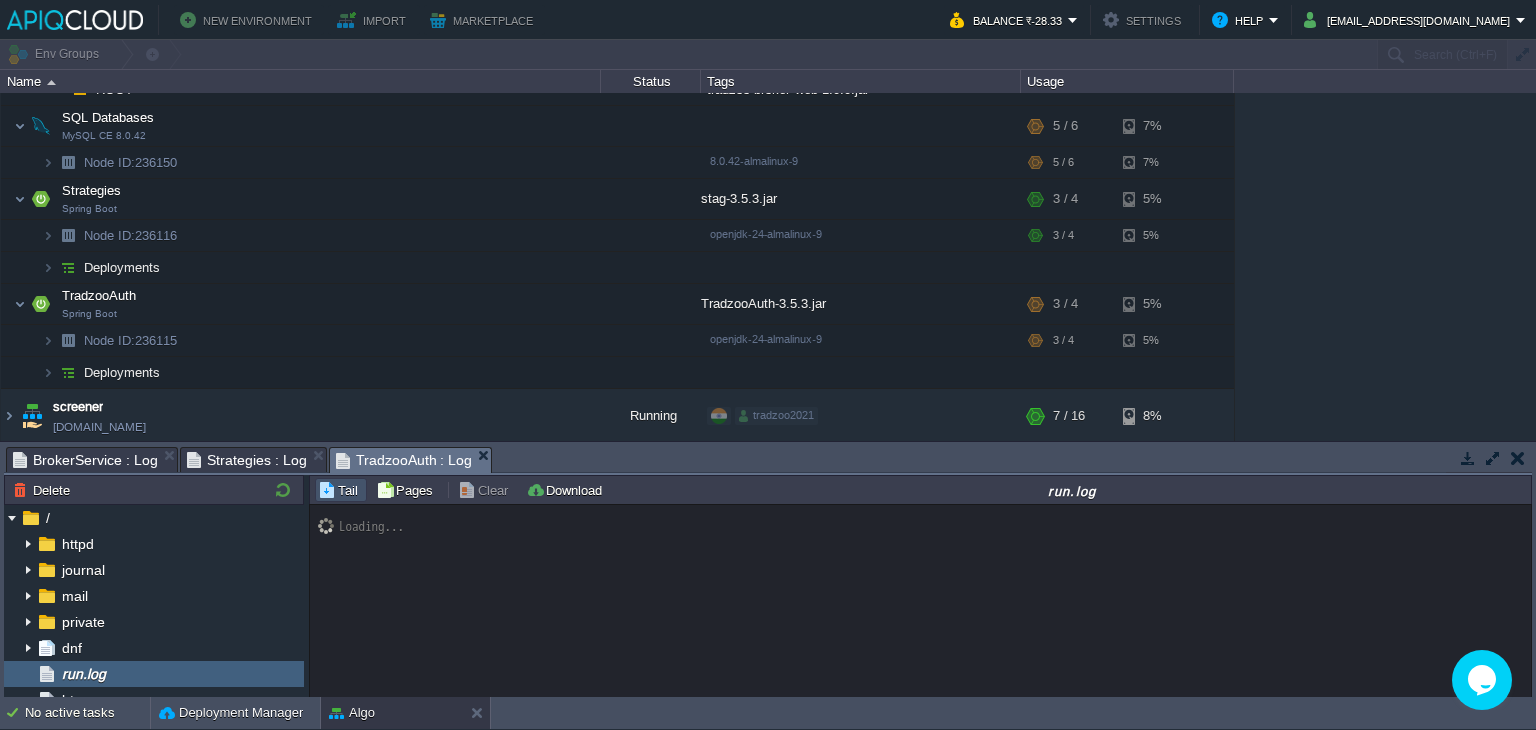 click on "Tasks Activity Log Archive Git / SVN BrokerService : Log Strategies : Log TradzooAuth : Log   Upload Delete Deploy to ... Custom application packages that can be deployed to your environments.  Learn More   Name Comment Size Upload Date   demo-0.0.1-SNAPSHOT.jar new 21 20744 KB 14:54   |   04 Apr 2025         Node ID: 236117 Delete   / httpd journal mail private dnf run.log btmp cron hawkey.log jem.log lastlog launcher.log maillog messages secure spooler tallylog wtmp   Tail Pages Clear Download run.log Loading...     Page of 1         Node ID: 236116 Delete   / httpd journal mail private dnf run.log btmp cron hawkey.log jem.log lastlog launcher.log maillog messages secure spooler tallylog wtmp   Tail Pages Clear Download run.log Loading...     Page of 1         Node ID: 236115 Delete   / httpd journal mail private dnf run.log btmp cron hawkey.log jem.log lastlog launcher.log maillog messages secure spooler tallylog wtmp   Tail Pages Clear Download run.log Loading..." at bounding box center (768, 569) 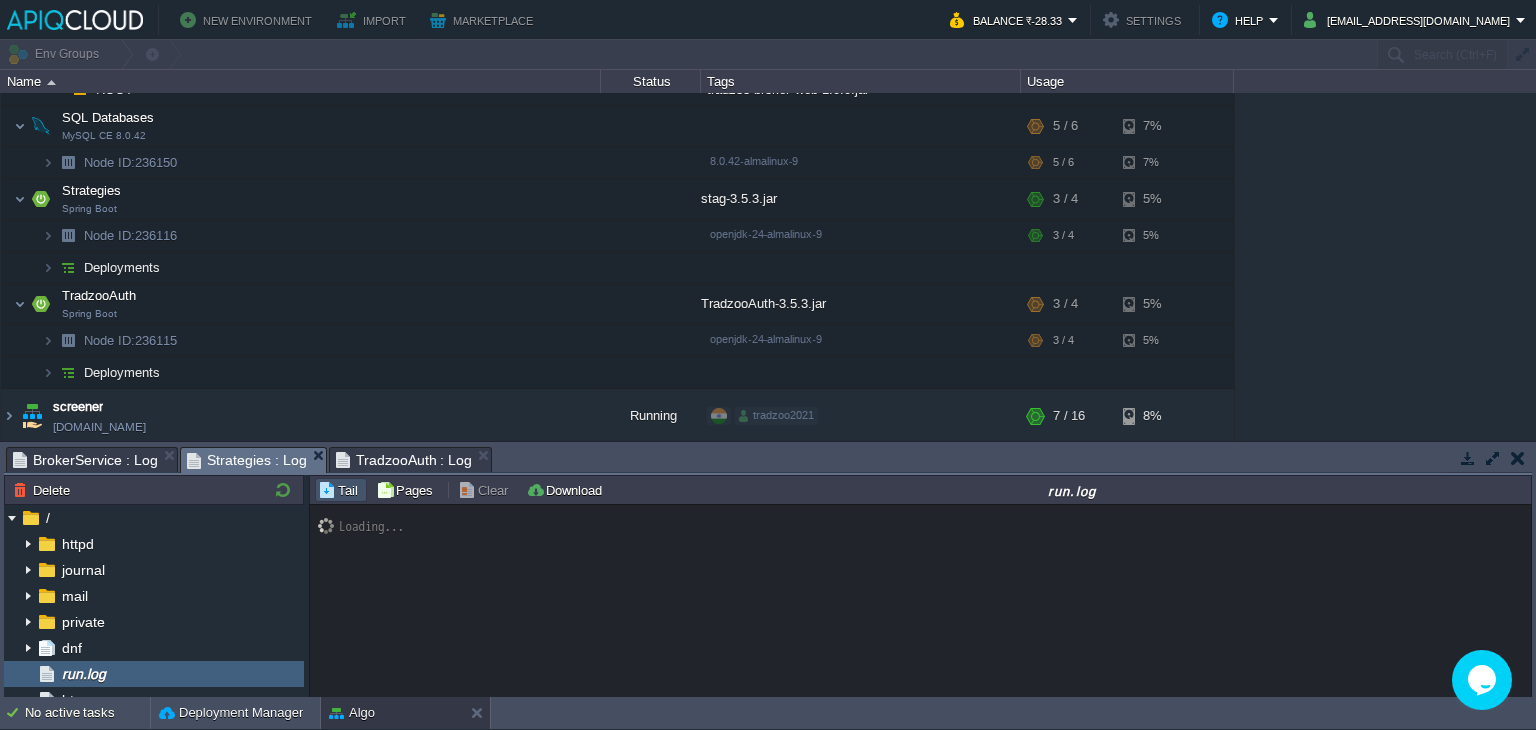 click on "Strategies : Log" at bounding box center [247, 460] 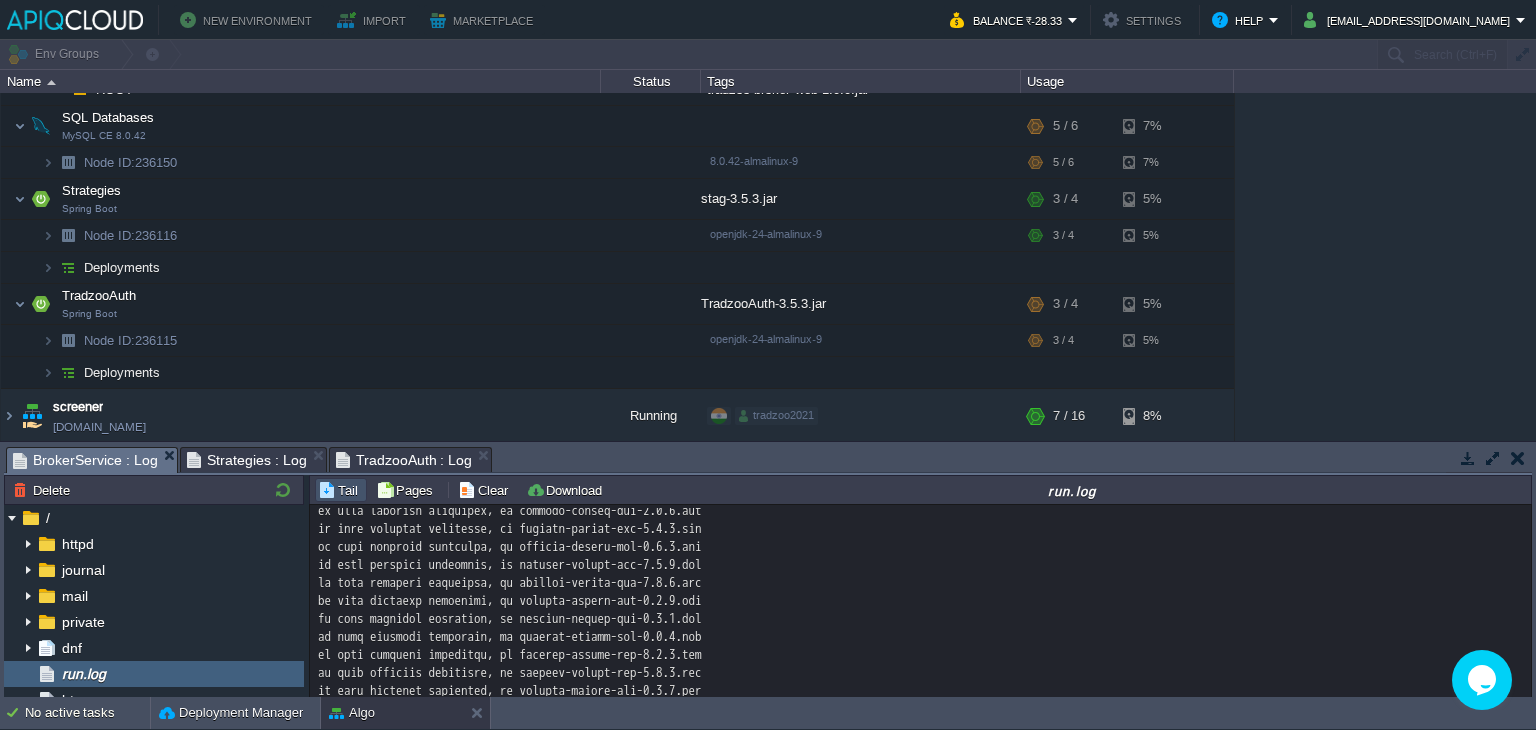 click on "BrokerService : Log" at bounding box center [85, 460] 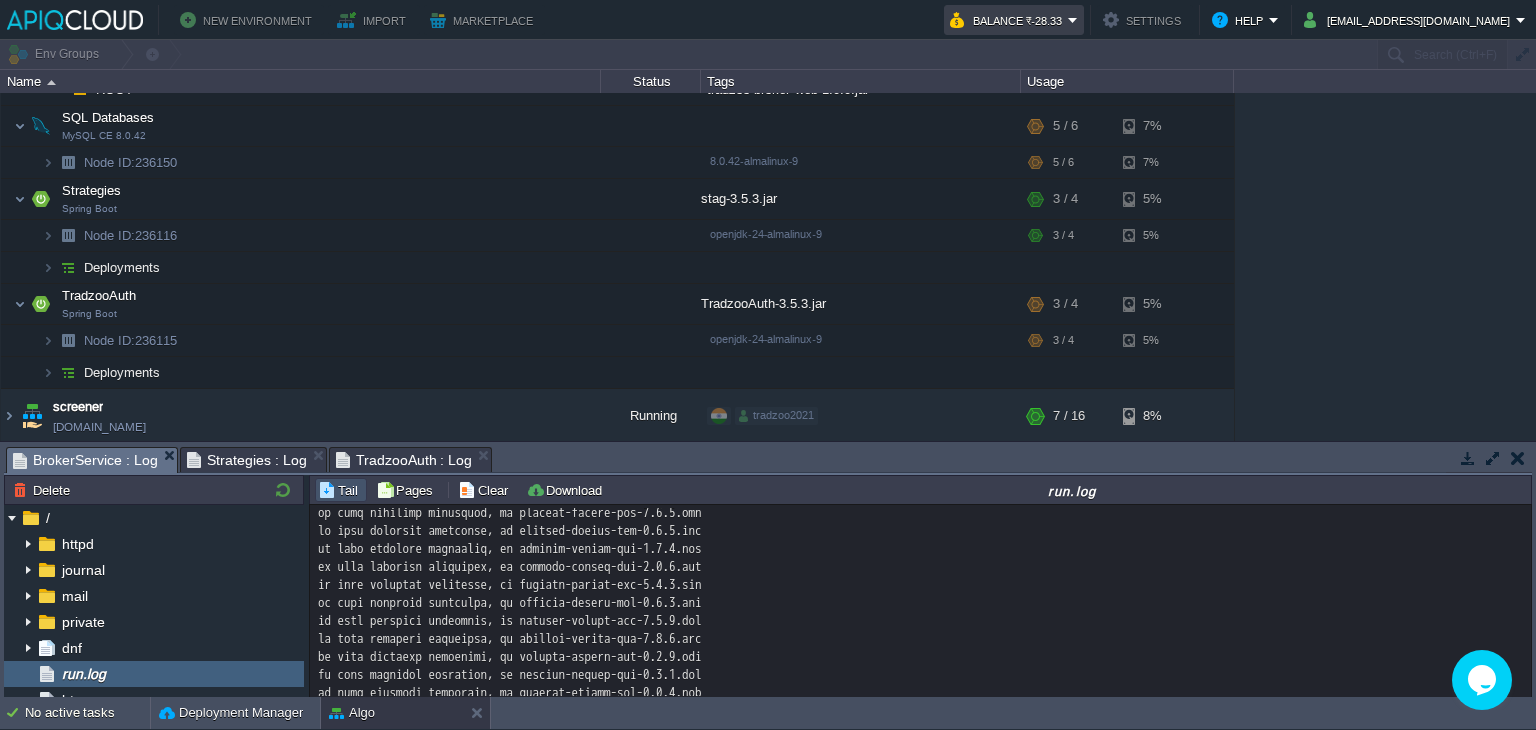 scroll, scrollTop: 1135, scrollLeft: 0, axis: vertical 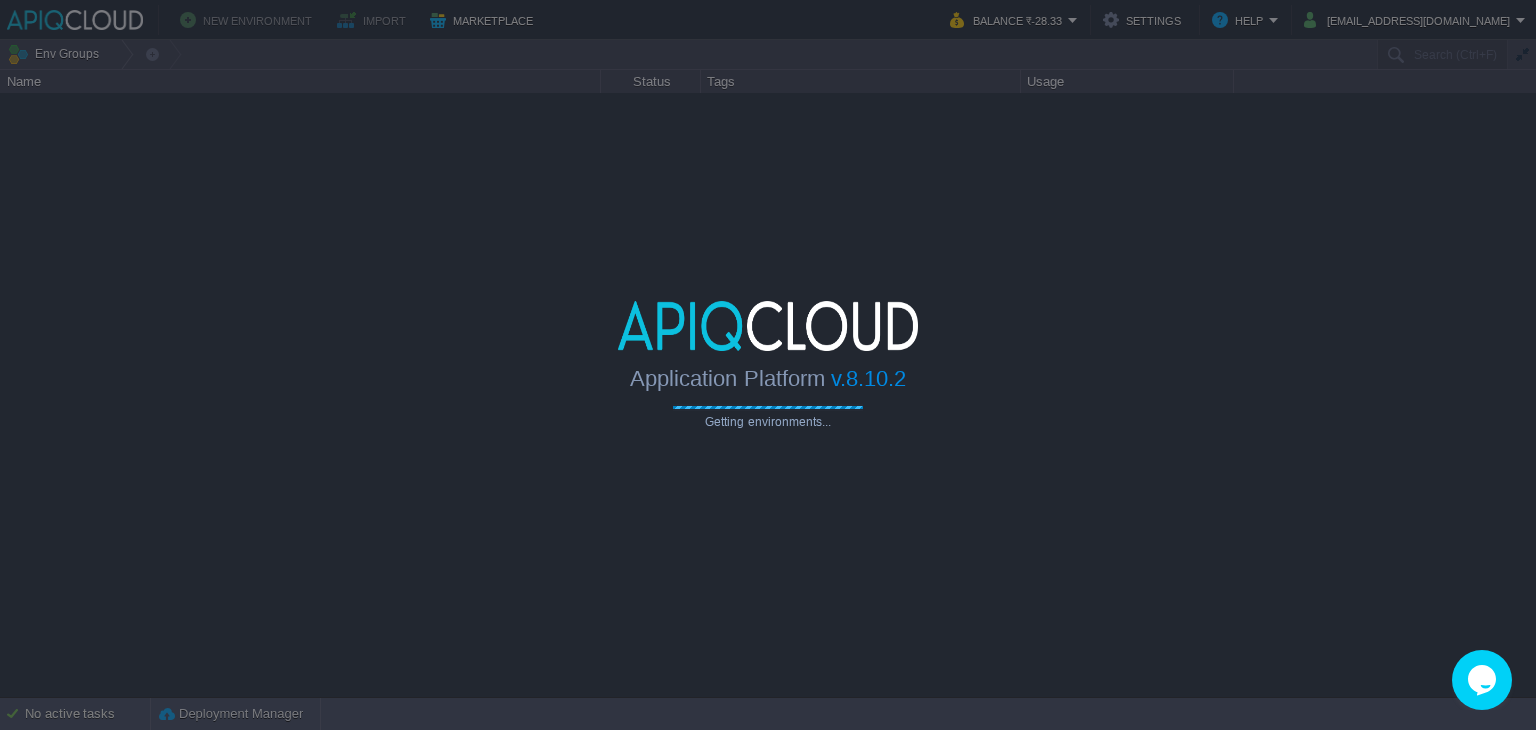 type on "Search (Ctrl+F)" 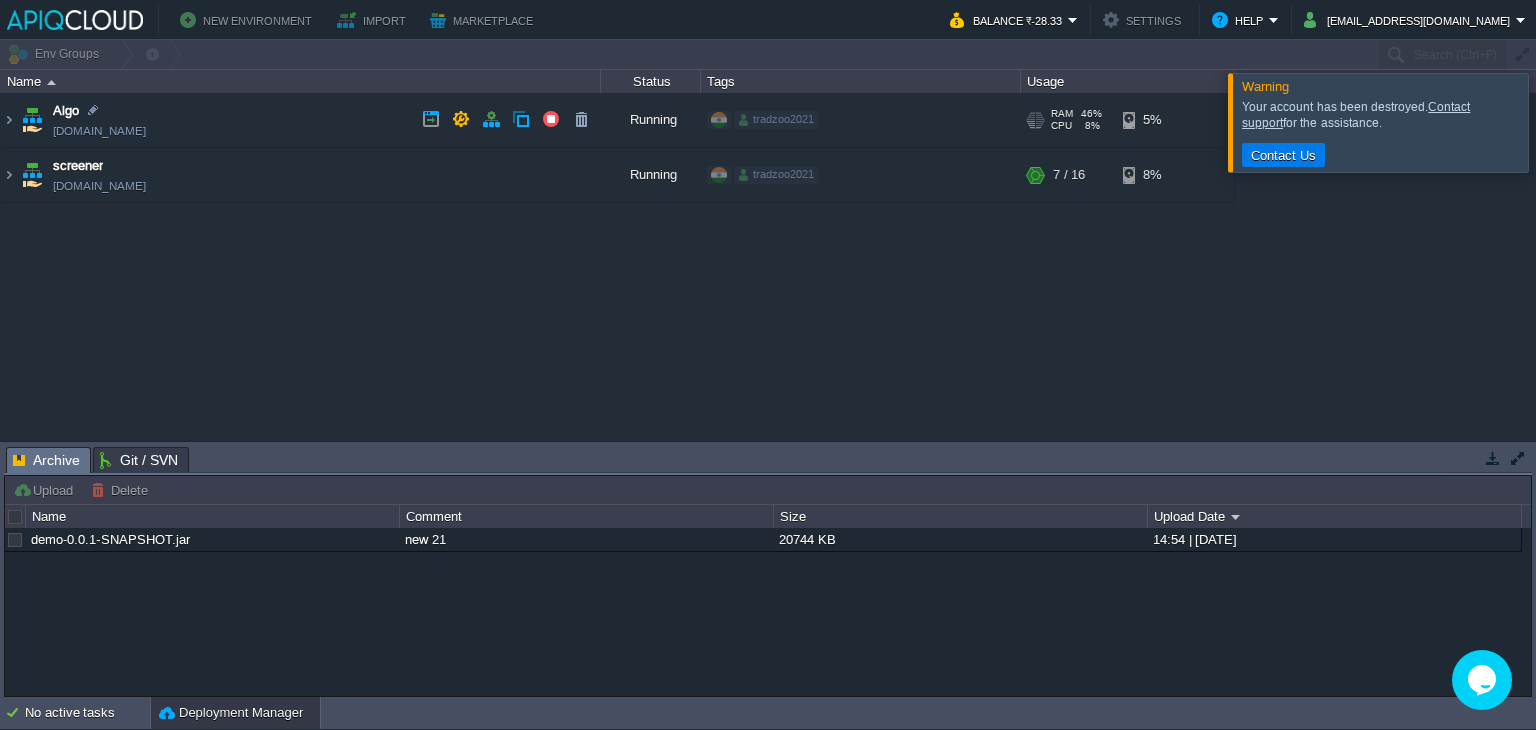 click on "Algo [DOMAIN_NAME]" 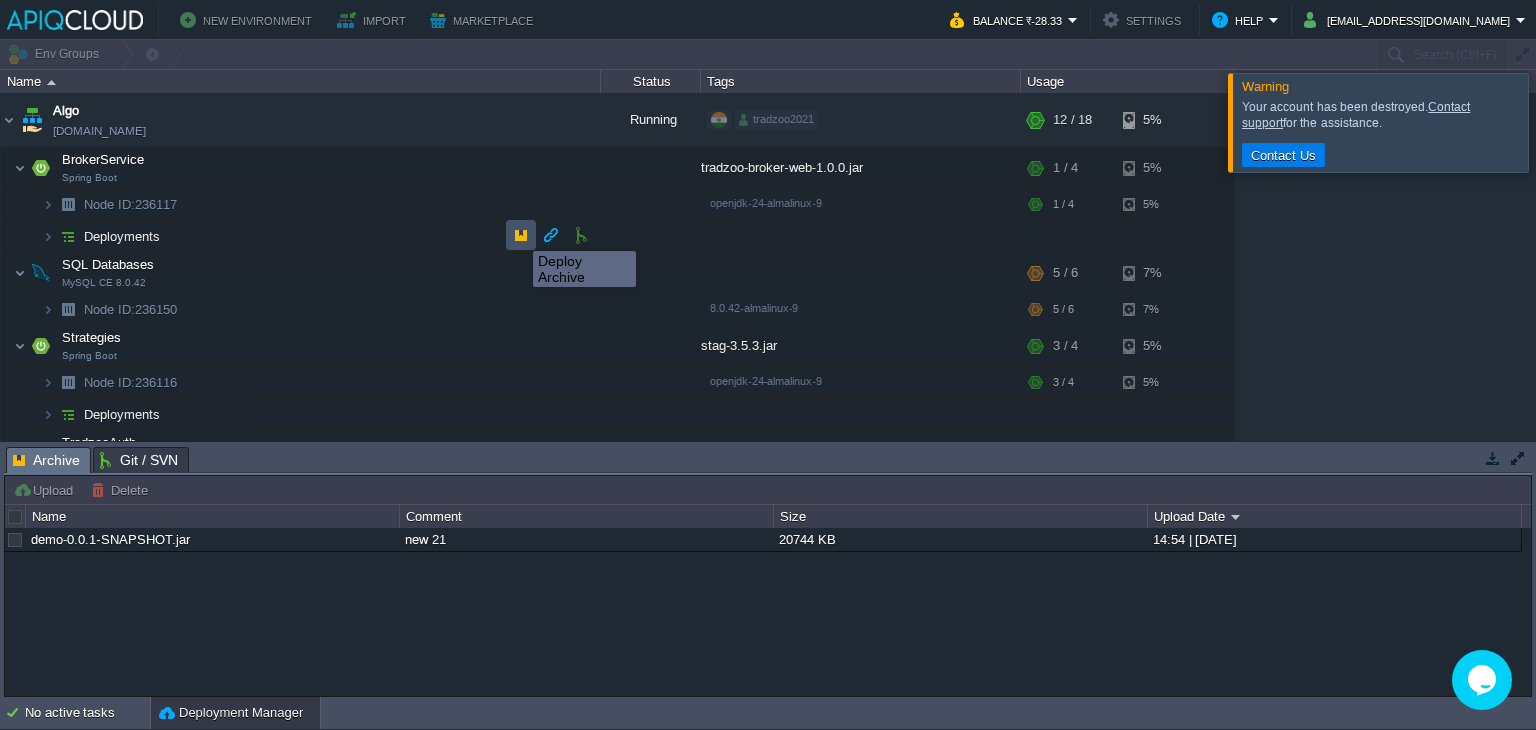 click 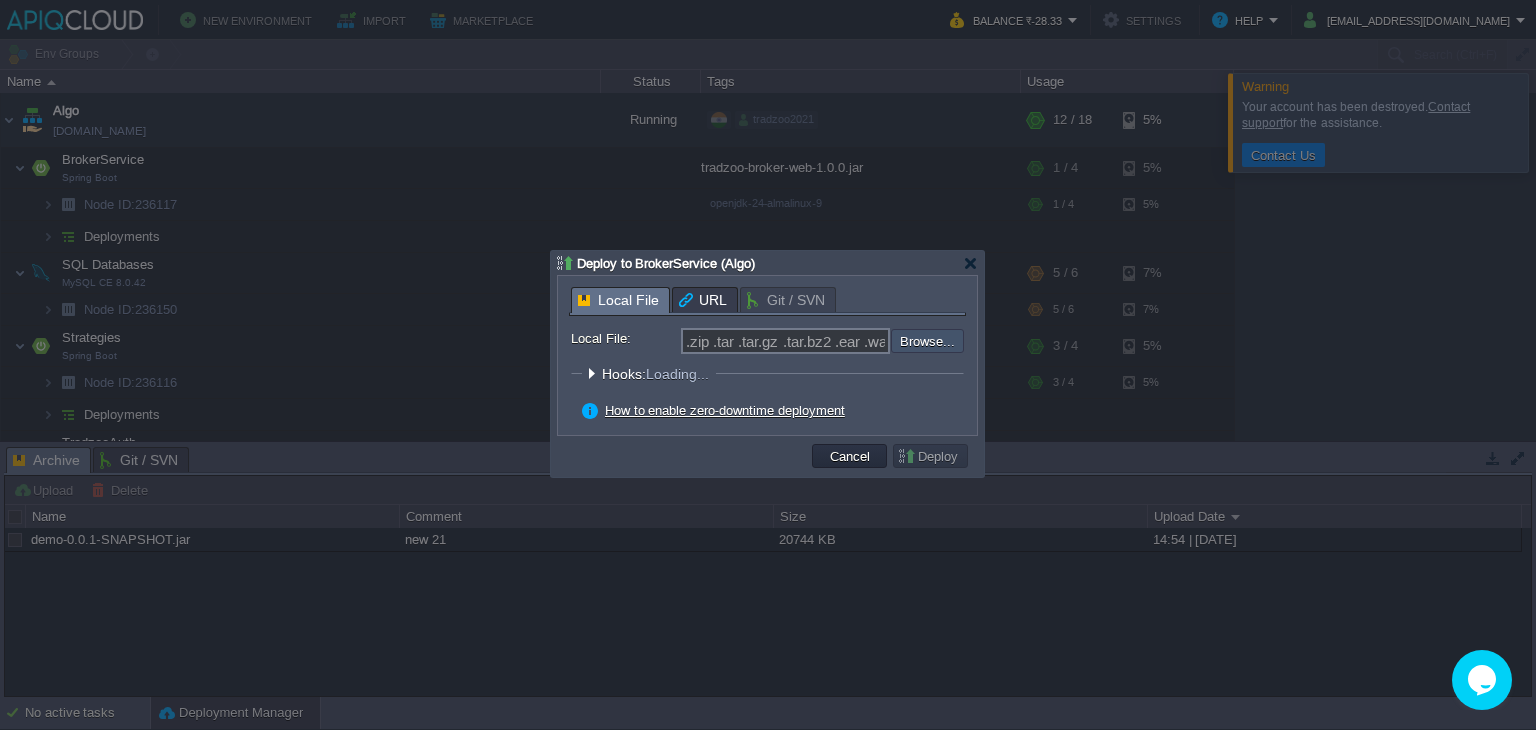 click 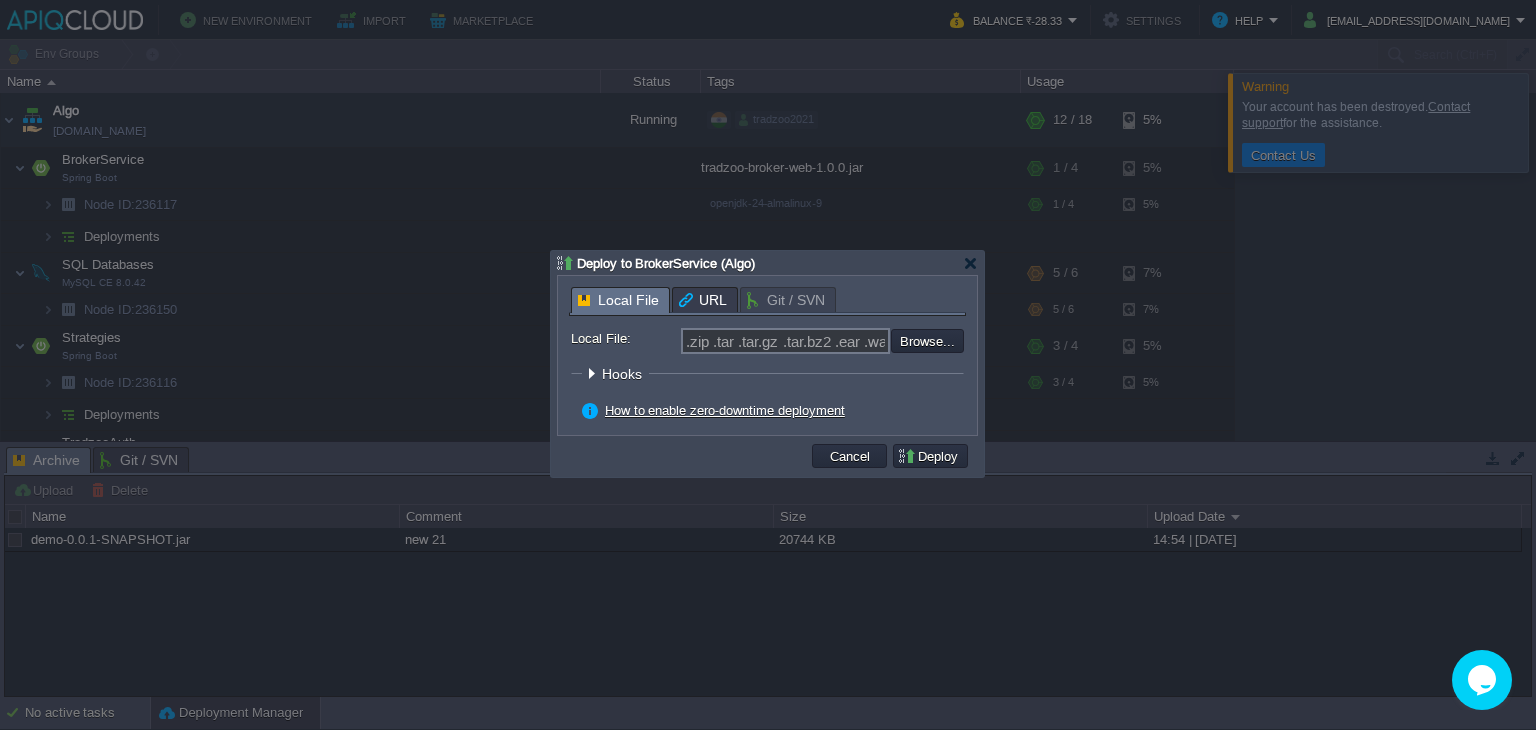 type on "C:\fakepath\tradzoo-broker-web-1.0.0.jar" 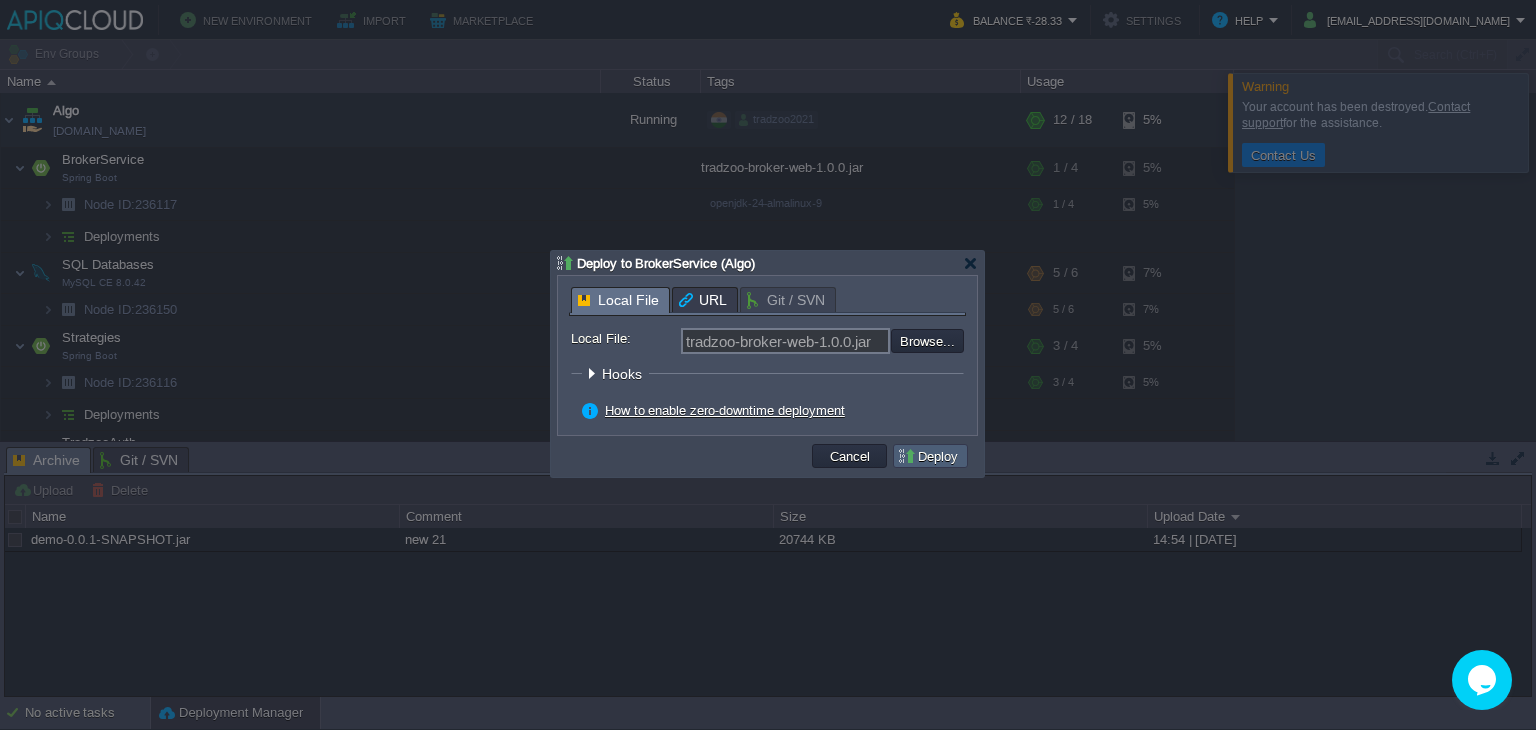 click on "Deploy" 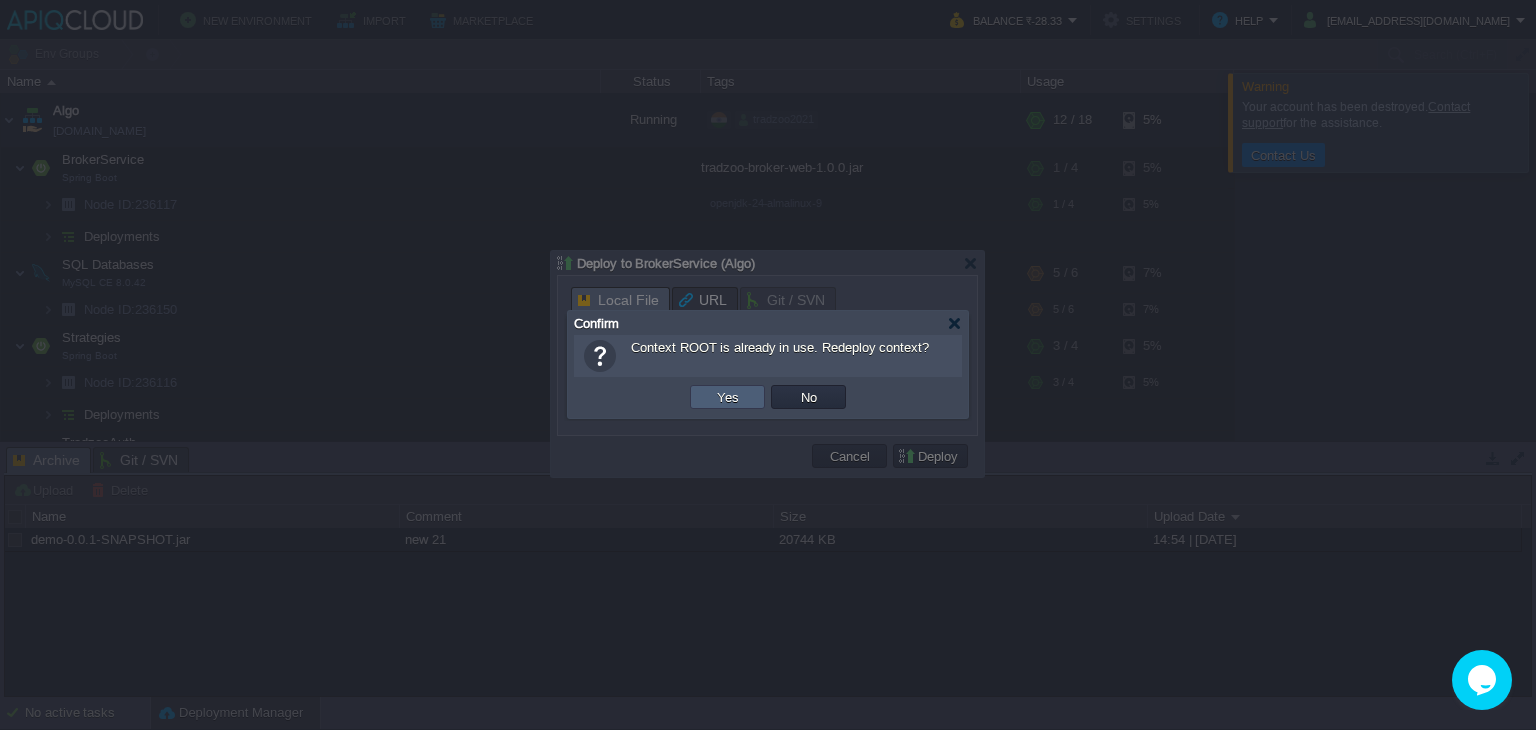click on "Yes" 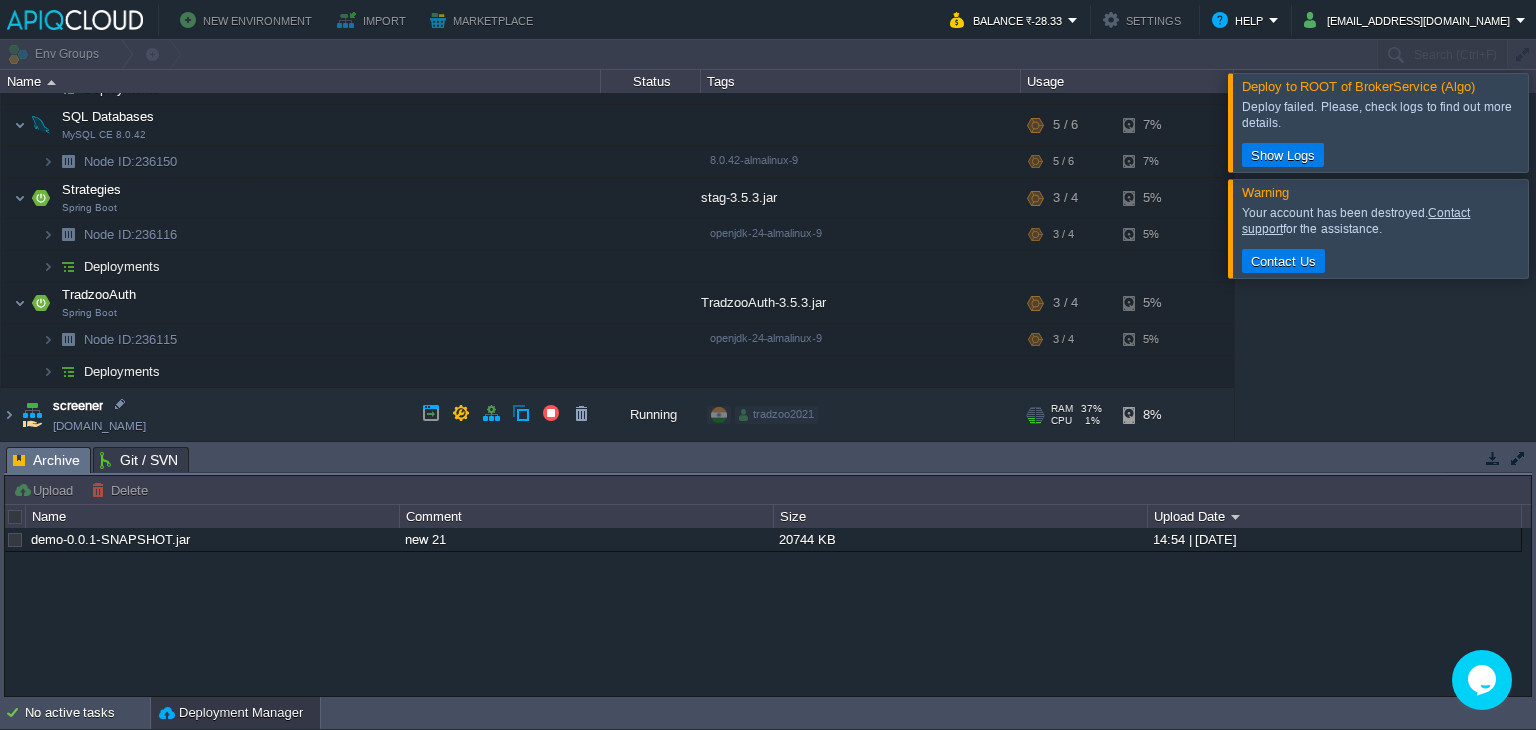 scroll, scrollTop: 147, scrollLeft: 0, axis: vertical 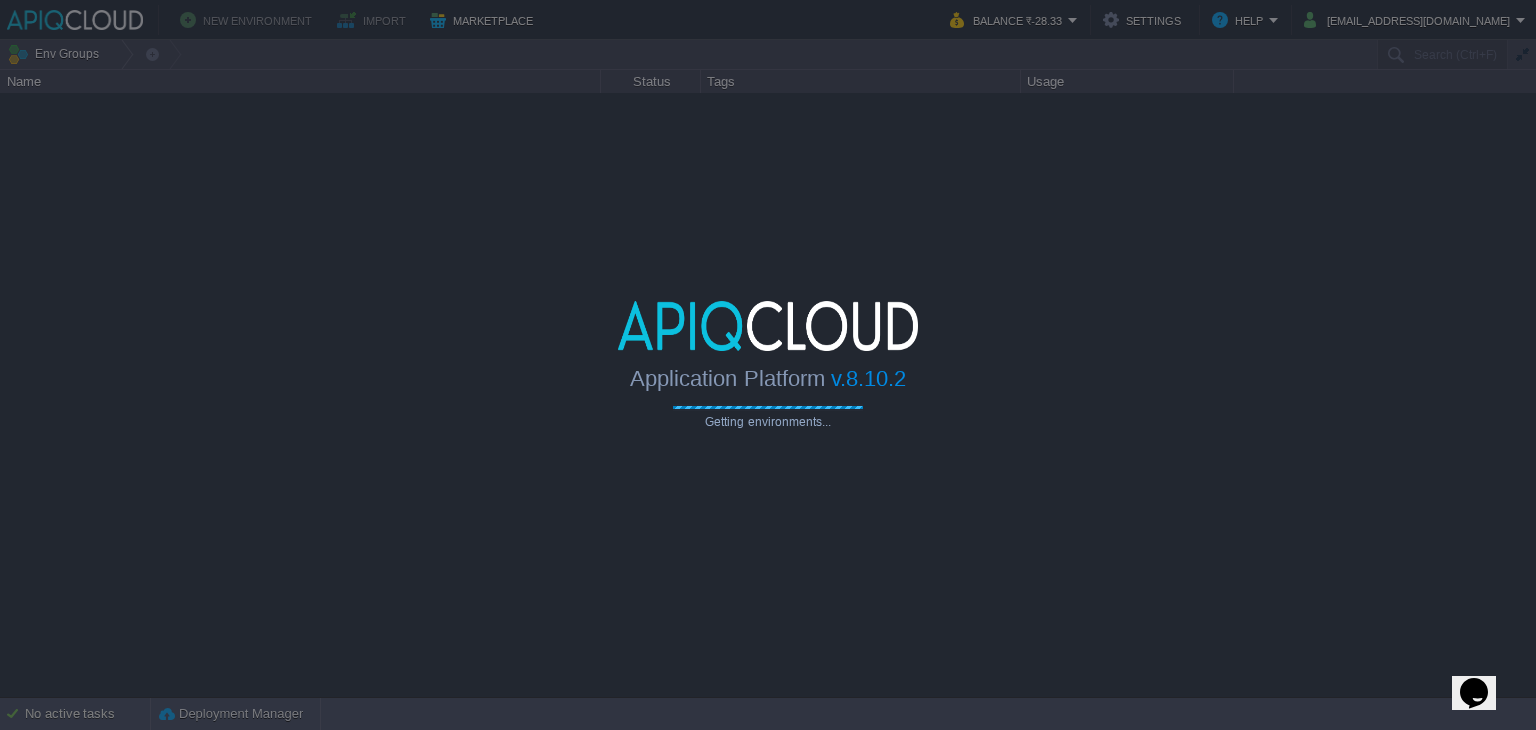 type on "Search (Ctrl+F)" 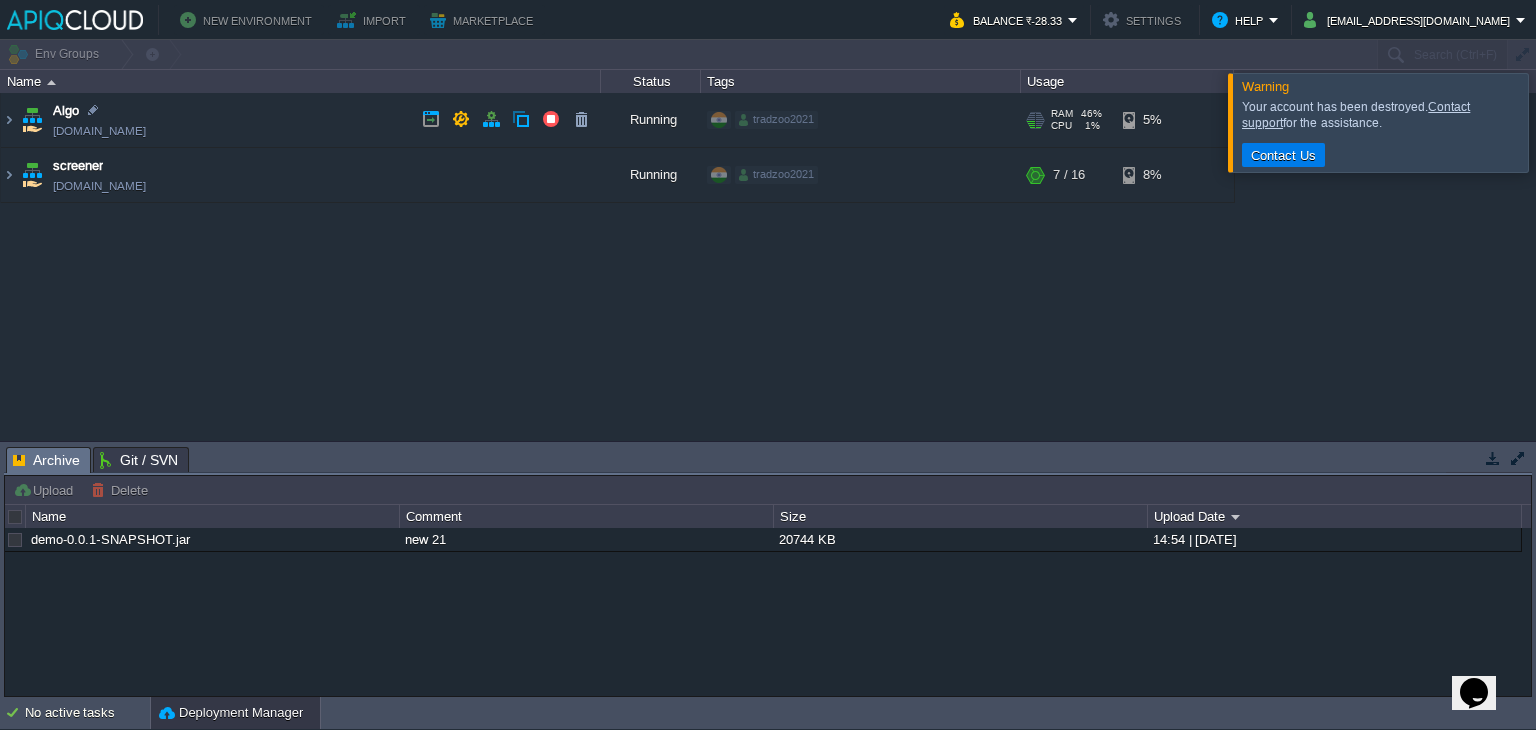 click on "Algo [DOMAIN_NAME]" at bounding box center (301, 120) 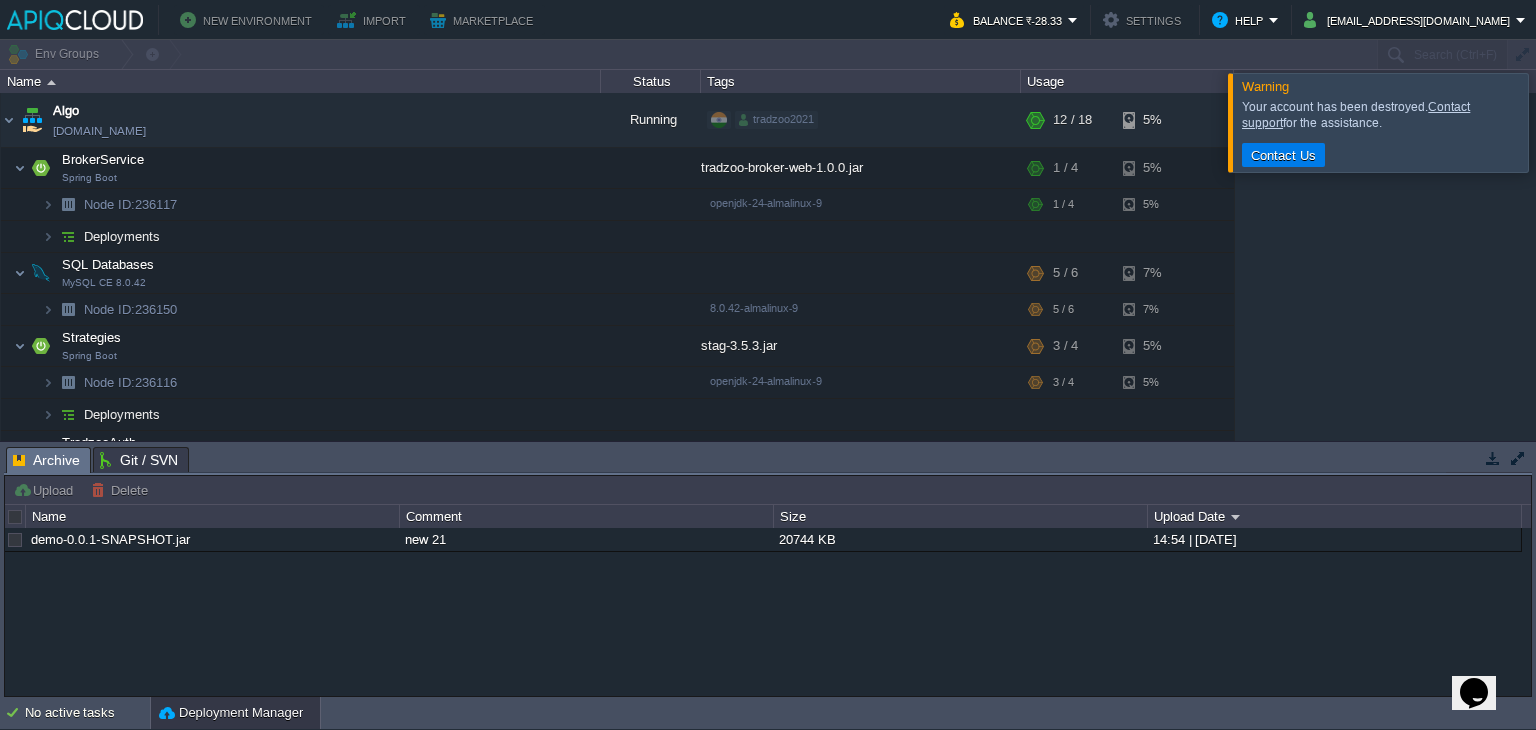 click at bounding box center [1560, 122] 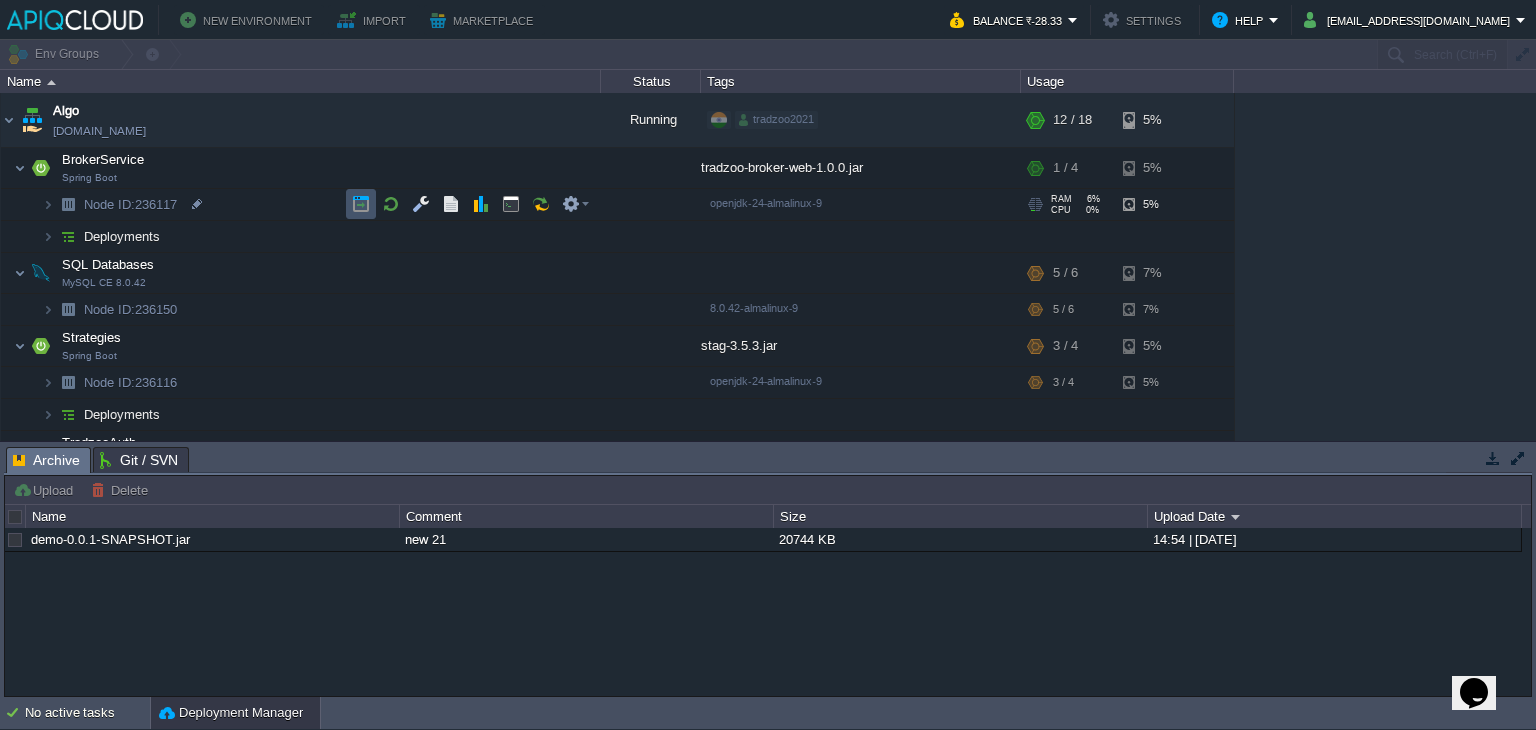 click at bounding box center (361, 204) 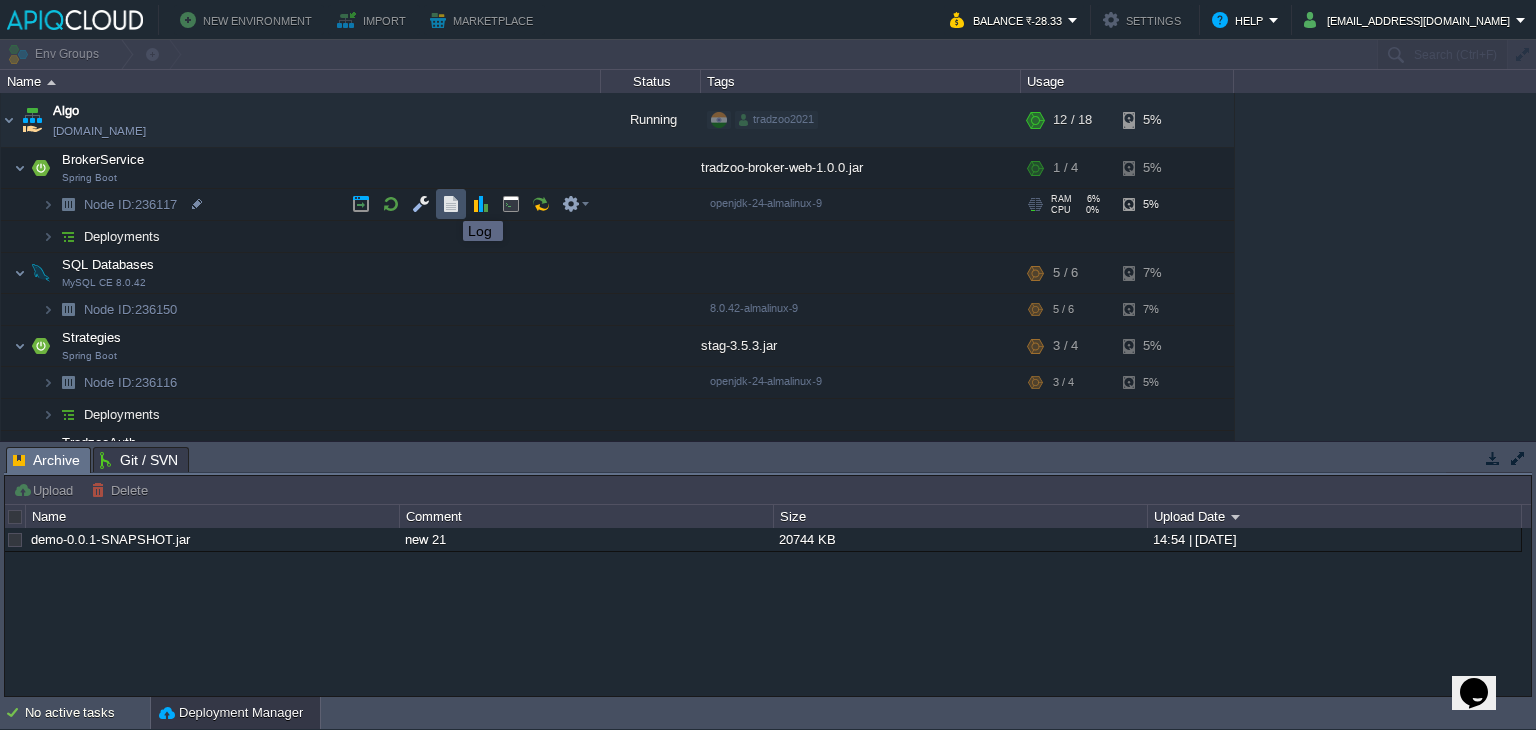click at bounding box center (451, 204) 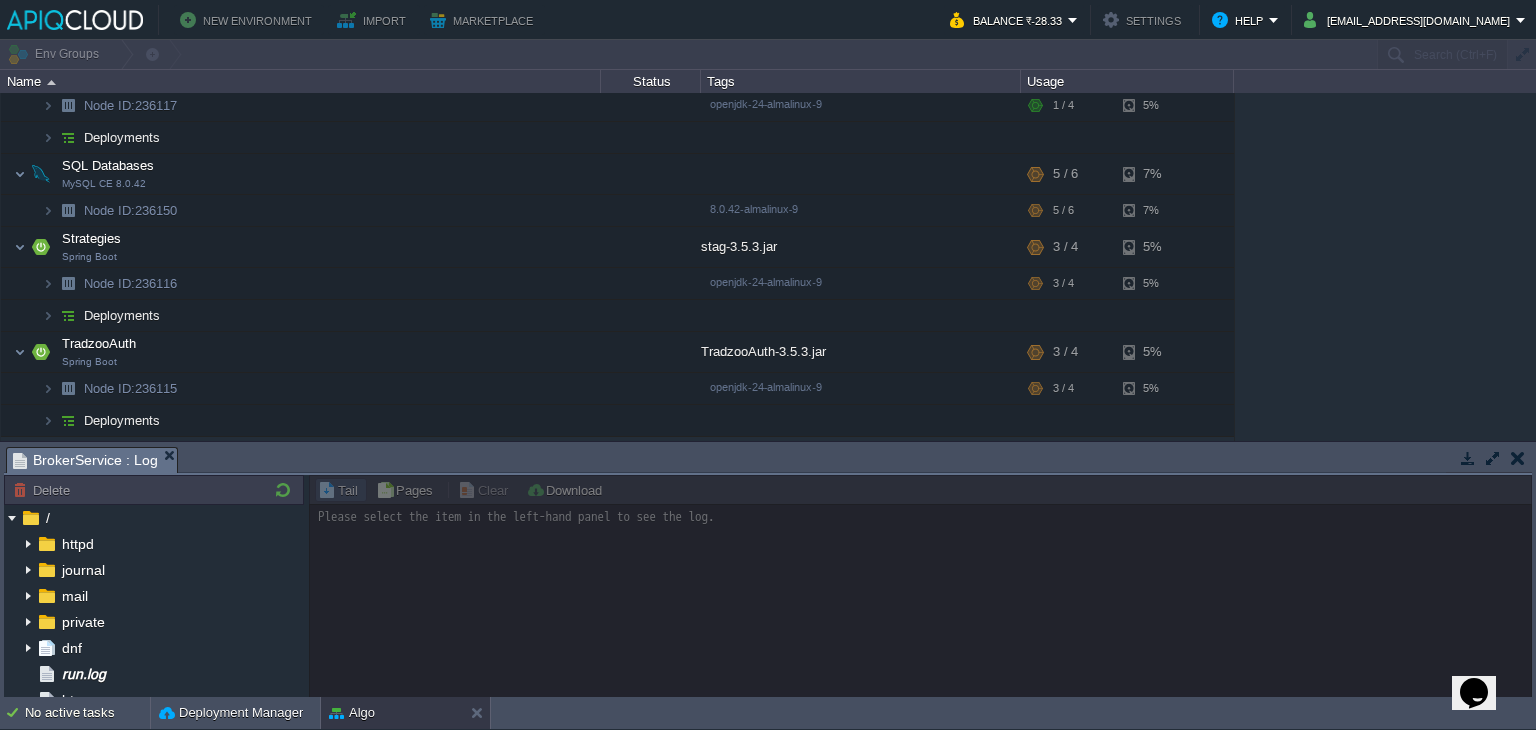 scroll, scrollTop: 147, scrollLeft: 0, axis: vertical 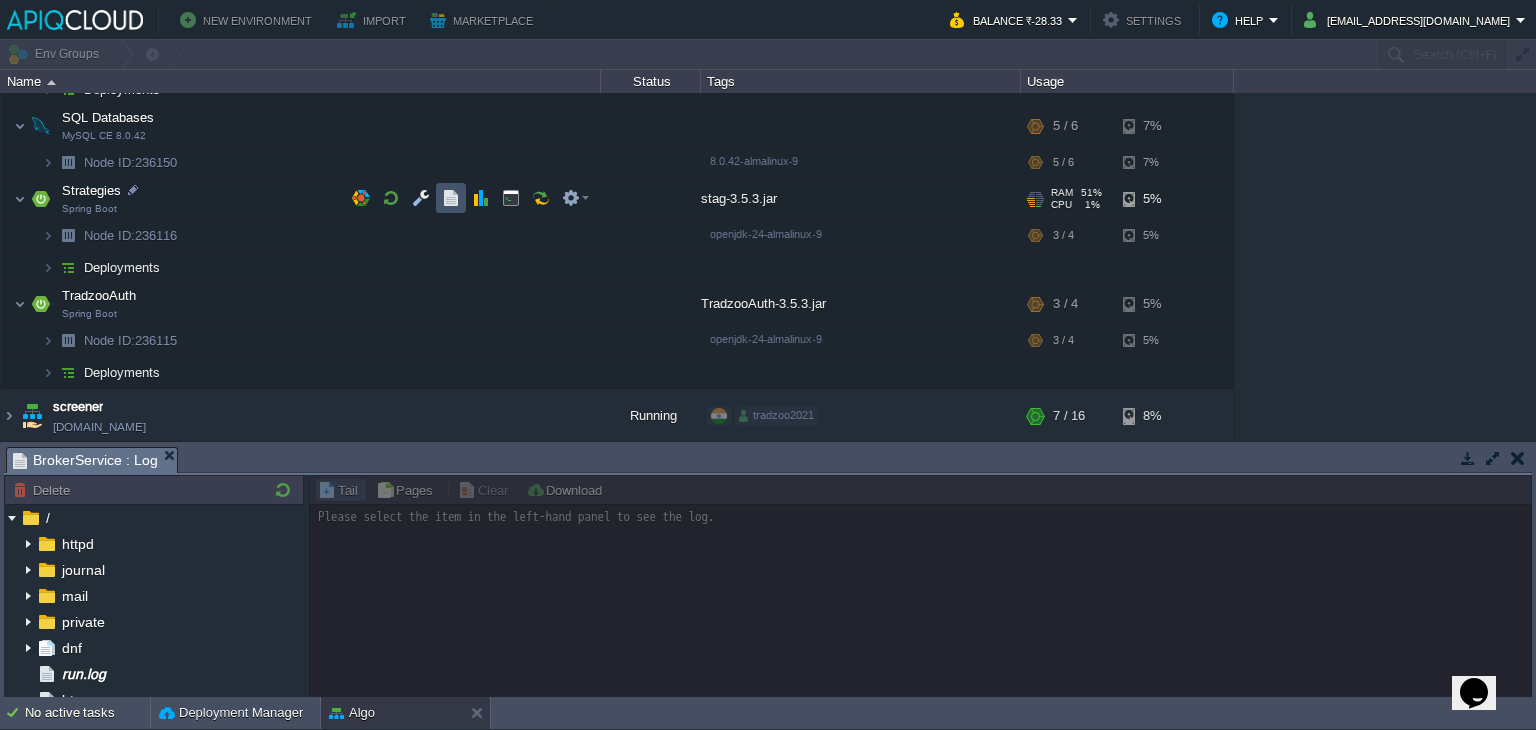click at bounding box center (451, 198) 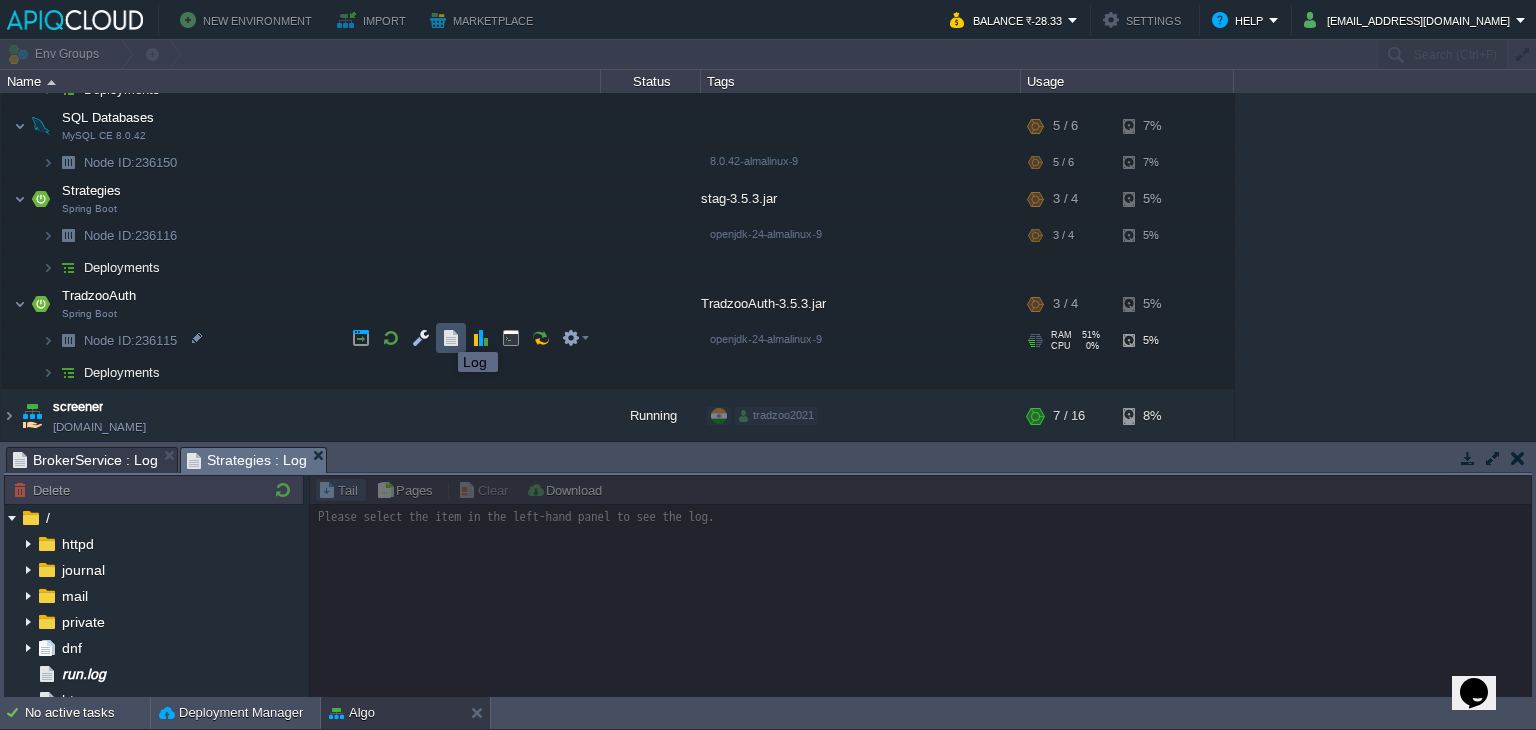 click at bounding box center (451, 338) 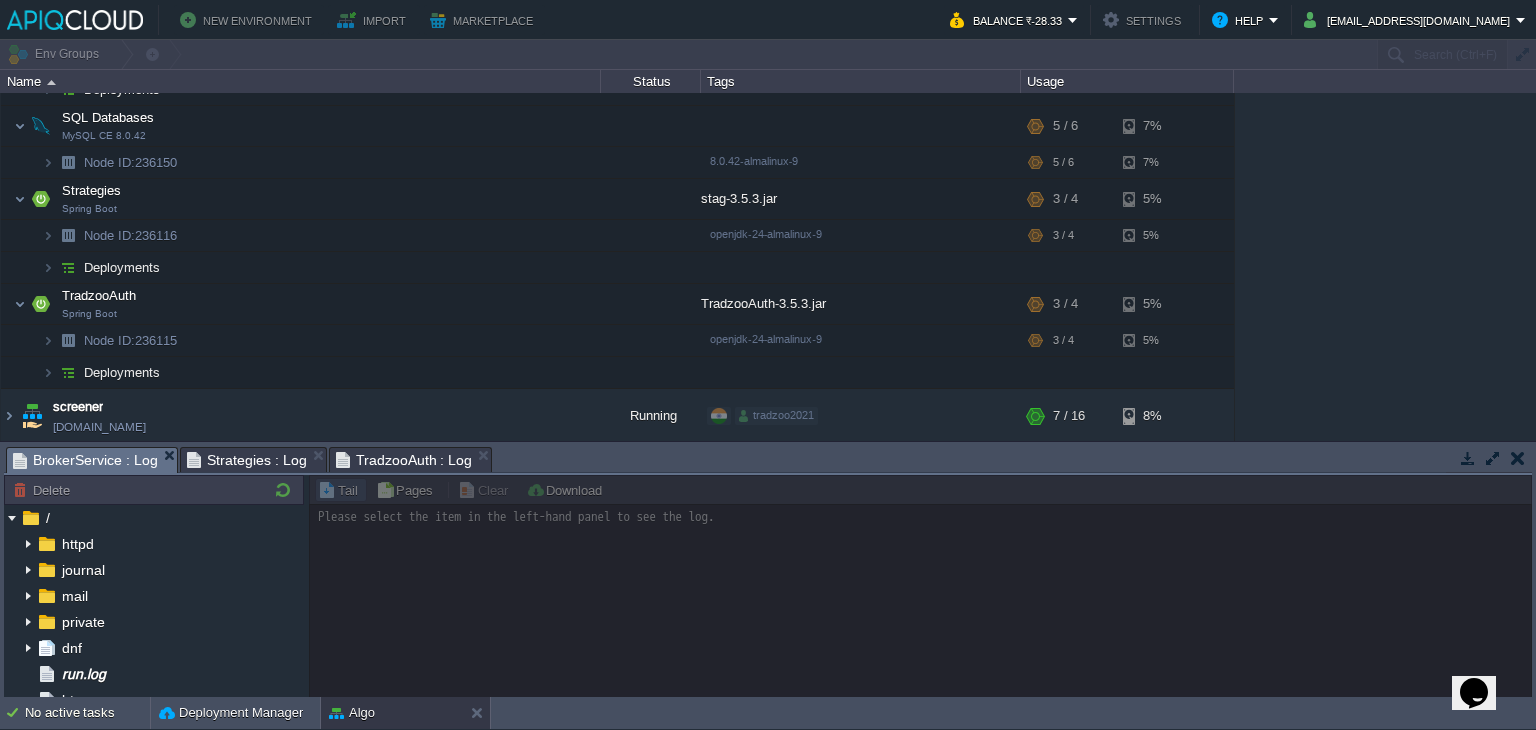 click on "BrokerService : Log" at bounding box center [85, 460] 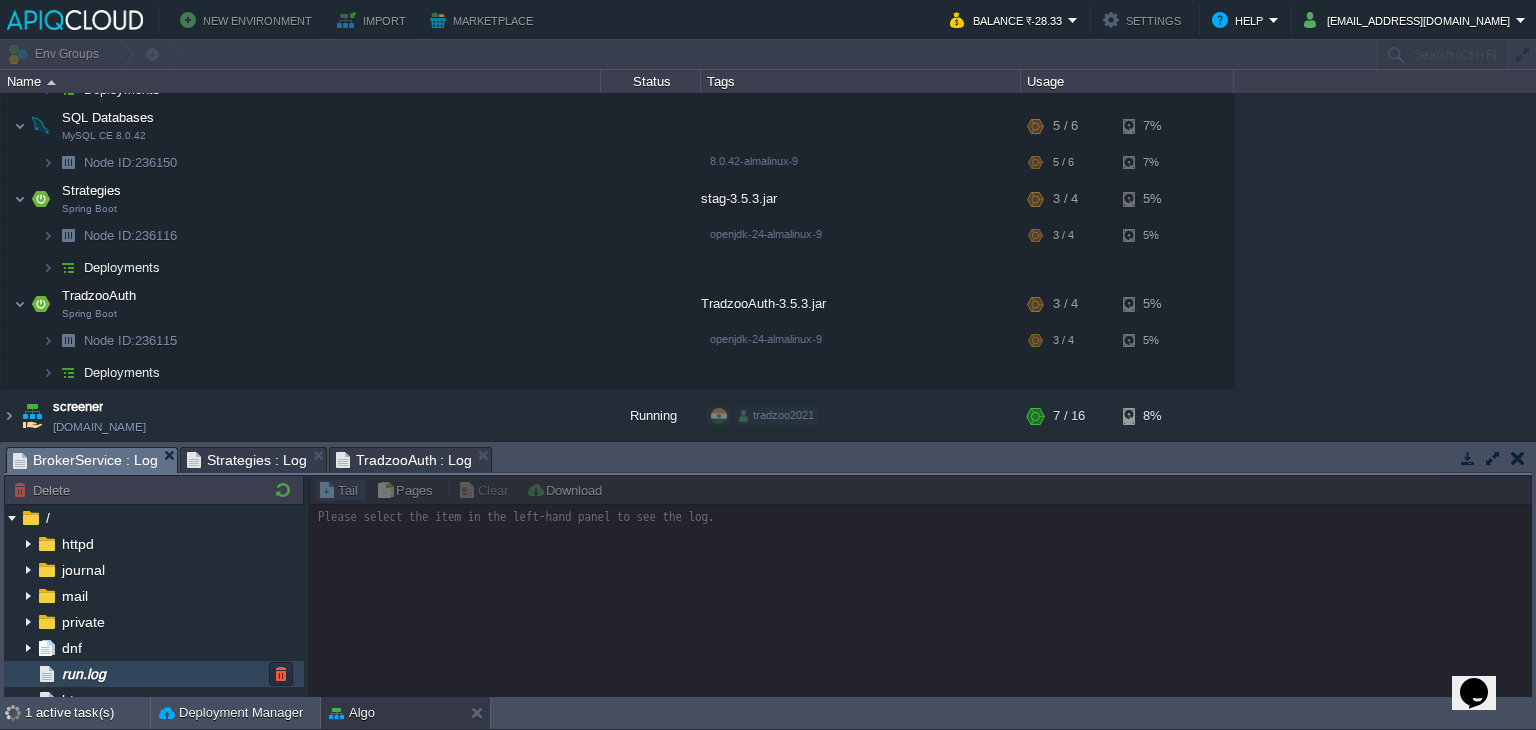 click on "run.log" at bounding box center (83, 674) 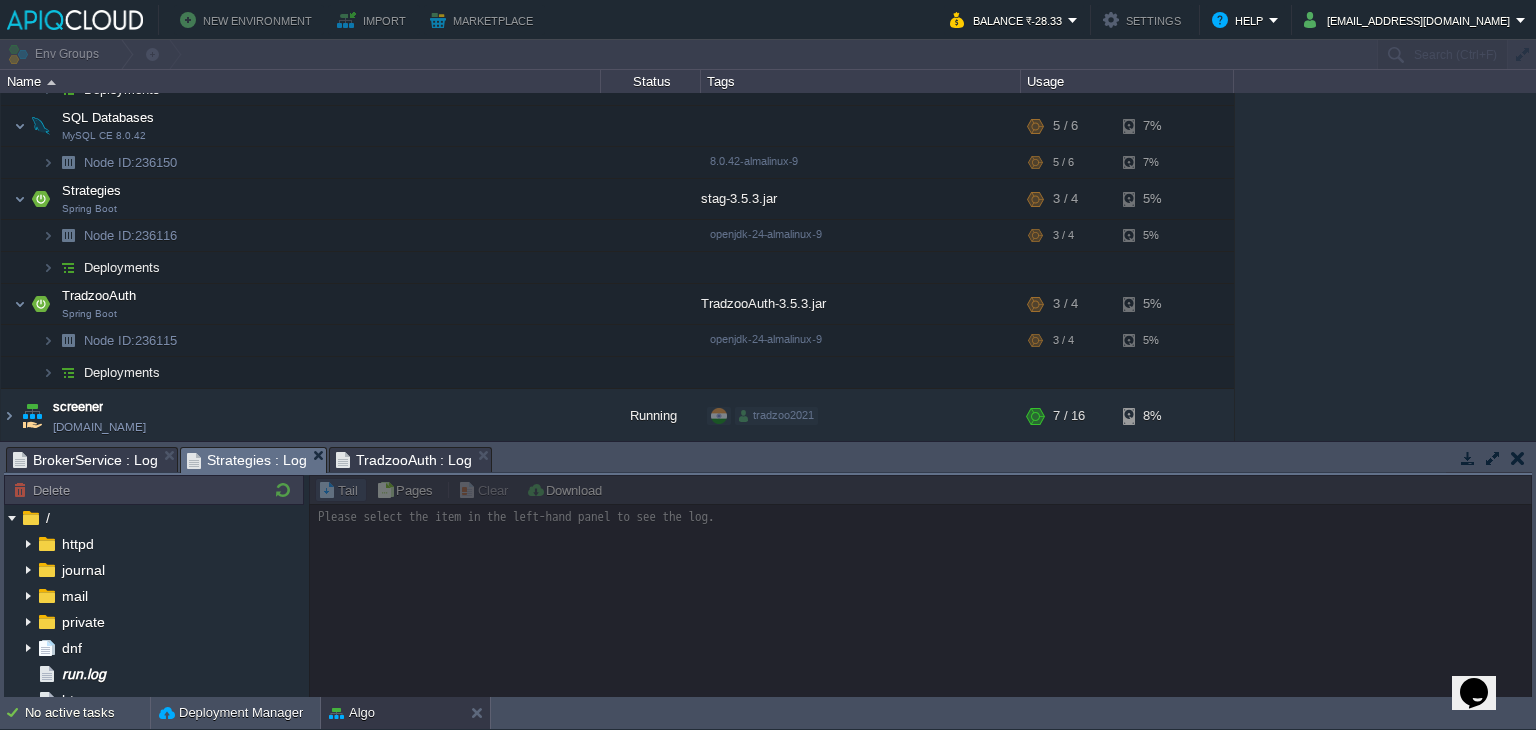 click on "Strategies : Log" at bounding box center [247, 460] 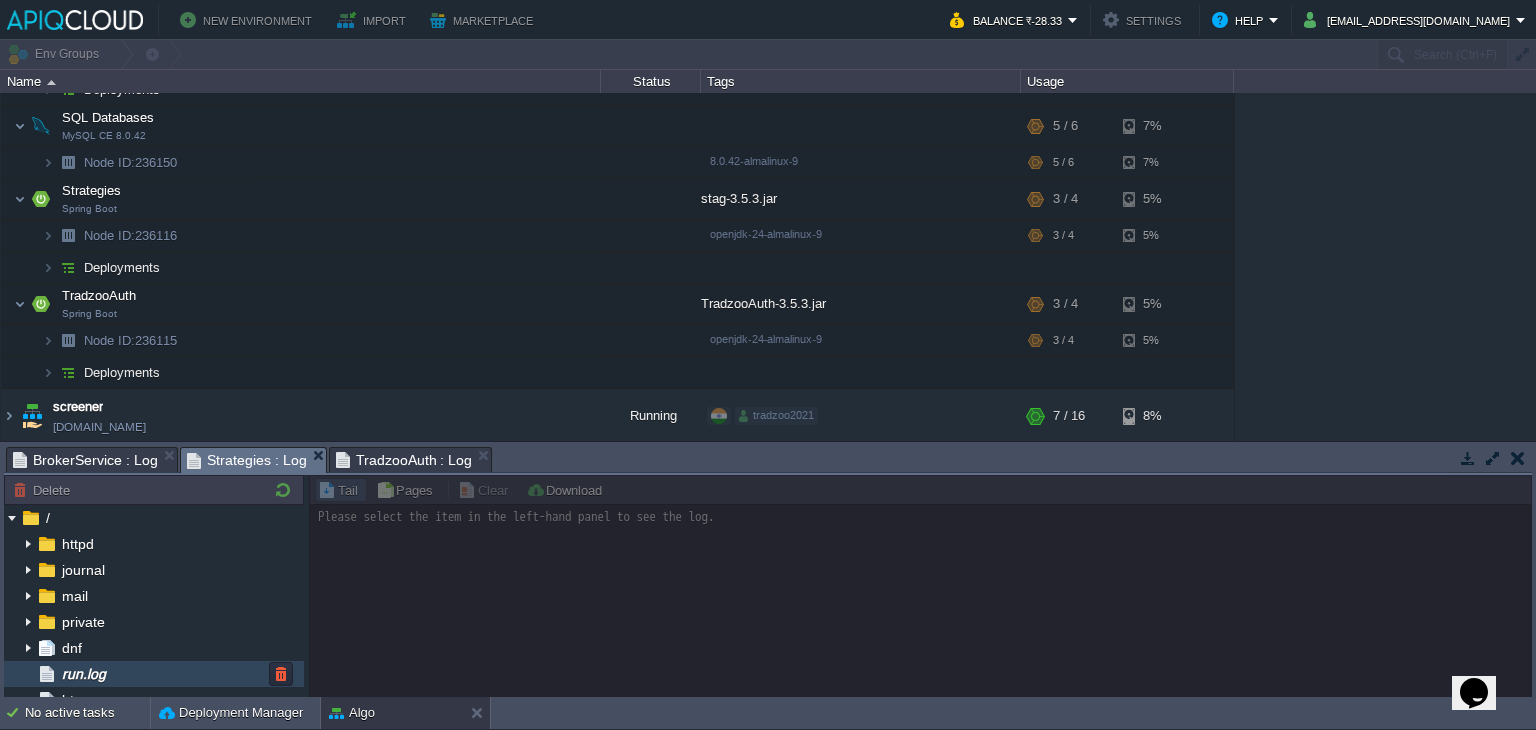 click on "run.log" at bounding box center (154, 674) 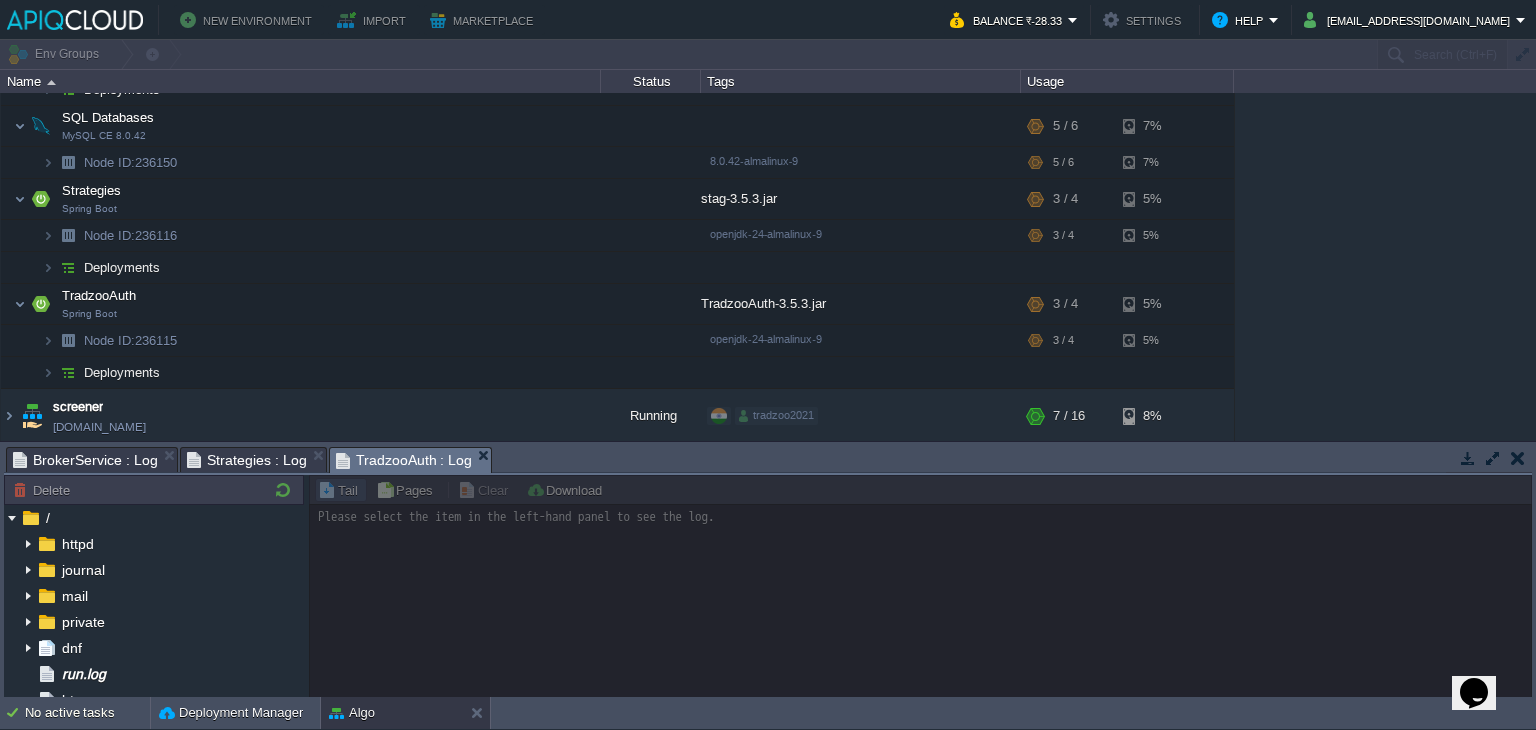 click on "TradzooAuth : Log" at bounding box center [404, 460] 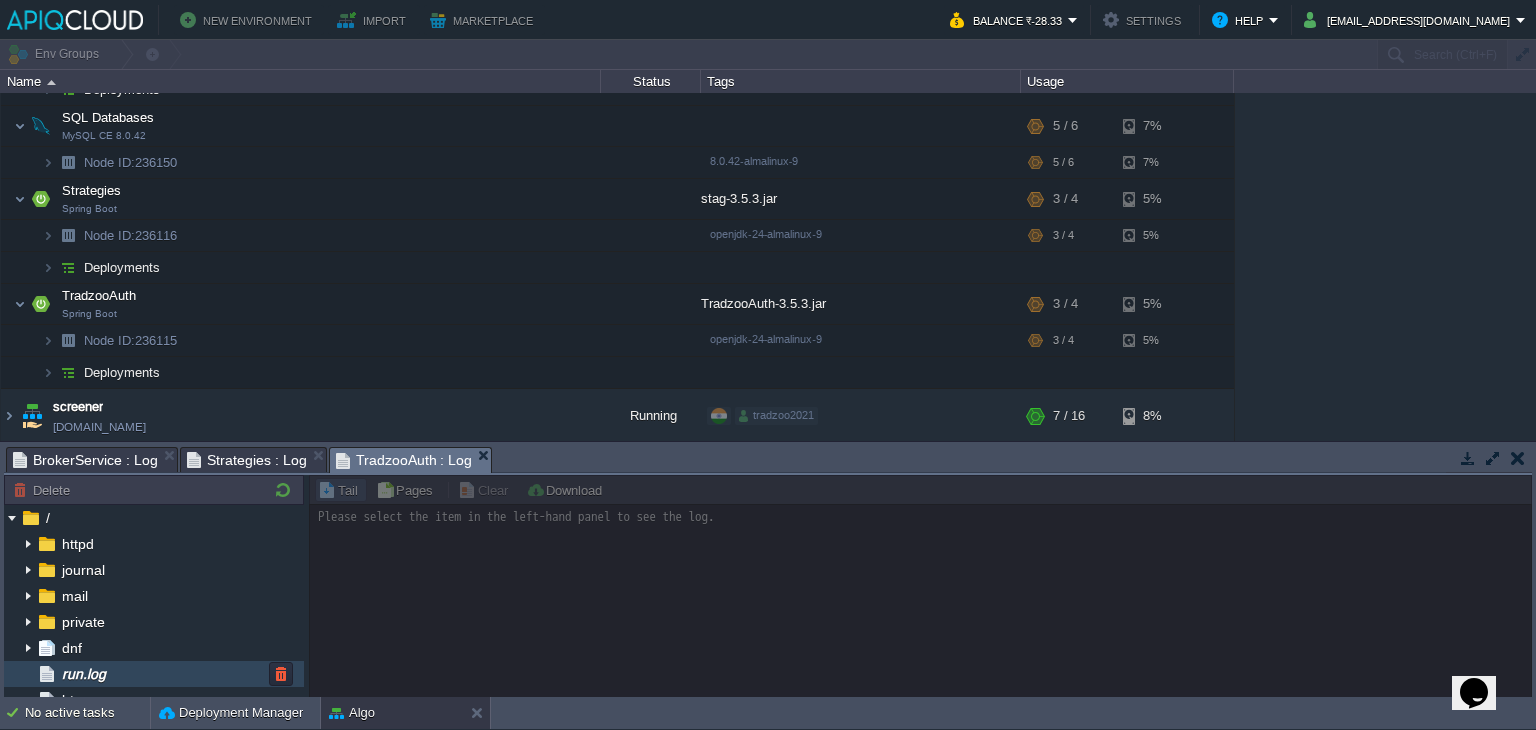 click on "run.log" at bounding box center [154, 674] 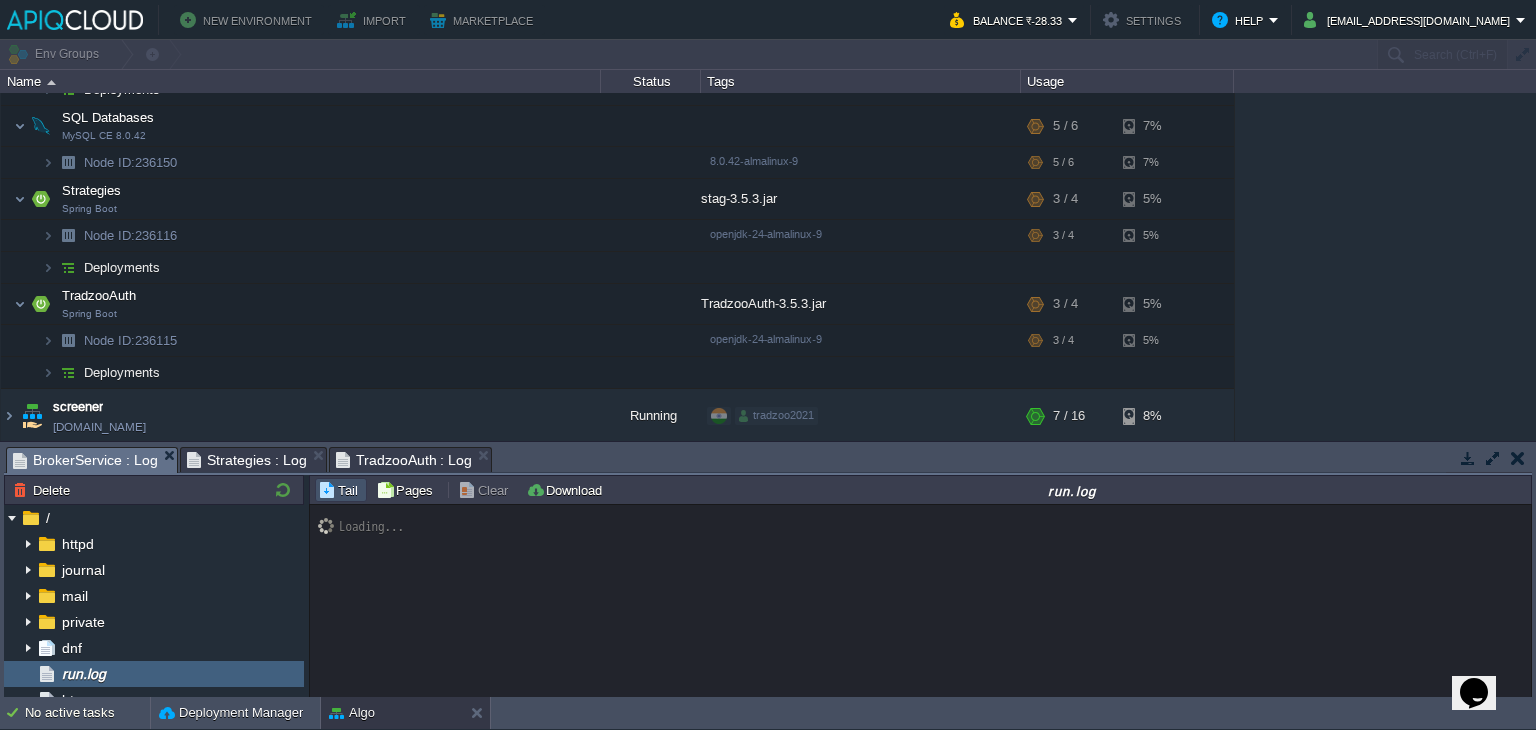 click on "BrokerService : Log" at bounding box center [85, 460] 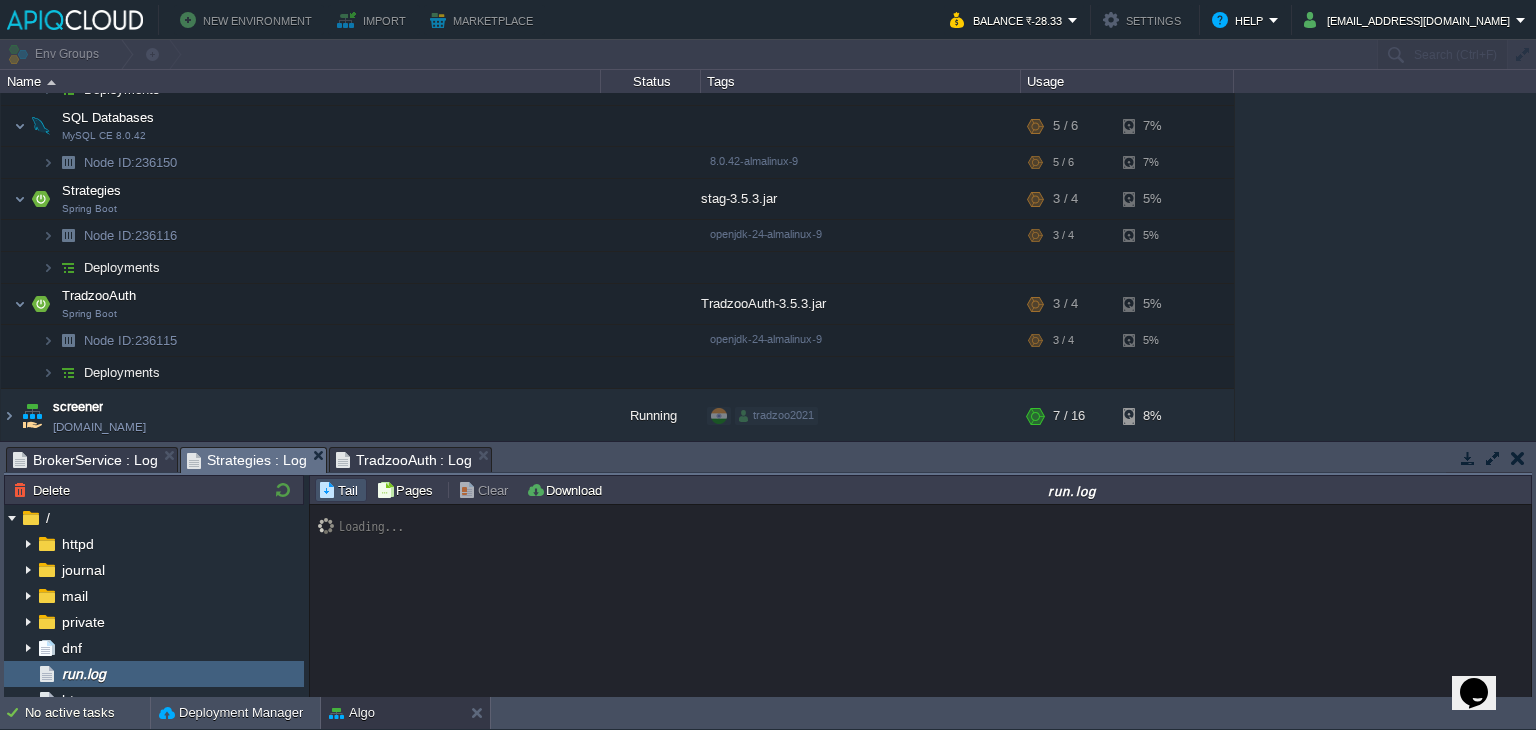 click on "Strategies : Log" at bounding box center (247, 460) 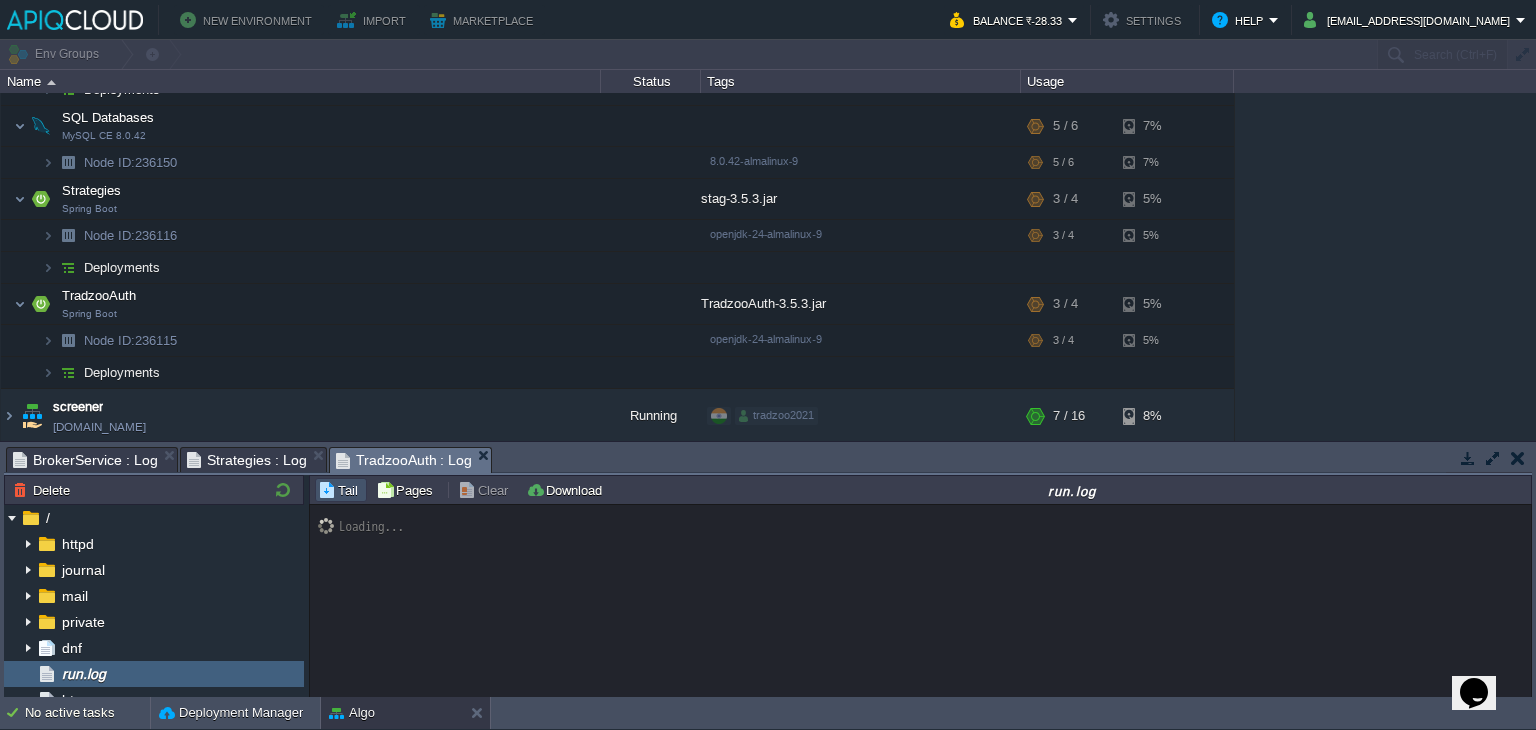 click on "TradzooAuth : Log" at bounding box center (404, 460) 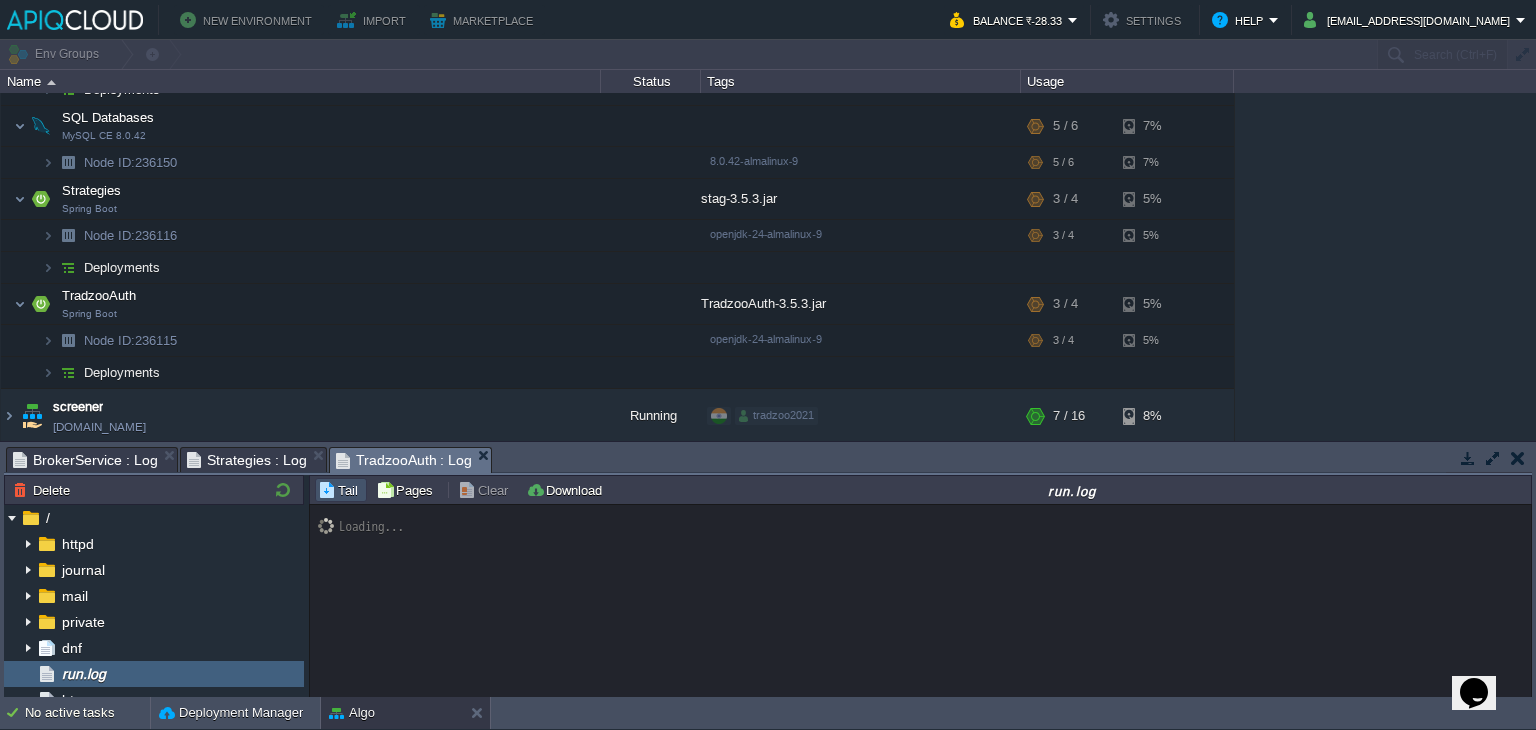 click on "BrokerService : Log" at bounding box center (85, 460) 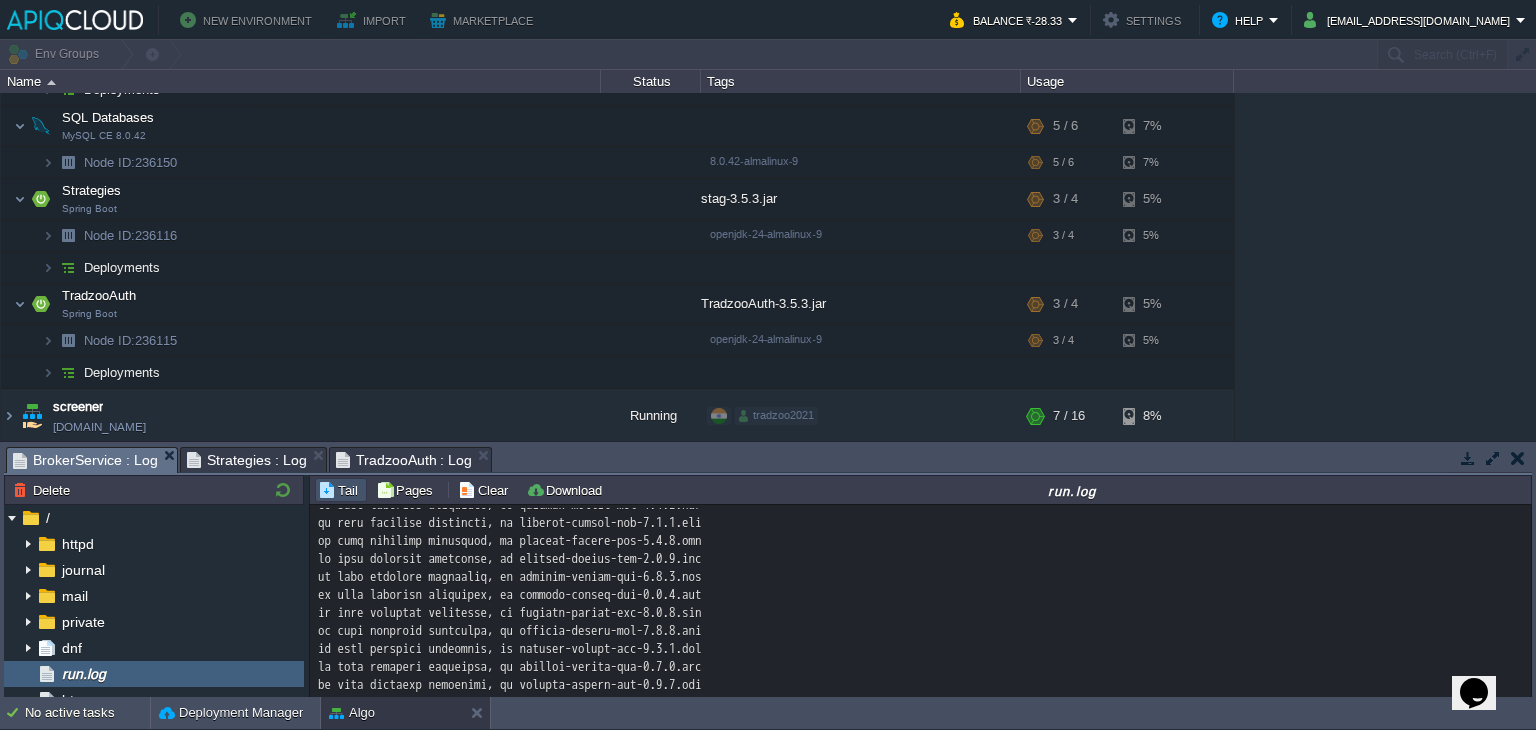 scroll, scrollTop: 1175, scrollLeft: 0, axis: vertical 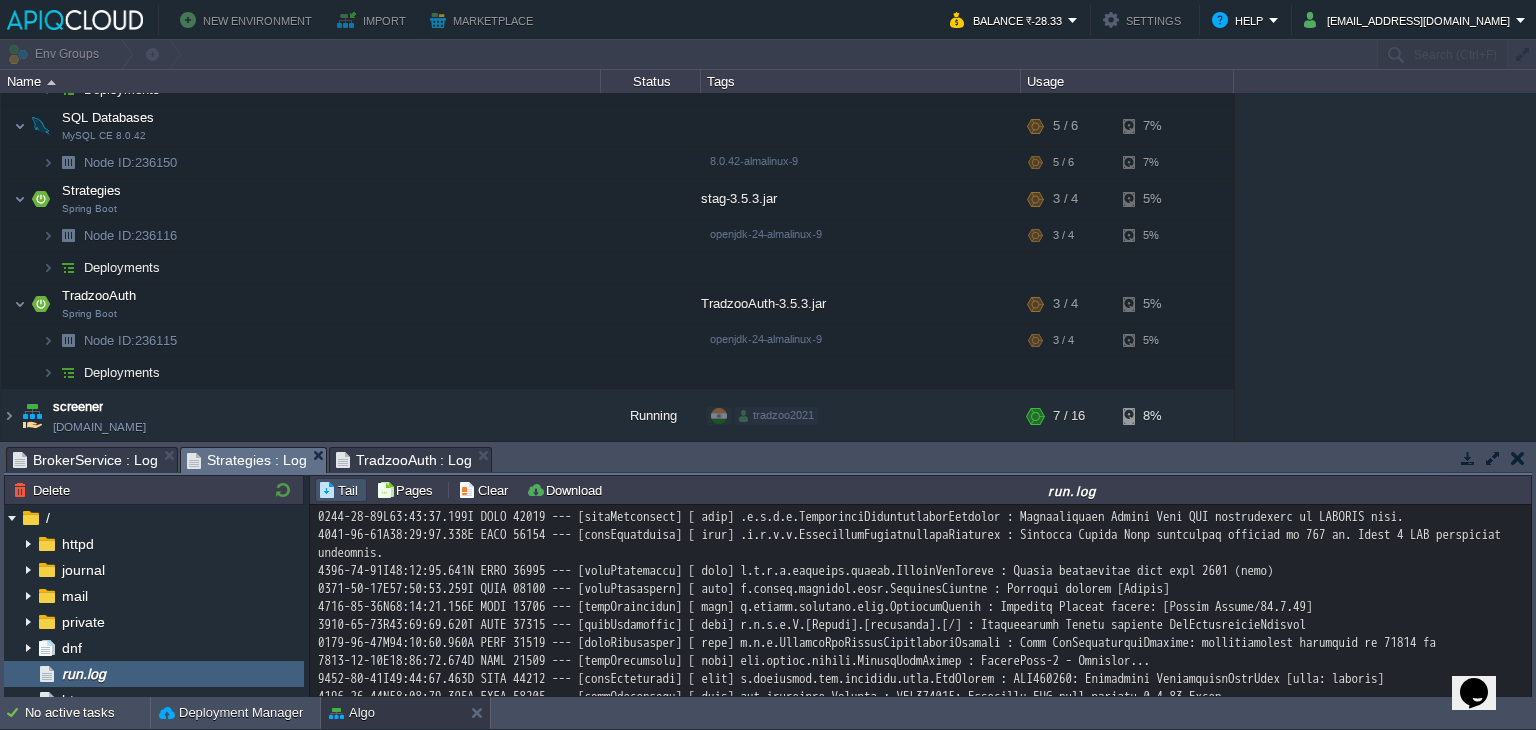 click on "Strategies : Log" at bounding box center (247, 460) 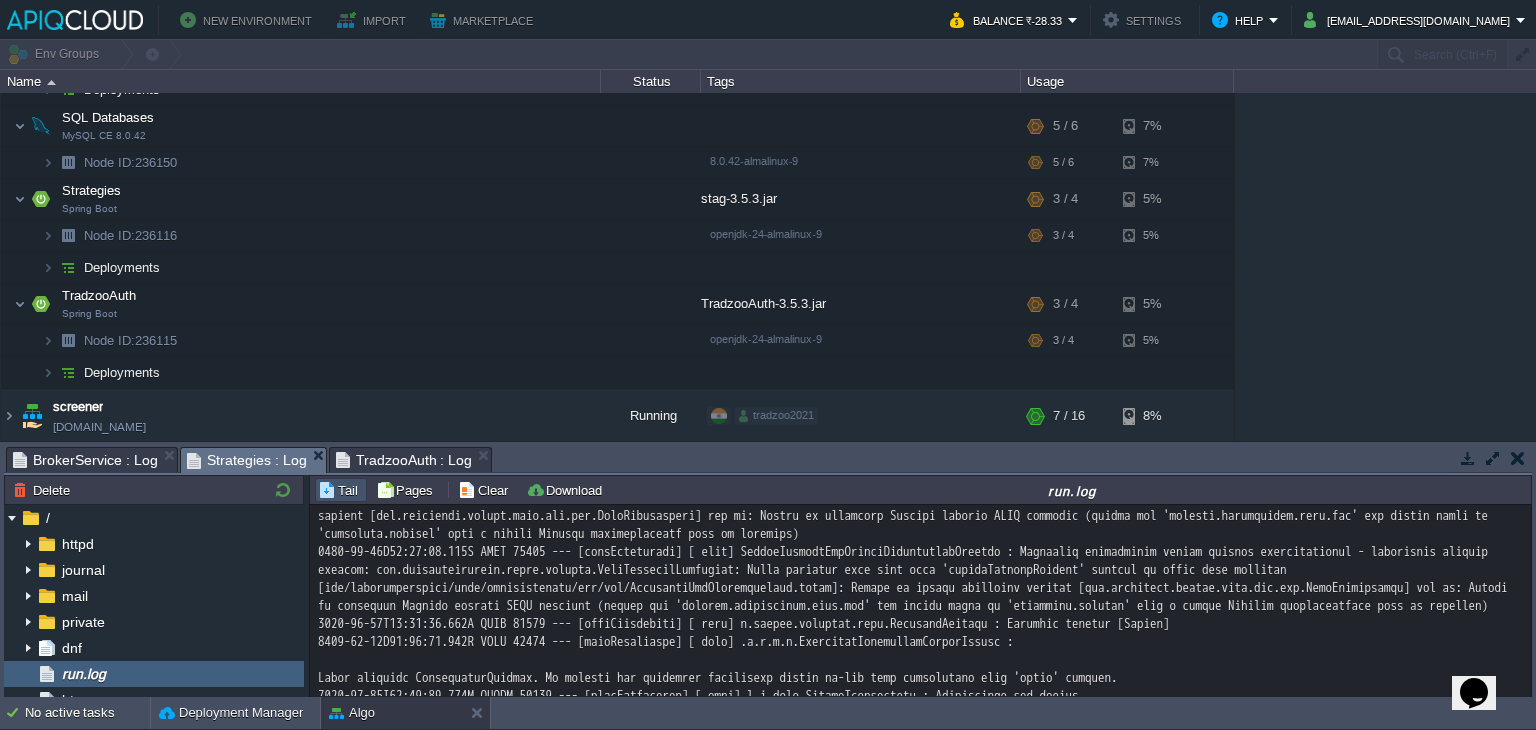 scroll, scrollTop: 5538, scrollLeft: 0, axis: vertical 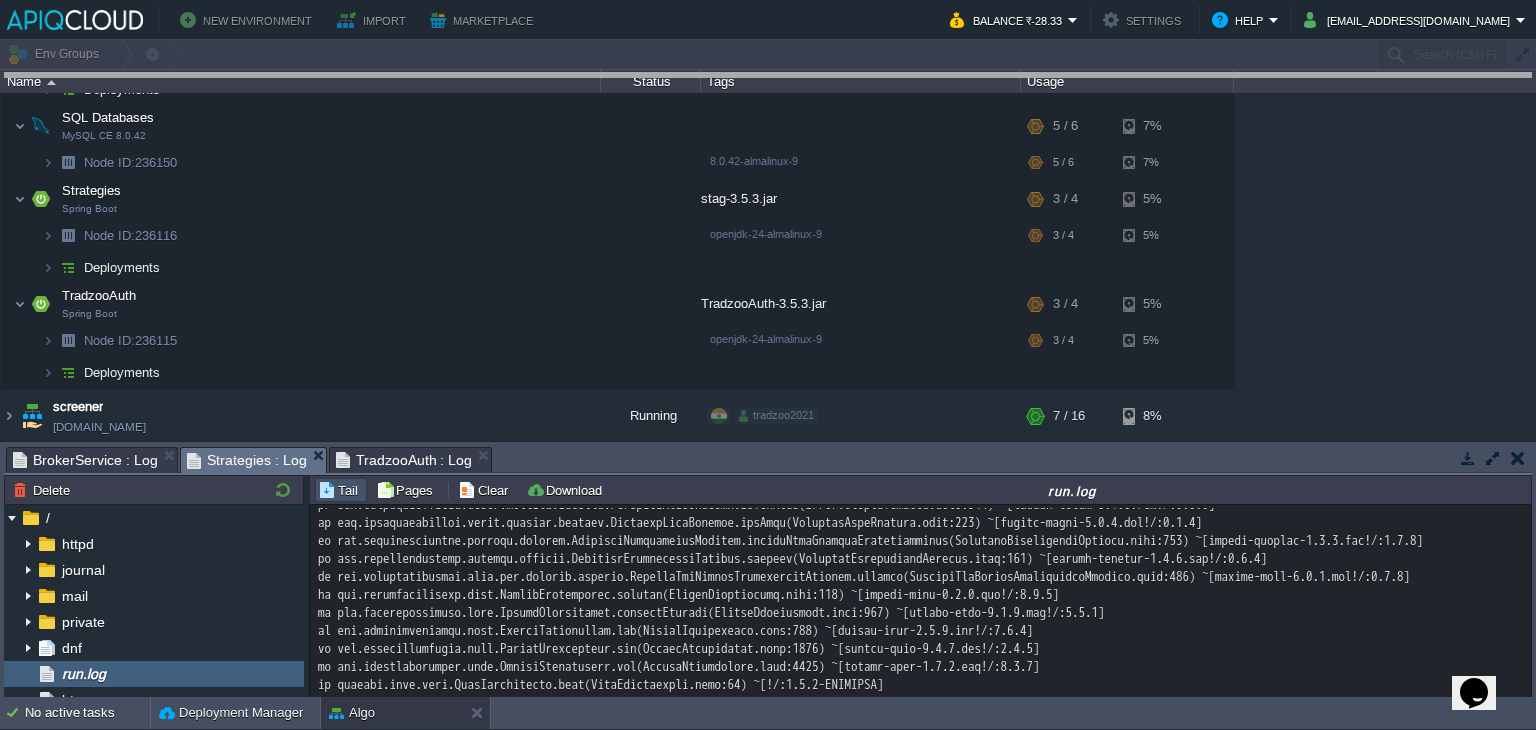drag, startPoint x: 818, startPoint y: 458, endPoint x: 852, endPoint y: 34, distance: 425.36102 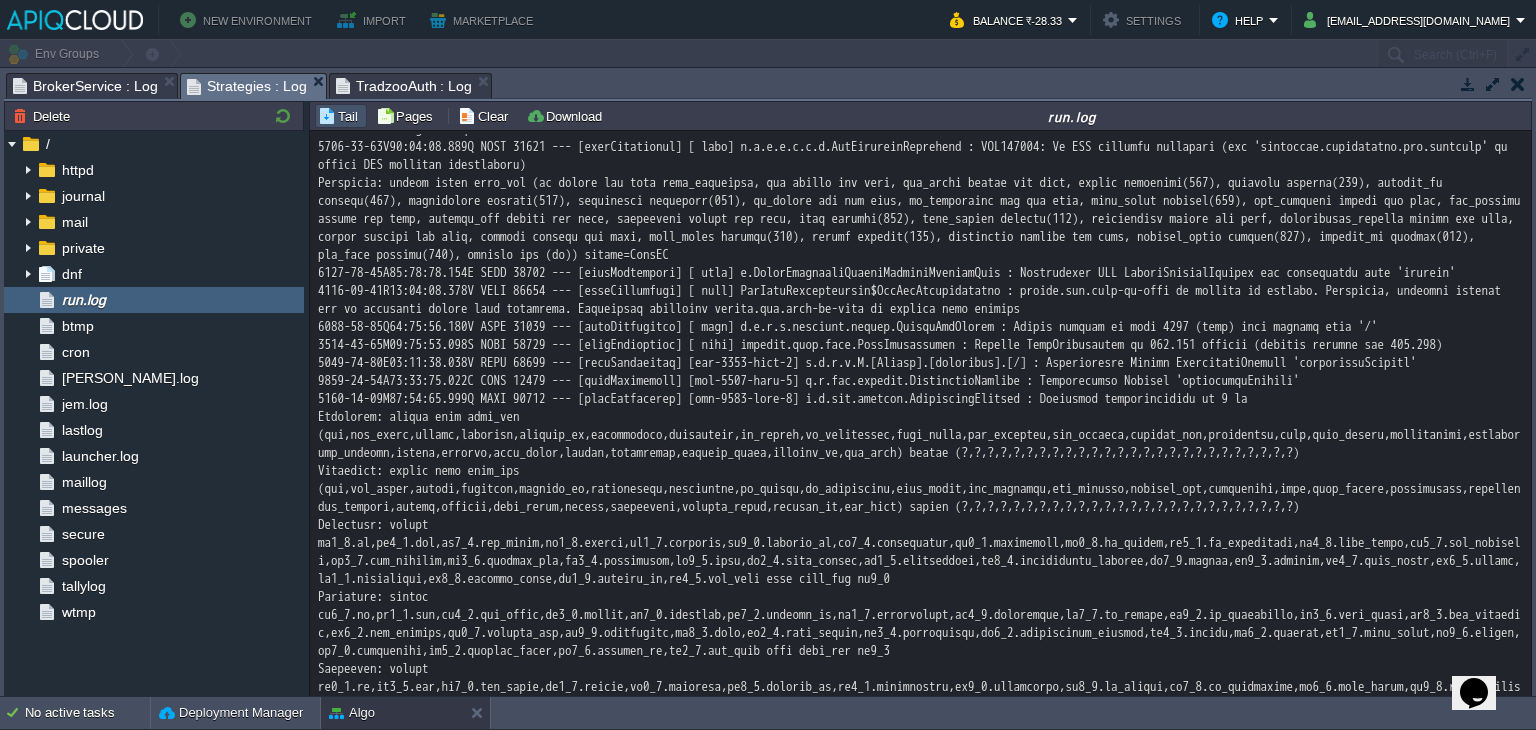 scroll, scrollTop: 19803, scrollLeft: 0, axis: vertical 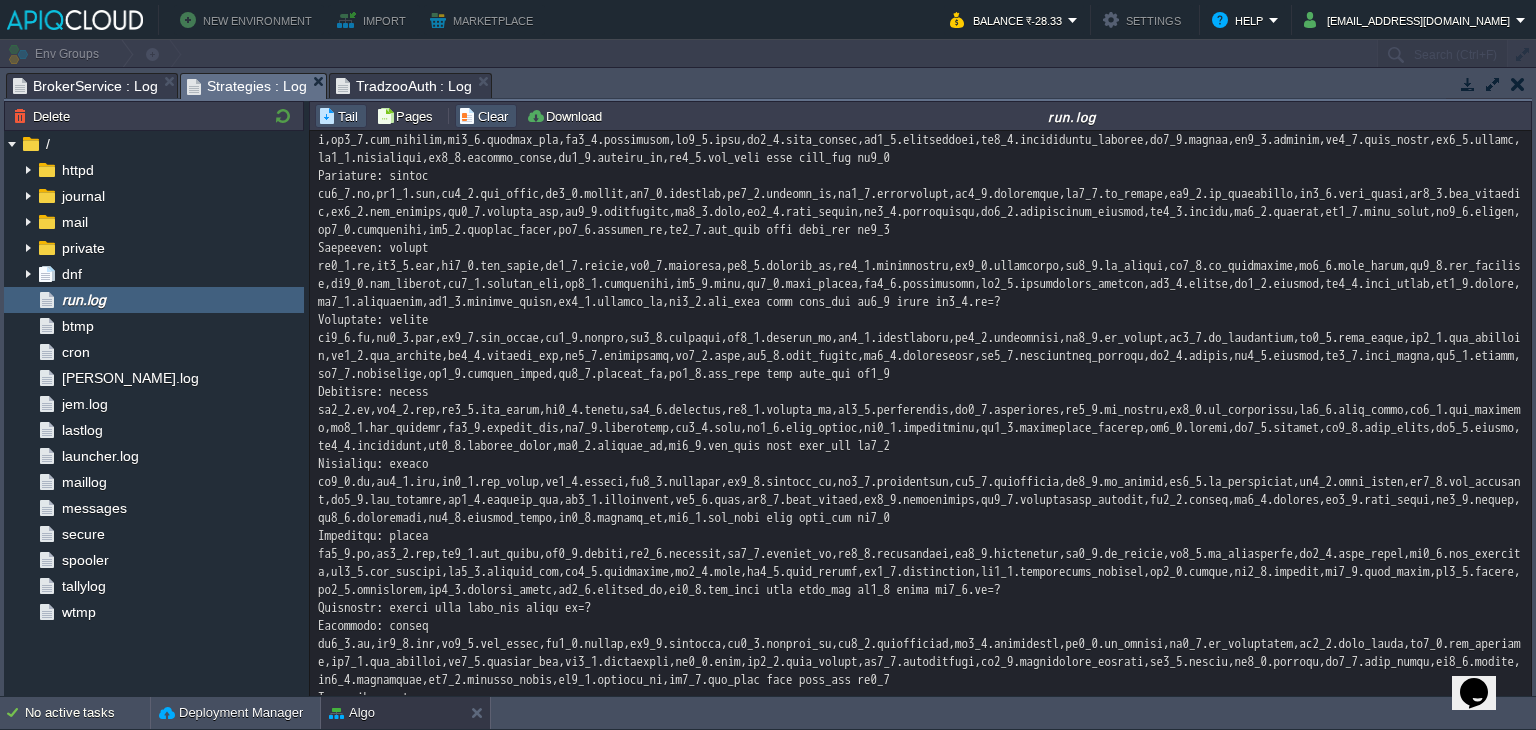 click on "Clear" at bounding box center (486, 116) 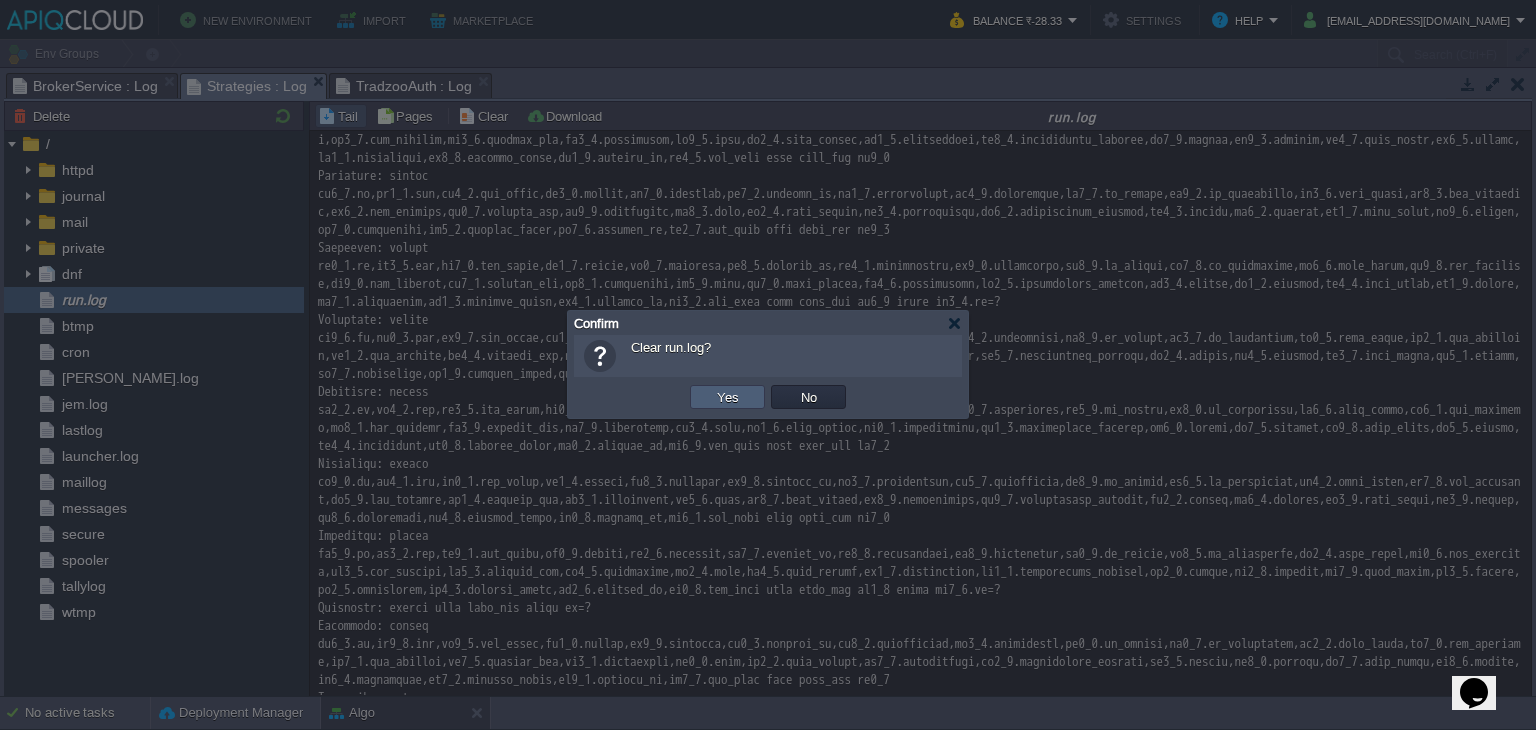 click on "Yes" at bounding box center (727, 397) 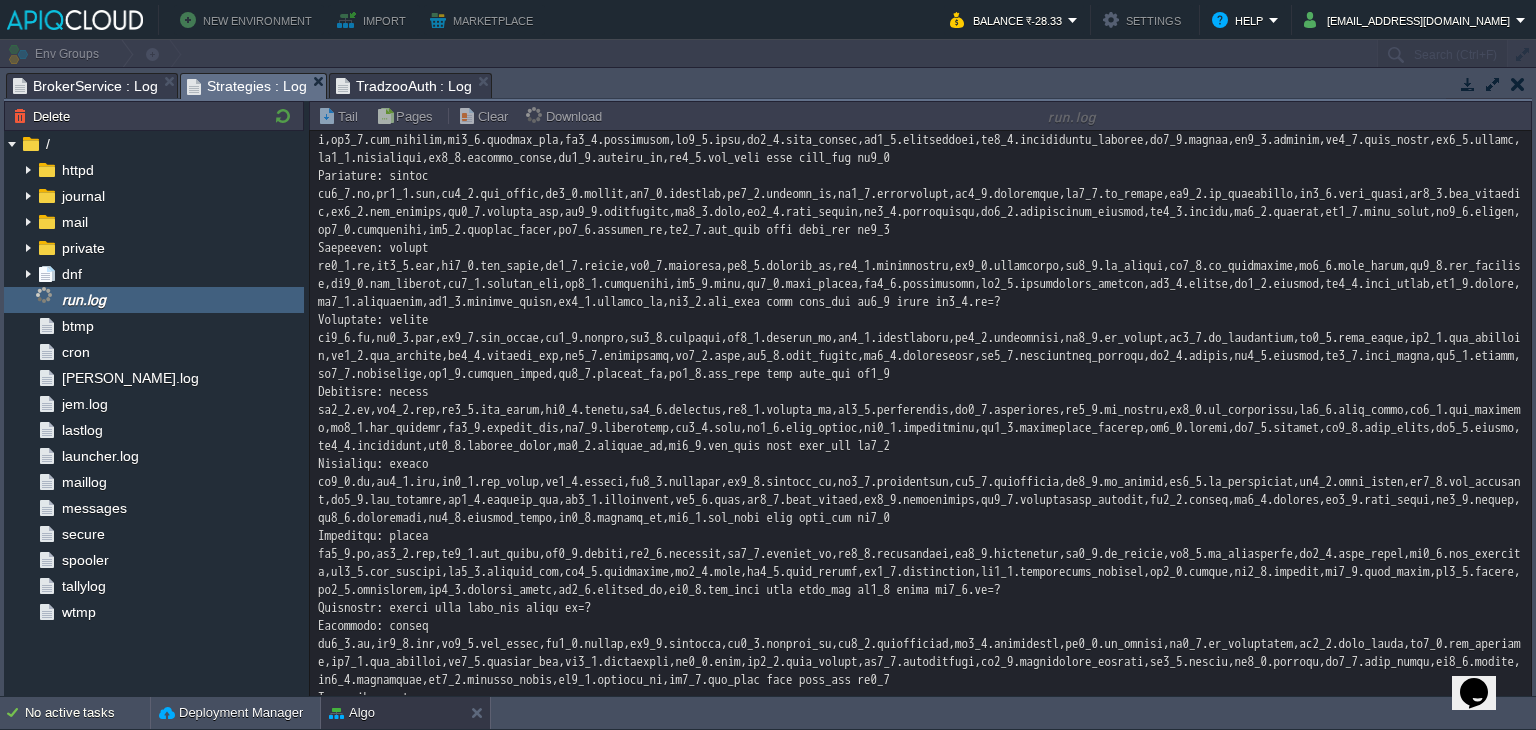 click at bounding box center (768, 54) 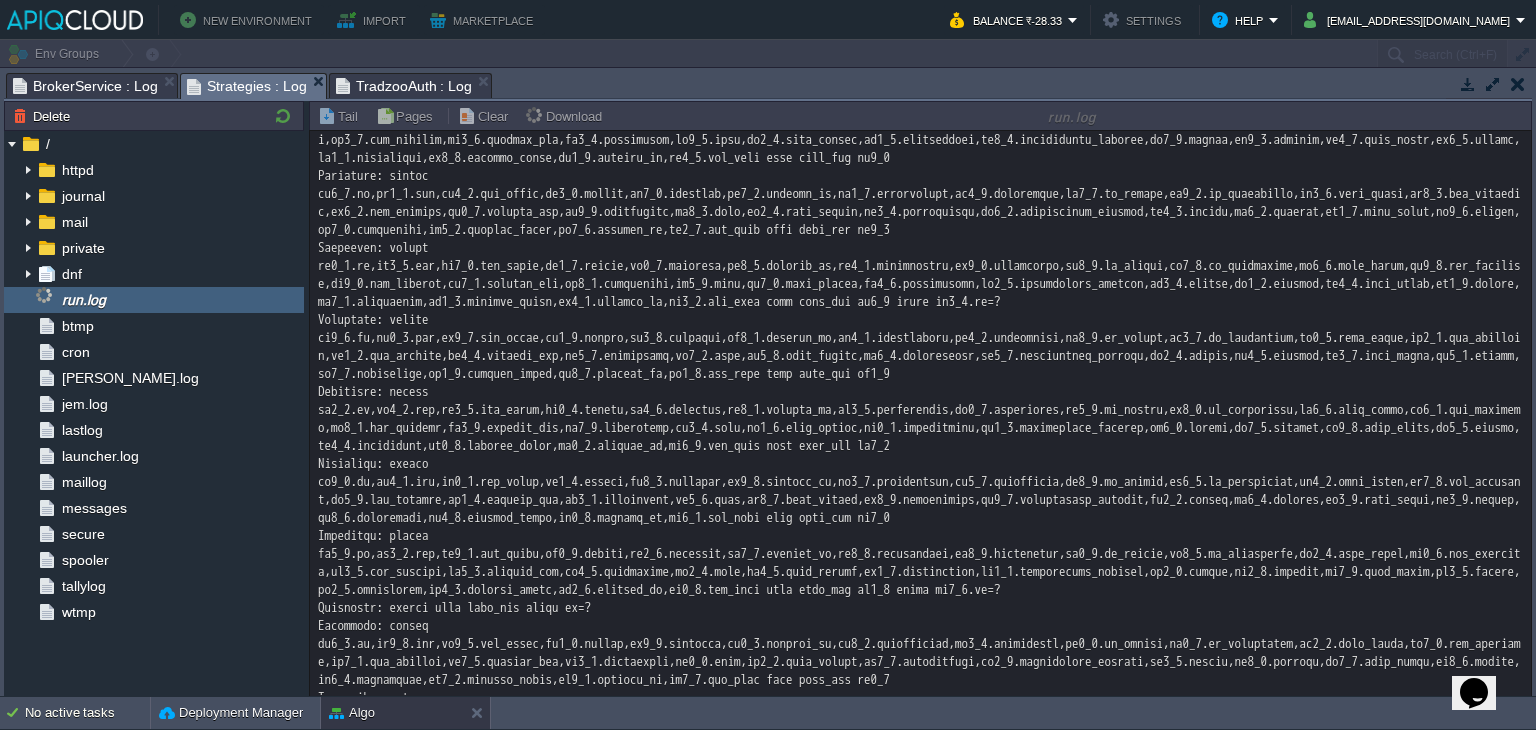 scroll, scrollTop: 0, scrollLeft: 0, axis: both 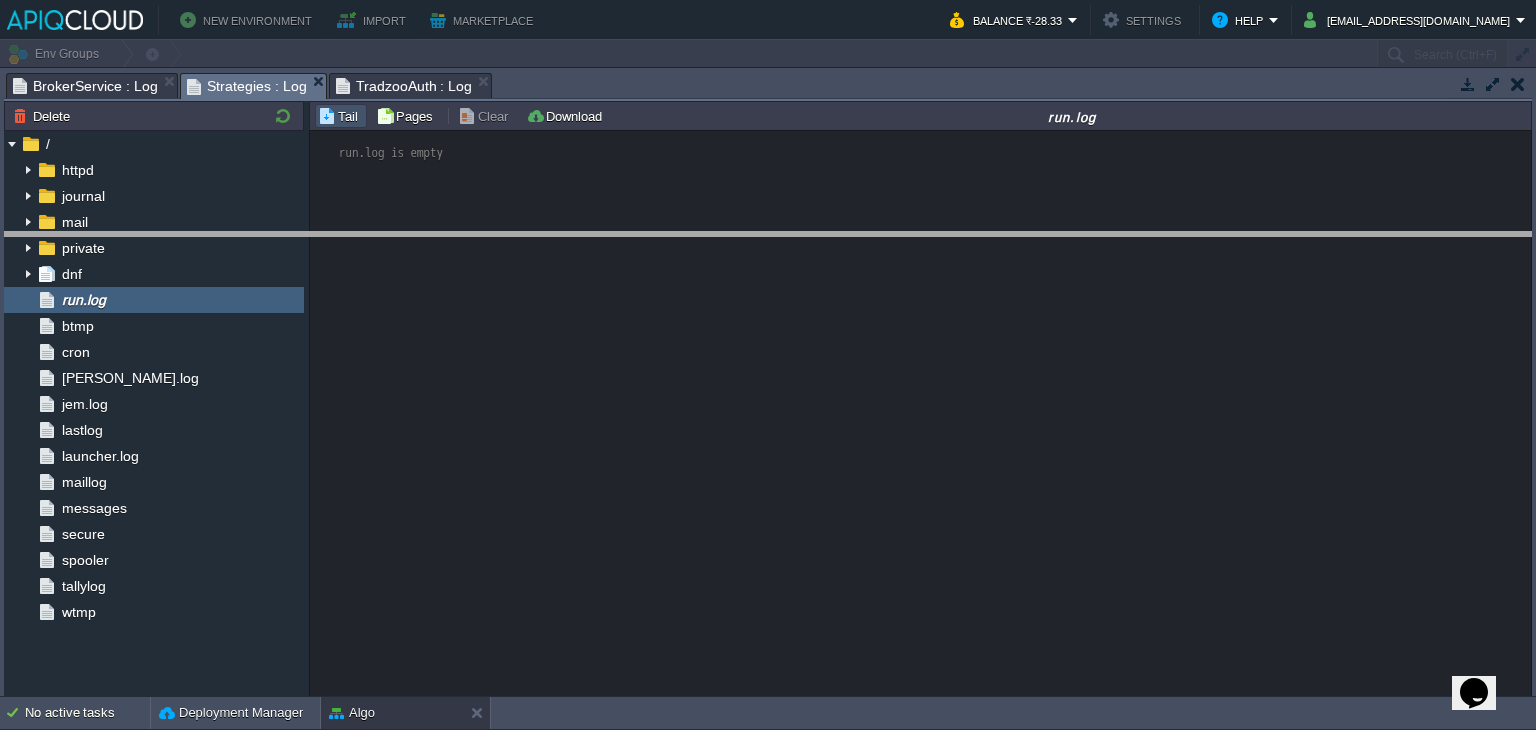 drag, startPoint x: 750, startPoint y: 78, endPoint x: 741, endPoint y: 237, distance: 159.25452 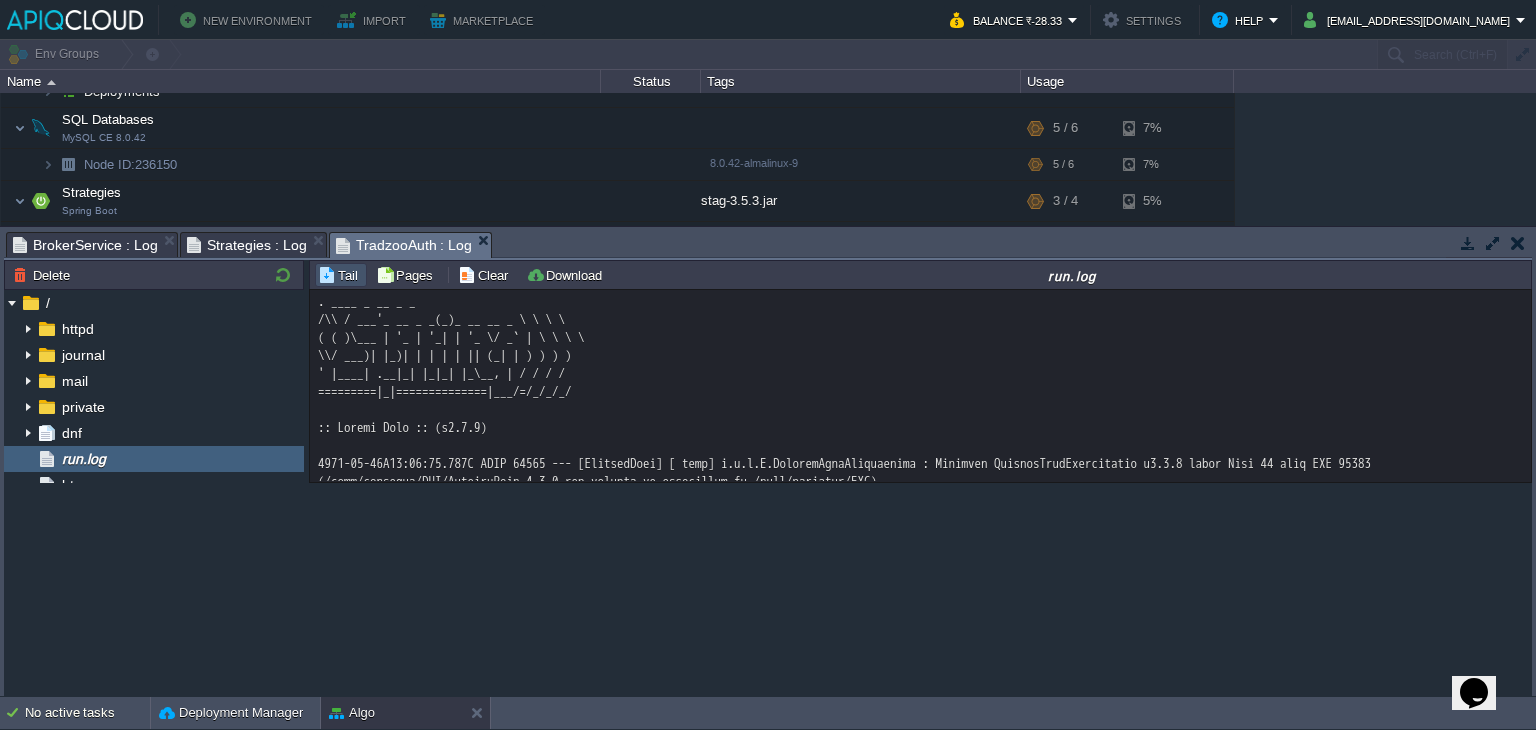 click on "TradzooAuth : Log" at bounding box center (404, 245) 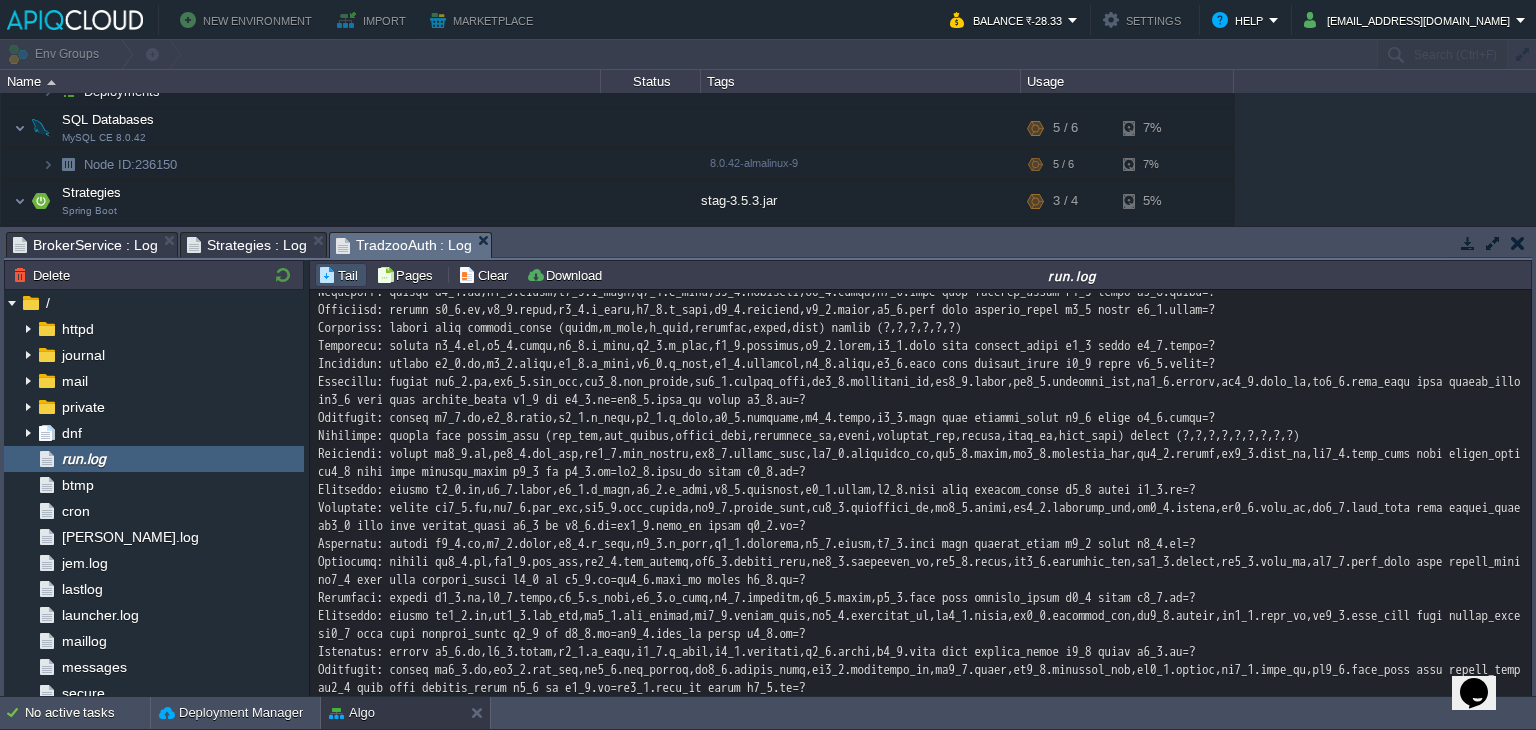 scroll, scrollTop: 1280, scrollLeft: 0, axis: vertical 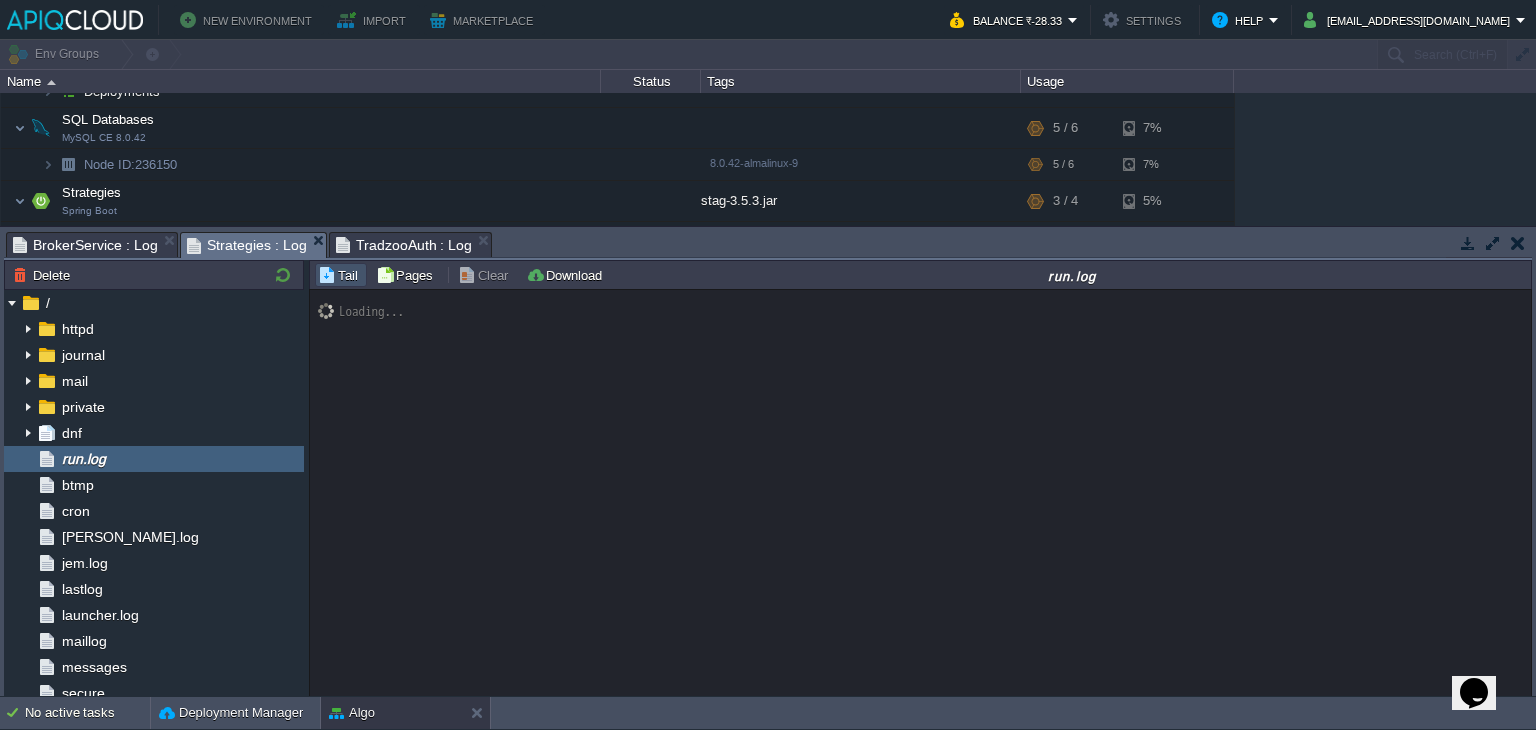 click on "Strategies : Log" at bounding box center (247, 245) 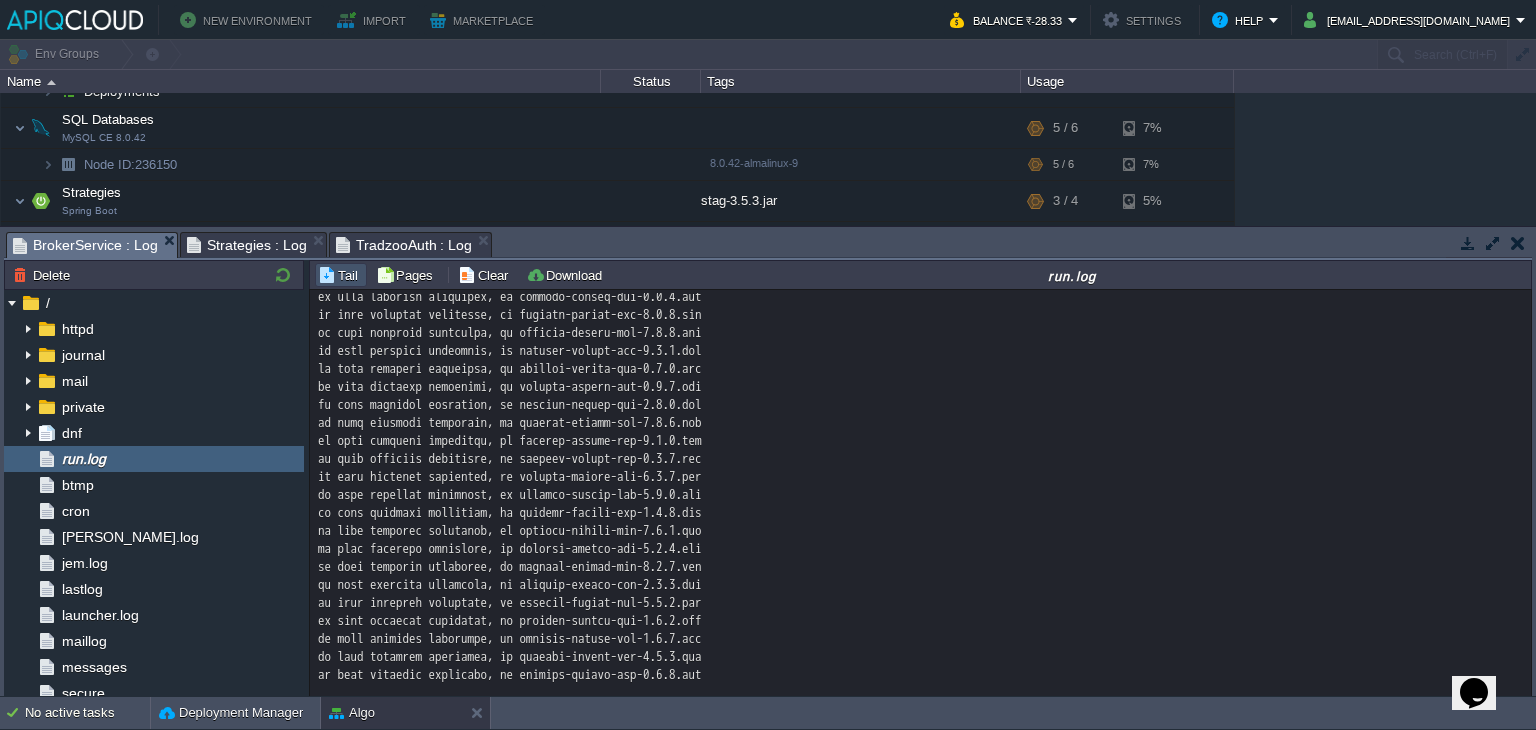 scroll, scrollTop: 961, scrollLeft: 0, axis: vertical 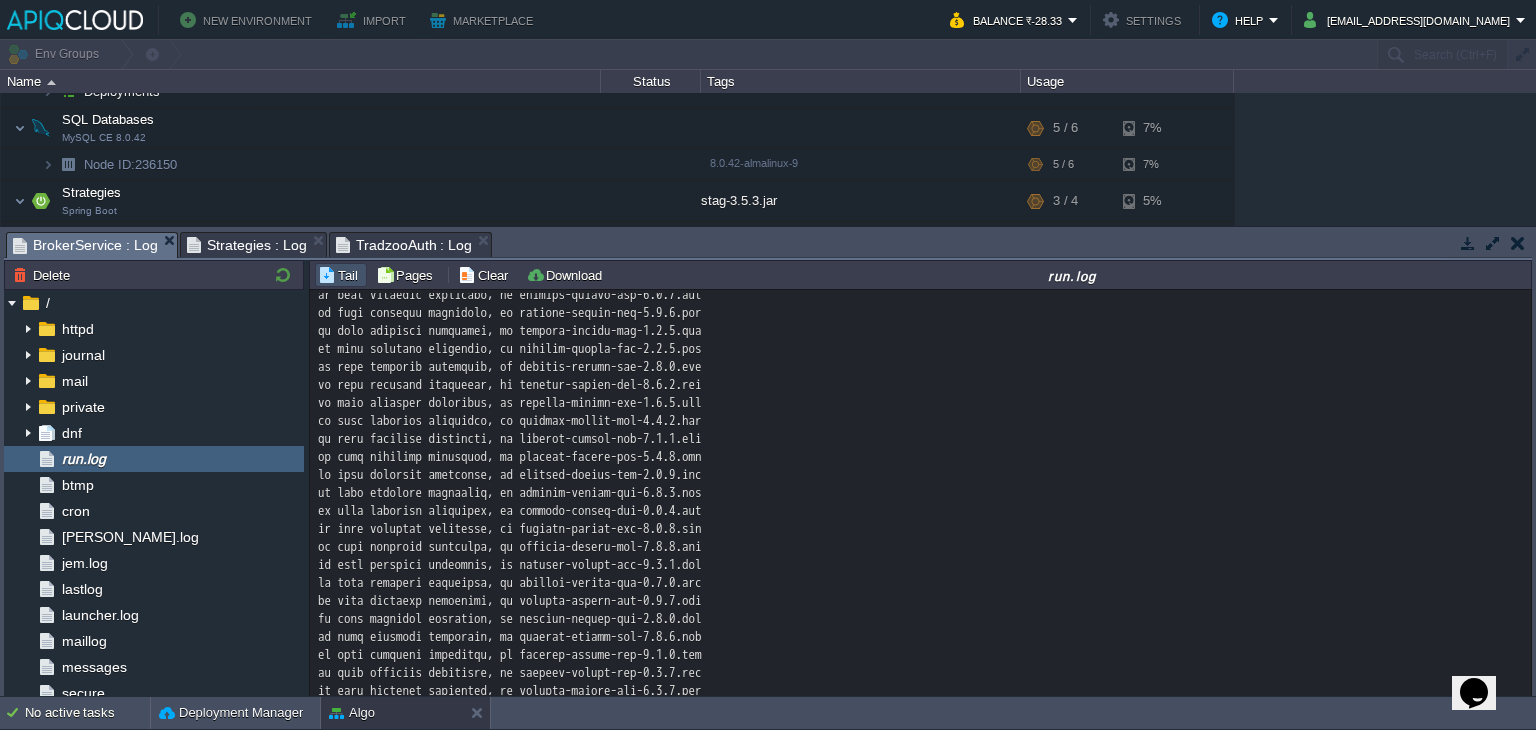 click on "BrokerService : Log" at bounding box center (85, 245) 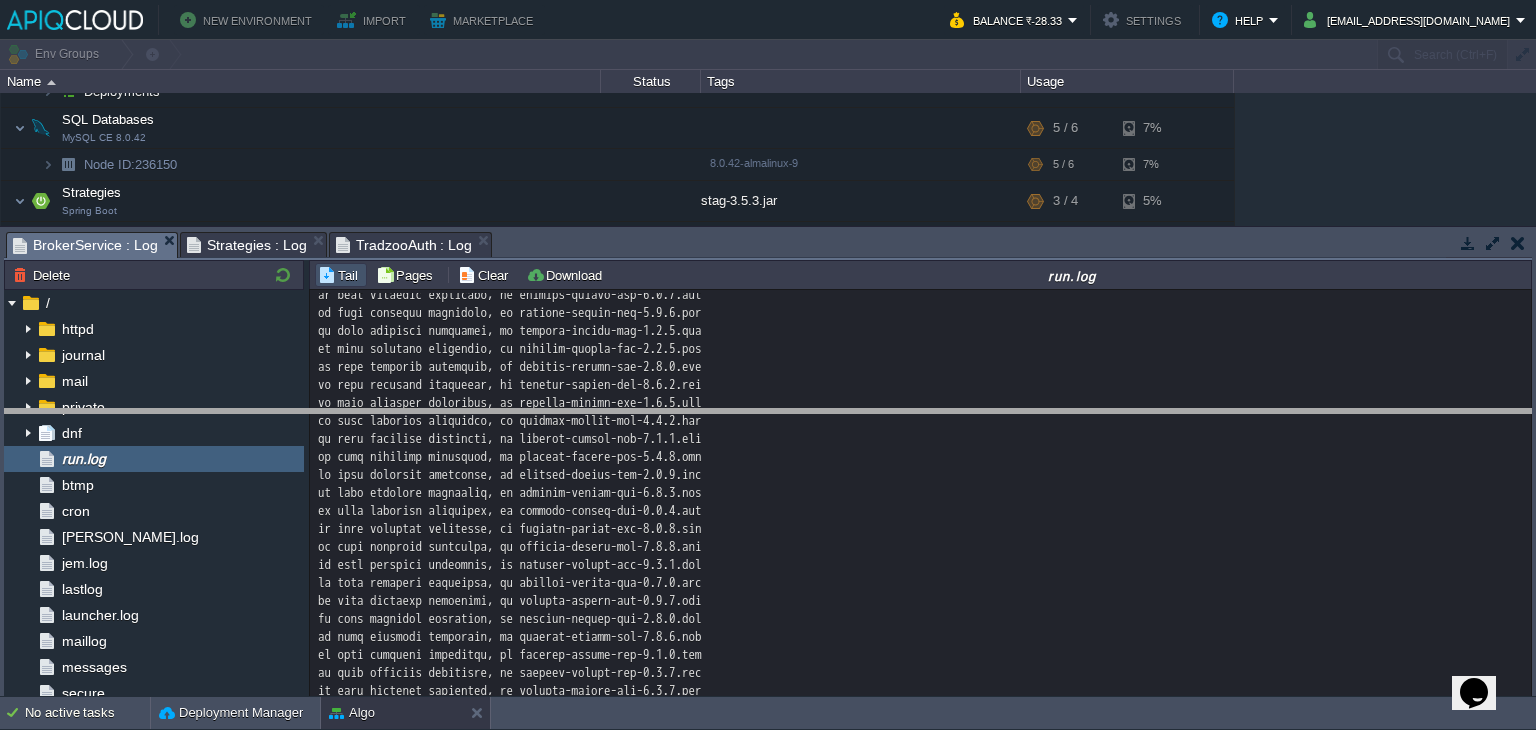 drag, startPoint x: 648, startPoint y: 240, endPoint x: 658, endPoint y: 417, distance: 177.28226 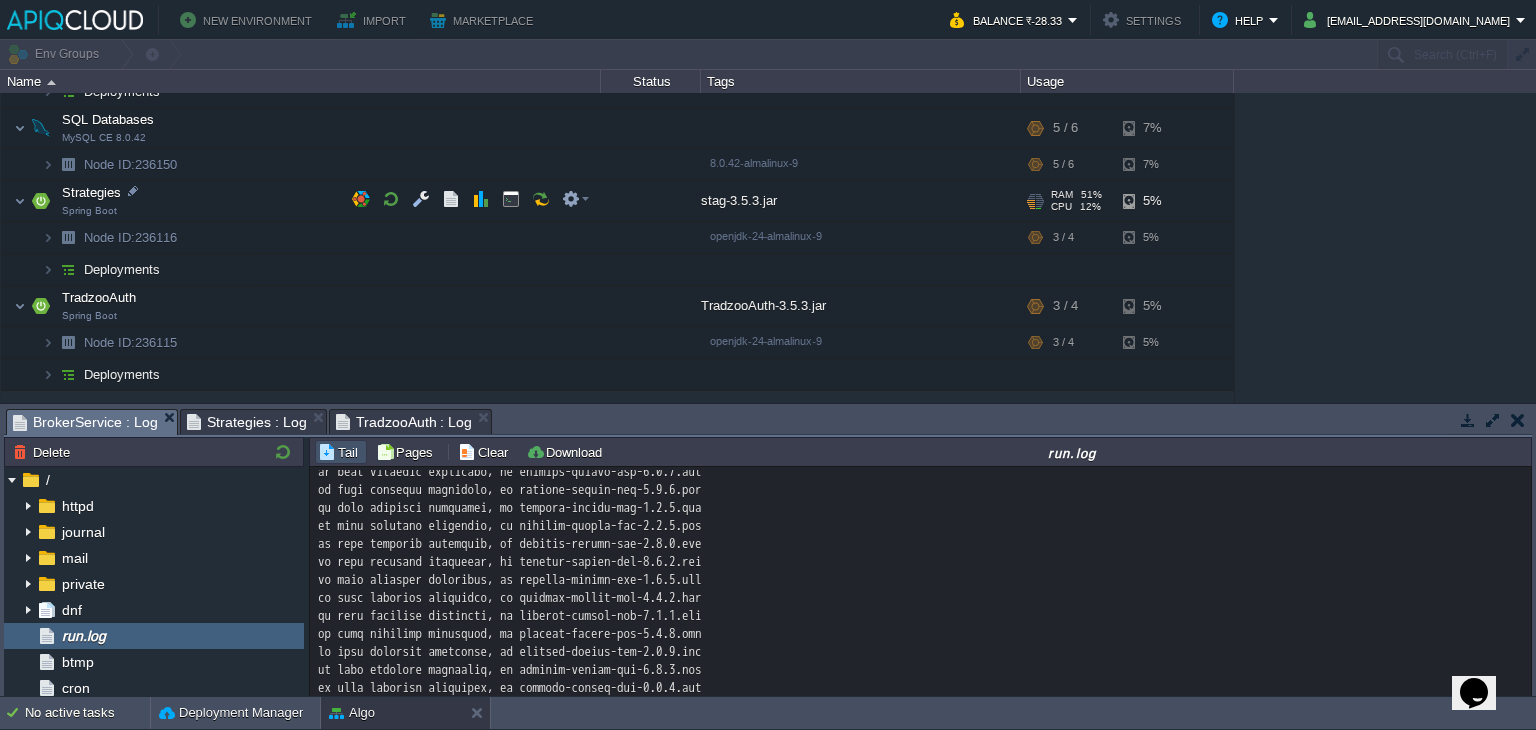 scroll, scrollTop: 0, scrollLeft: 0, axis: both 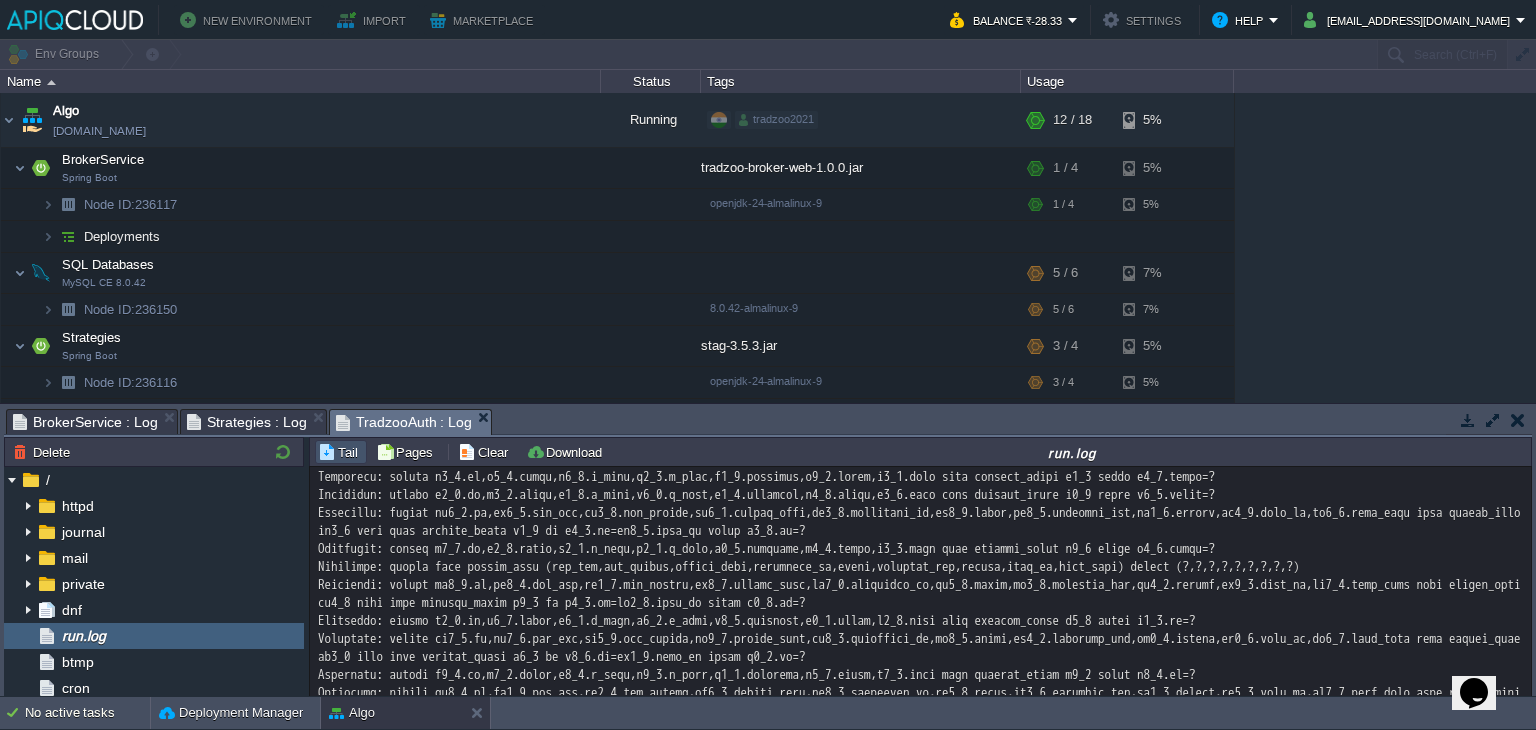 click on "TradzooAuth : Log" at bounding box center (404, 422) 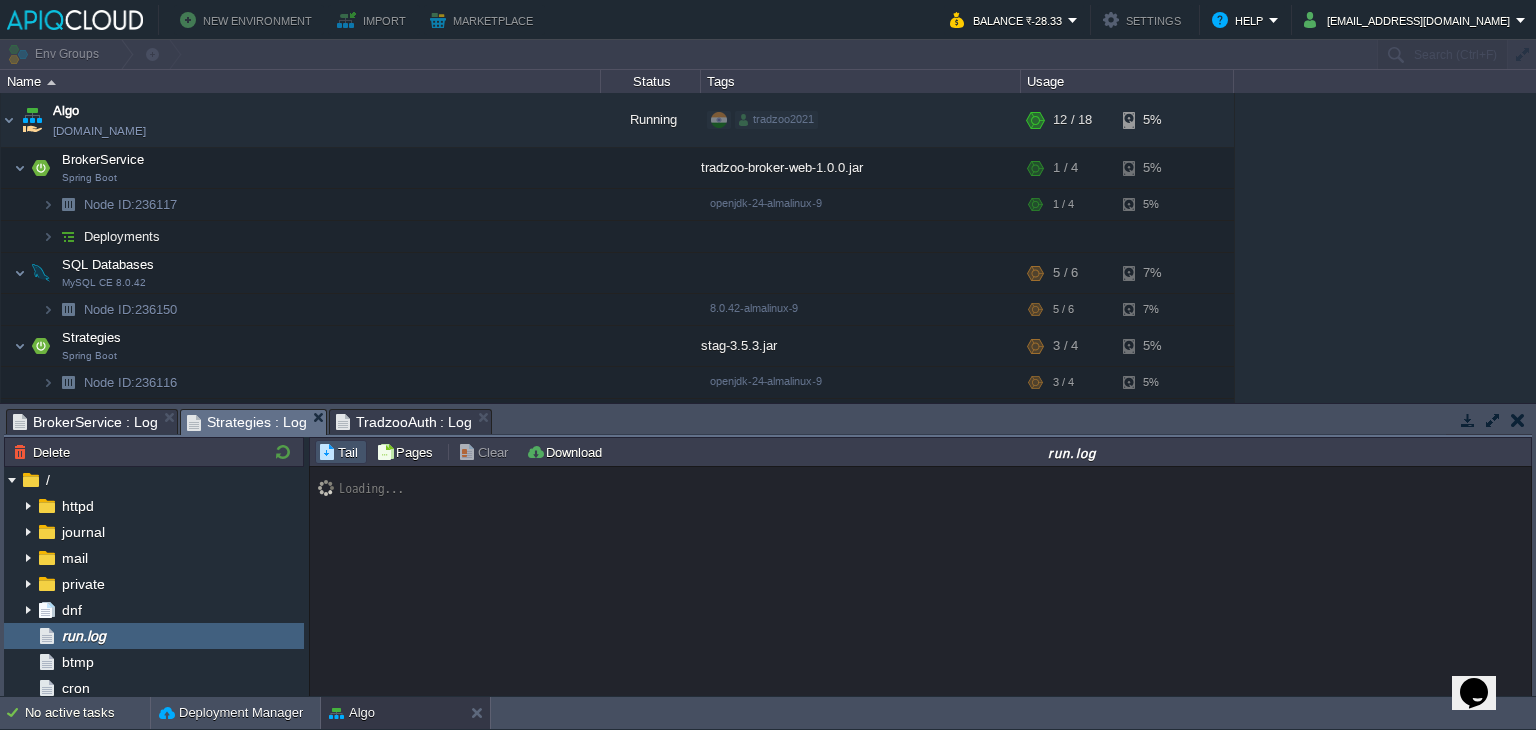 click on "Strategies : Log" at bounding box center [247, 422] 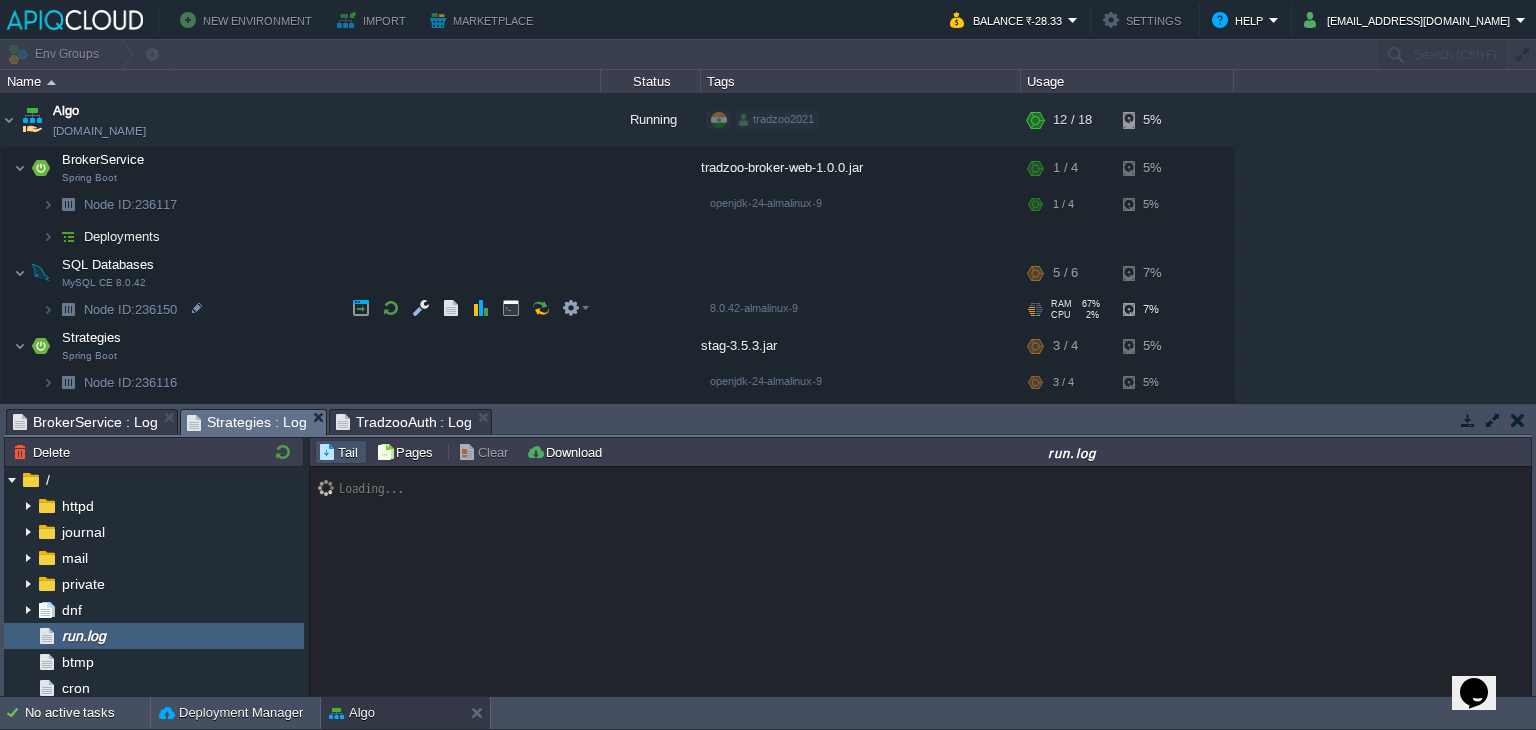 scroll, scrollTop: 184, scrollLeft: 0, axis: vertical 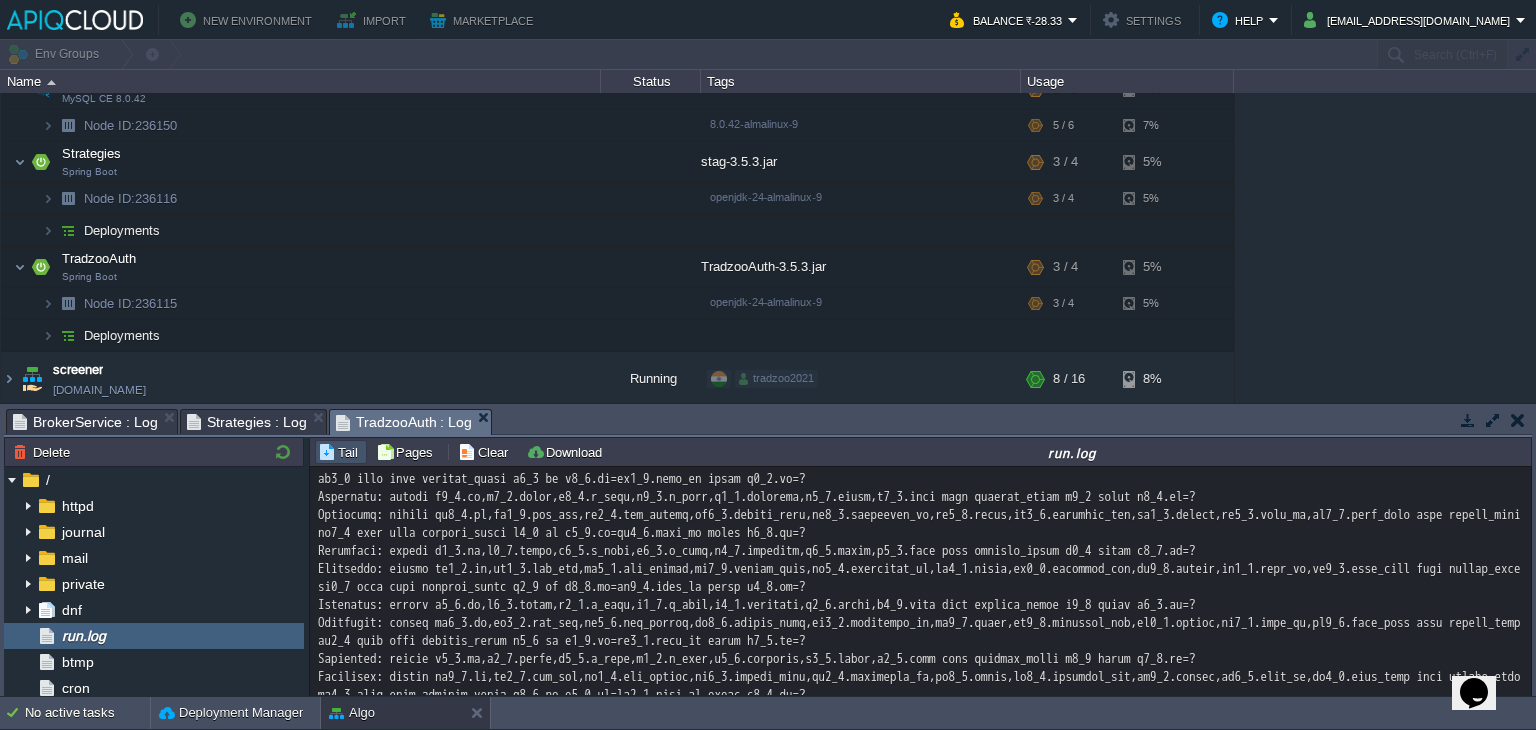 click on "TradzooAuth : Log" at bounding box center [404, 422] 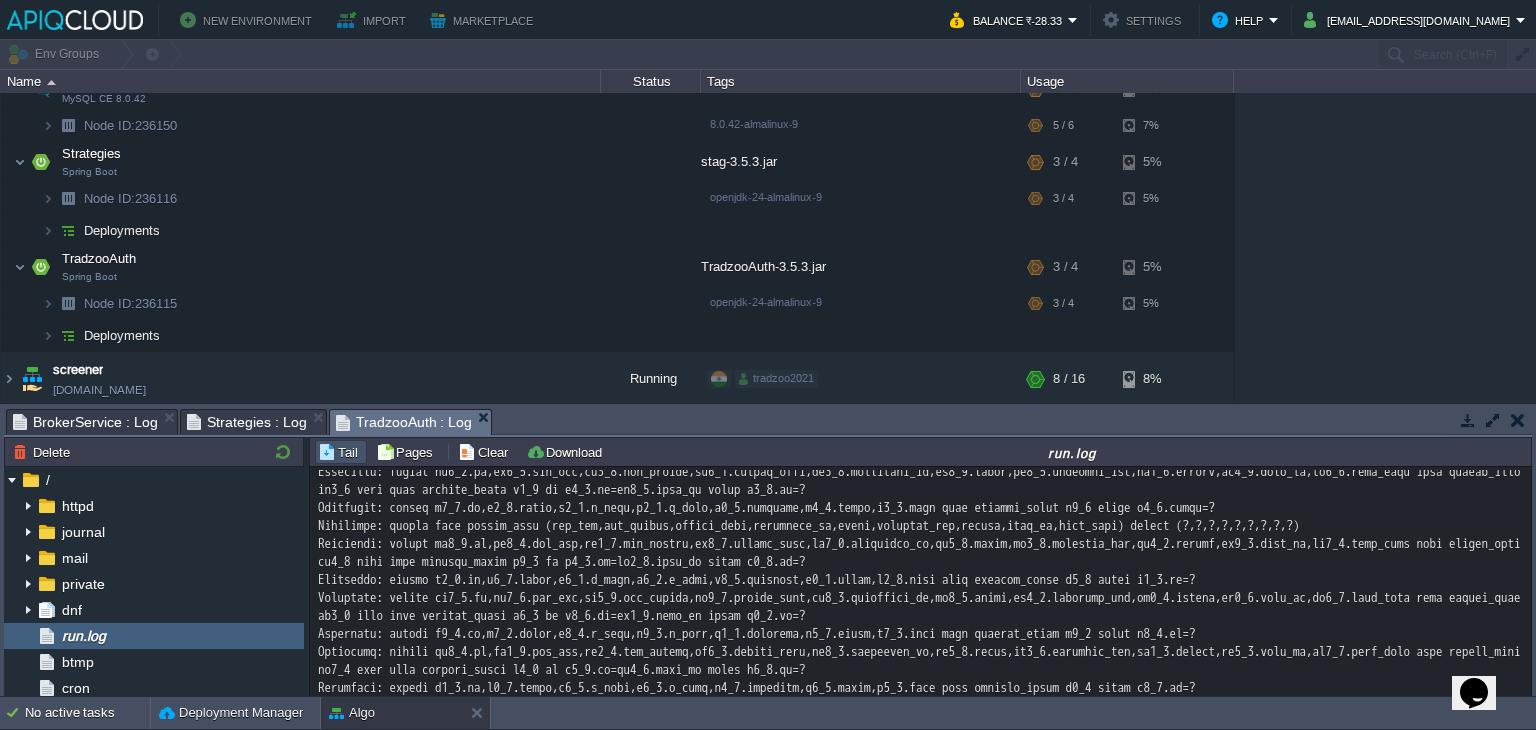 scroll, scrollTop: 1458, scrollLeft: 0, axis: vertical 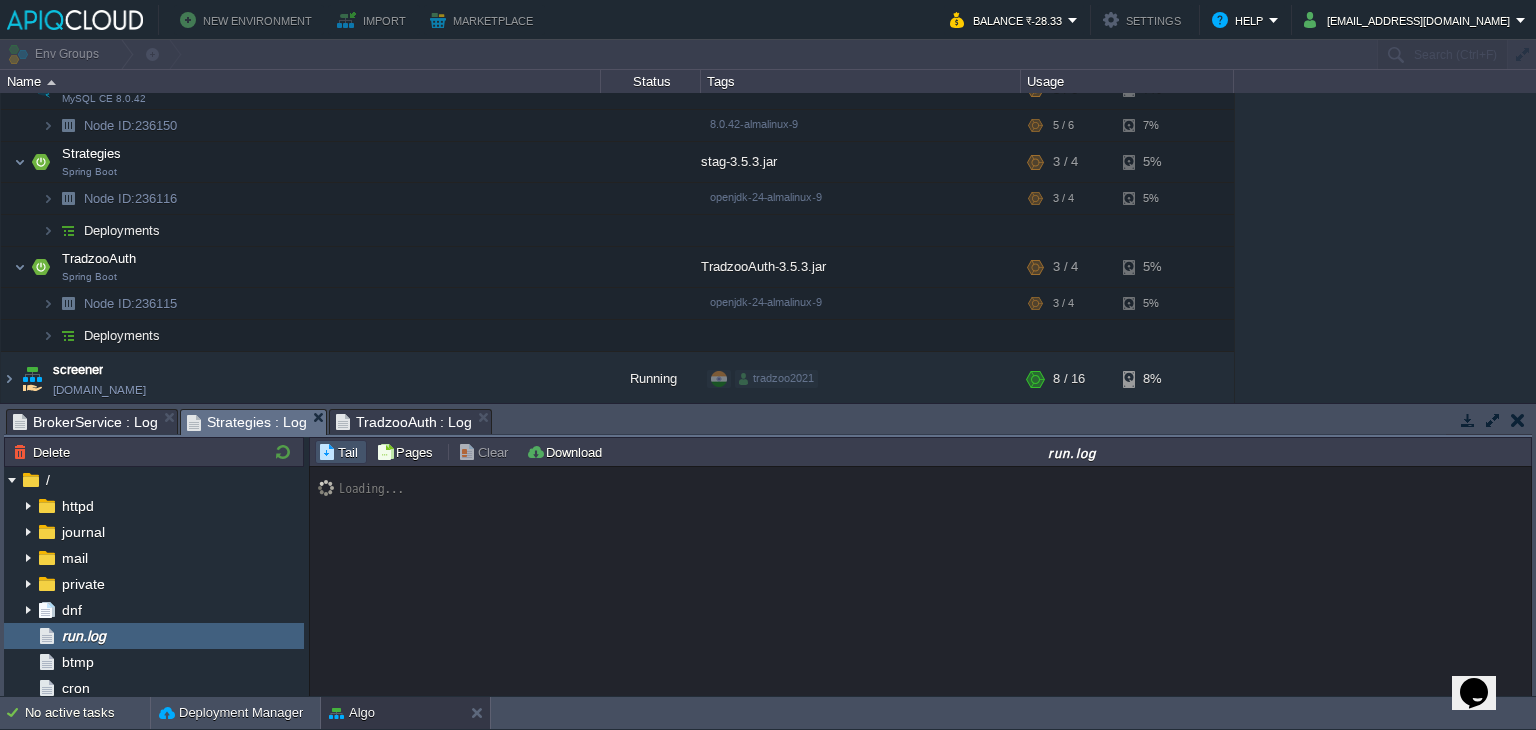 click on "Strategies : Log" at bounding box center (247, 422) 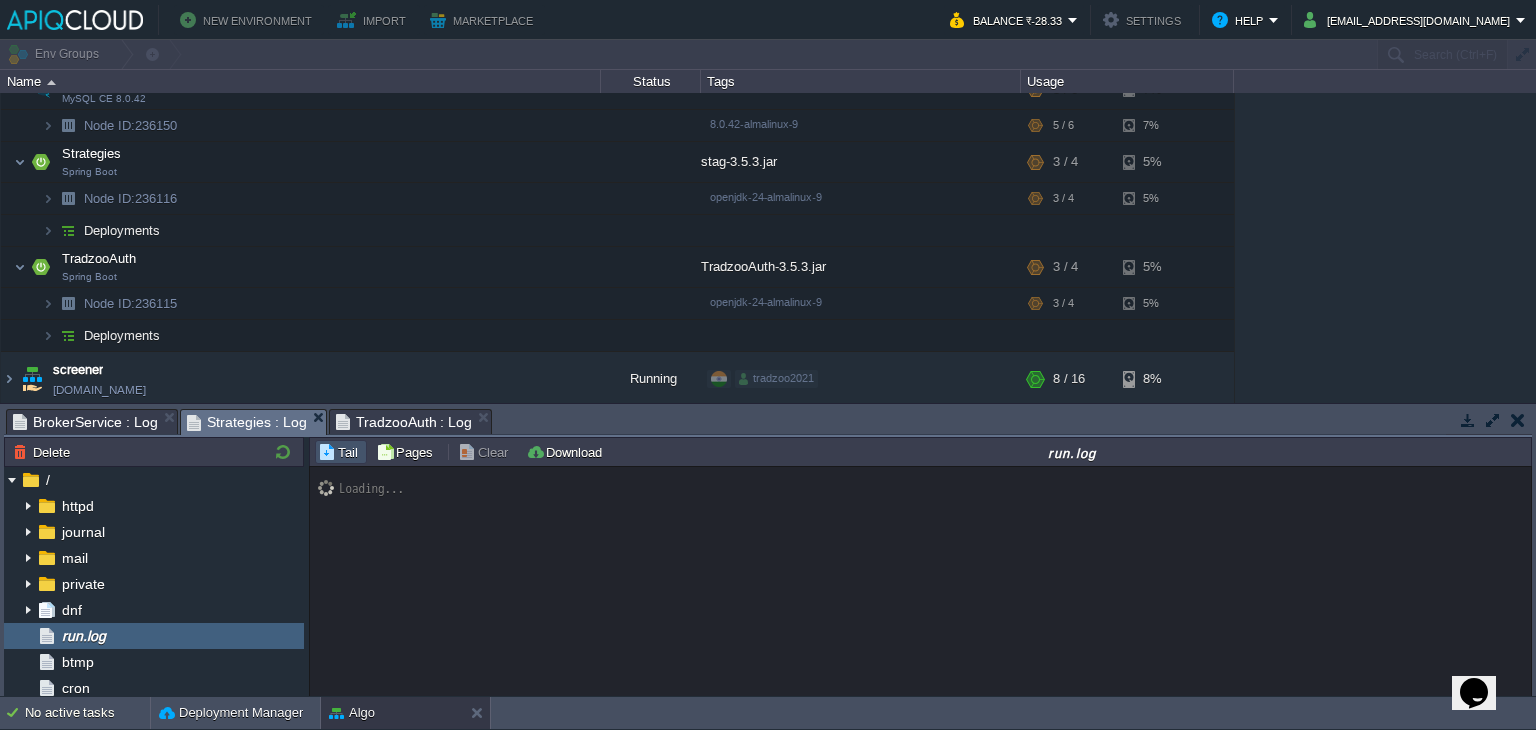 click on "BrokerService : Log" at bounding box center [85, 422] 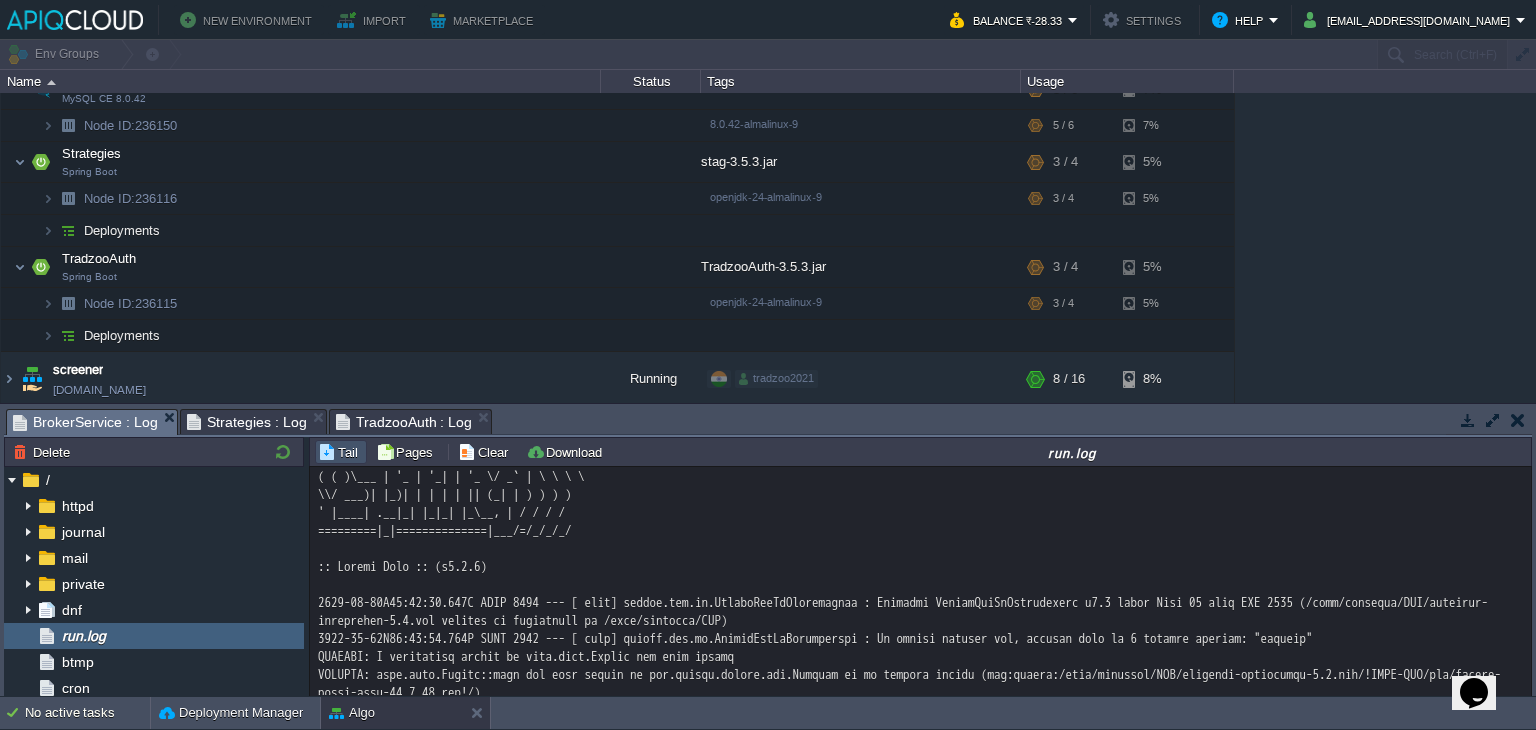 scroll, scrollTop: 0, scrollLeft: 0, axis: both 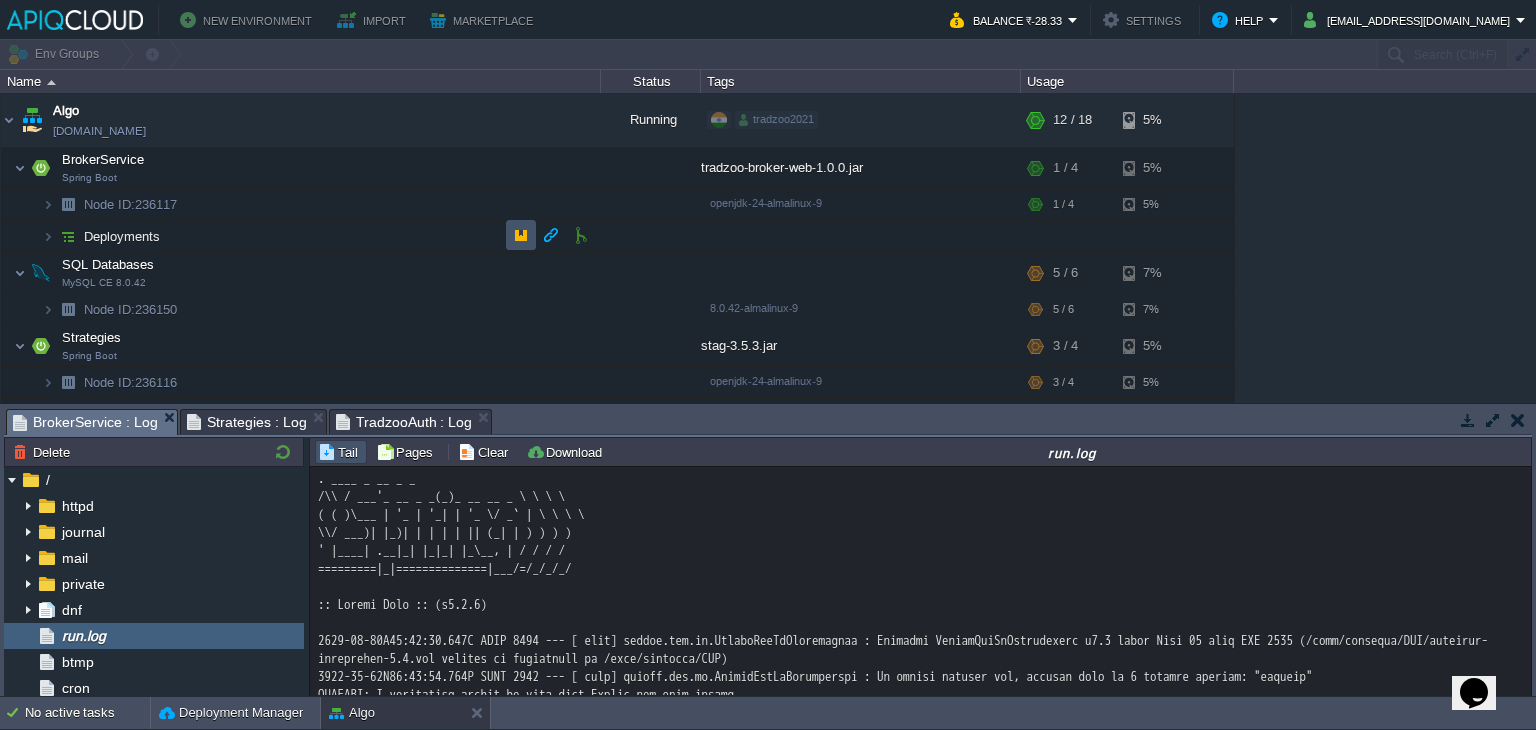 click at bounding box center (521, 235) 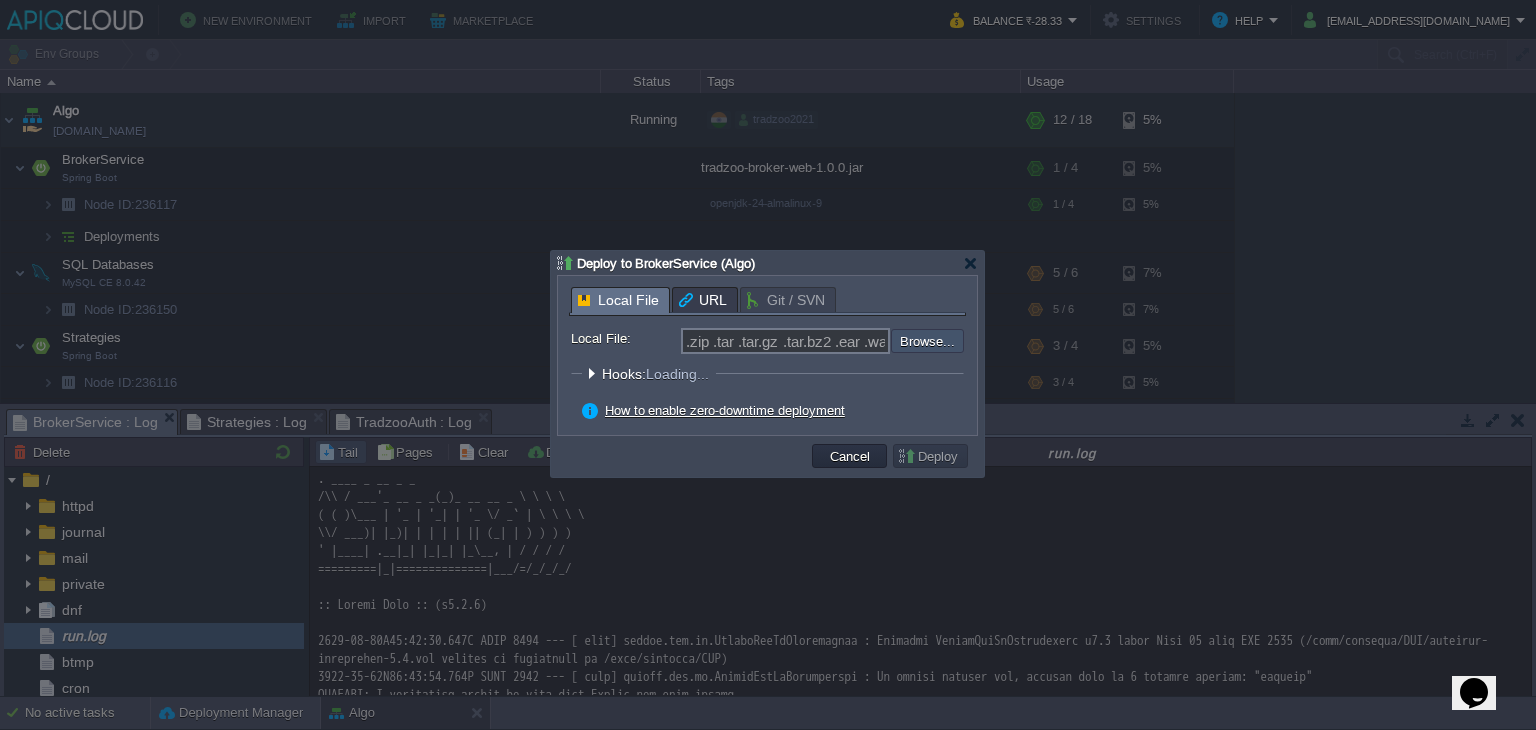 click at bounding box center [837, 341] 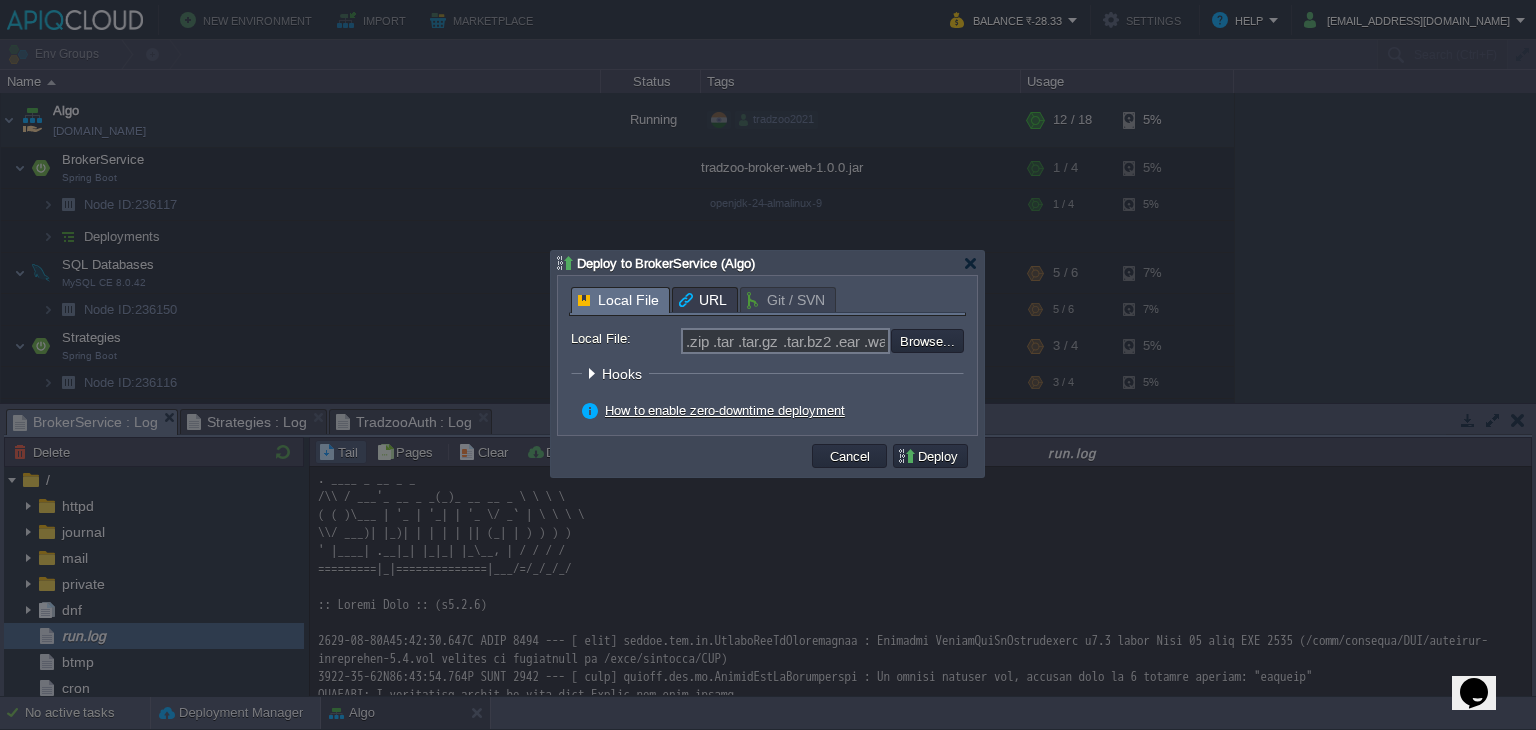 type on "C:\fakepath\tradzoo-broker-web-1.0.0.jar" 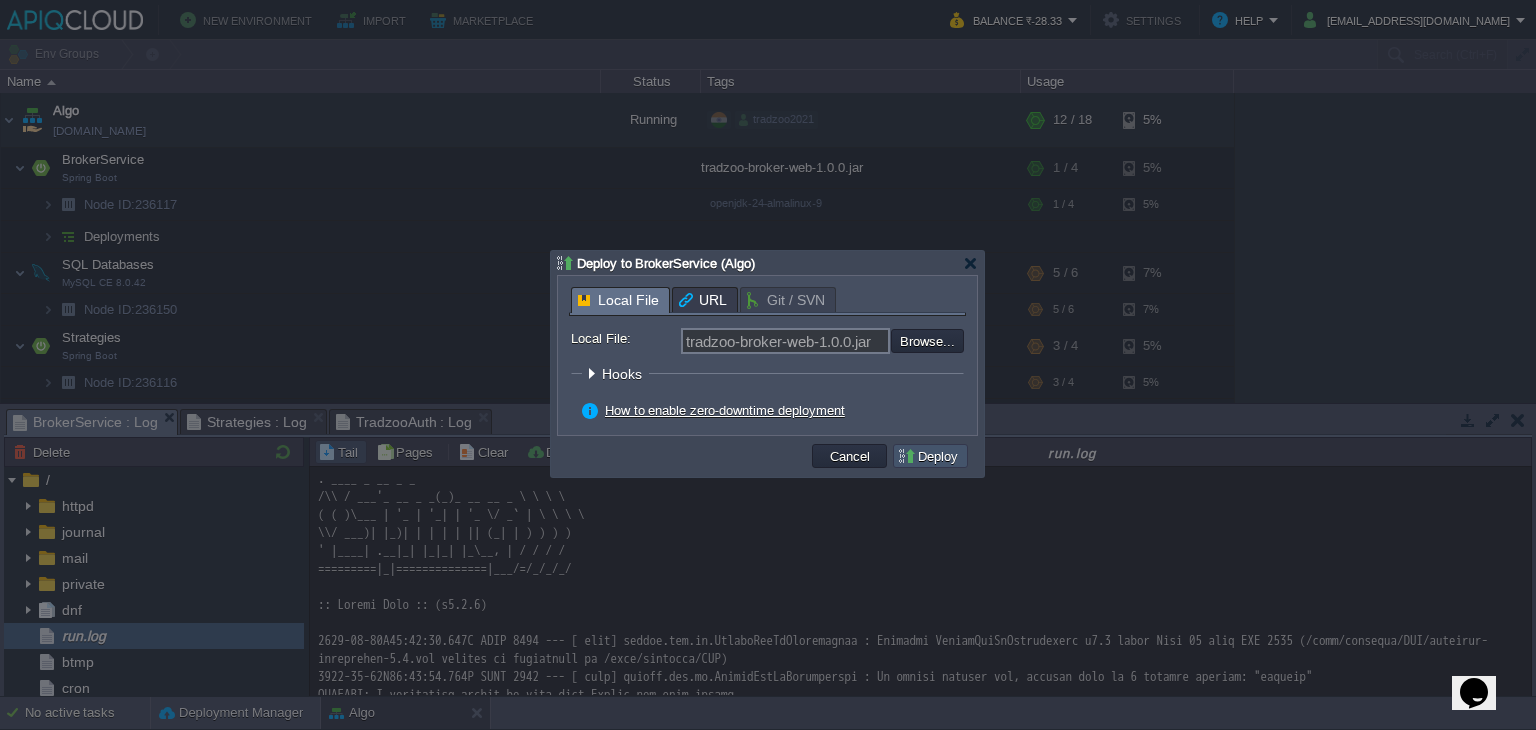 click on "Deploy" at bounding box center [930, 456] 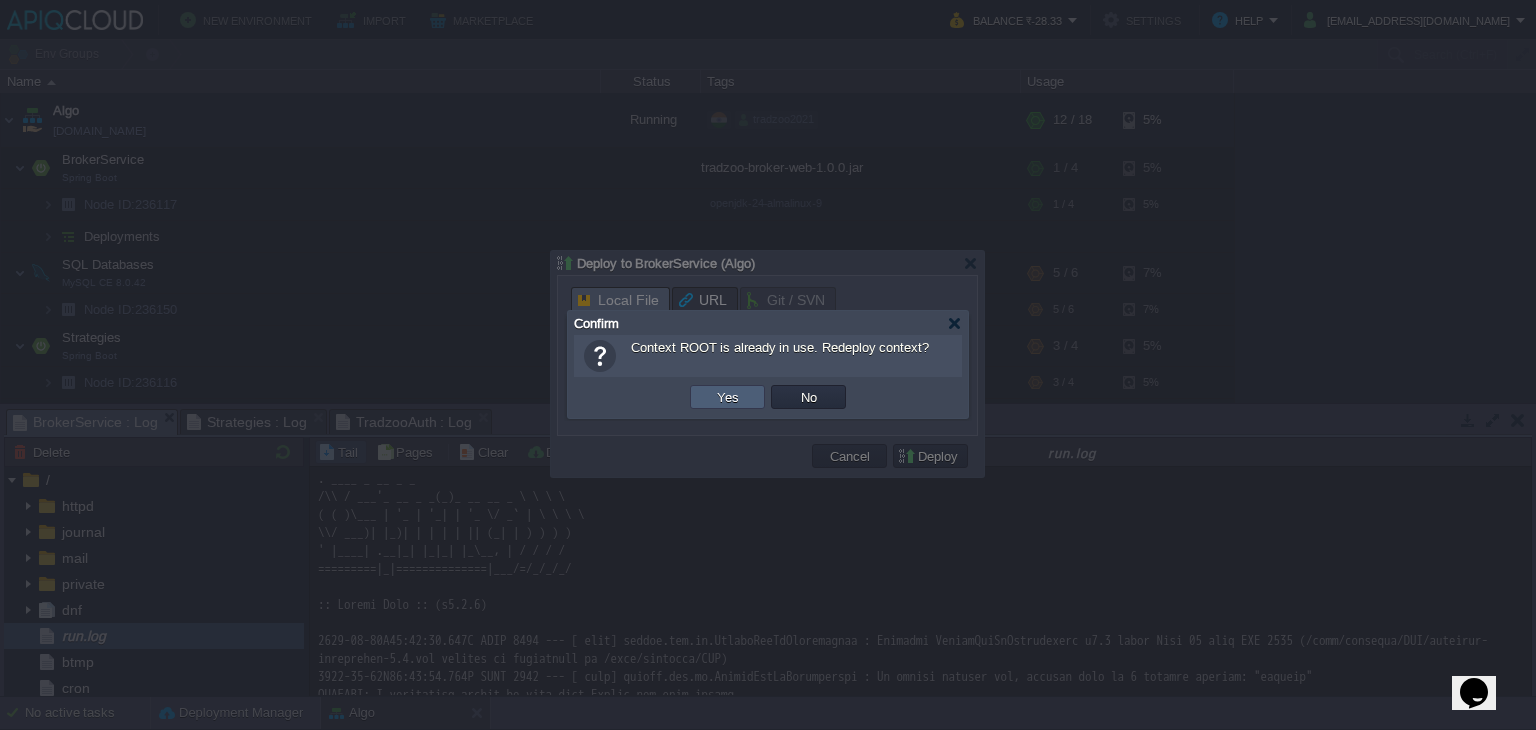 click on "Yes" at bounding box center [727, 397] 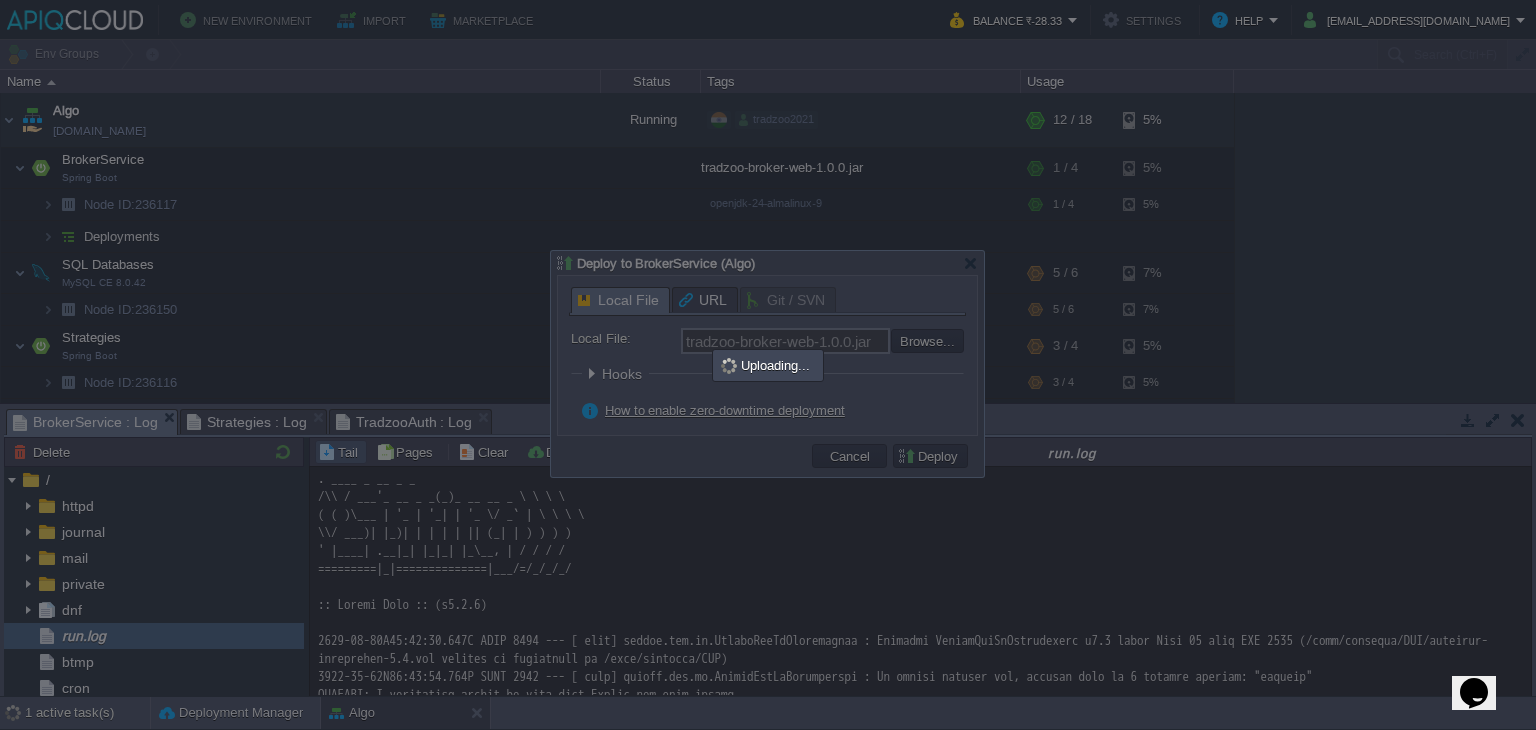 type on ".zip .tar .tar.gz .tar.bz2 .ear .war .jar" 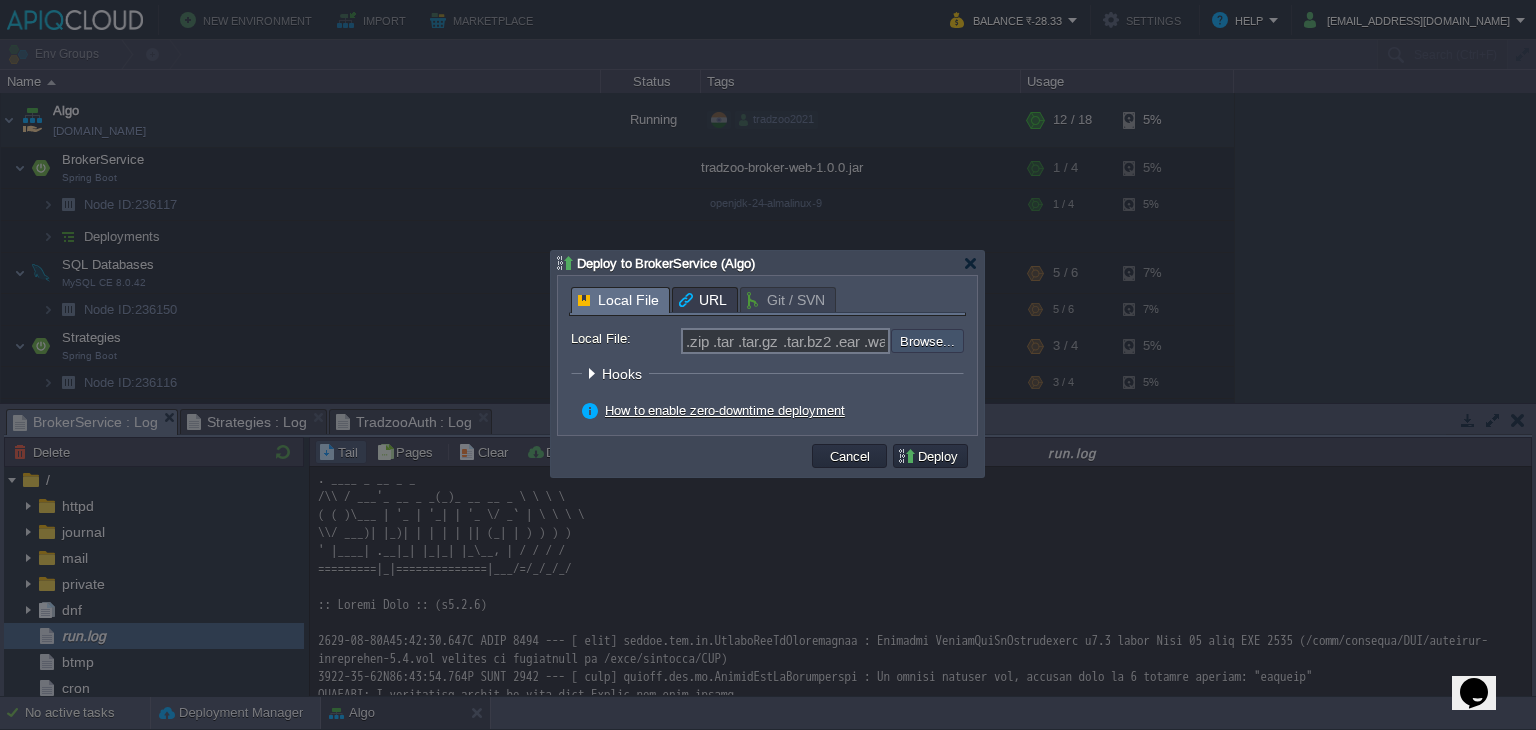 click at bounding box center [837, 340] 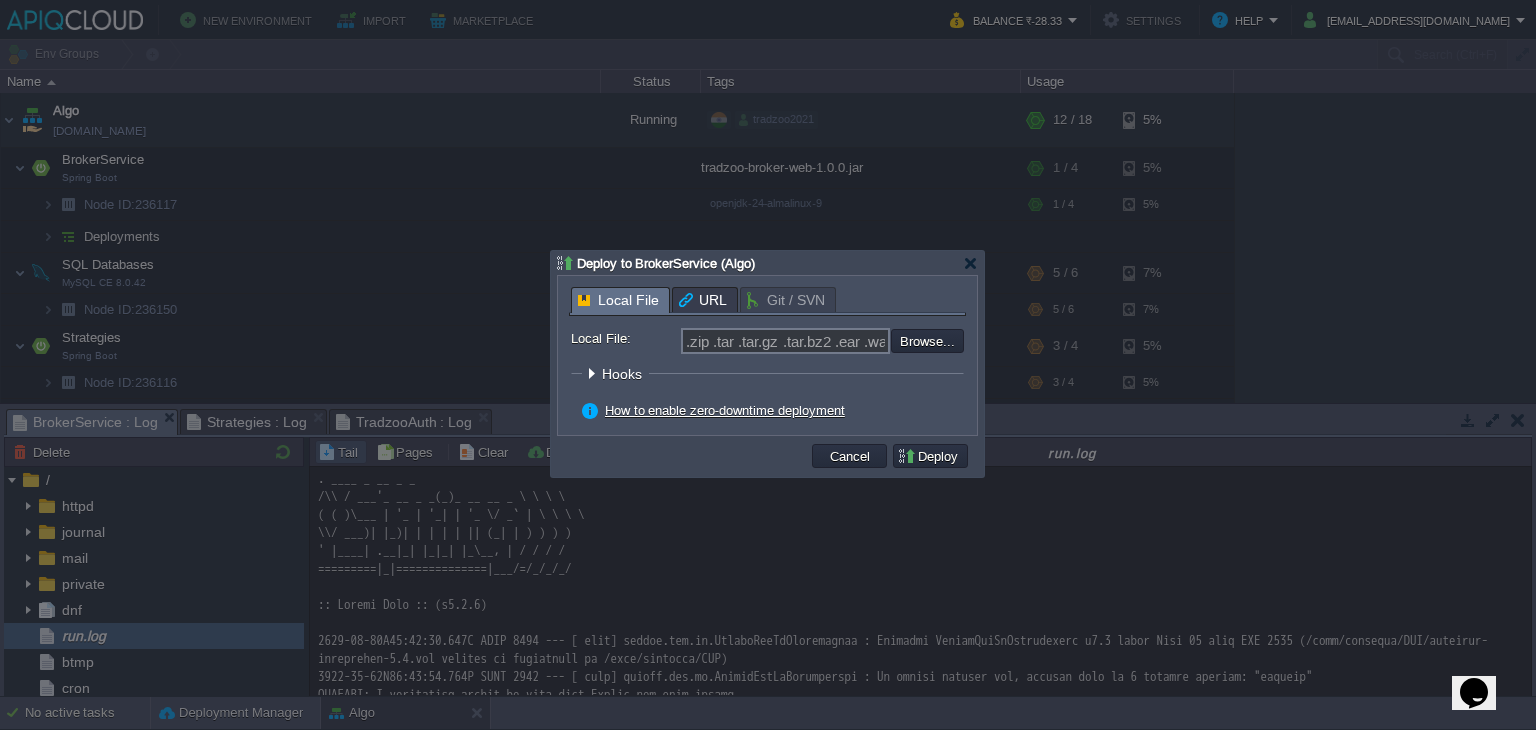 type on "C:\fakepath\tradzoo-broker-web-1.0.0.jar" 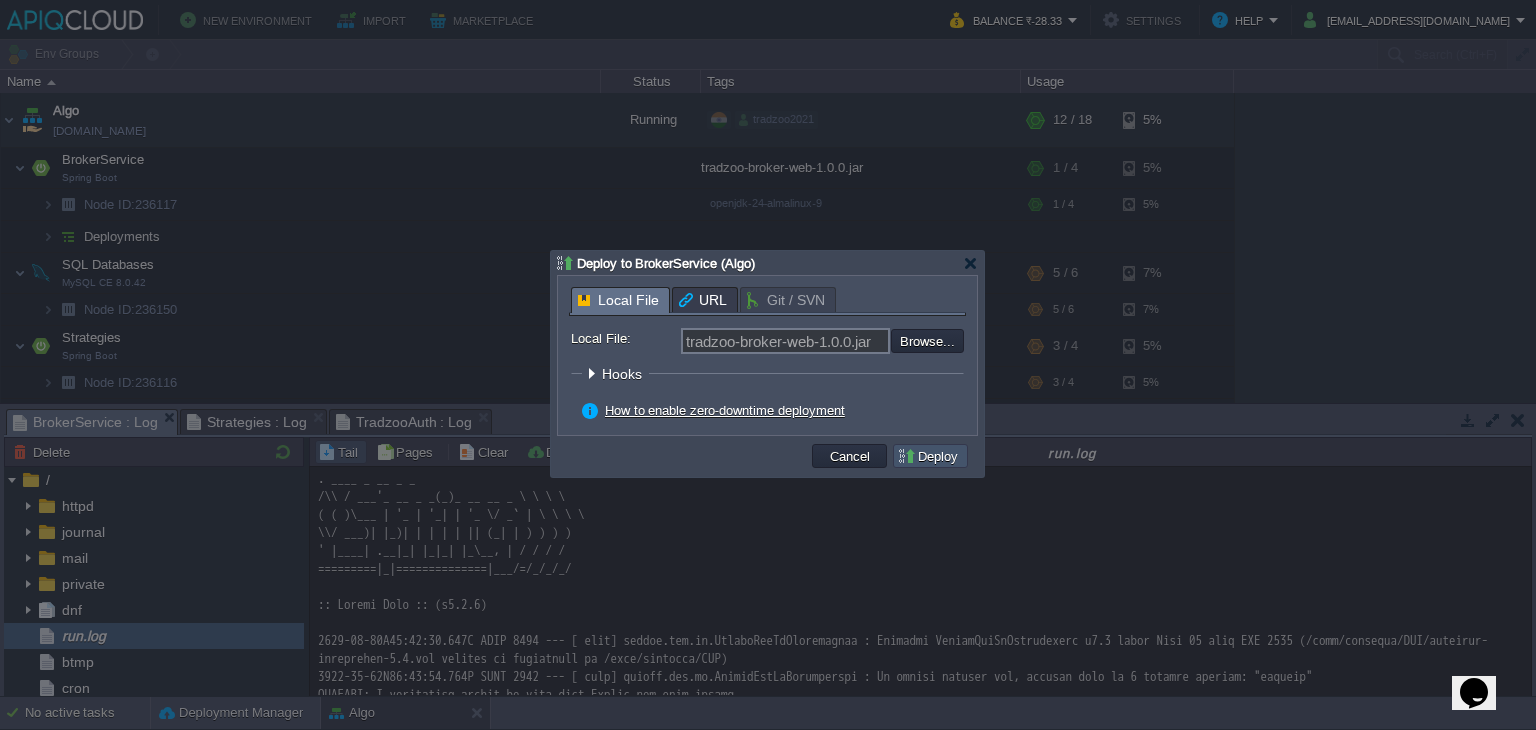 click on "Deploy" at bounding box center [930, 456] 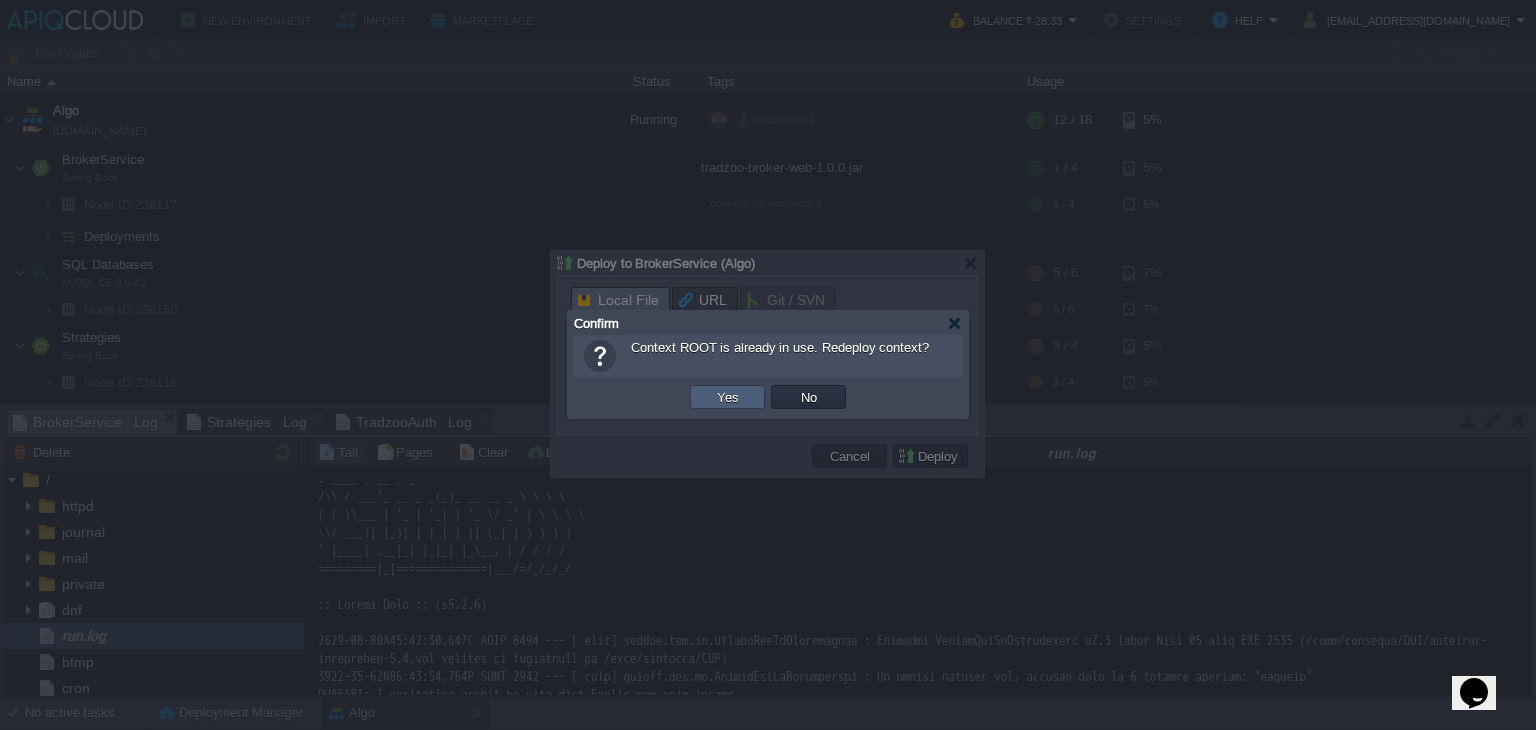 click on "Yes" at bounding box center [727, 397] 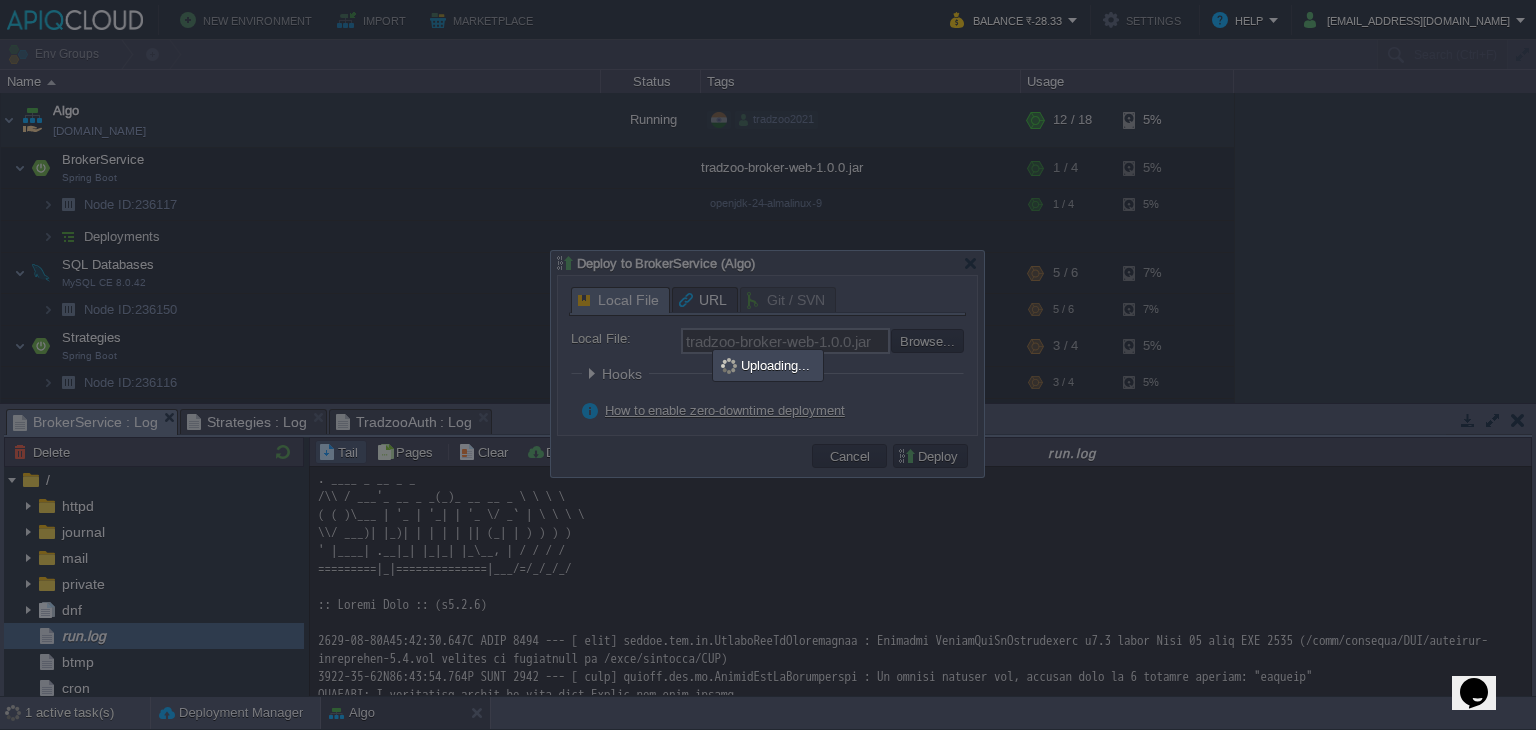click at bounding box center [768, 365] 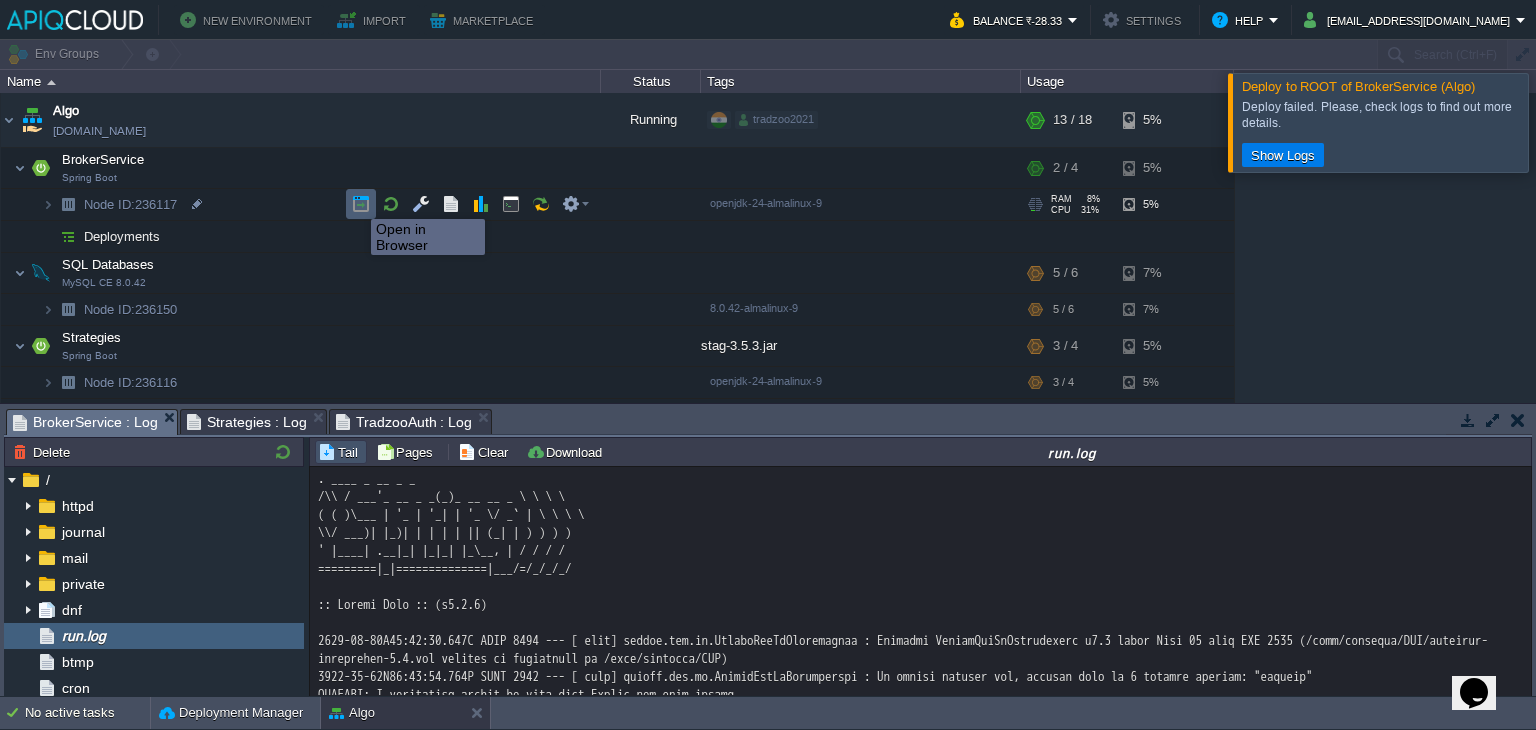 click at bounding box center (361, 204) 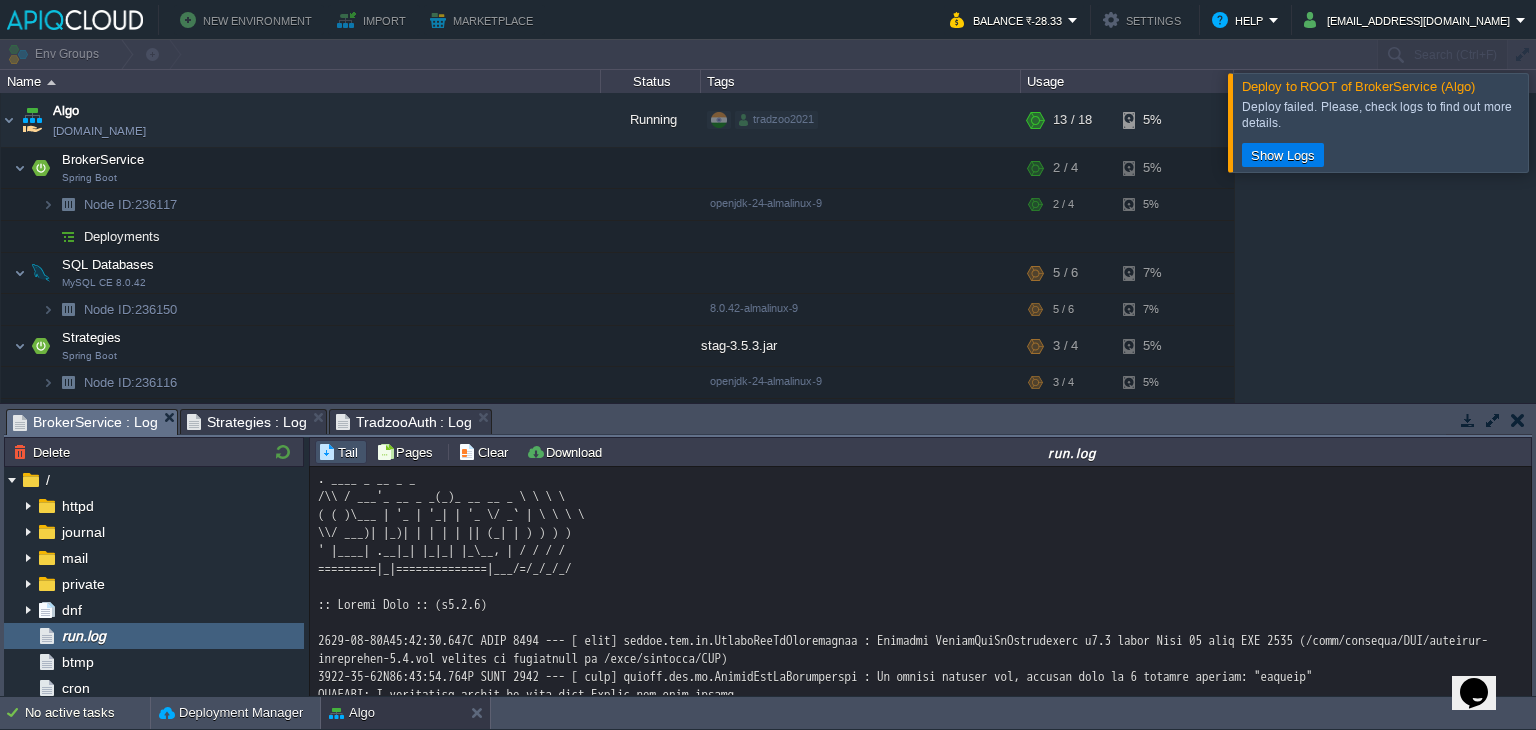click on "BrokerService : Log" at bounding box center (85, 422) 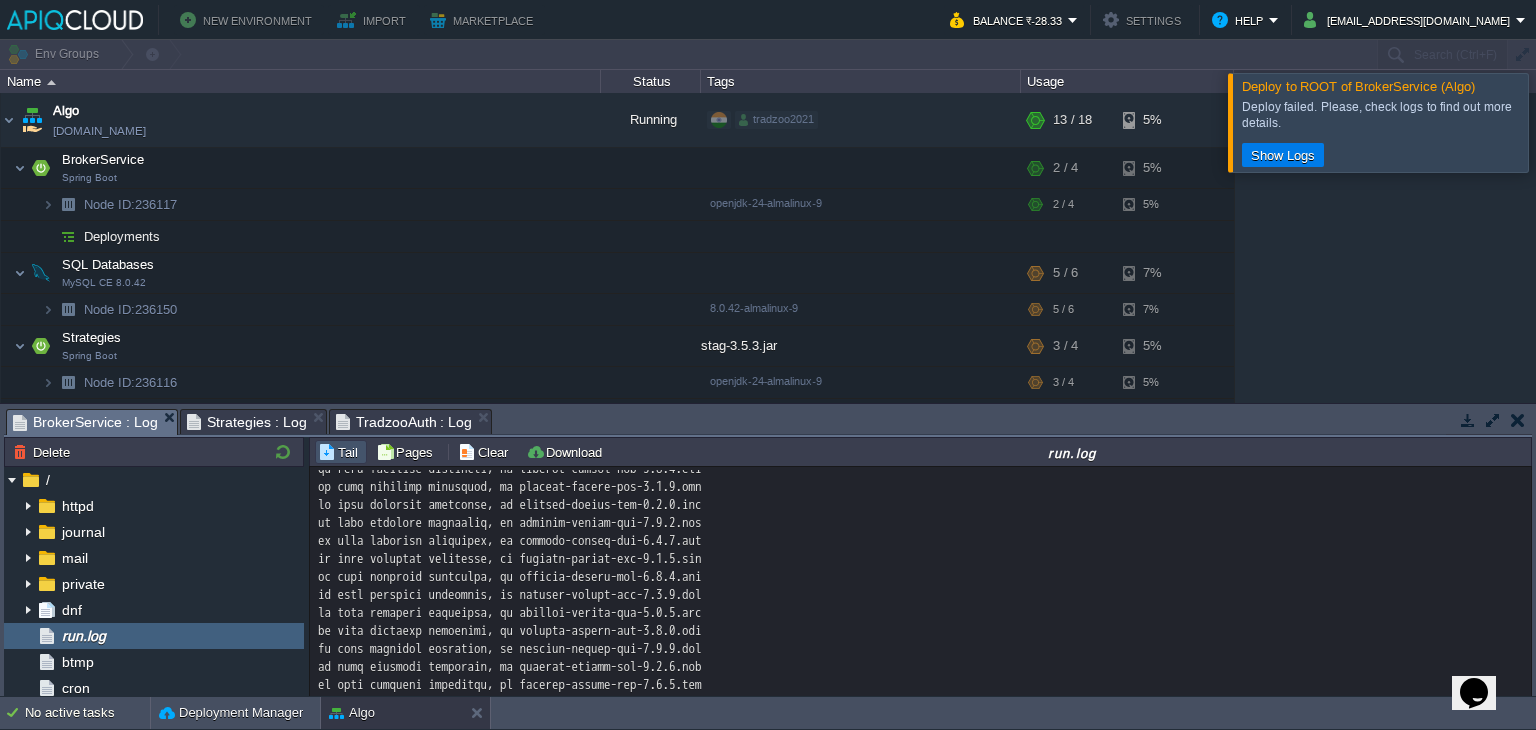 scroll, scrollTop: 1139, scrollLeft: 0, axis: vertical 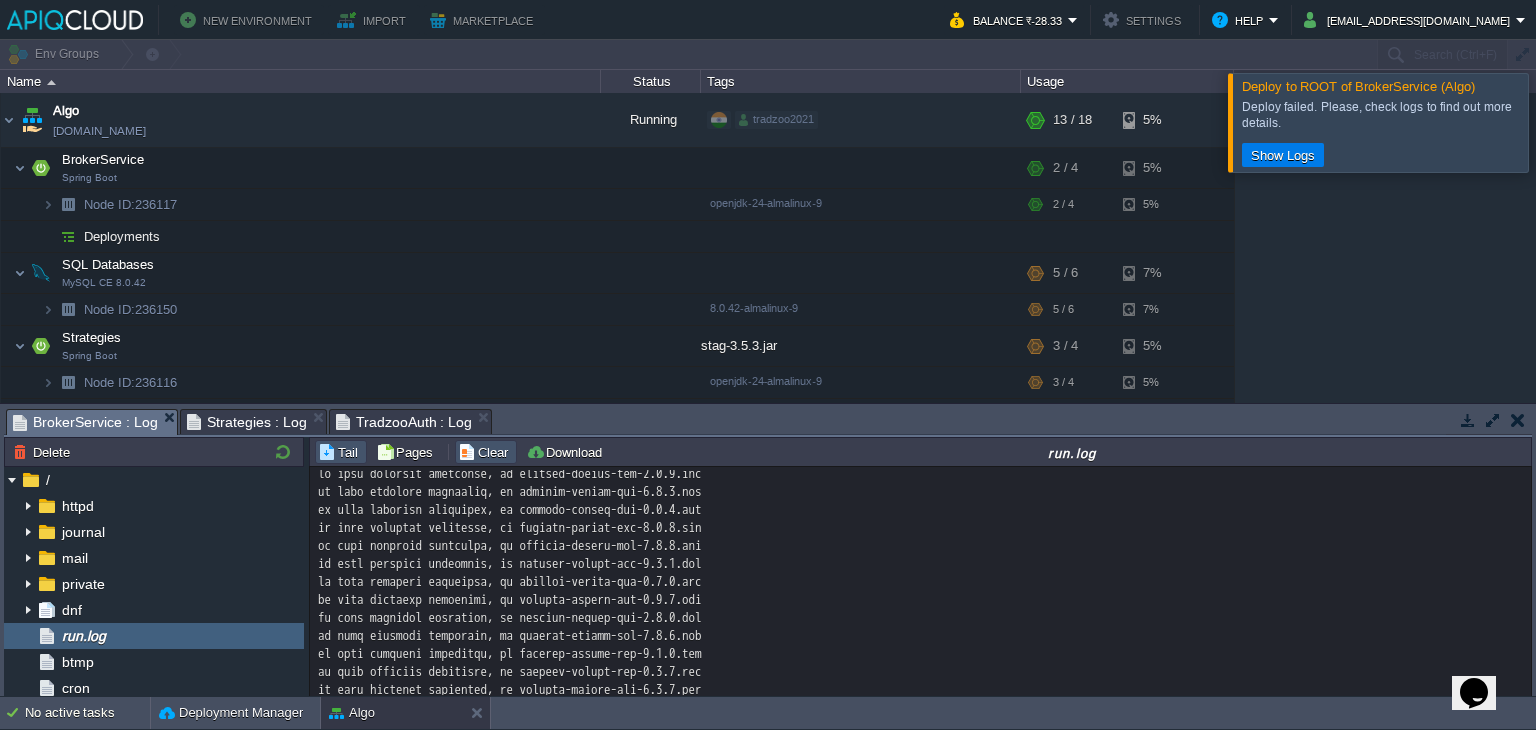 click on "Clear" at bounding box center (486, 452) 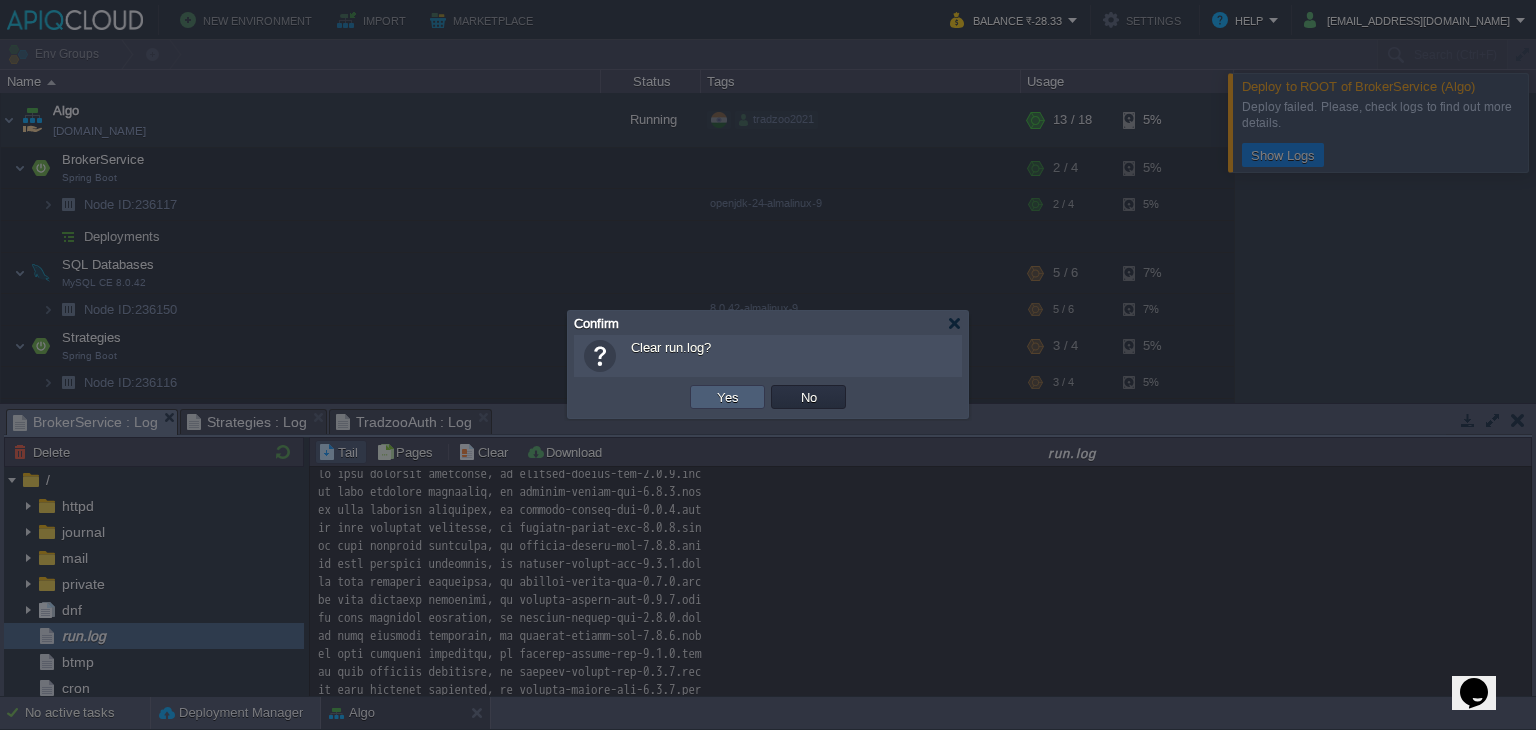 click on "Yes" at bounding box center (728, 397) 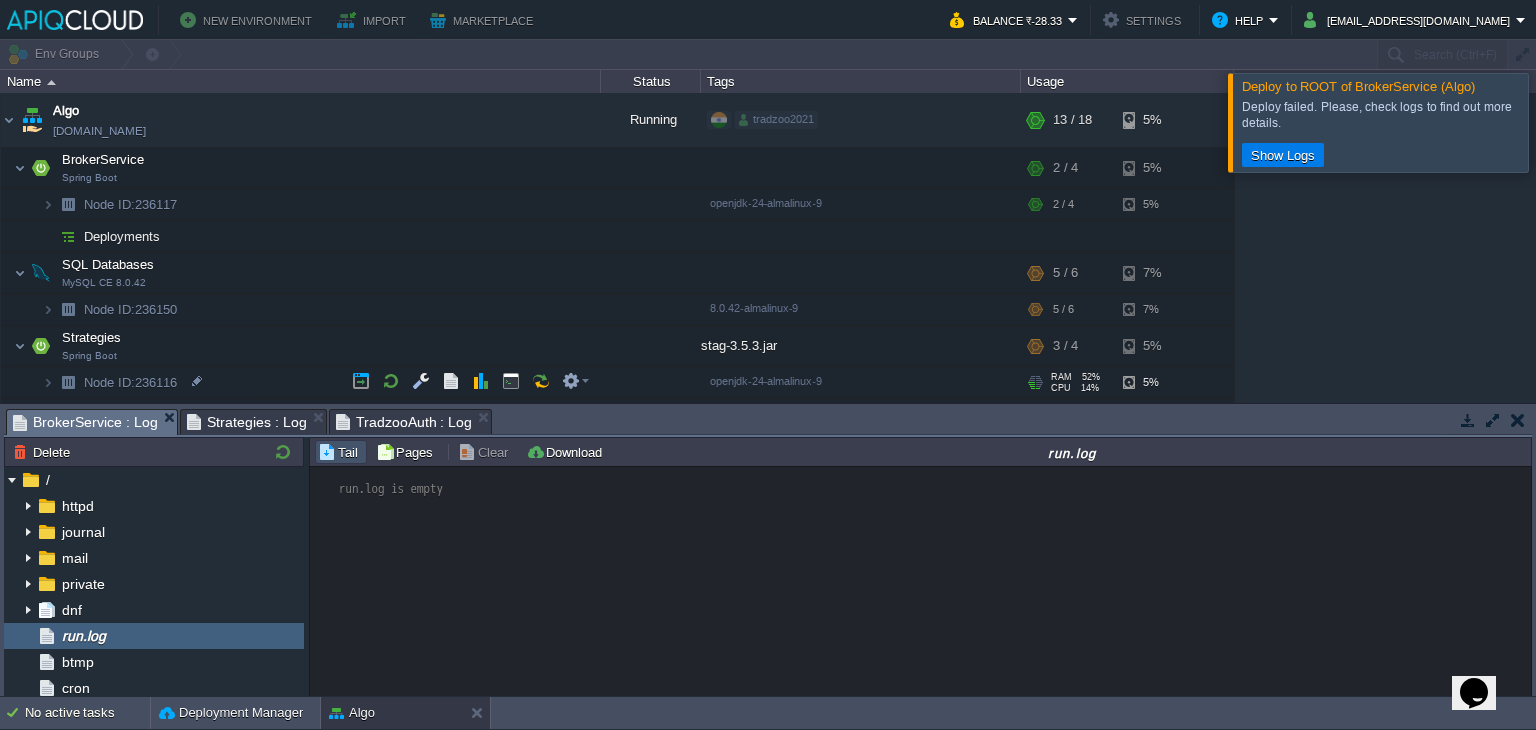 scroll, scrollTop: 0, scrollLeft: 0, axis: both 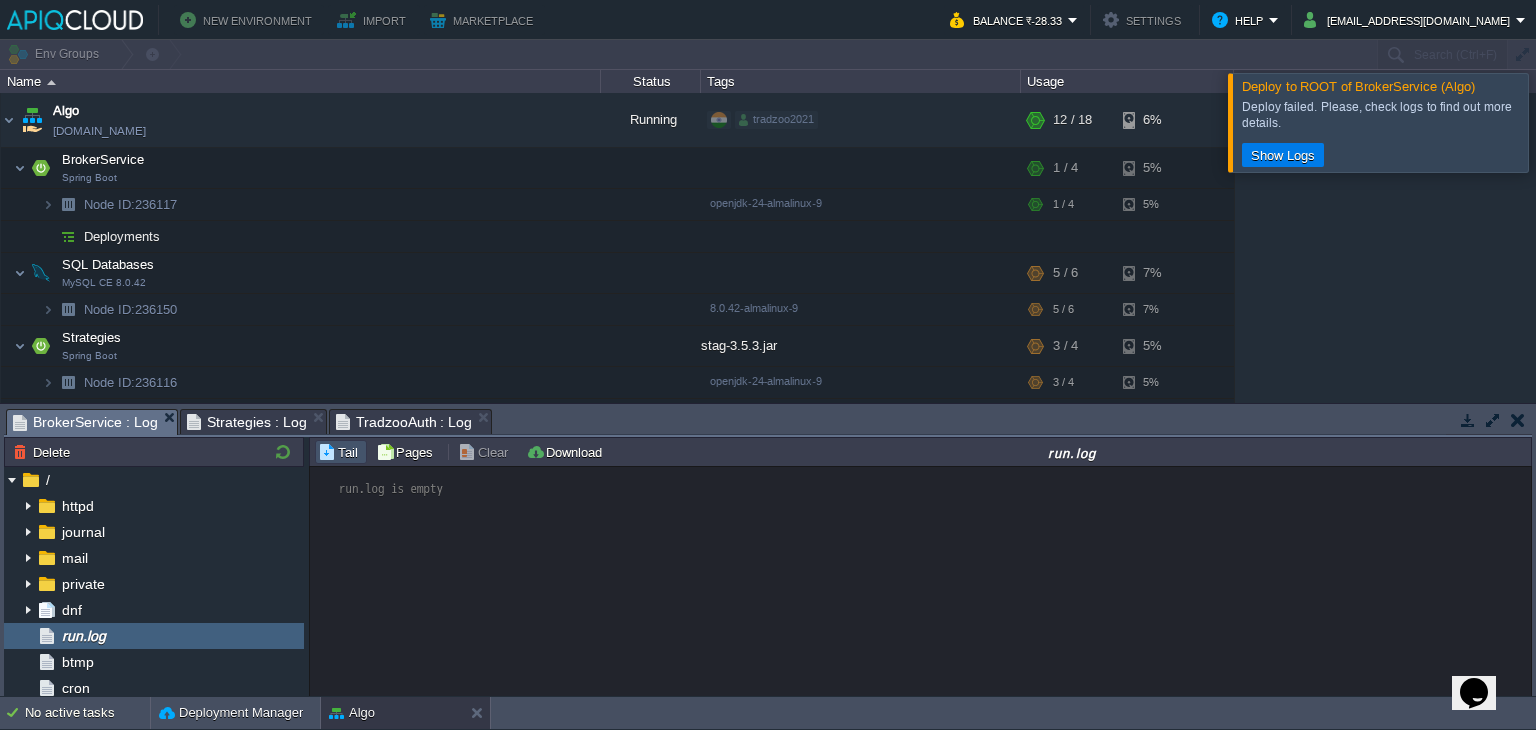 click on "run.log is empty" at bounding box center [921, 582] 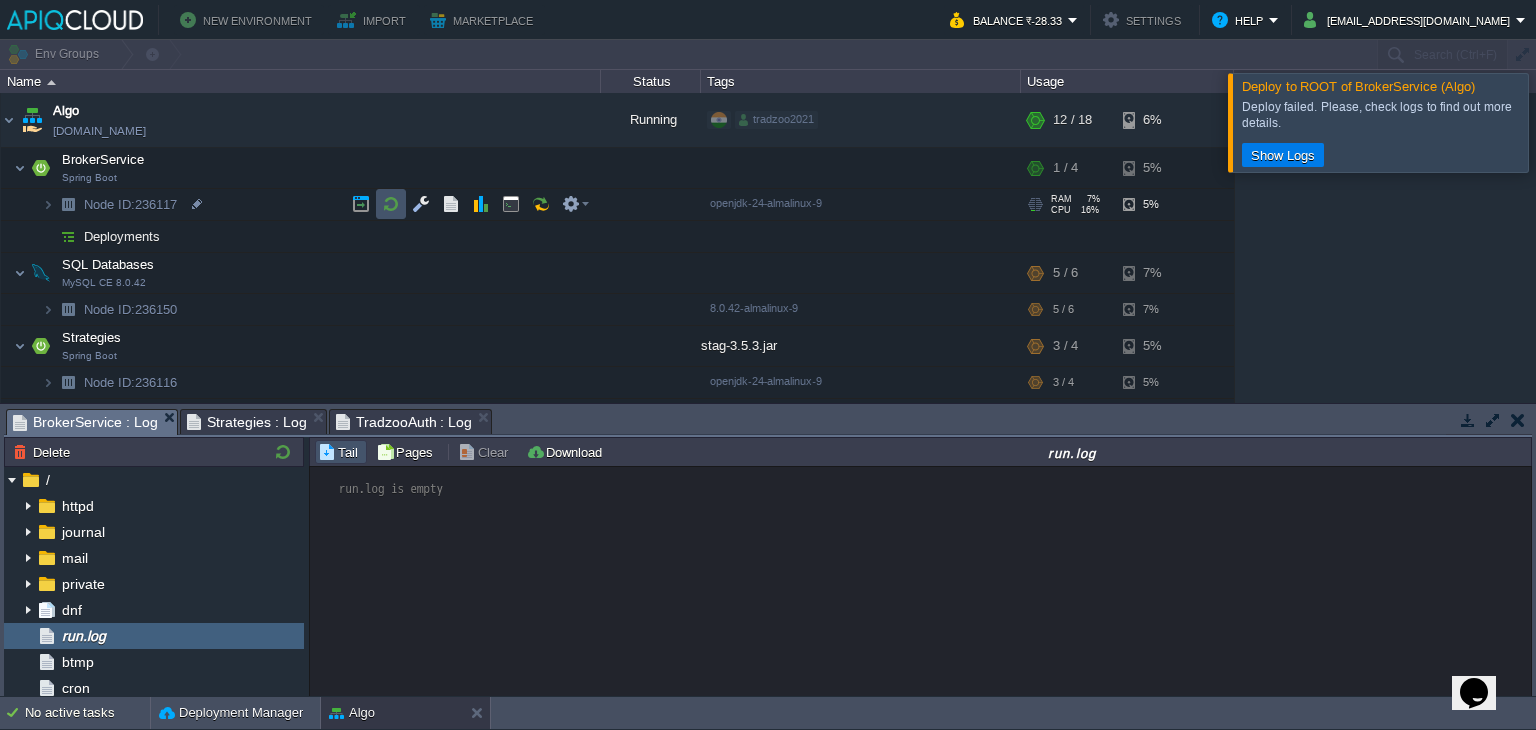 click at bounding box center (391, 204) 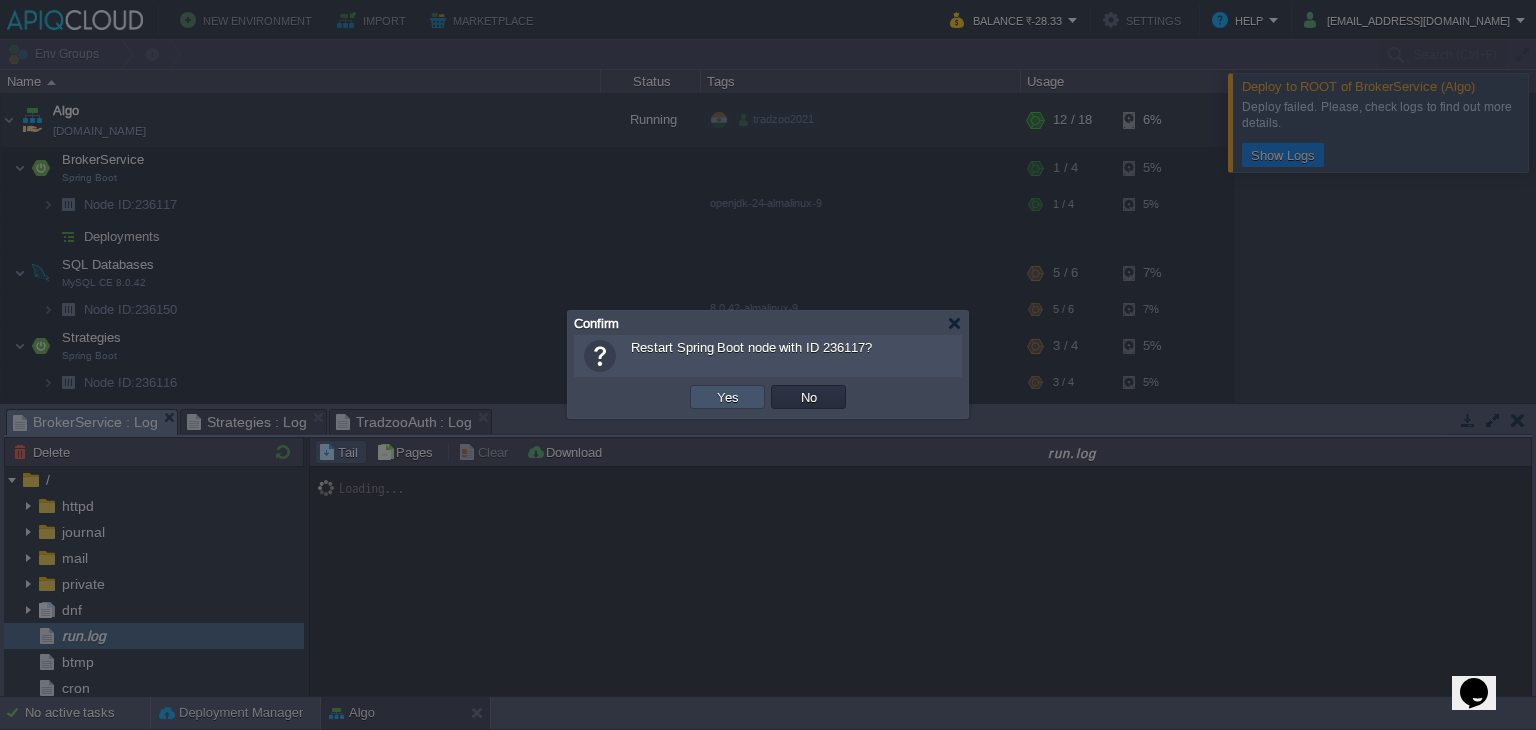 click on "Yes" at bounding box center [728, 397] 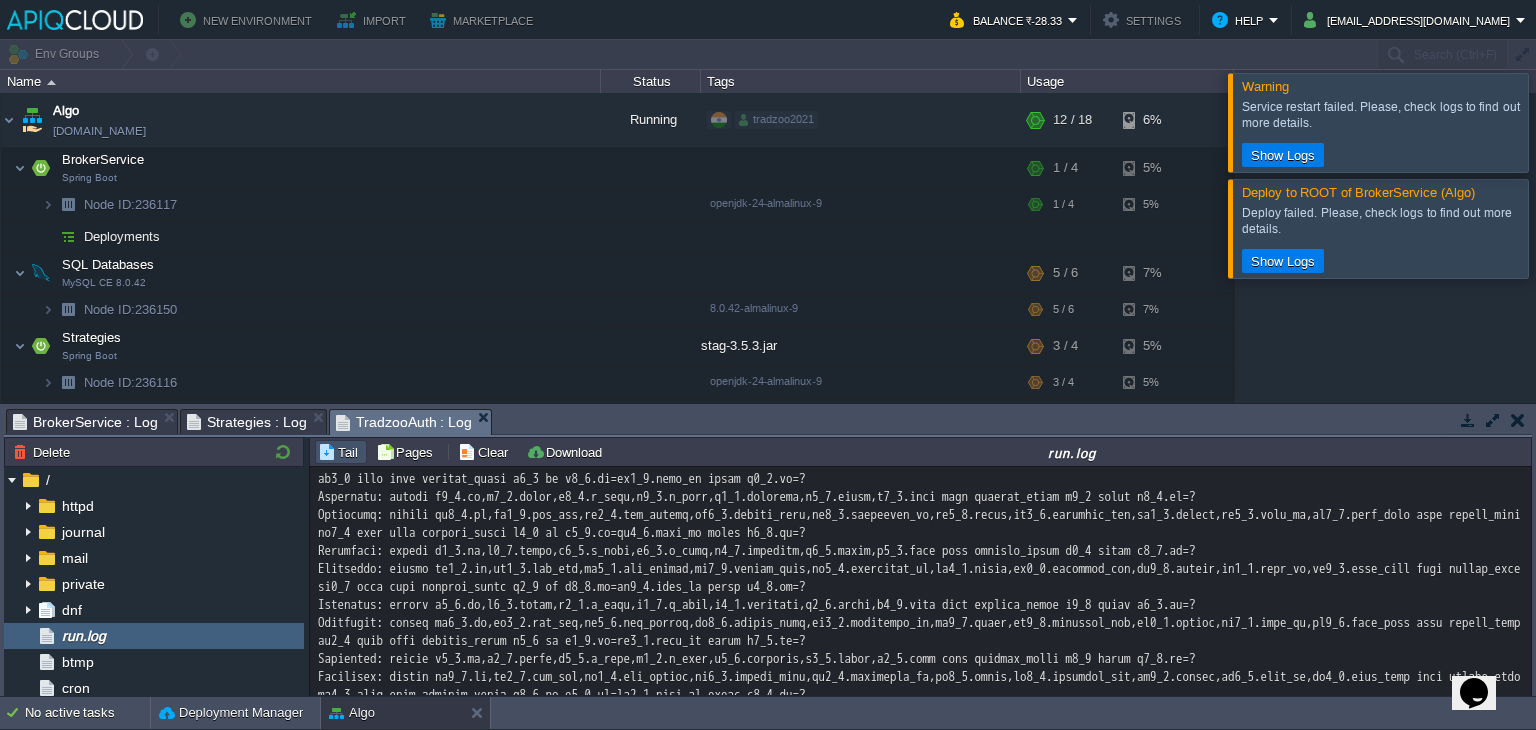 click on "TradzooAuth : Log" at bounding box center (404, 422) 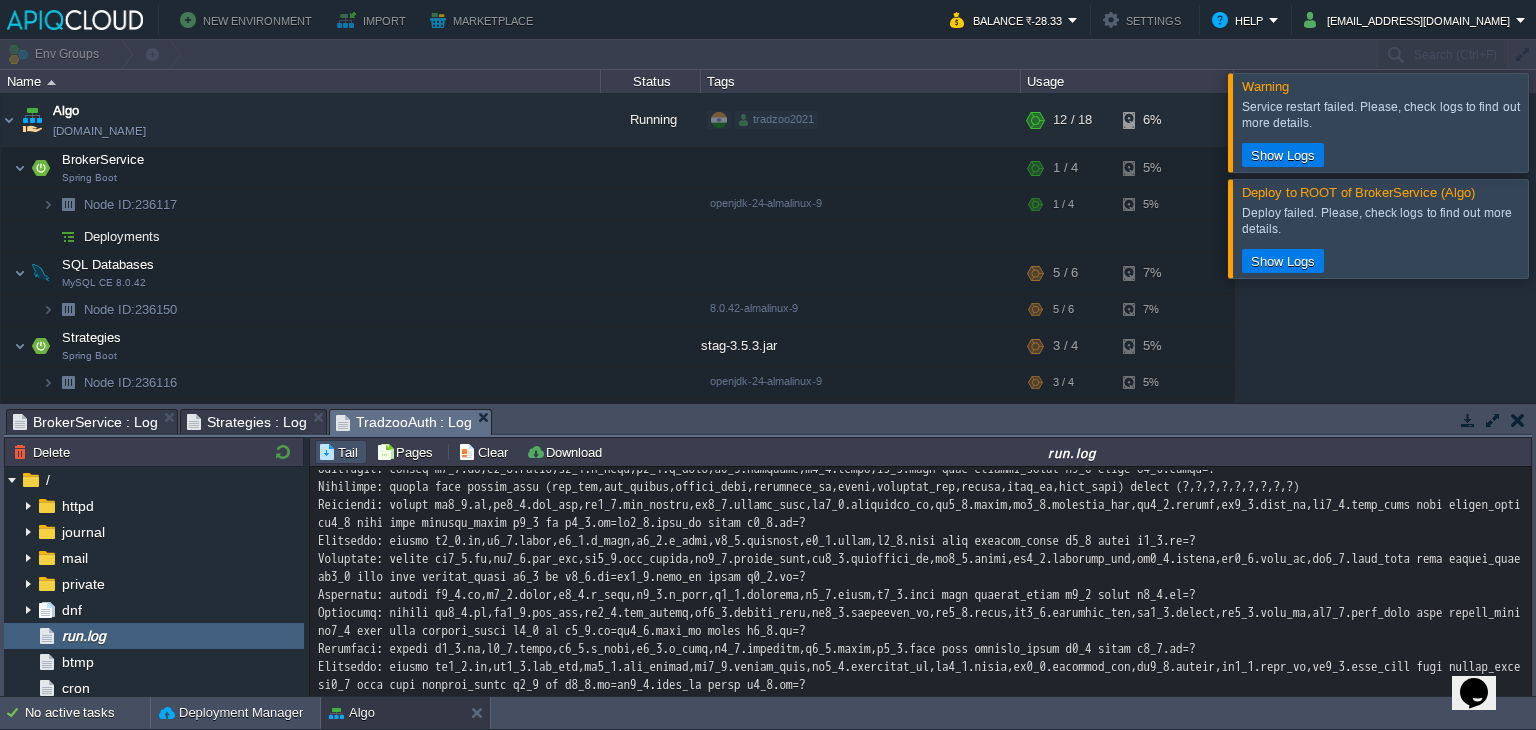 scroll, scrollTop: 1458, scrollLeft: 0, axis: vertical 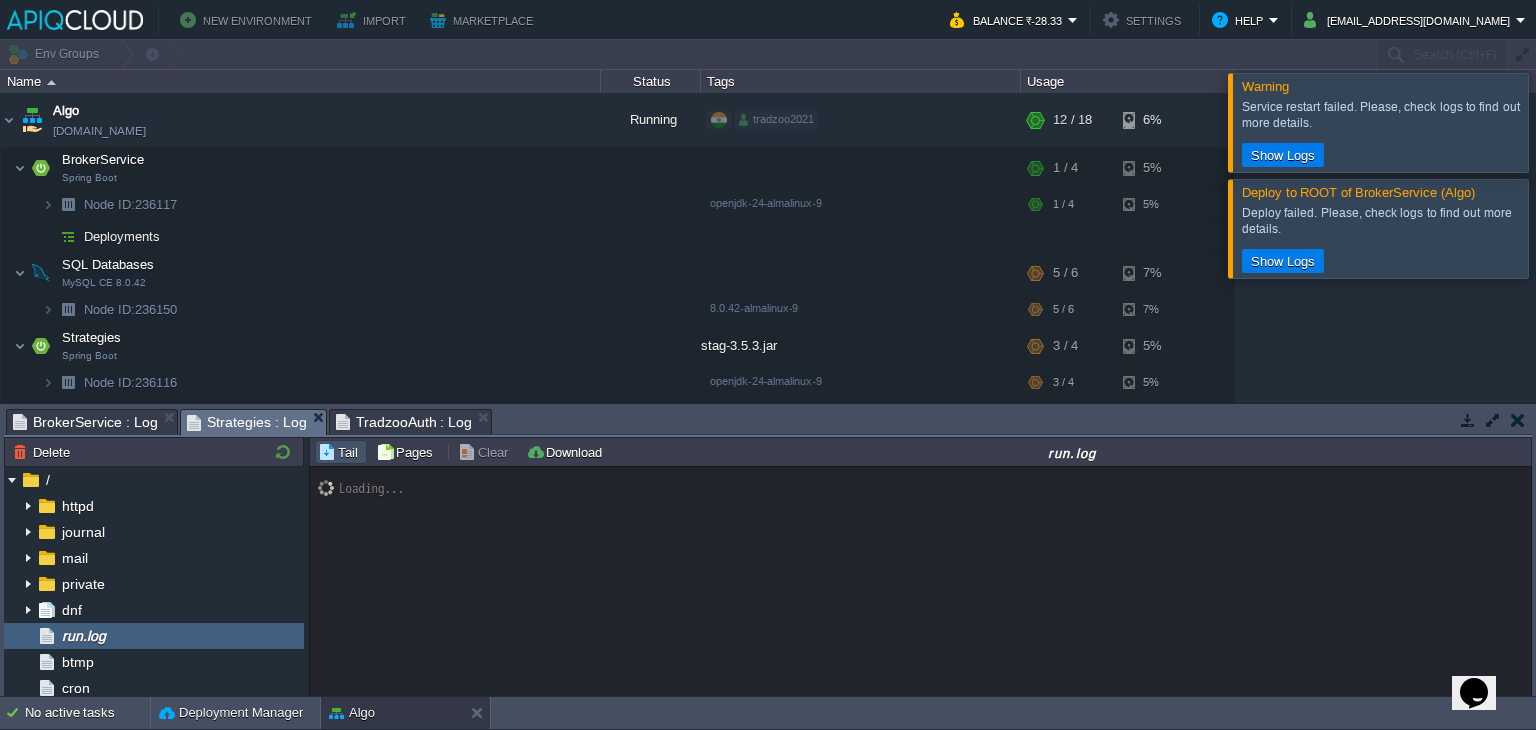 click on "Strategies : Log" at bounding box center [247, 422] 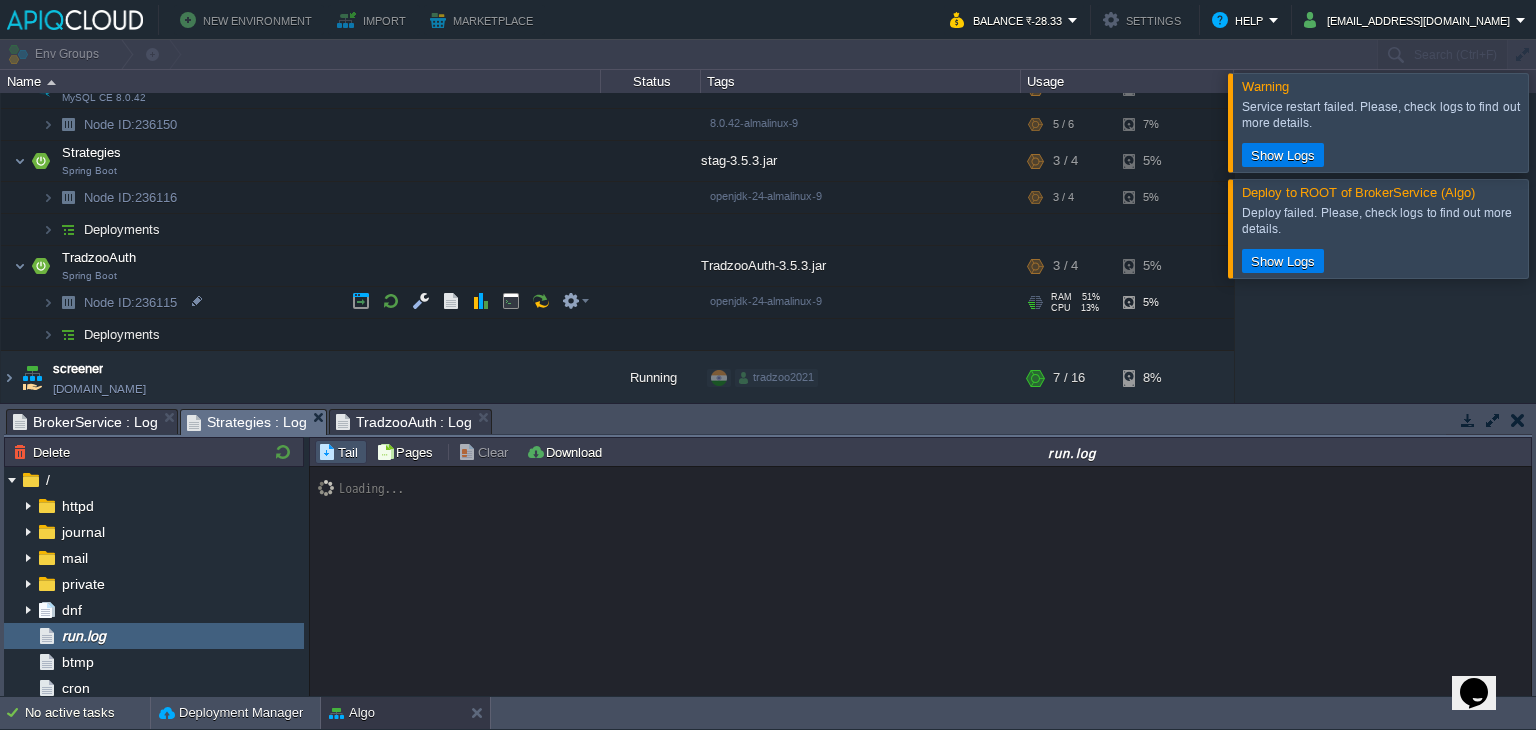 scroll, scrollTop: 0, scrollLeft: 0, axis: both 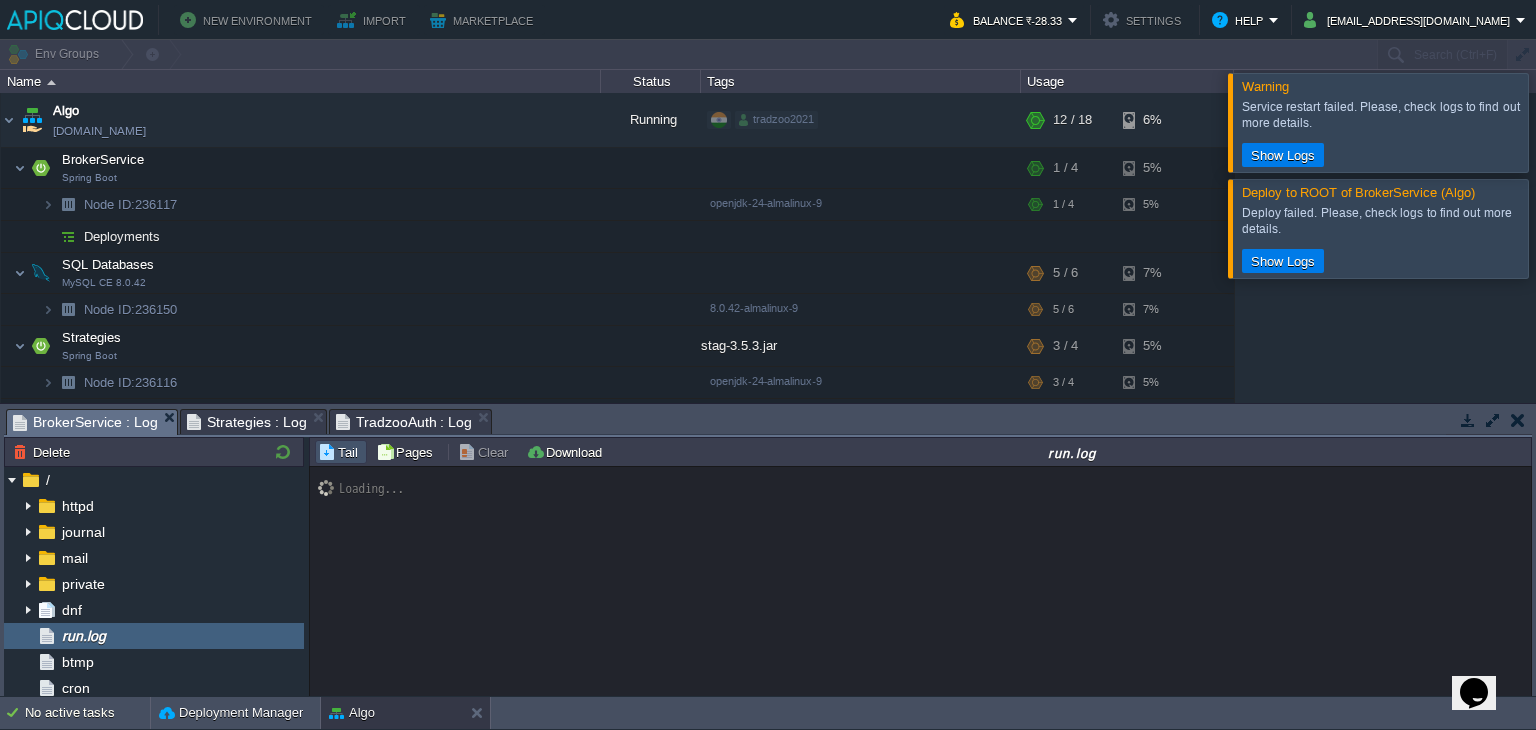 click on "BrokerService : Log" at bounding box center [85, 422] 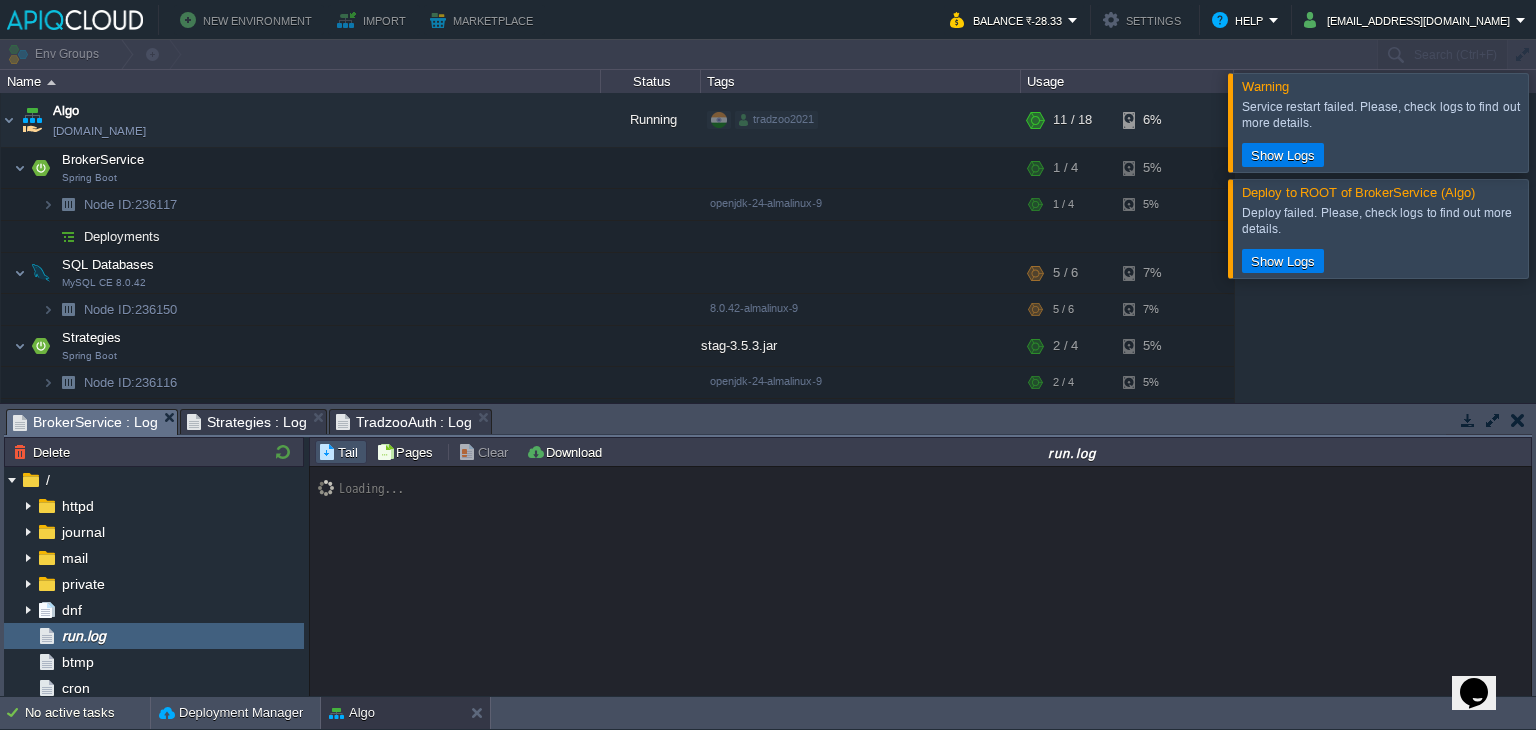 click on "Loading..." at bounding box center [921, 582] 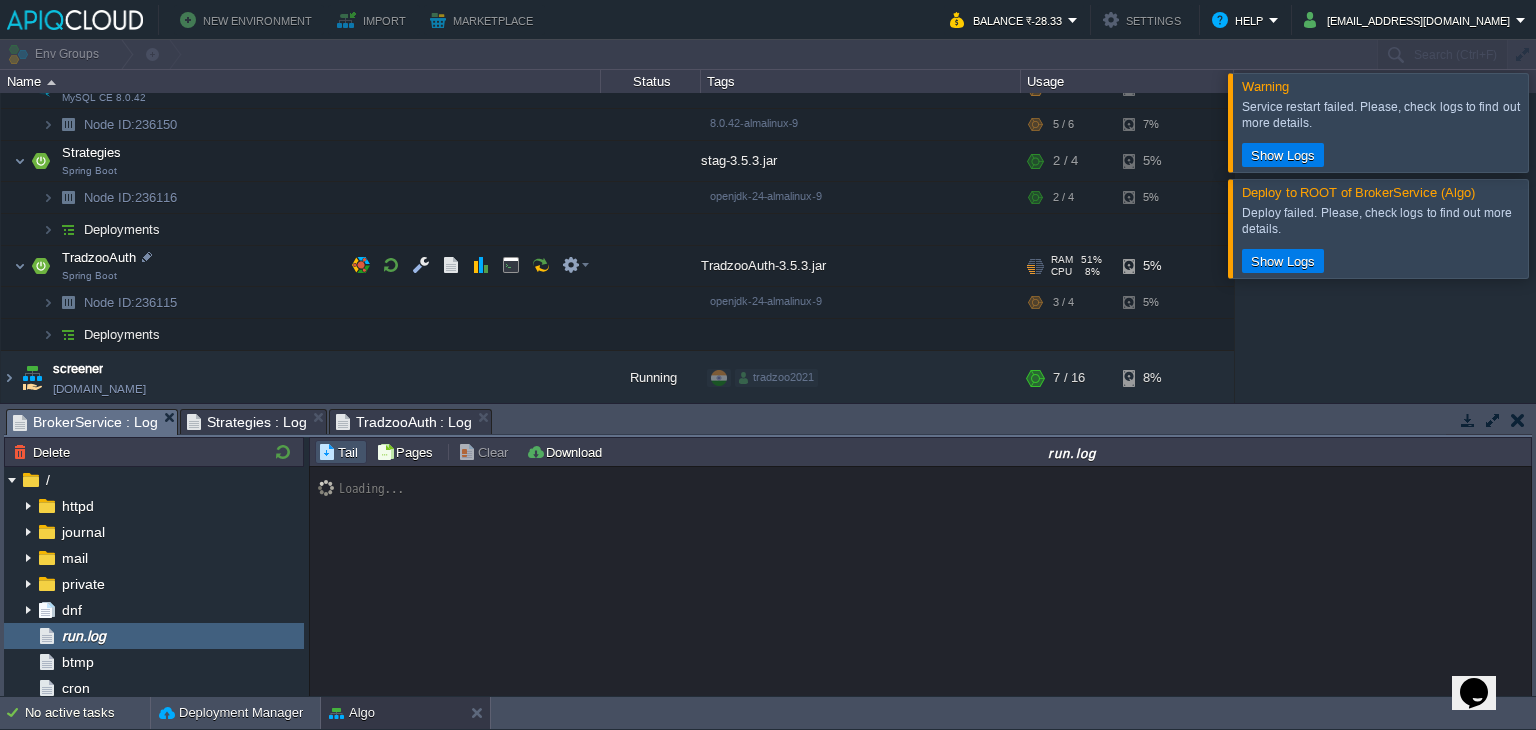 scroll, scrollTop: 184, scrollLeft: 0, axis: vertical 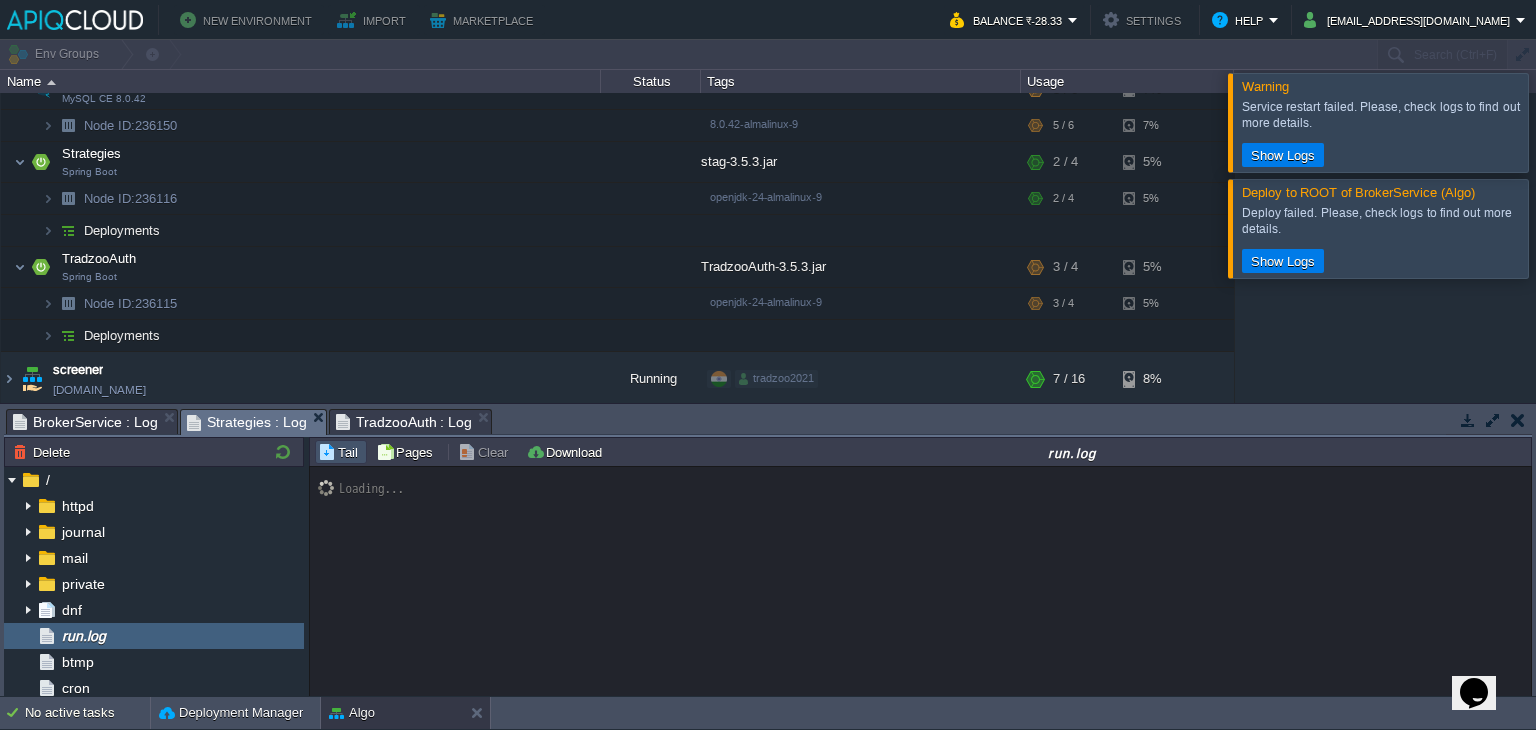 click on "Strategies : Log" at bounding box center [247, 422] 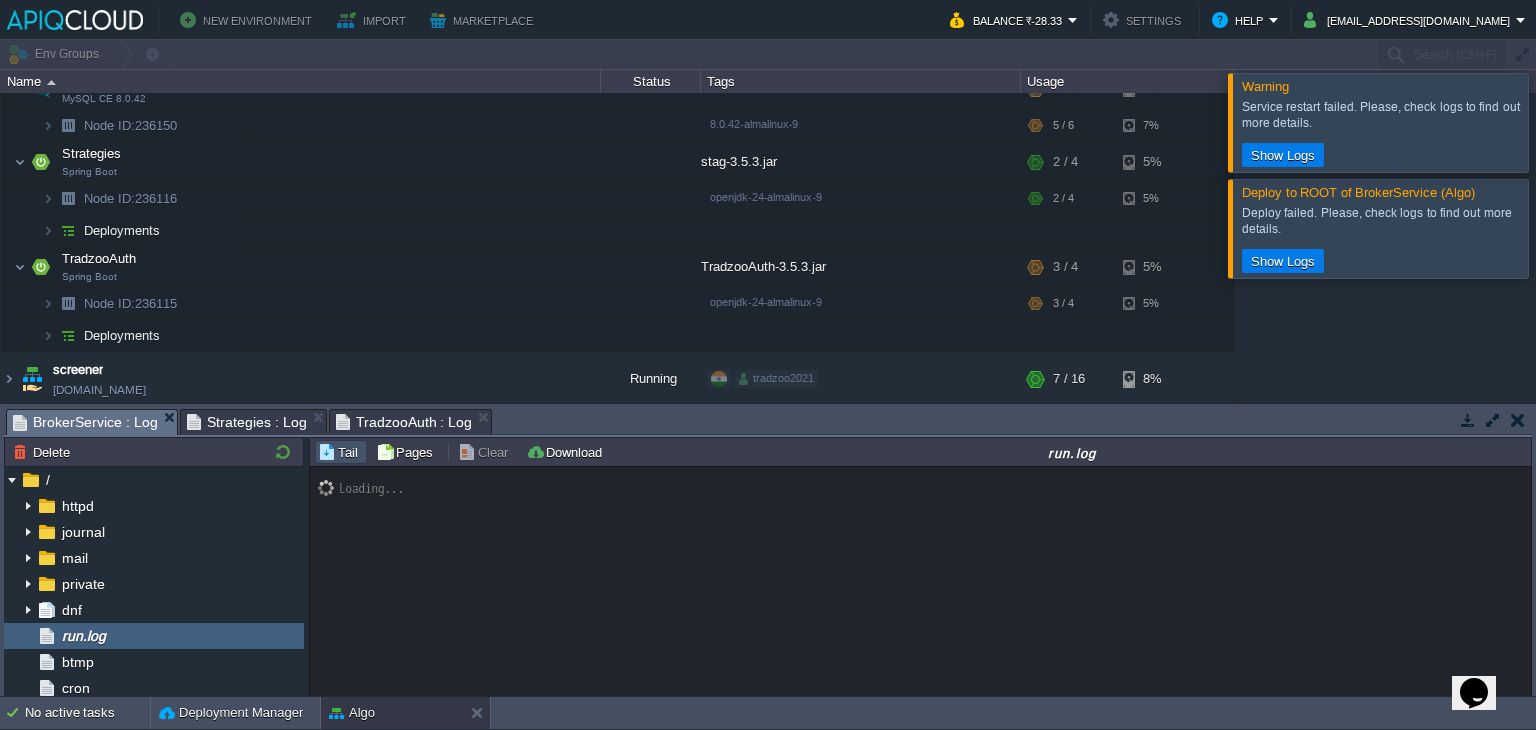 click on "BrokerService : Log" at bounding box center [85, 422] 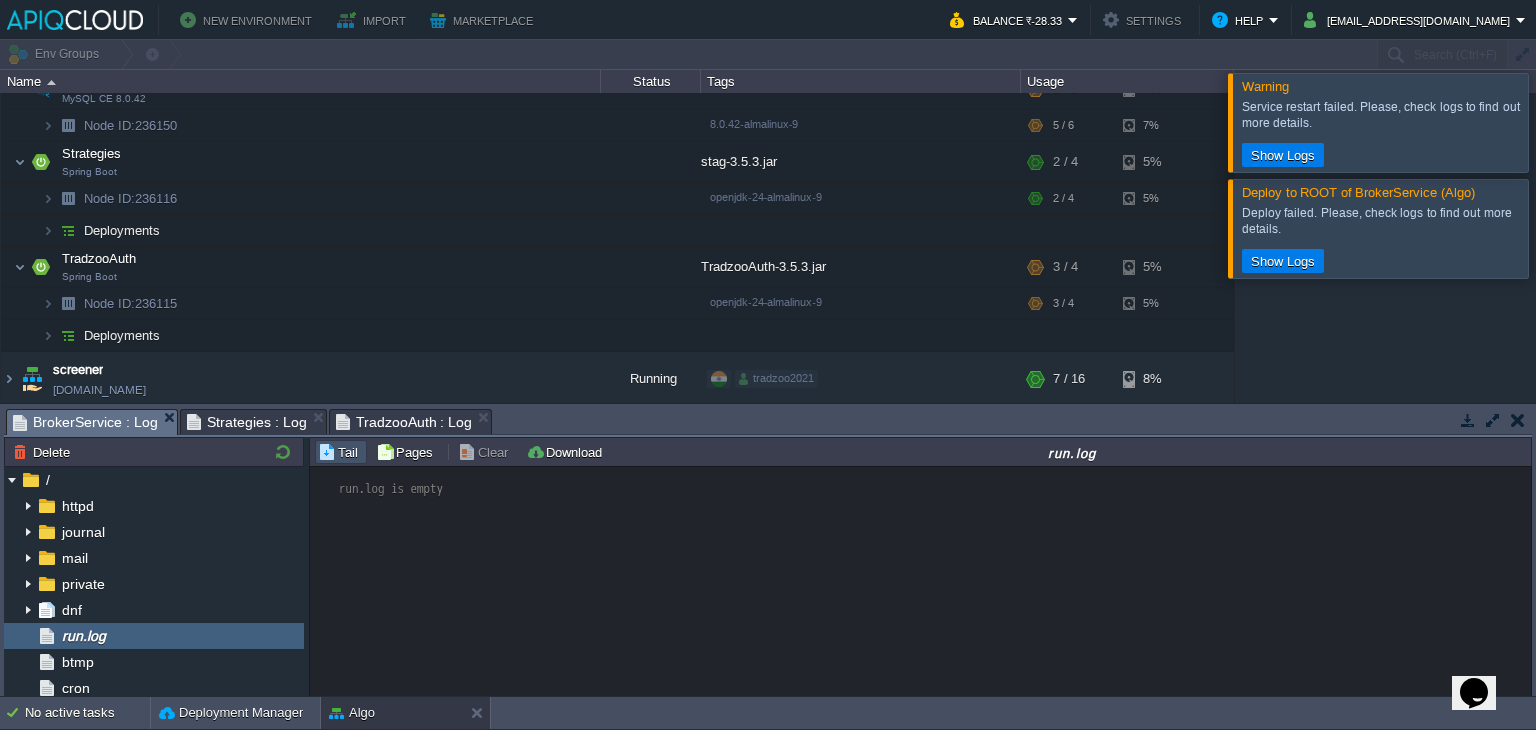 scroll, scrollTop: 0, scrollLeft: 0, axis: both 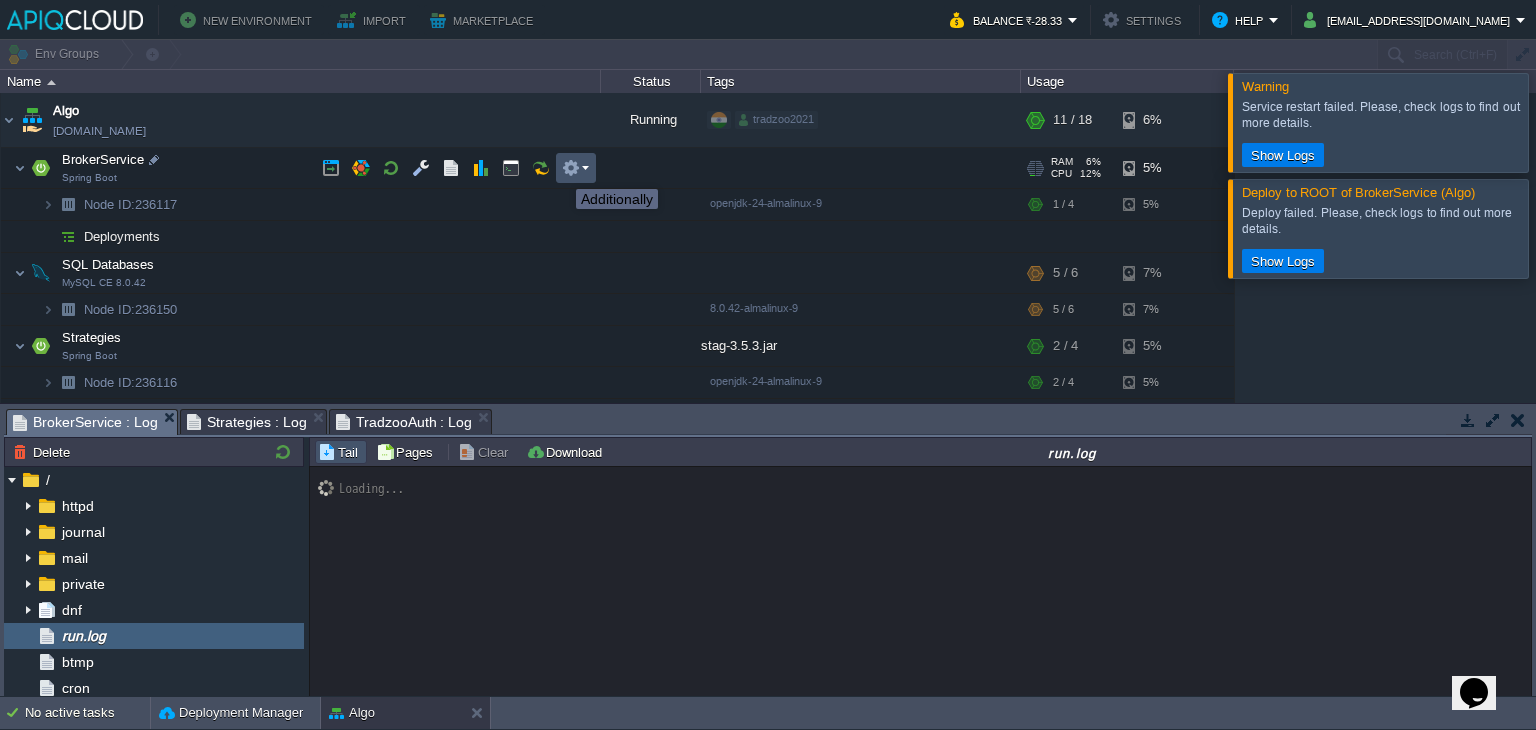 click at bounding box center (571, 168) 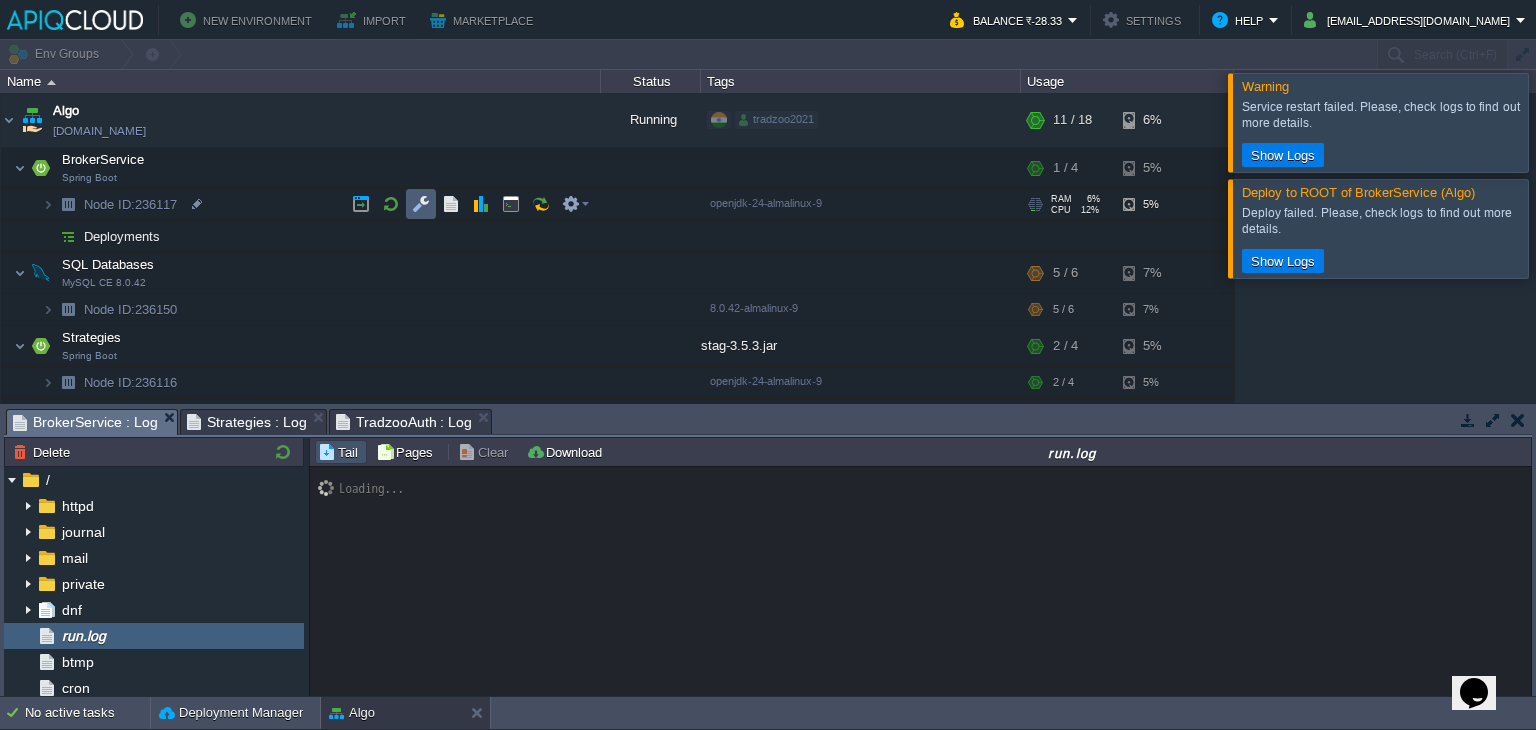click on "Algo env-8797427.in1.apiqcloud.com Running                               tradzoo2021              + Add to Env Group                                                                                                                                                            RAM                 46%                                         CPU                 9%                             11 / 18                    6%     BrokerService Spring Boot                                                                                                                                                             RAM                 6%                                         CPU                 12%                             1 / 4                    5%     Node ID:  236117                                                openjdk-24-almalinux-9                                                                                                                                                                            RAM 6% CPU 5%" at bounding box center (768, 248) 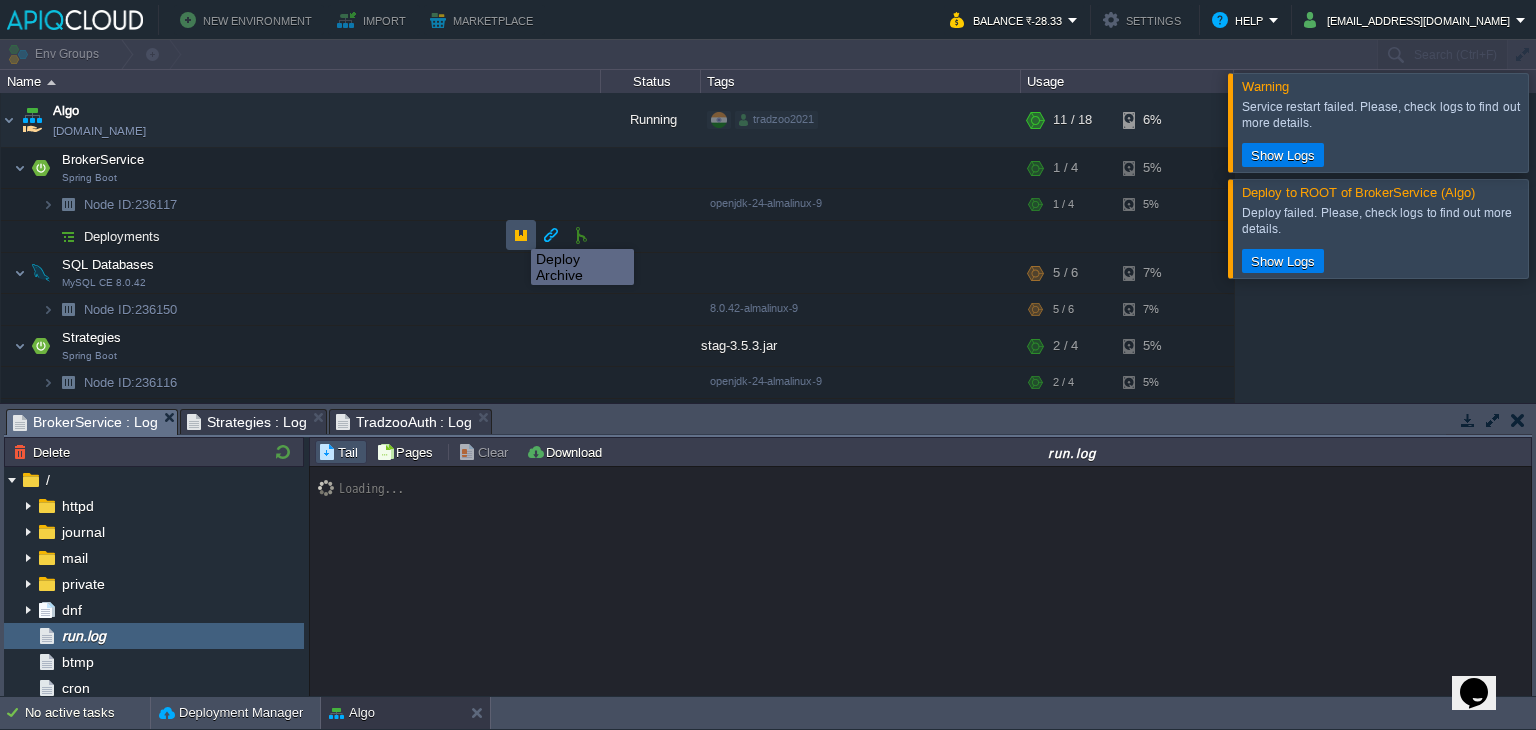 click at bounding box center [521, 235] 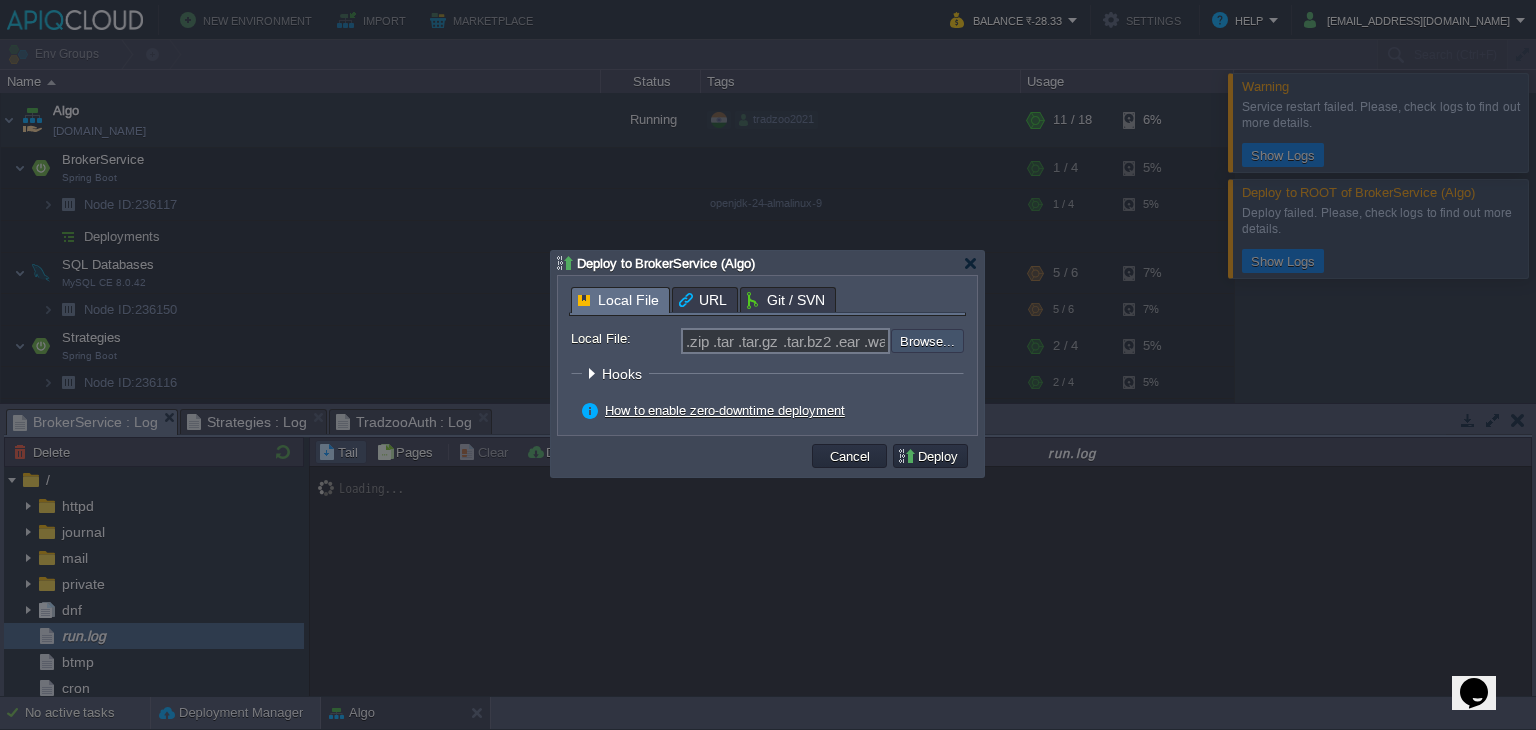click at bounding box center (837, 341) 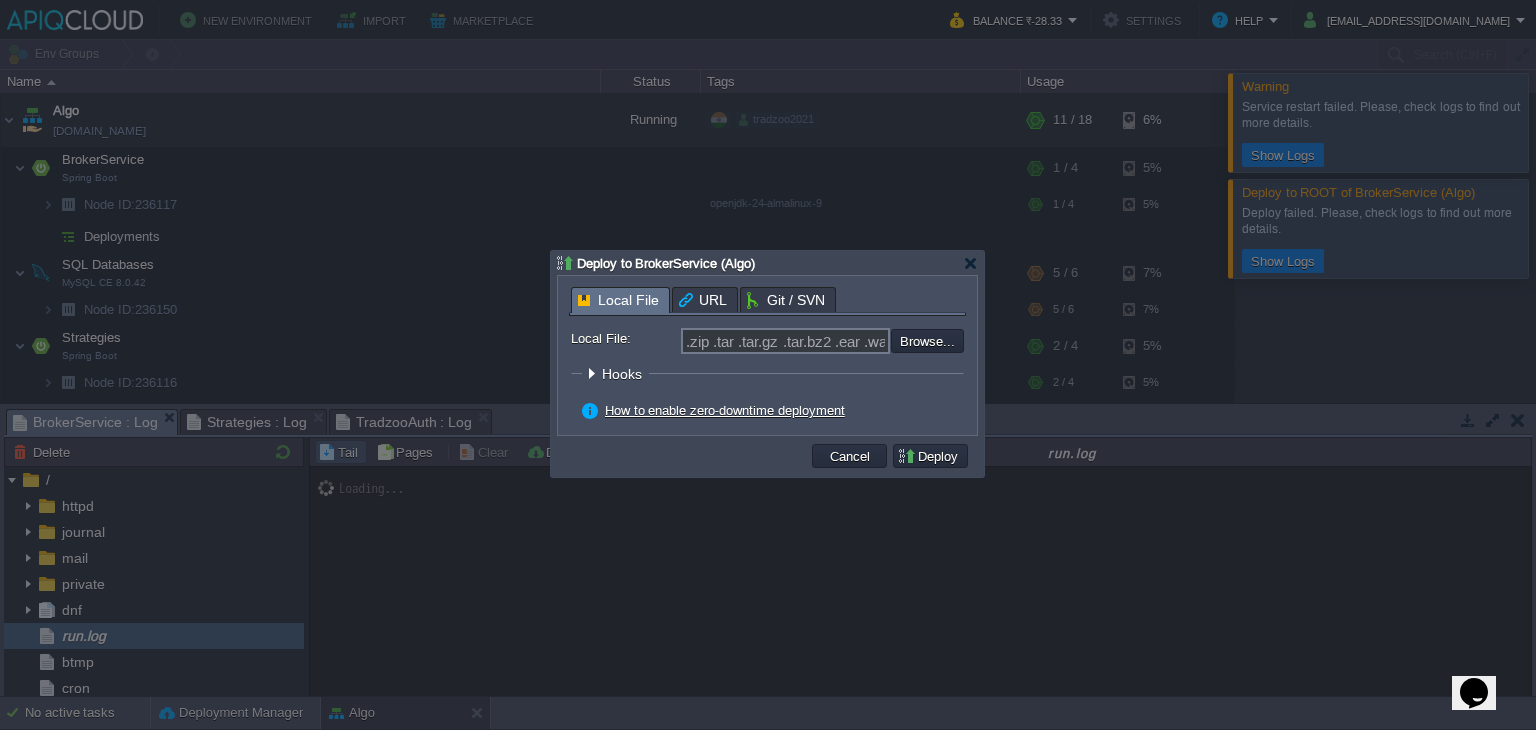 type on "C:\fakepath\tradzoo-broker-web-1.0.0.jar" 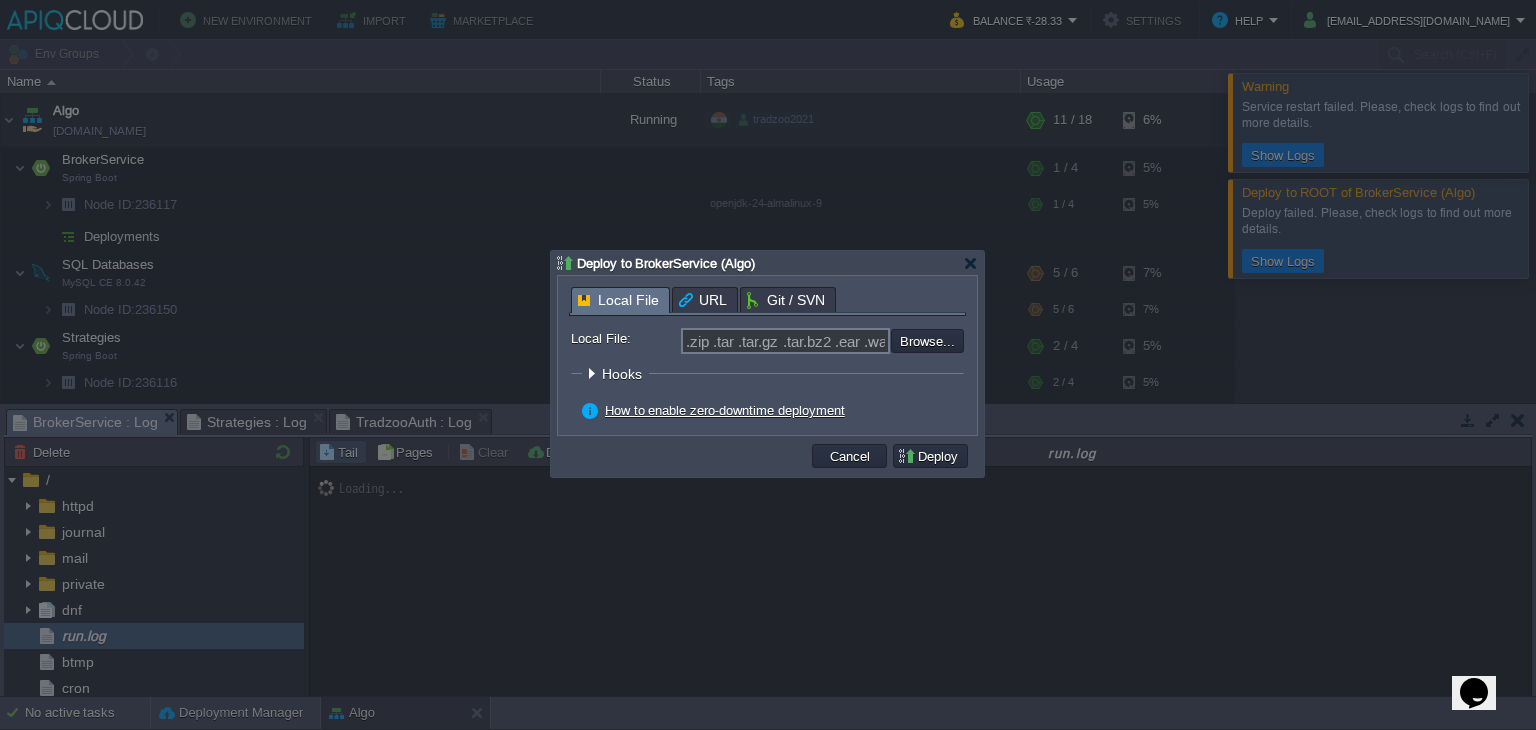 type on "tradzoo-broker-web-1.0.0.jar" 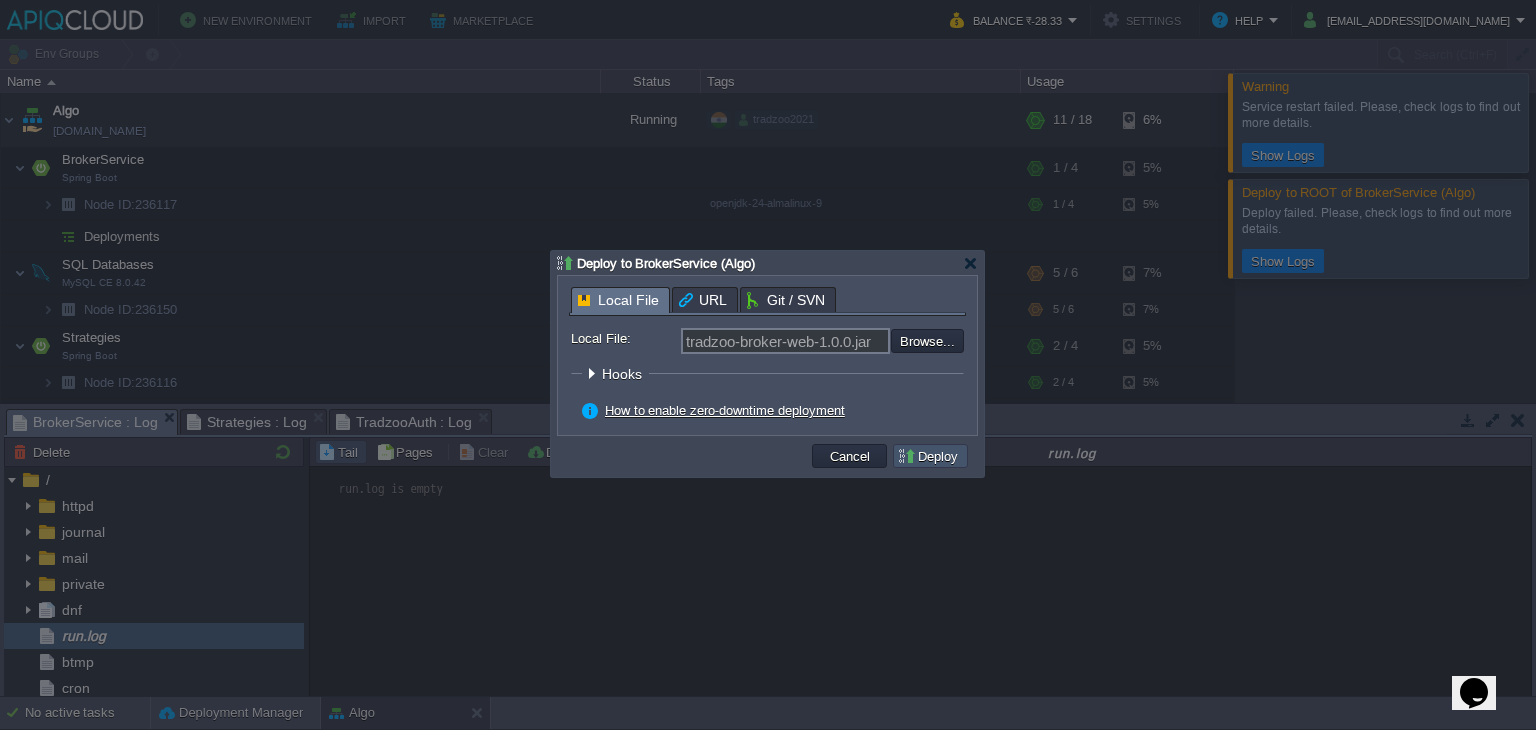 click on "Deploy" at bounding box center [930, 456] 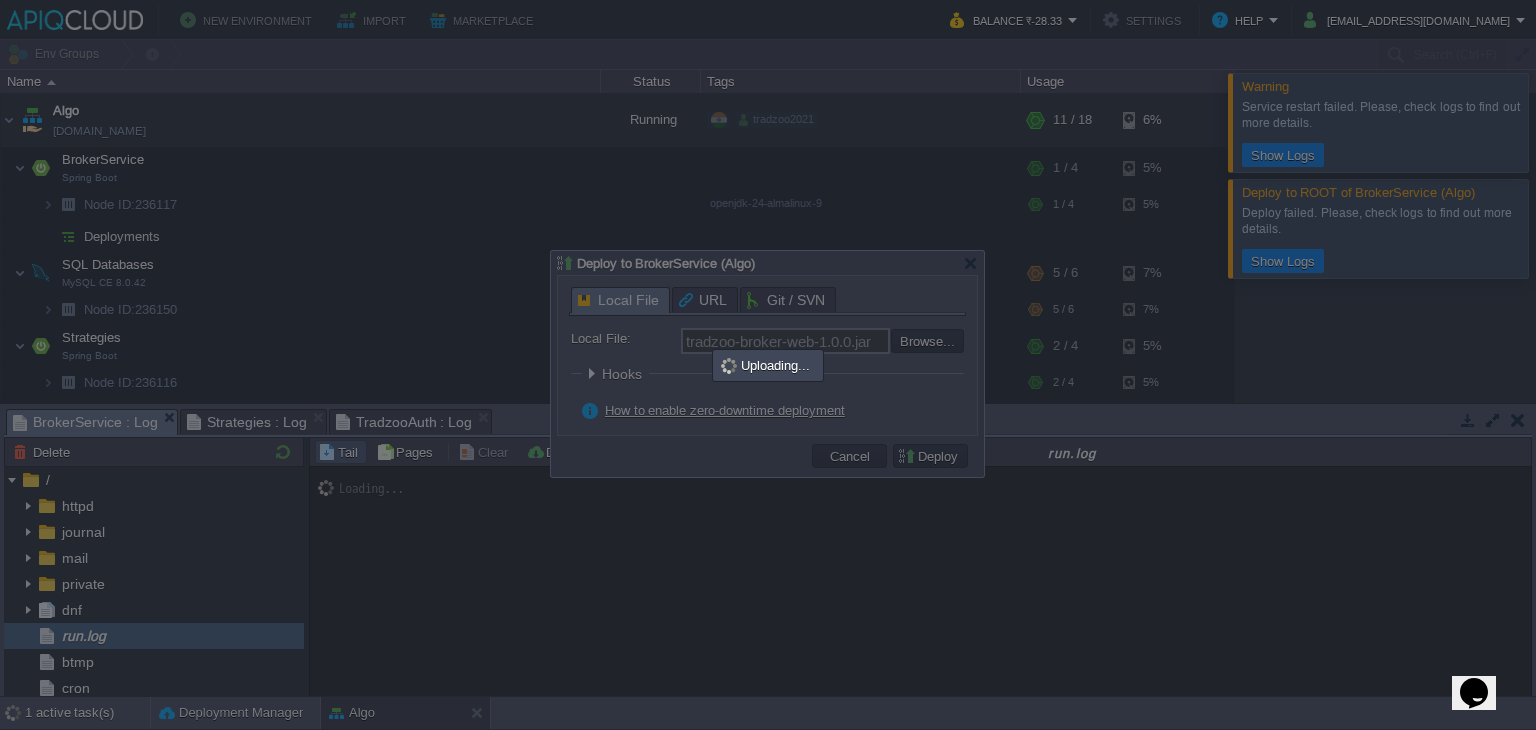 type 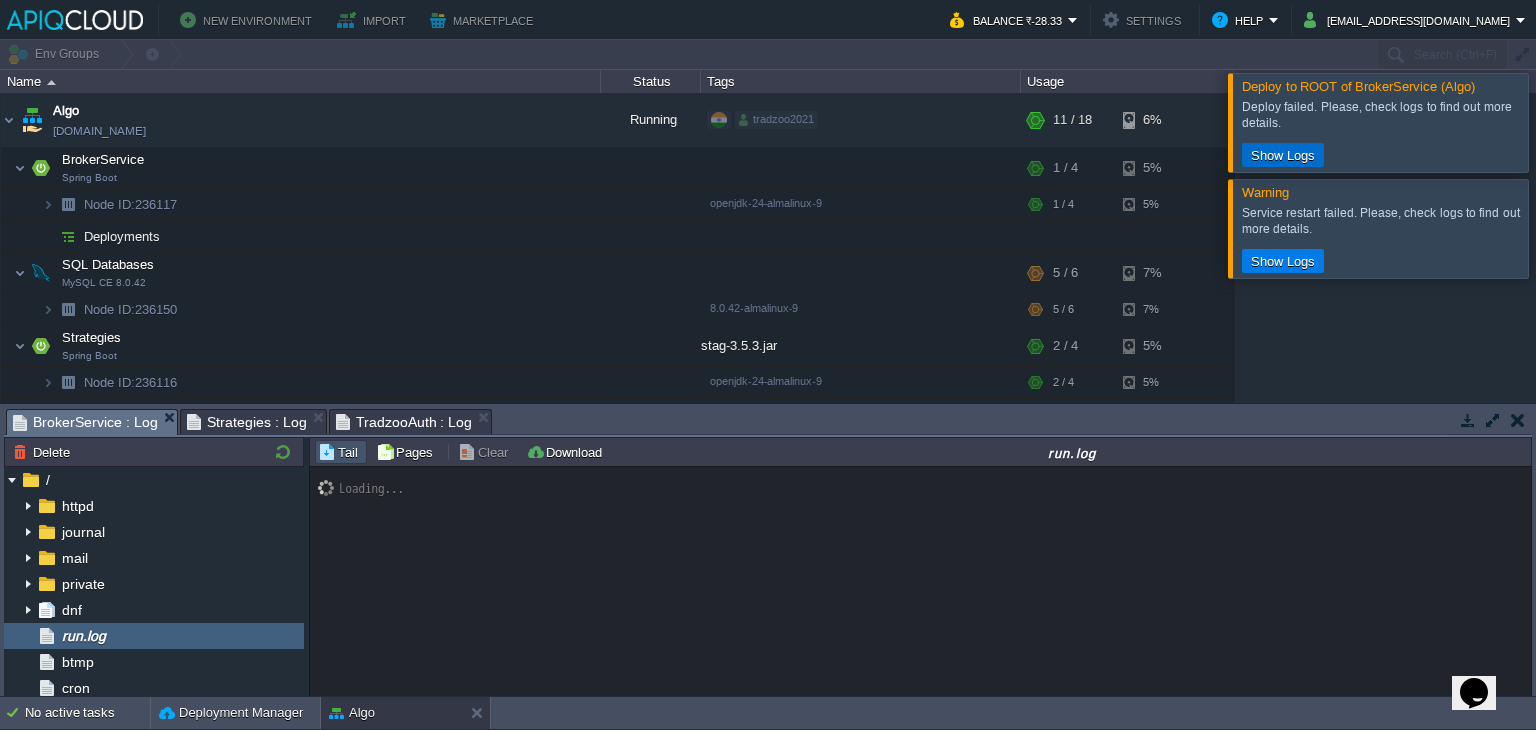 click on "Show Logs" at bounding box center (1283, 155) 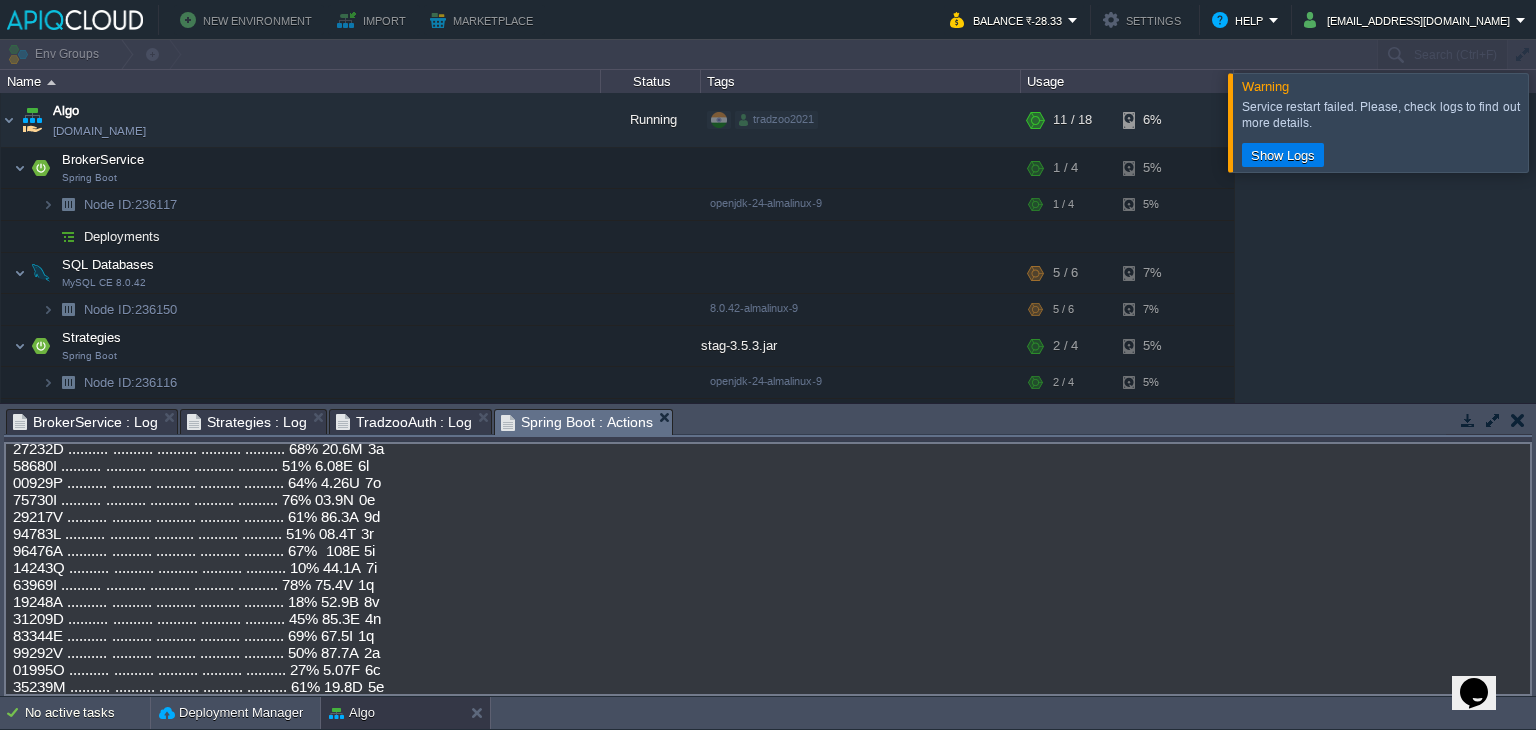 scroll, scrollTop: 17904, scrollLeft: 0, axis: vertical 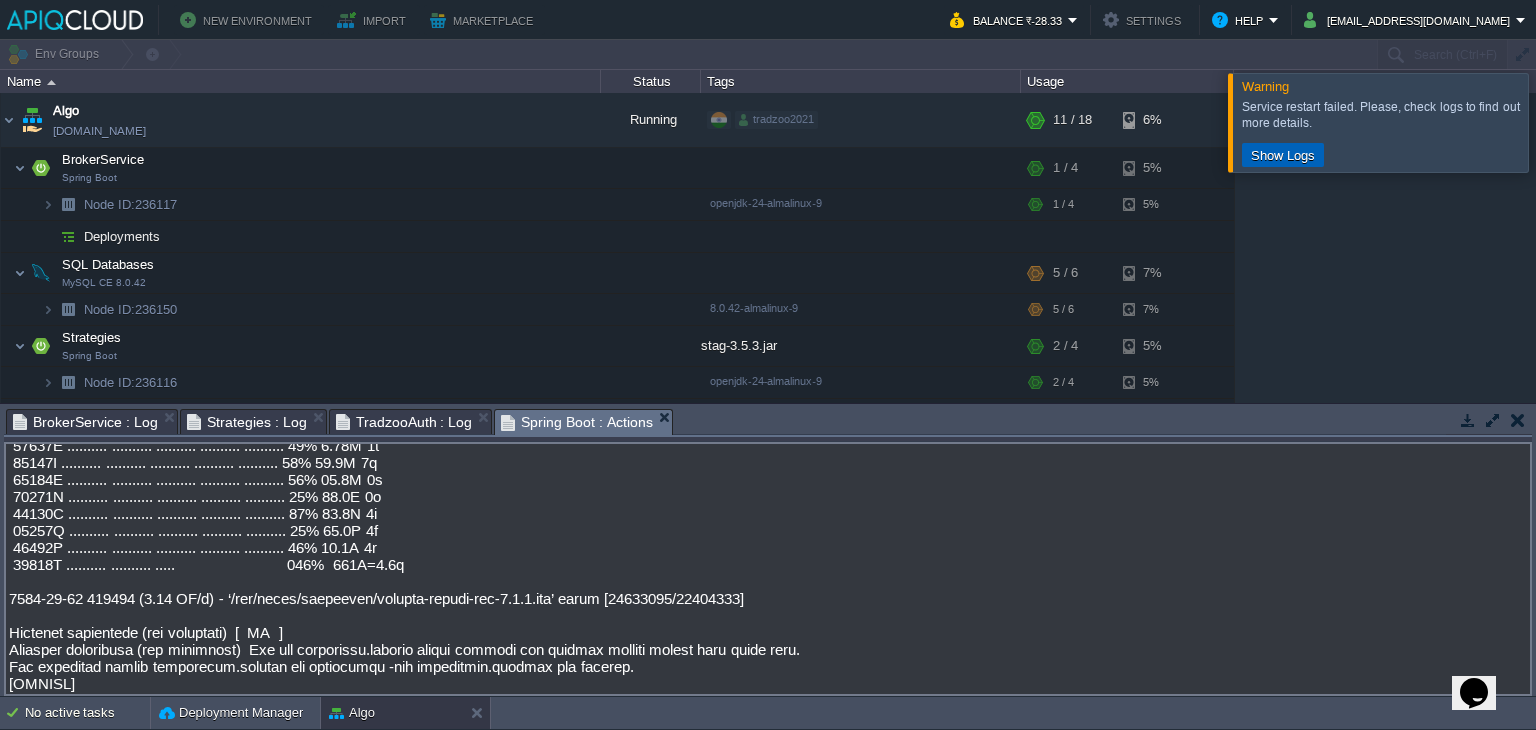 click on "Show Logs" at bounding box center [1283, 155] 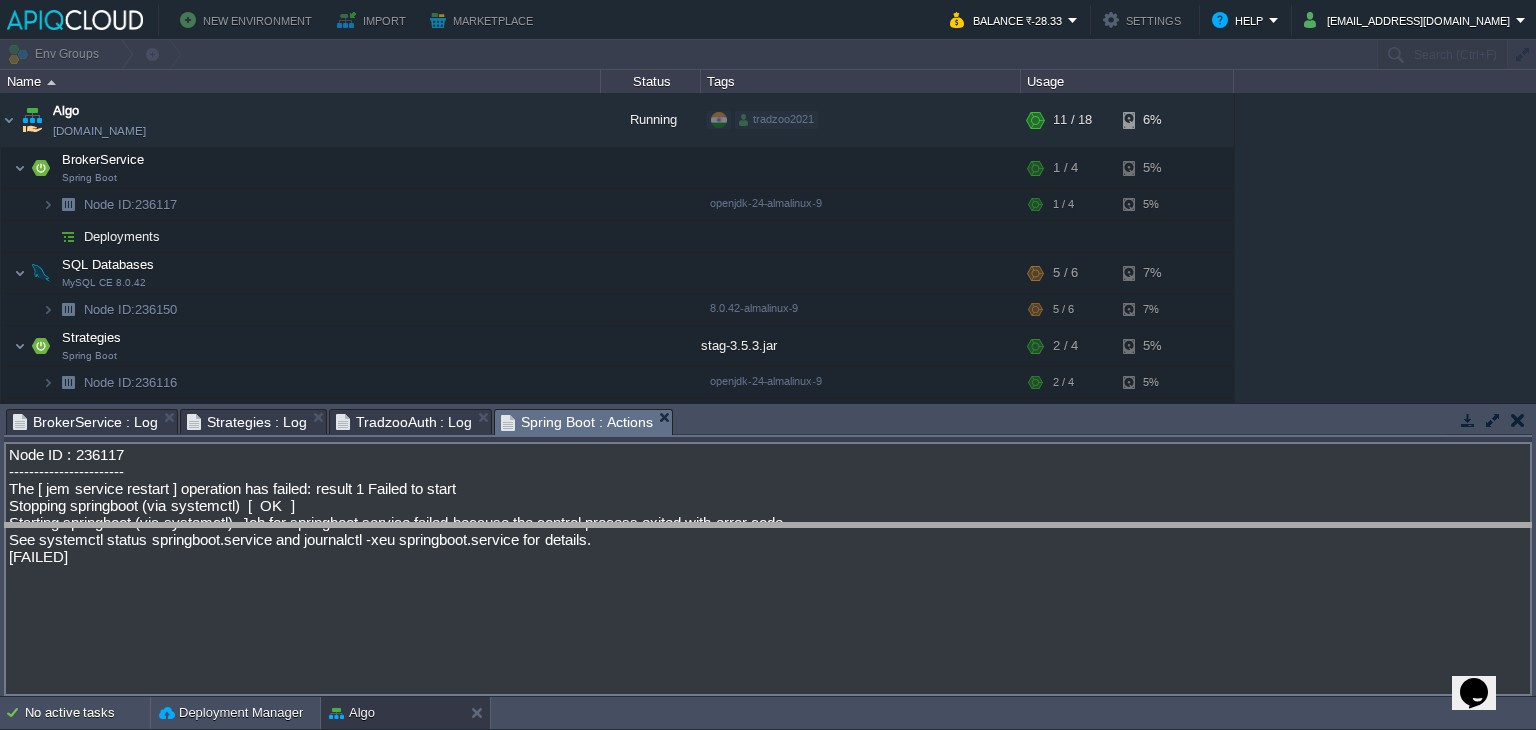 drag, startPoint x: 1362, startPoint y: 408, endPoint x: 1349, endPoint y: 524, distance: 116.72617 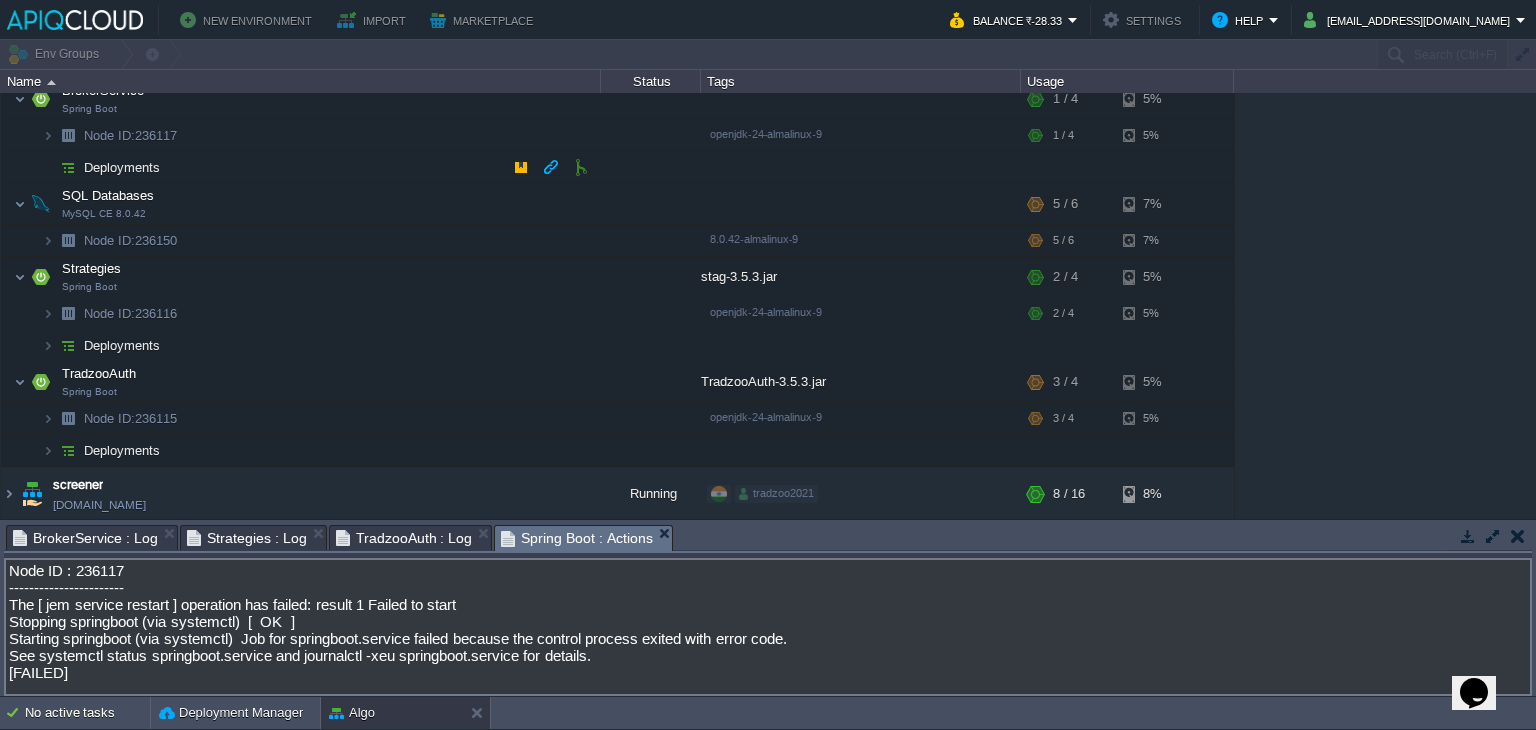 scroll, scrollTop: 0, scrollLeft: 0, axis: both 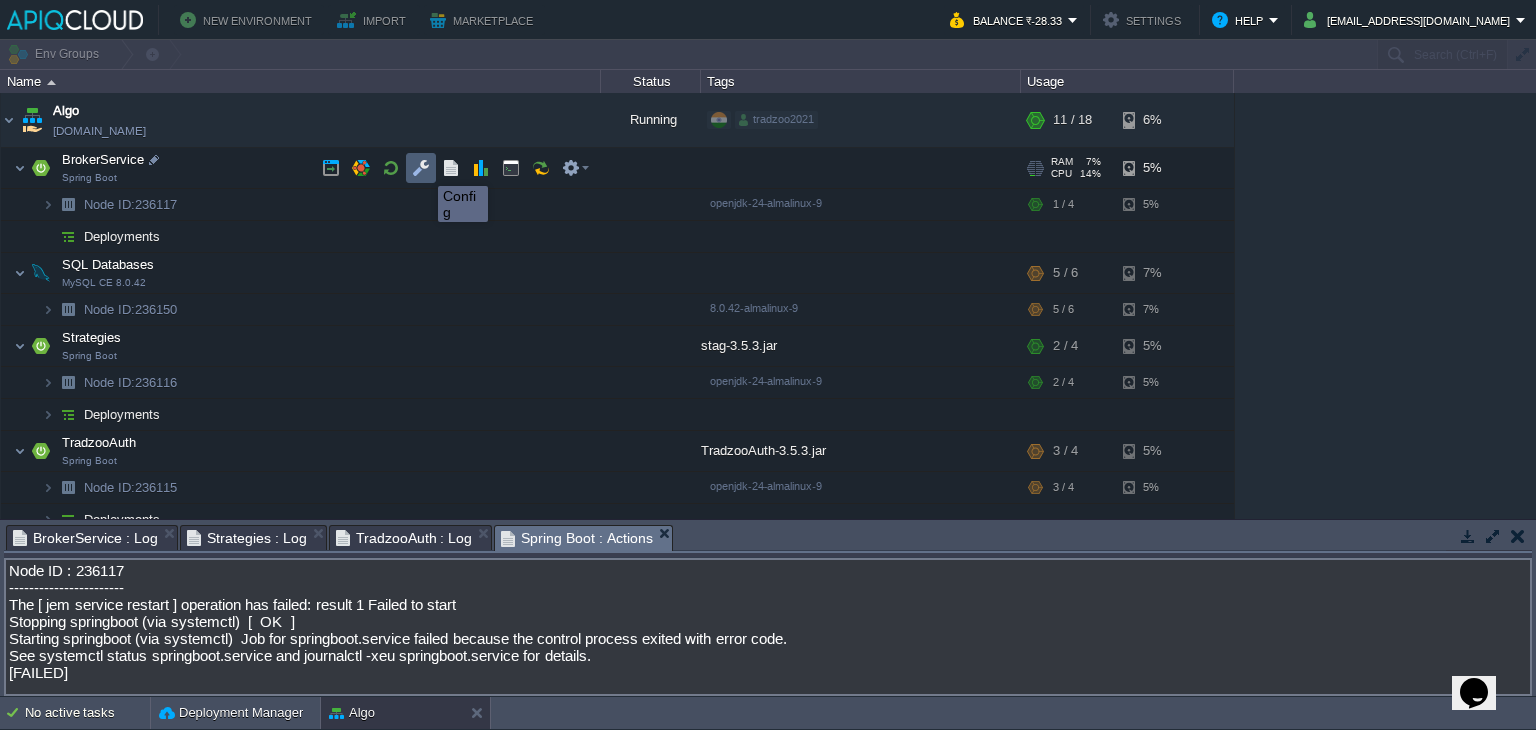 click at bounding box center (421, 168) 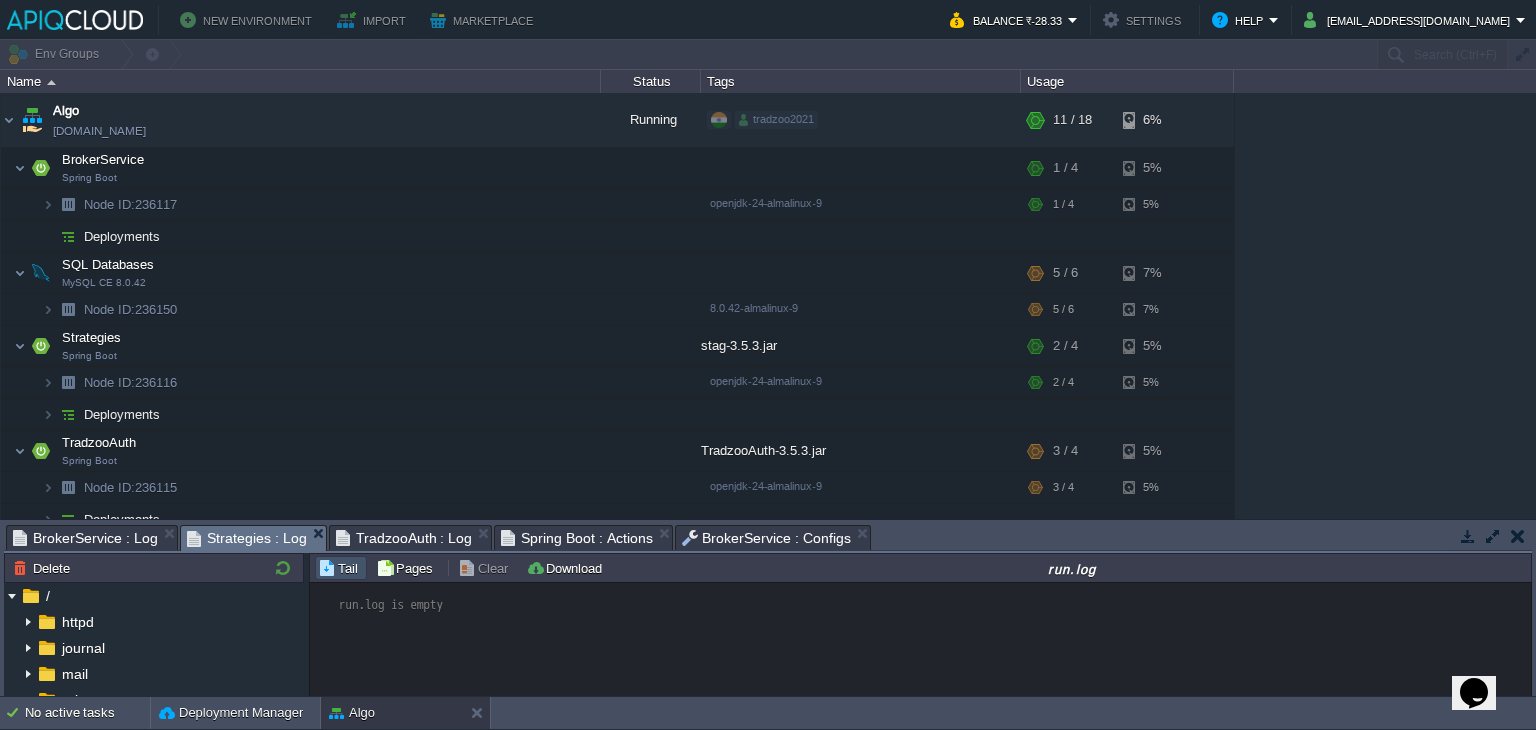 click on "Strategies : Log" at bounding box center (247, 538) 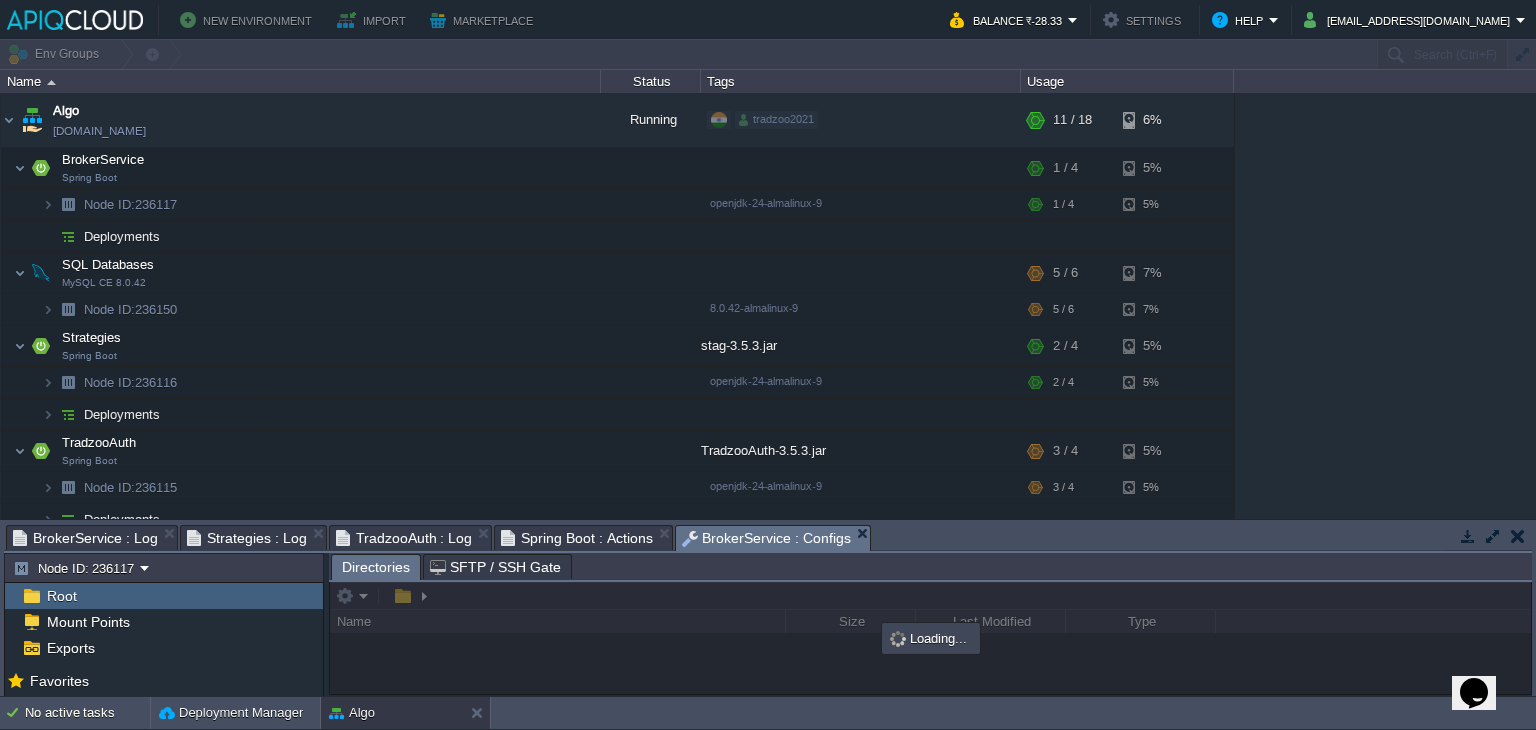 click on "BrokerService : Configs" at bounding box center (766, 538) 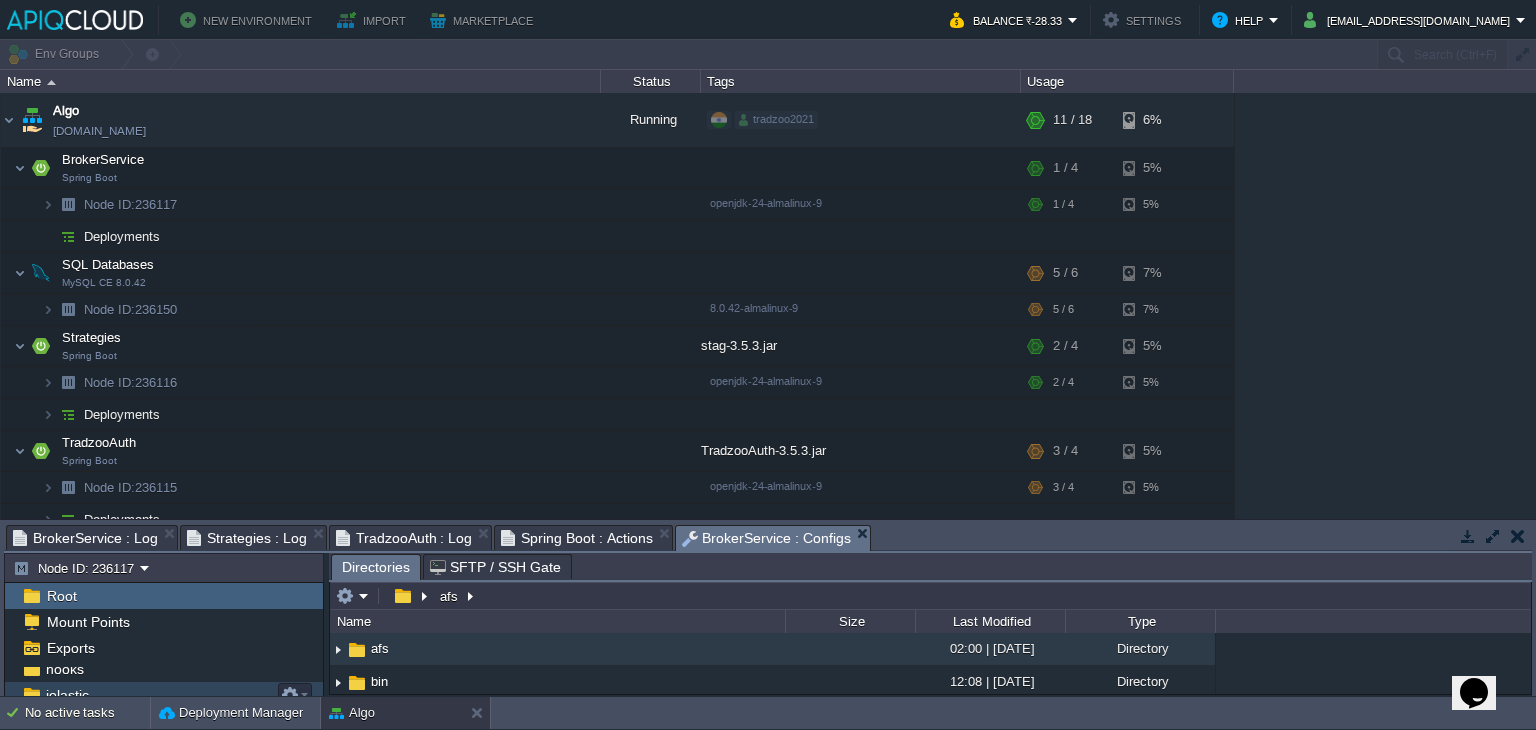 scroll, scrollTop: 116, scrollLeft: 0, axis: vertical 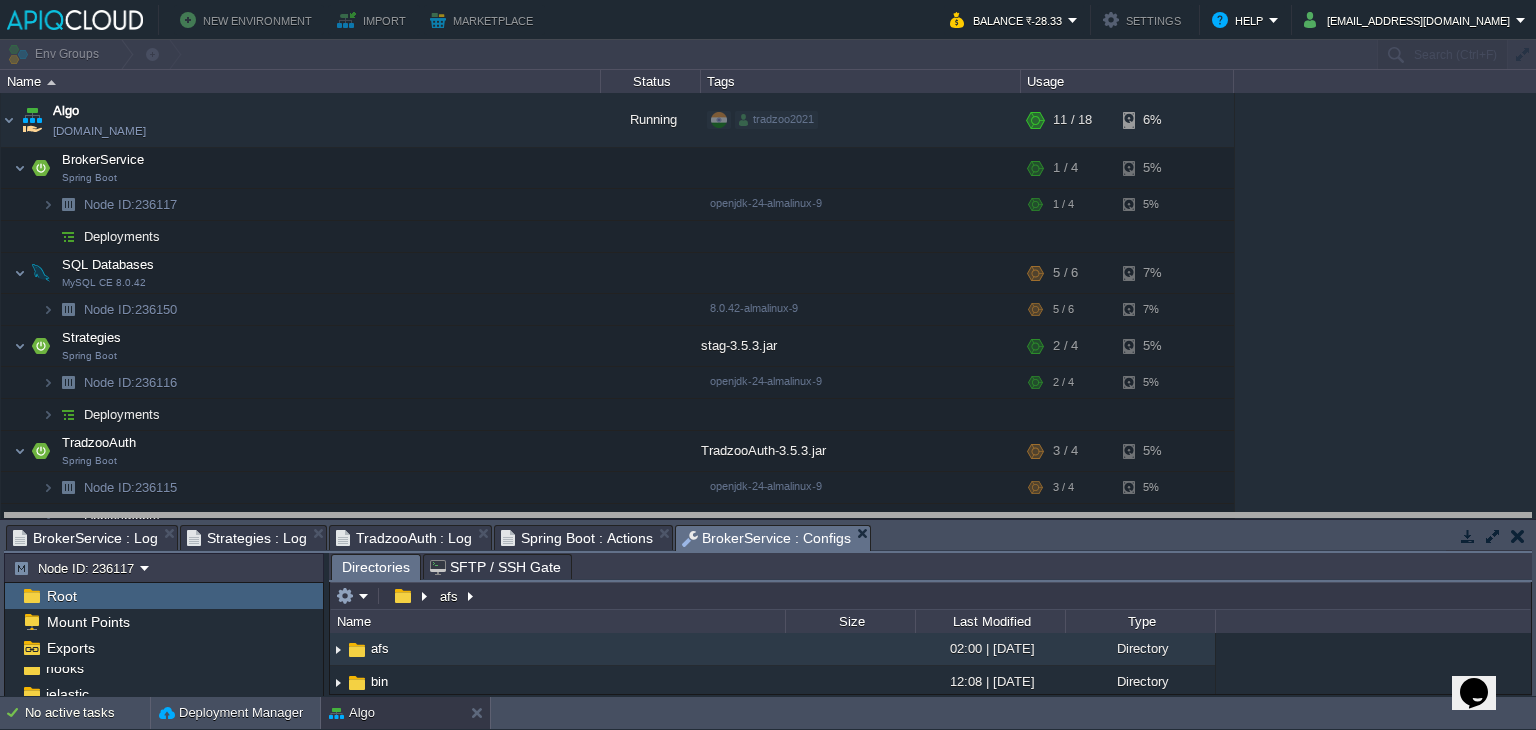 drag, startPoint x: 980, startPoint y: 537, endPoint x: 983, endPoint y: 361, distance: 176.02557 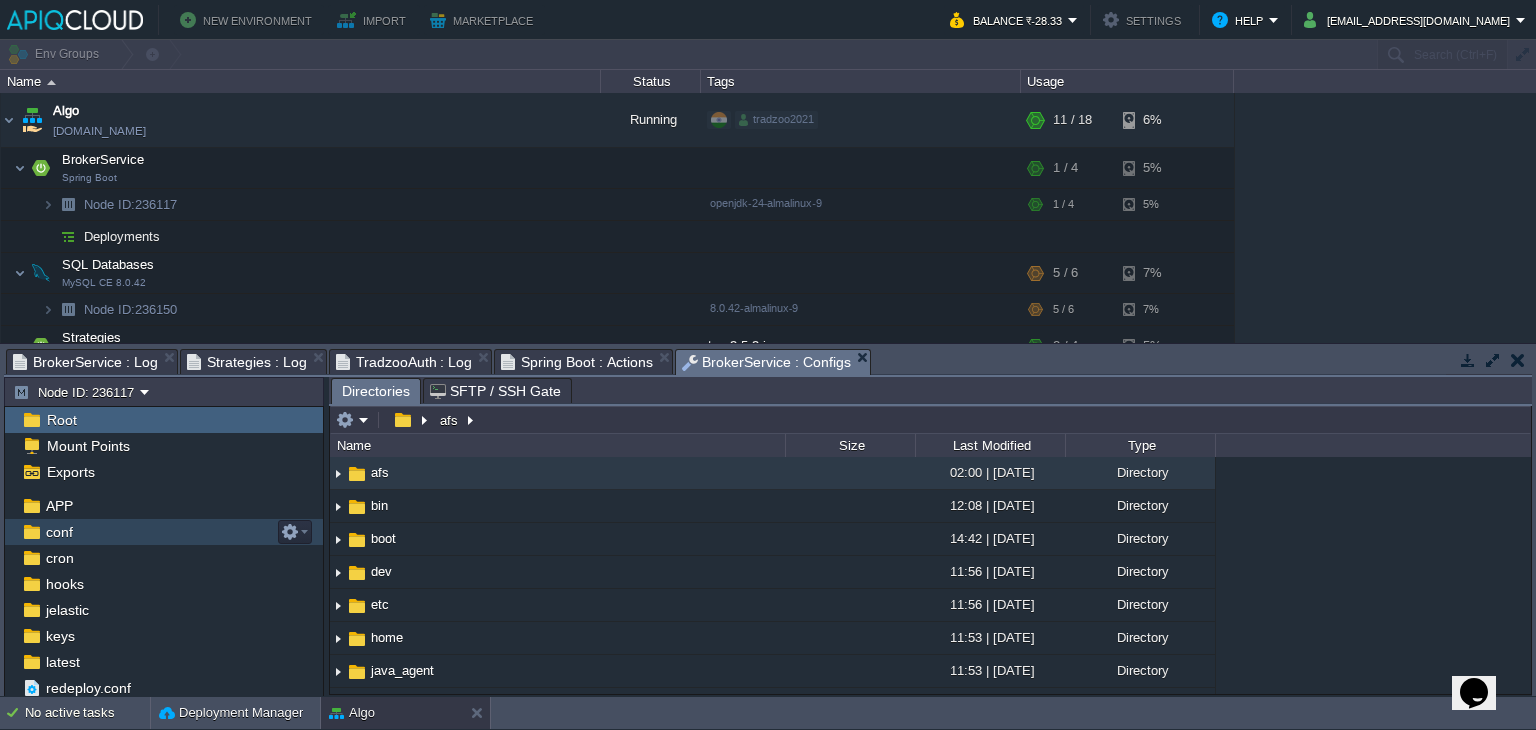 scroll, scrollTop: 0, scrollLeft: 0, axis: both 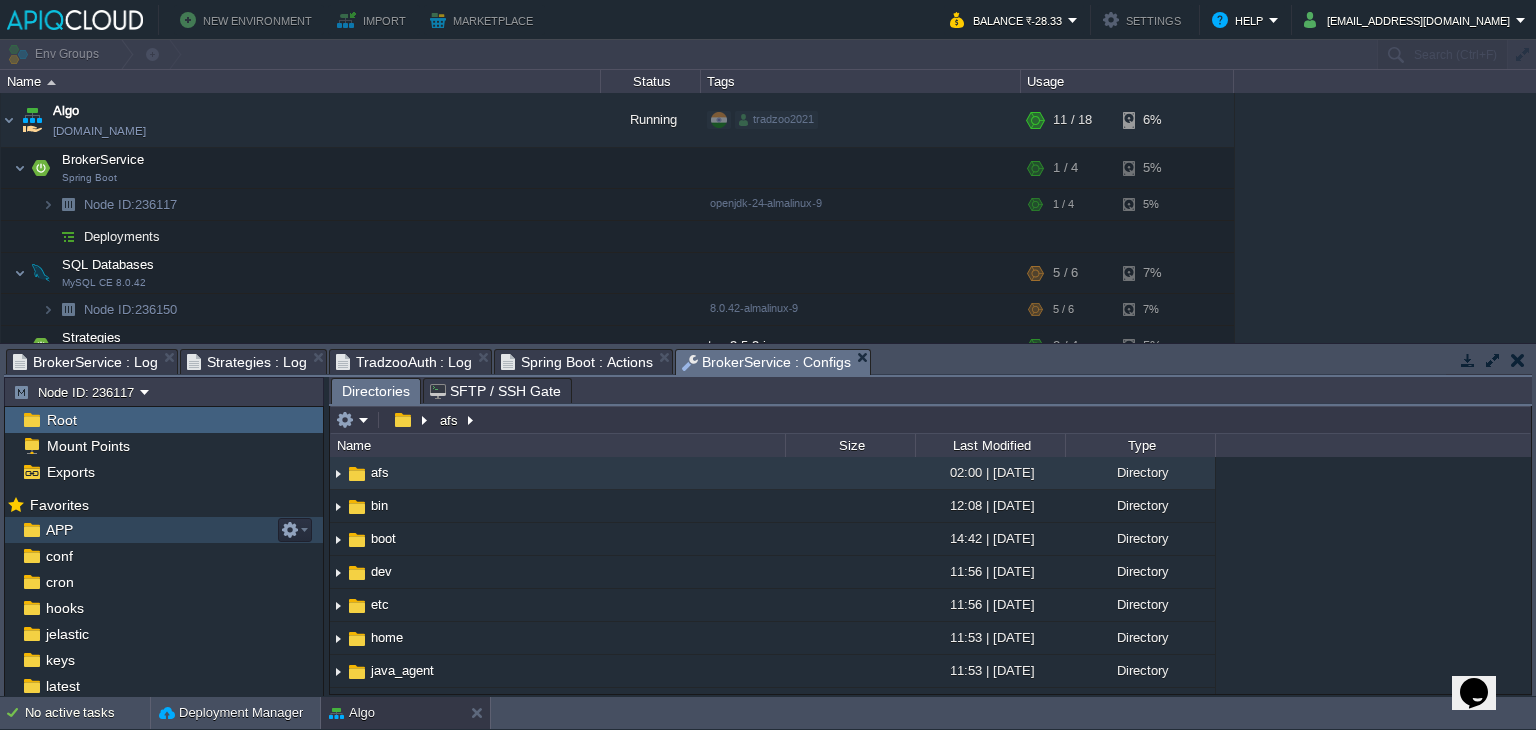 click on "APP" at bounding box center [164, 530] 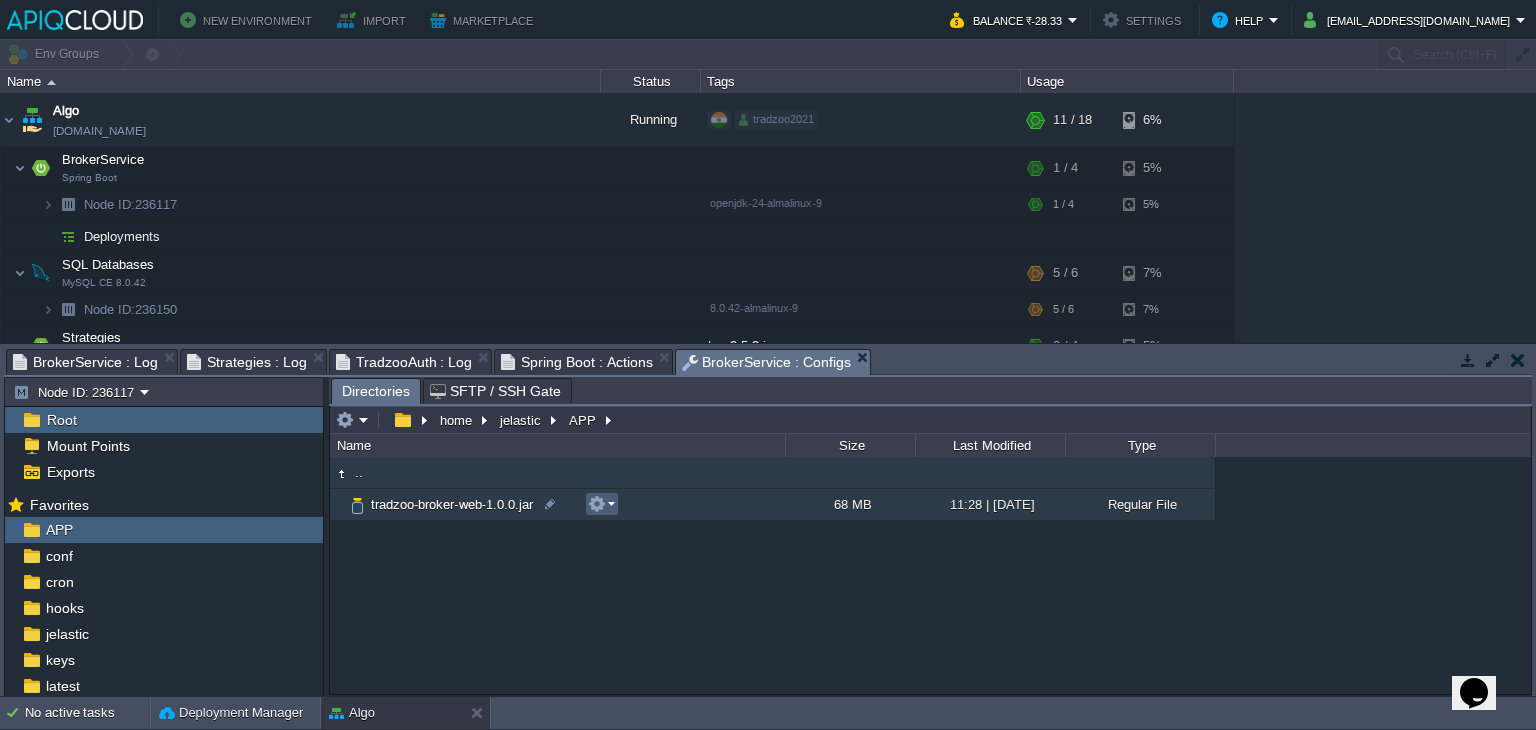 click at bounding box center (601, 504) 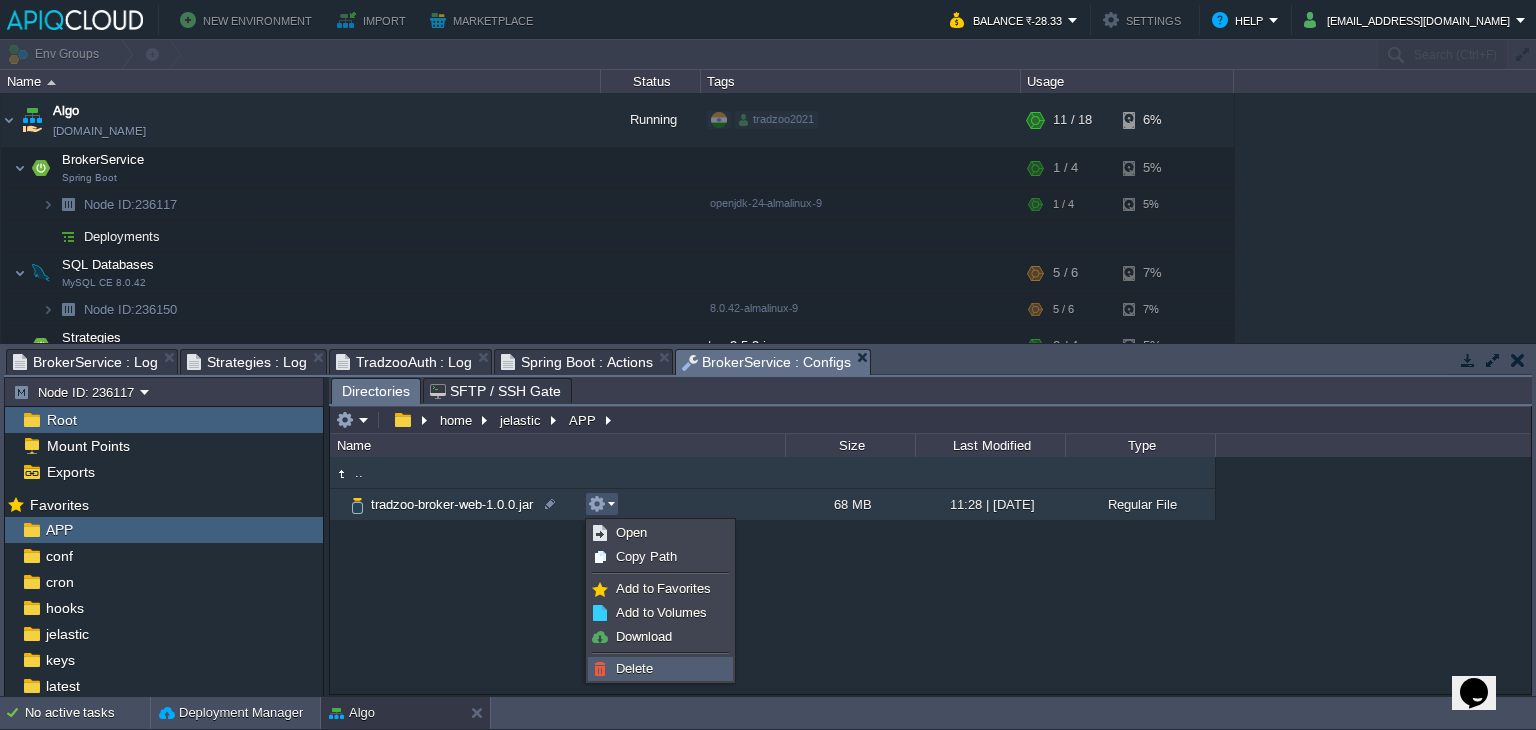 click on "Delete" at bounding box center [660, 669] 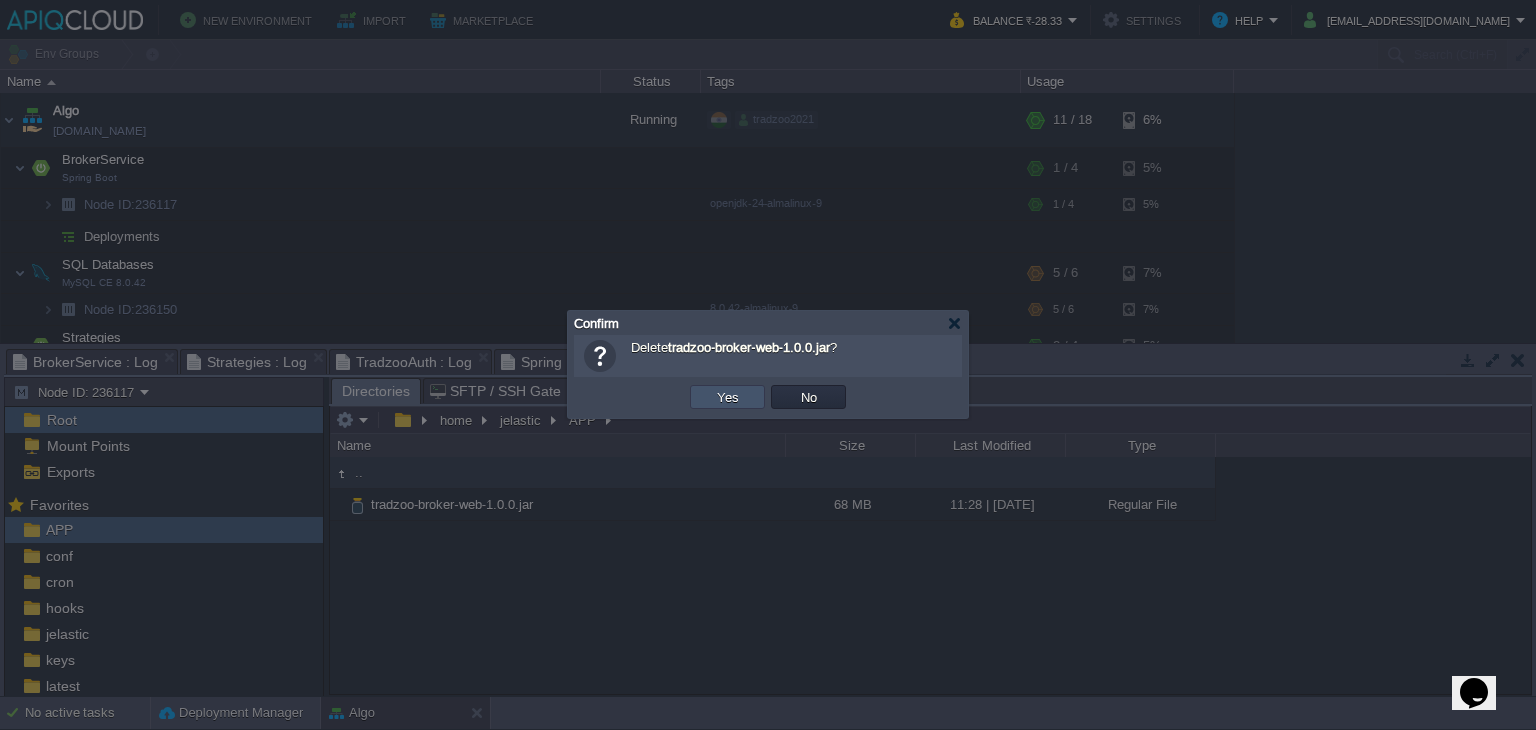 click on "Yes" at bounding box center [728, 397] 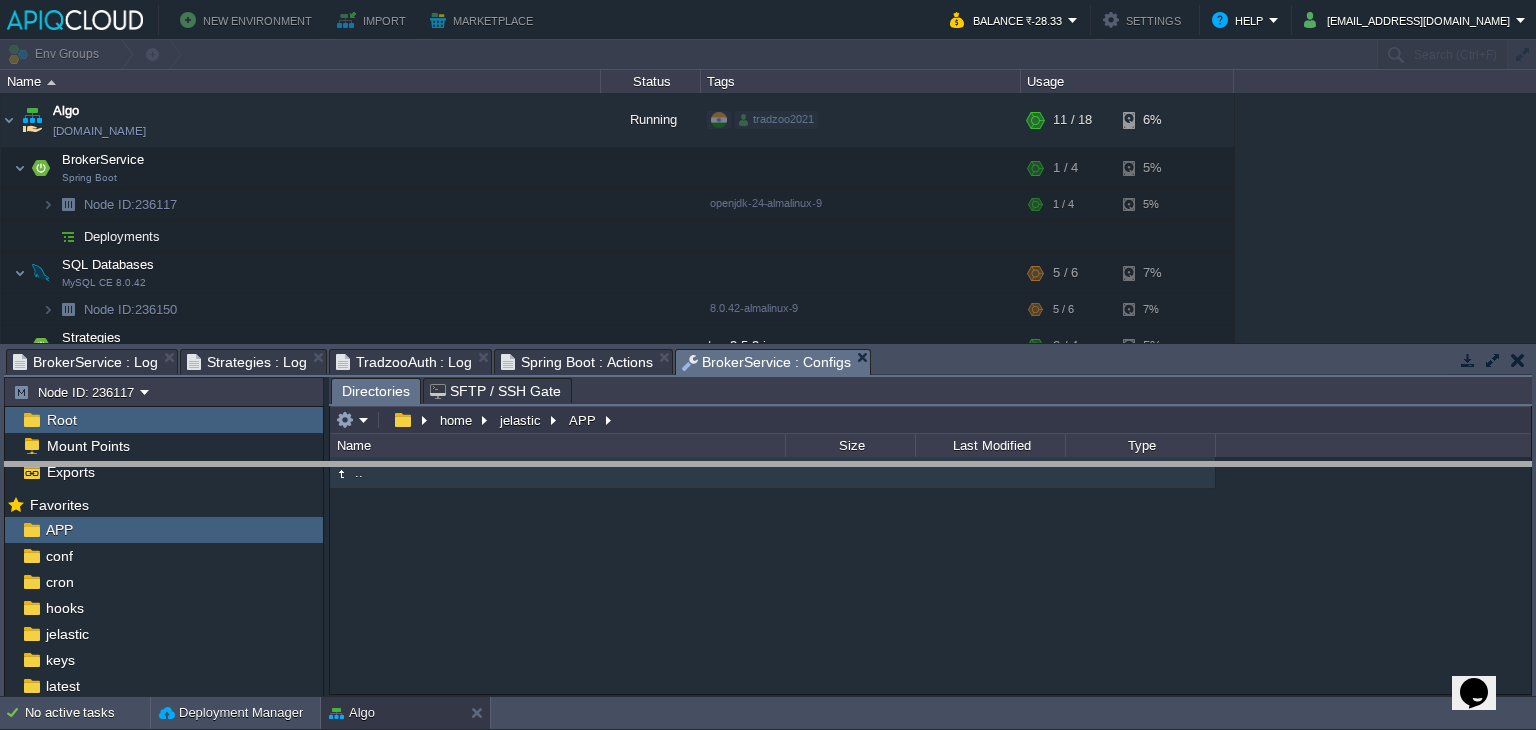 drag, startPoint x: 942, startPoint y: 366, endPoint x: 944, endPoint y: 480, distance: 114.01754 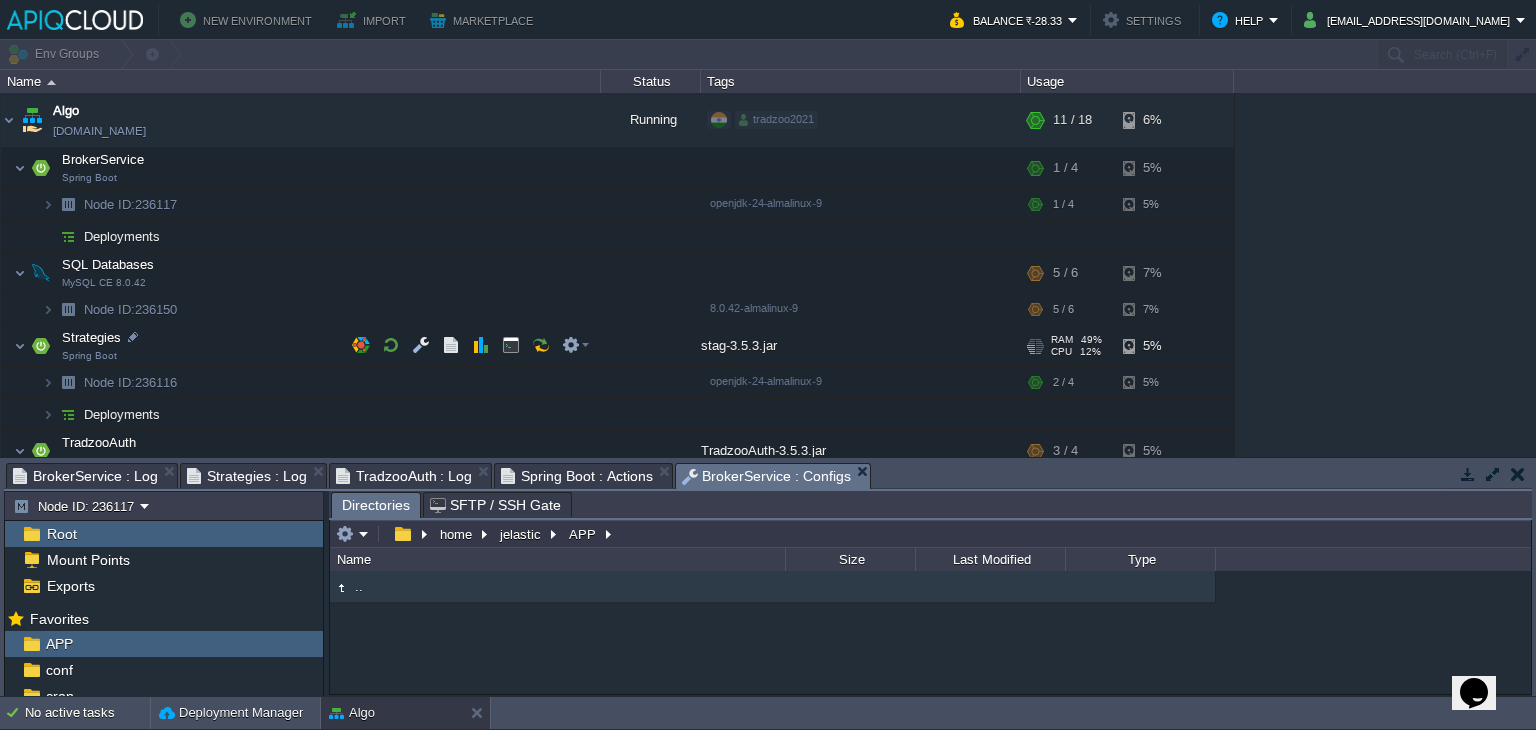 scroll, scrollTop: 131, scrollLeft: 0, axis: vertical 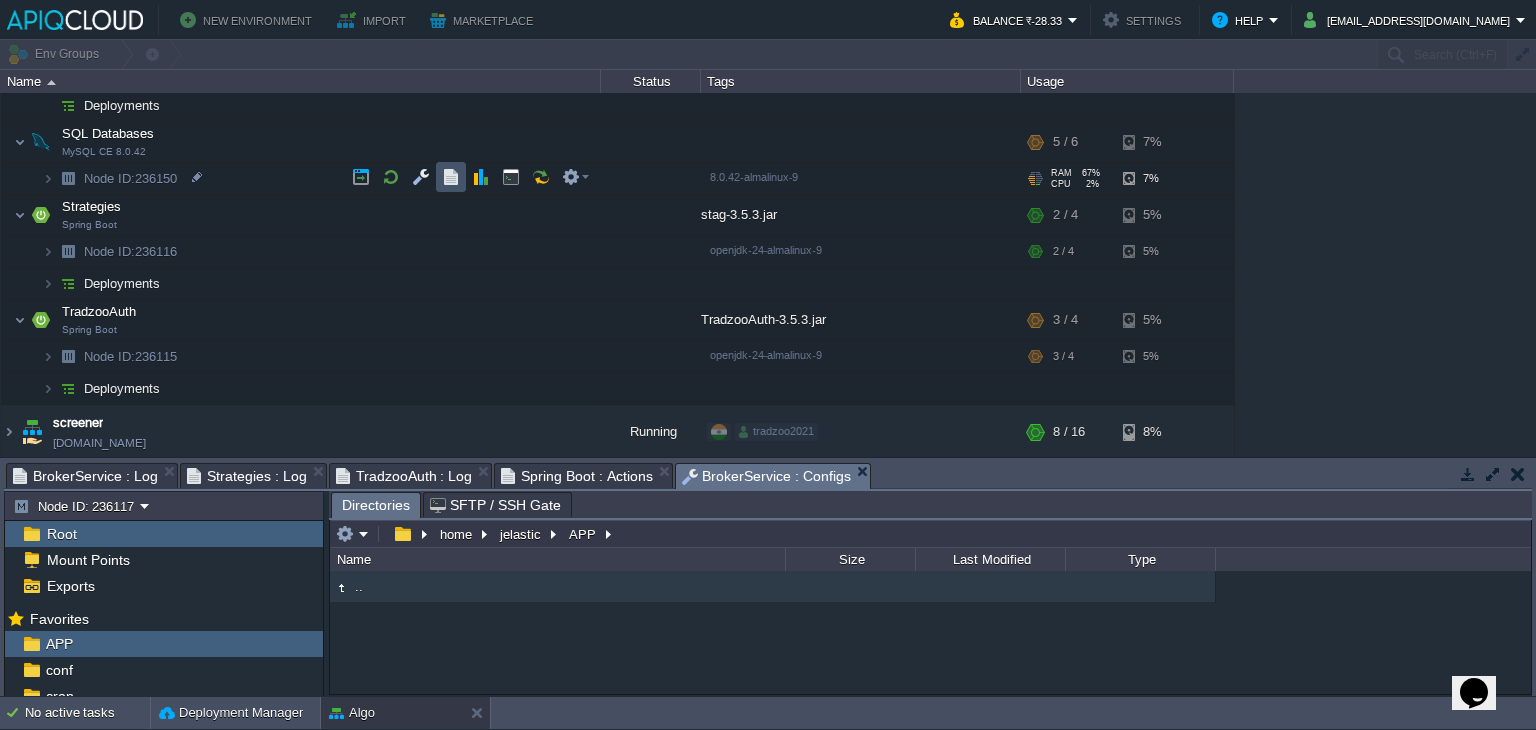 click at bounding box center [451, 177] 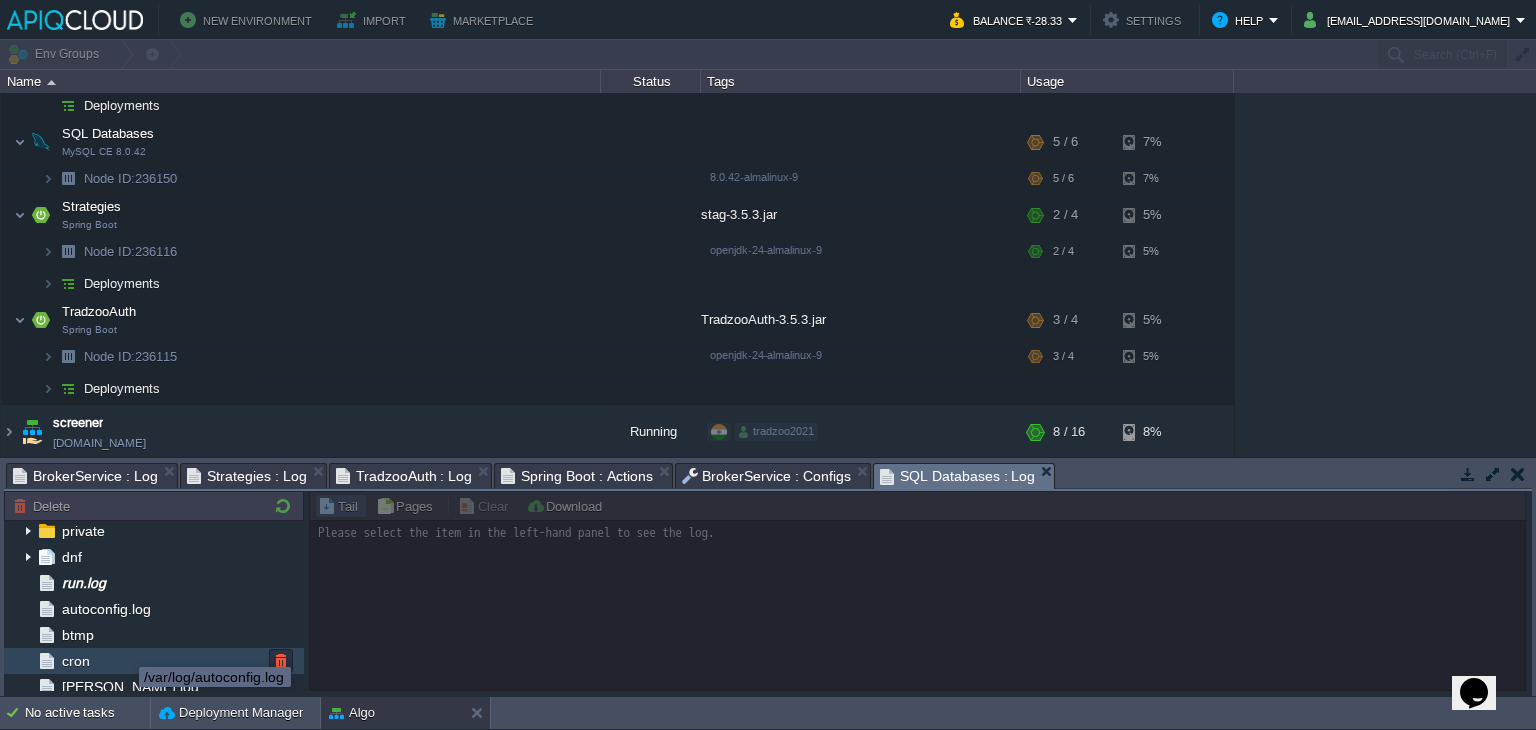scroll, scrollTop: 160, scrollLeft: 0, axis: vertical 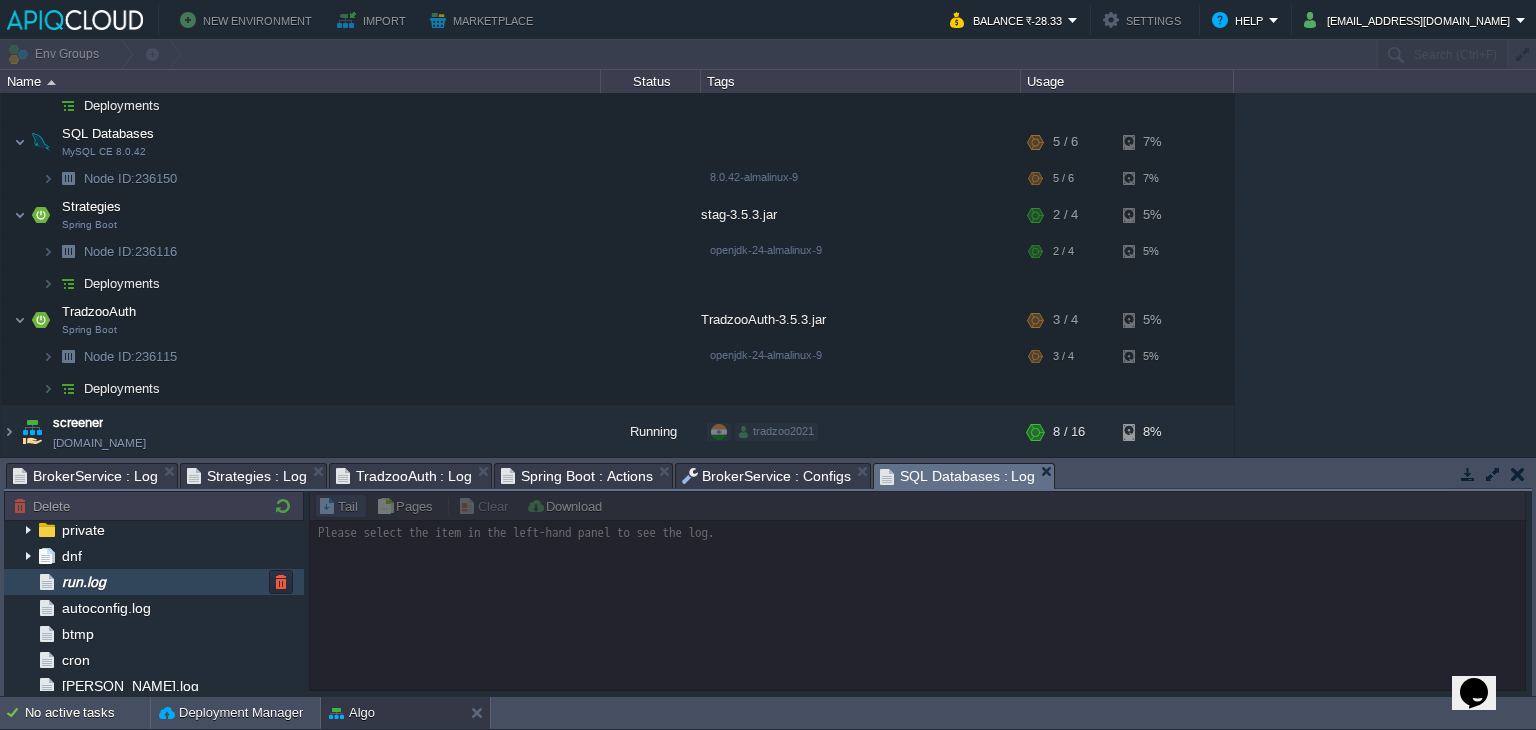 click on "run.log" at bounding box center (154, 582) 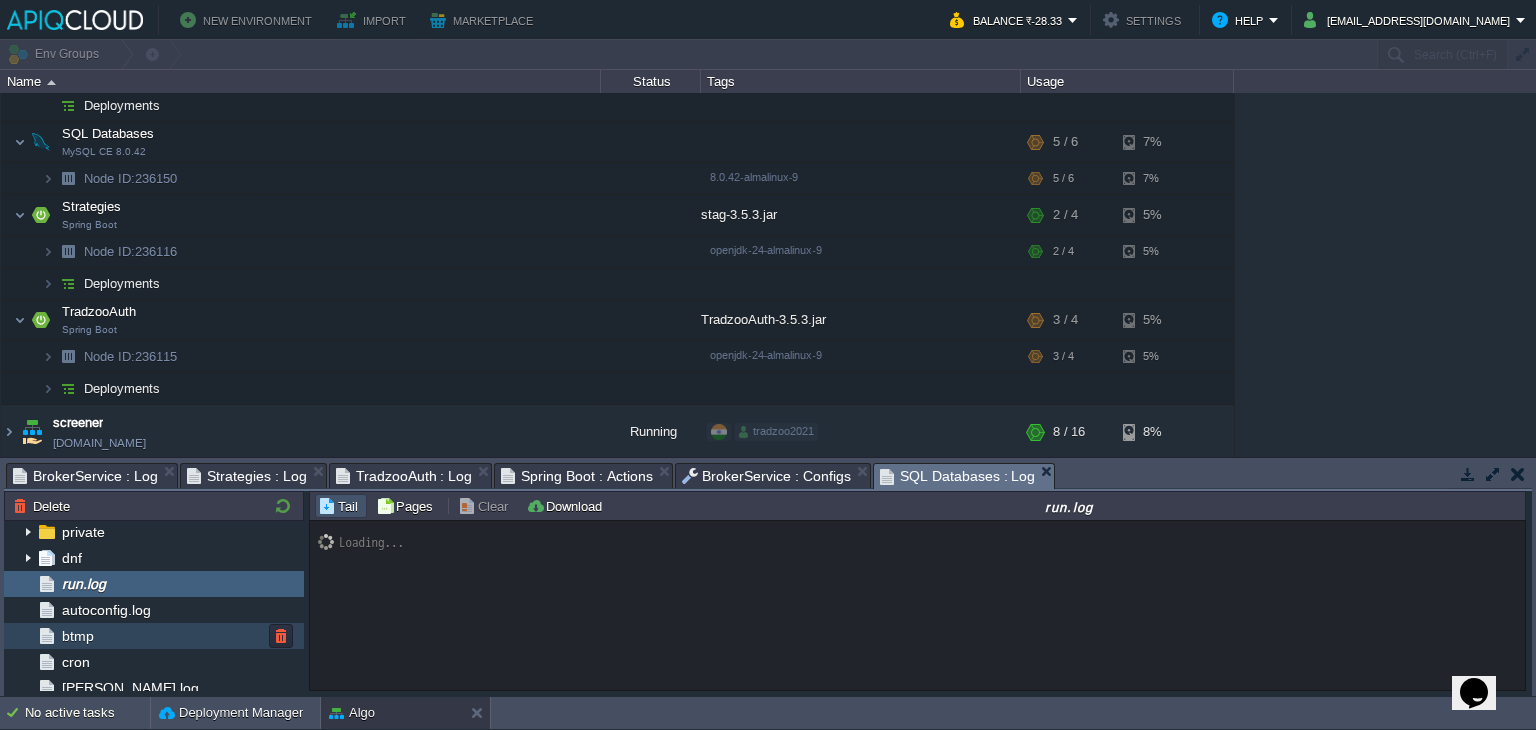 scroll, scrollTop: 0, scrollLeft: 0, axis: both 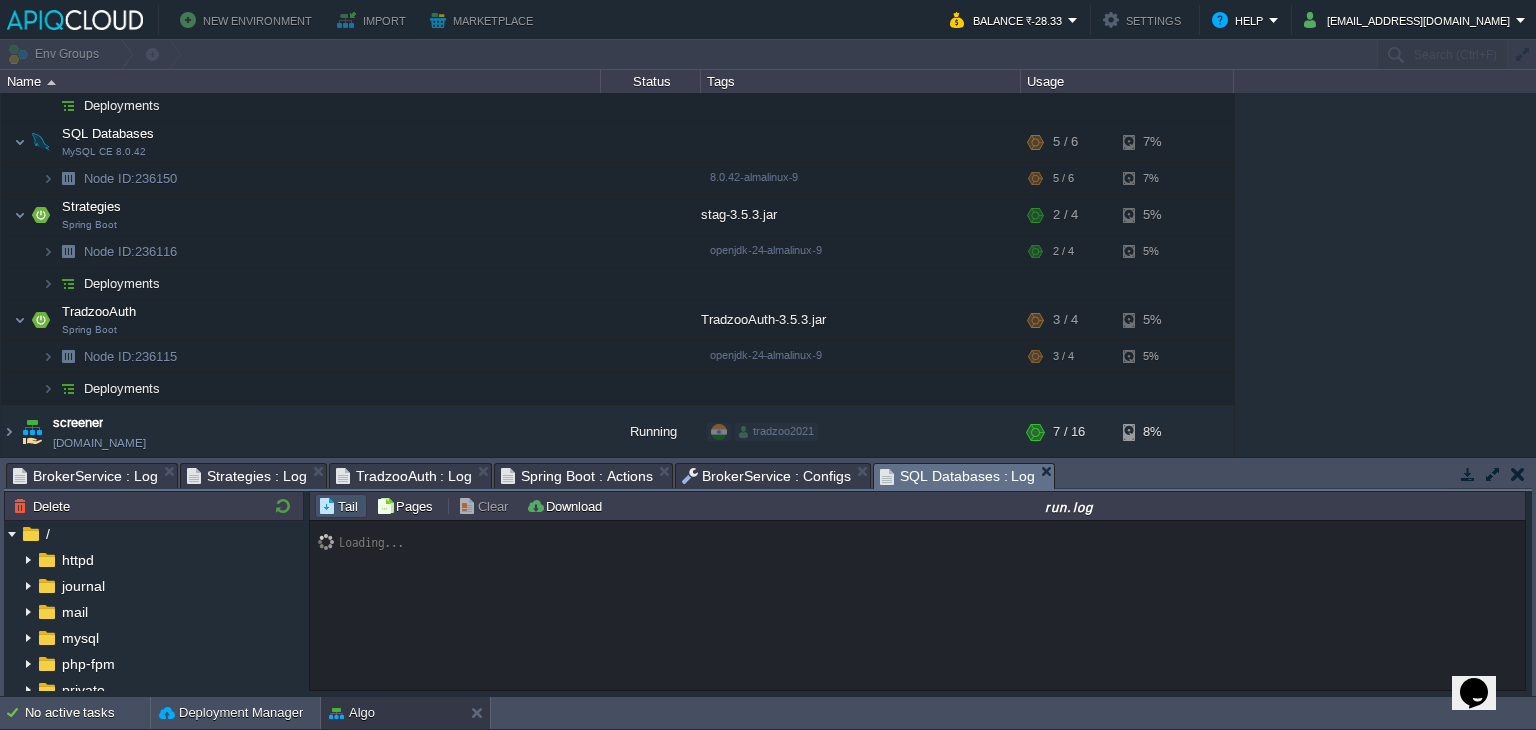 click on "Algo env-8797427.in1.apiqcloud.com Running                               tradzoo2021              + Add to Env Group                                                                                                                                                            RAM                 46%                                         CPU                 13%                             11 / 18                    5%     BrokerService Spring Boot                                                                                                                                                             RAM                 7%                                         CPU                 16%                             1 / 4                    5%     Node ID:  236117                                                openjdk-24-almalinux-9                                                                                                                                                                            RAM 7% CPU" at bounding box center [768, 275] 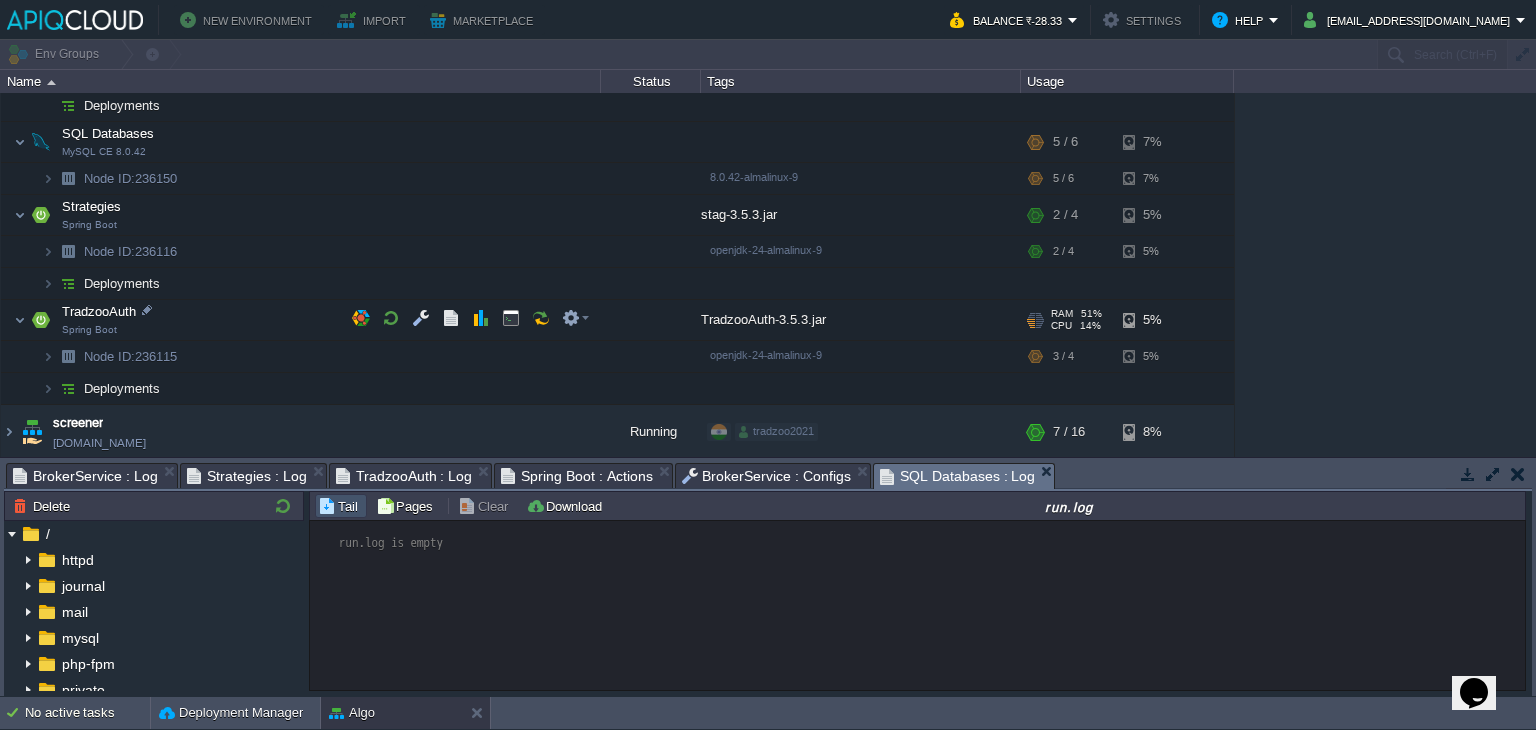 scroll, scrollTop: 130, scrollLeft: 0, axis: vertical 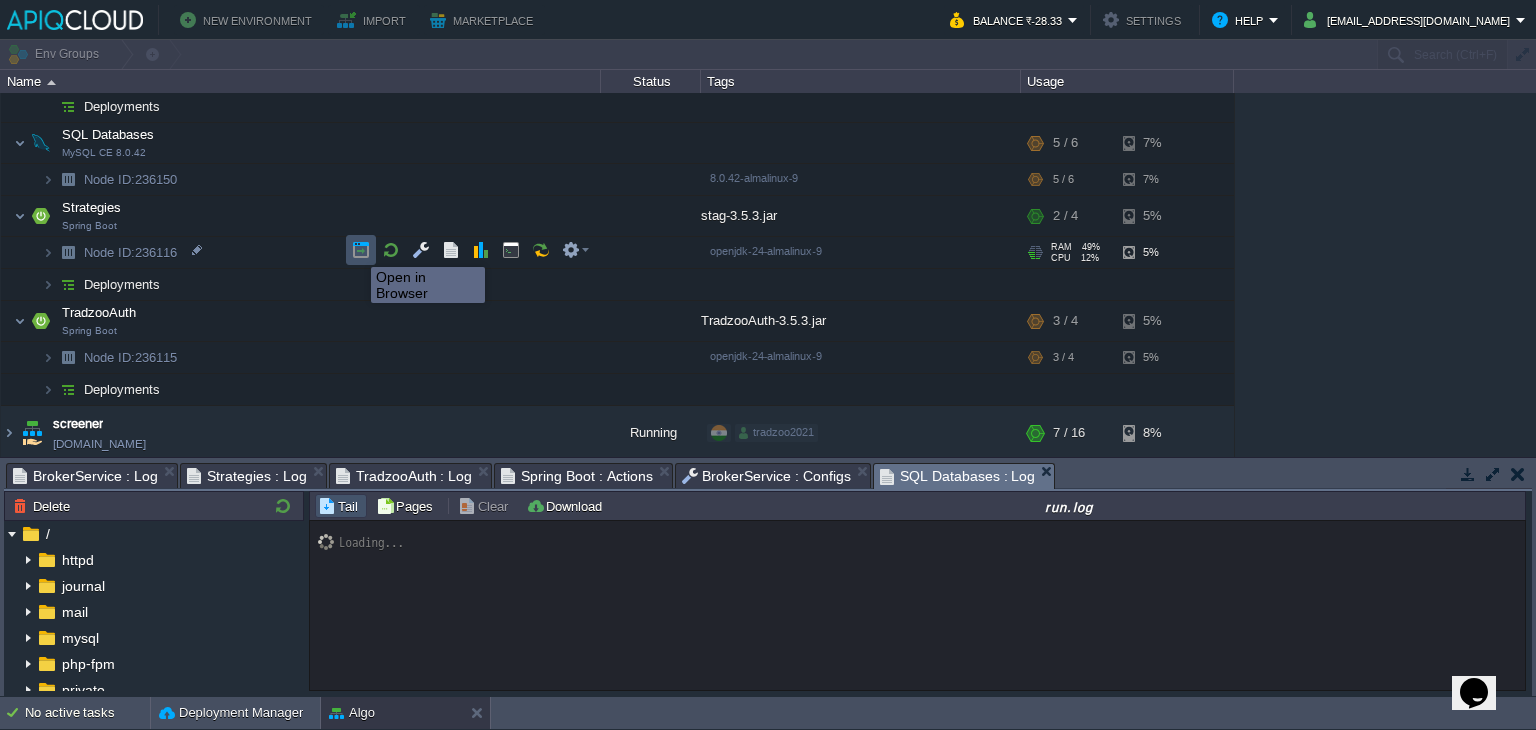 click at bounding box center [361, 250] 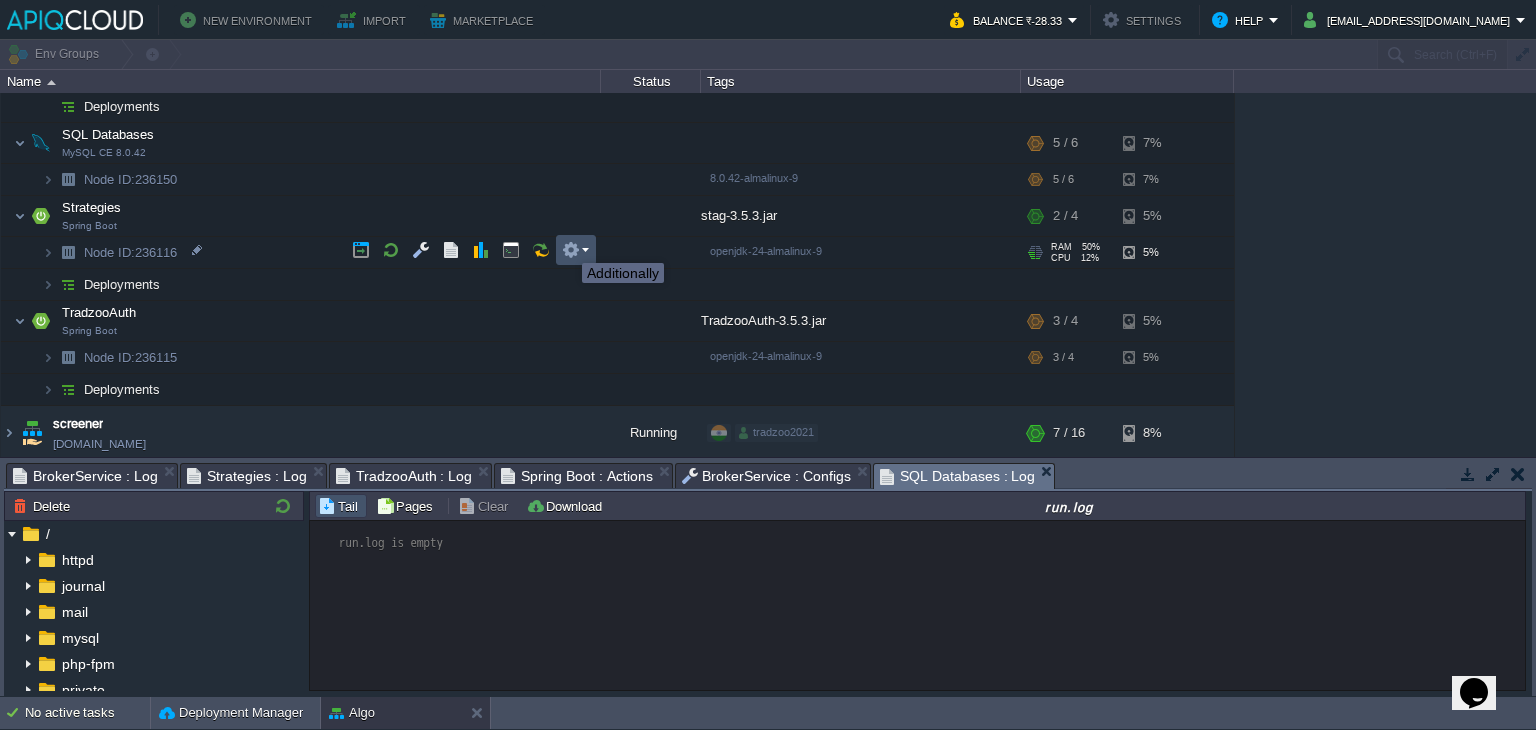 click at bounding box center [571, 250] 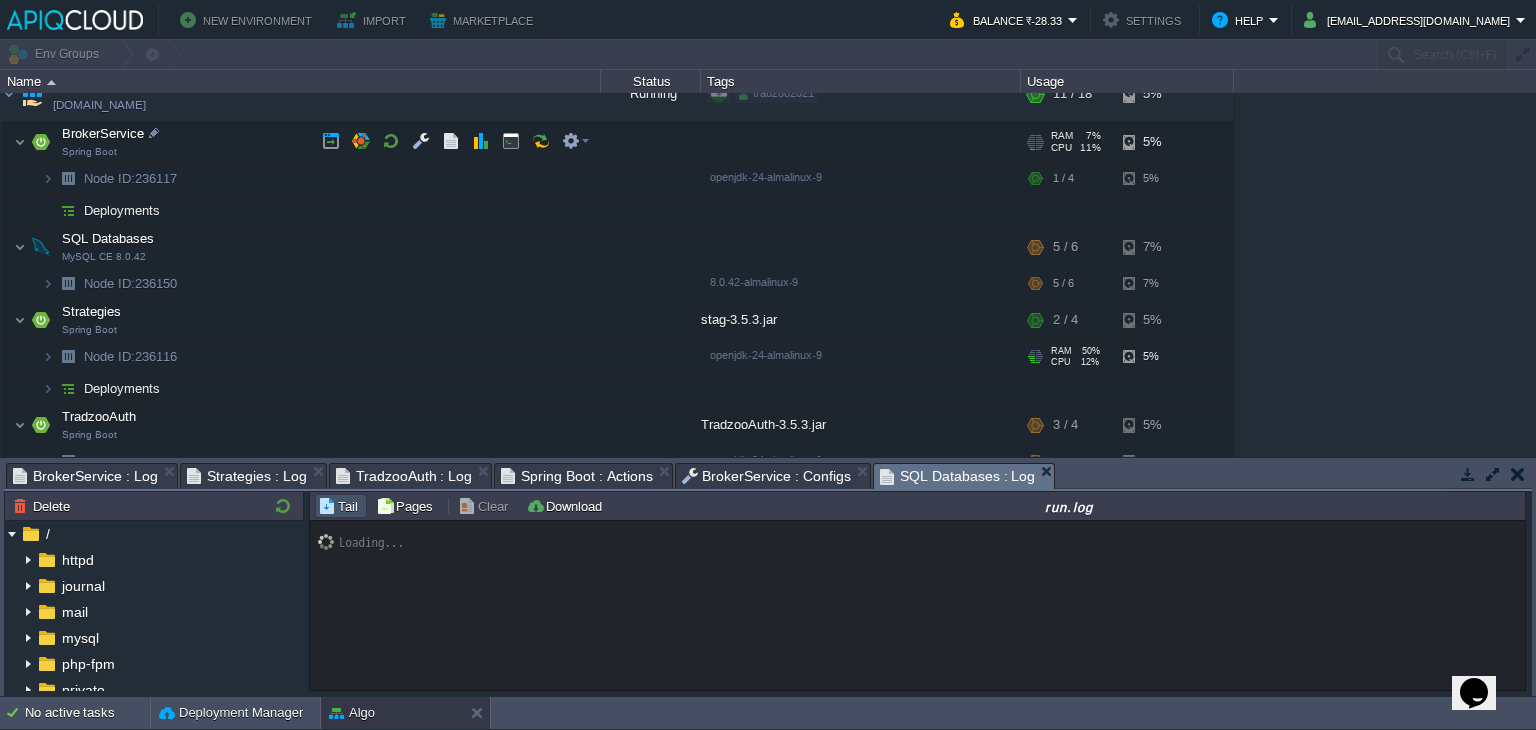 scroll, scrollTop: 0, scrollLeft: 0, axis: both 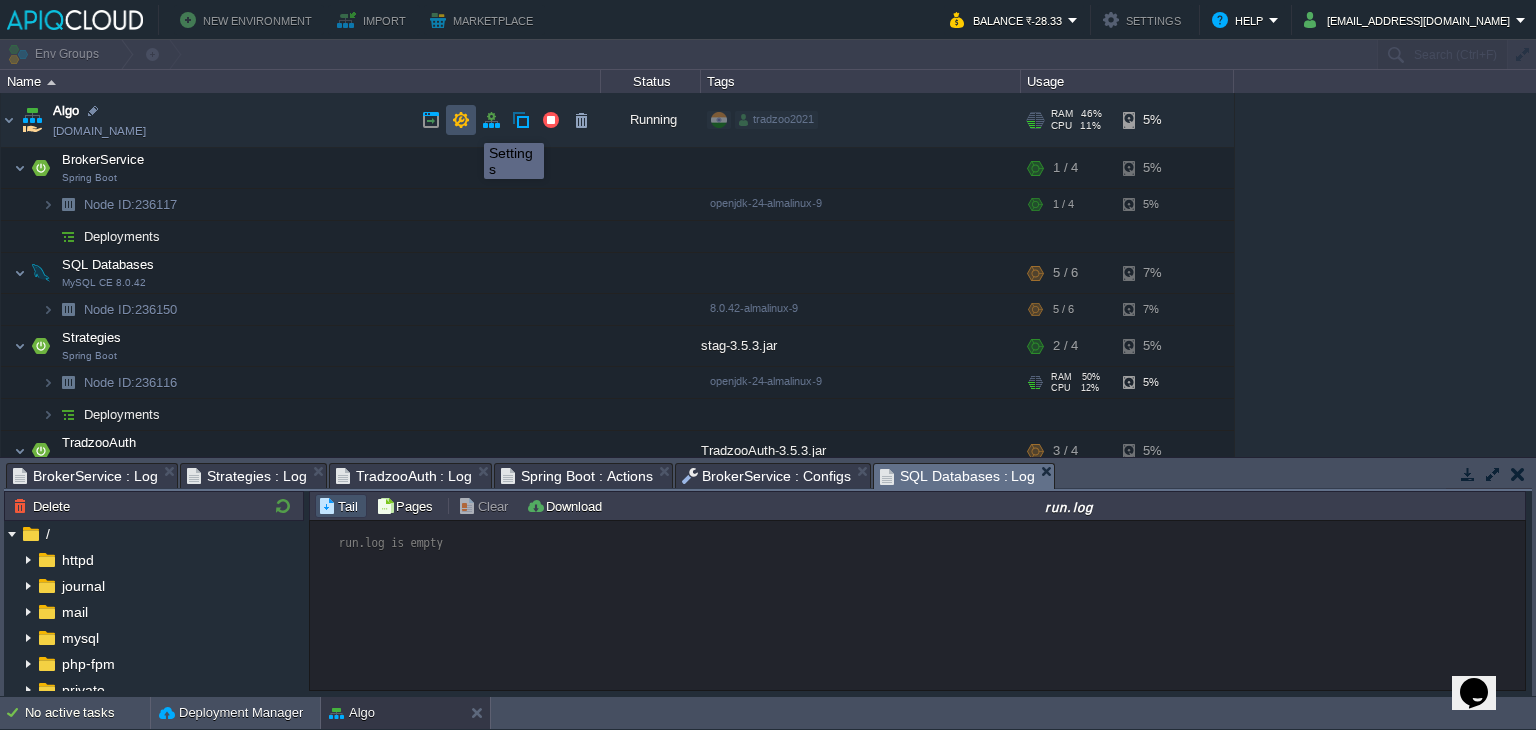 click at bounding box center [461, 120] 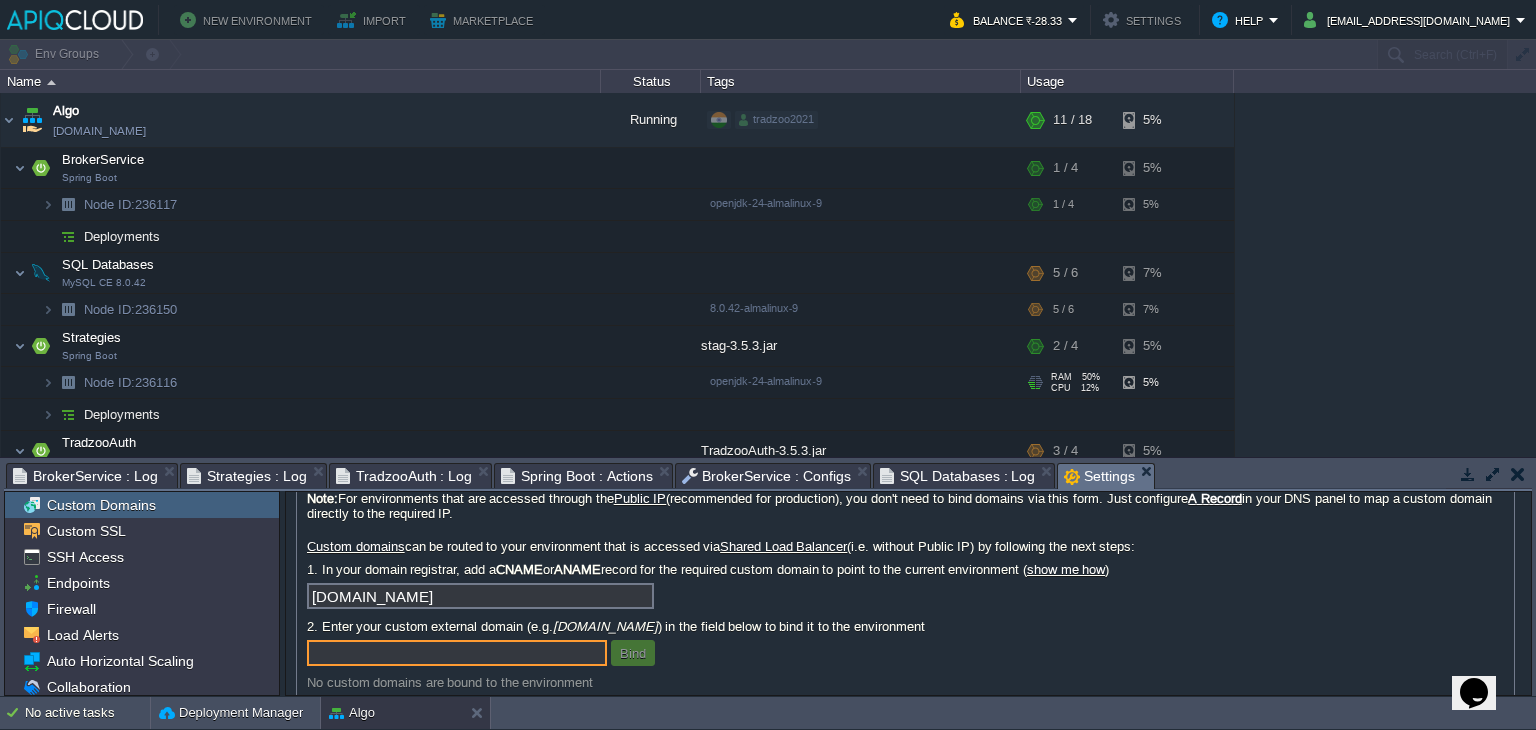 scroll, scrollTop: 39, scrollLeft: 0, axis: vertical 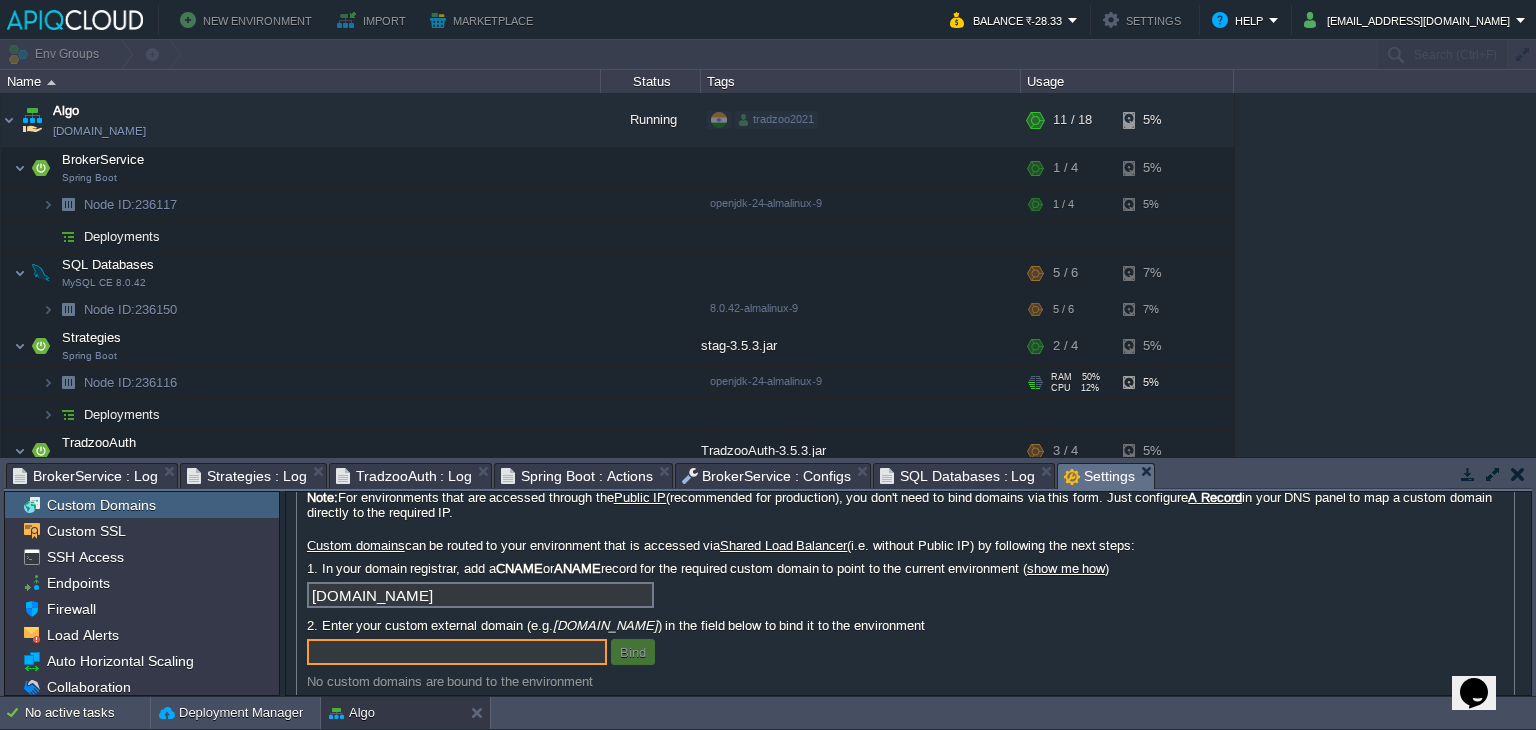 click at bounding box center [457, 652] 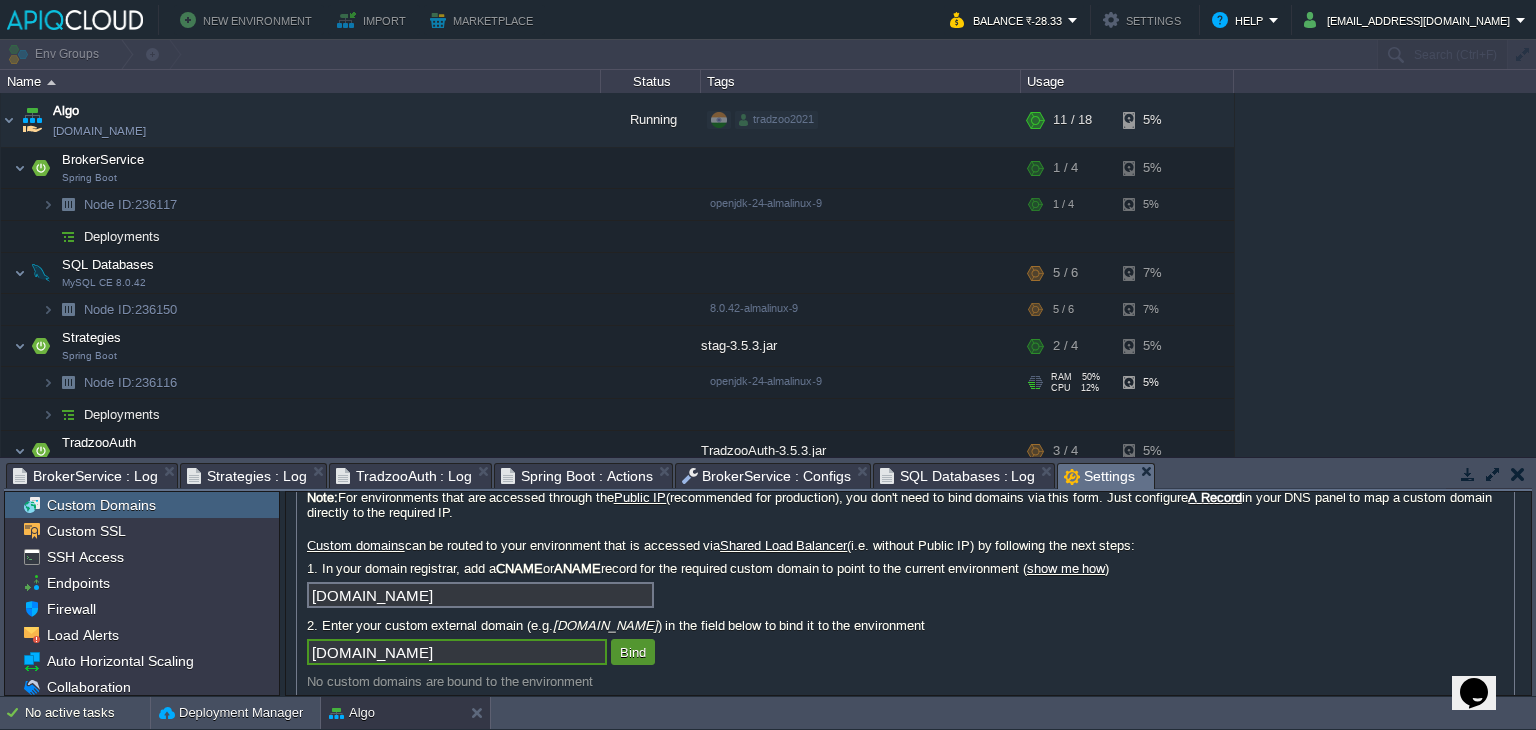 type on "[DOMAIN_NAME]" 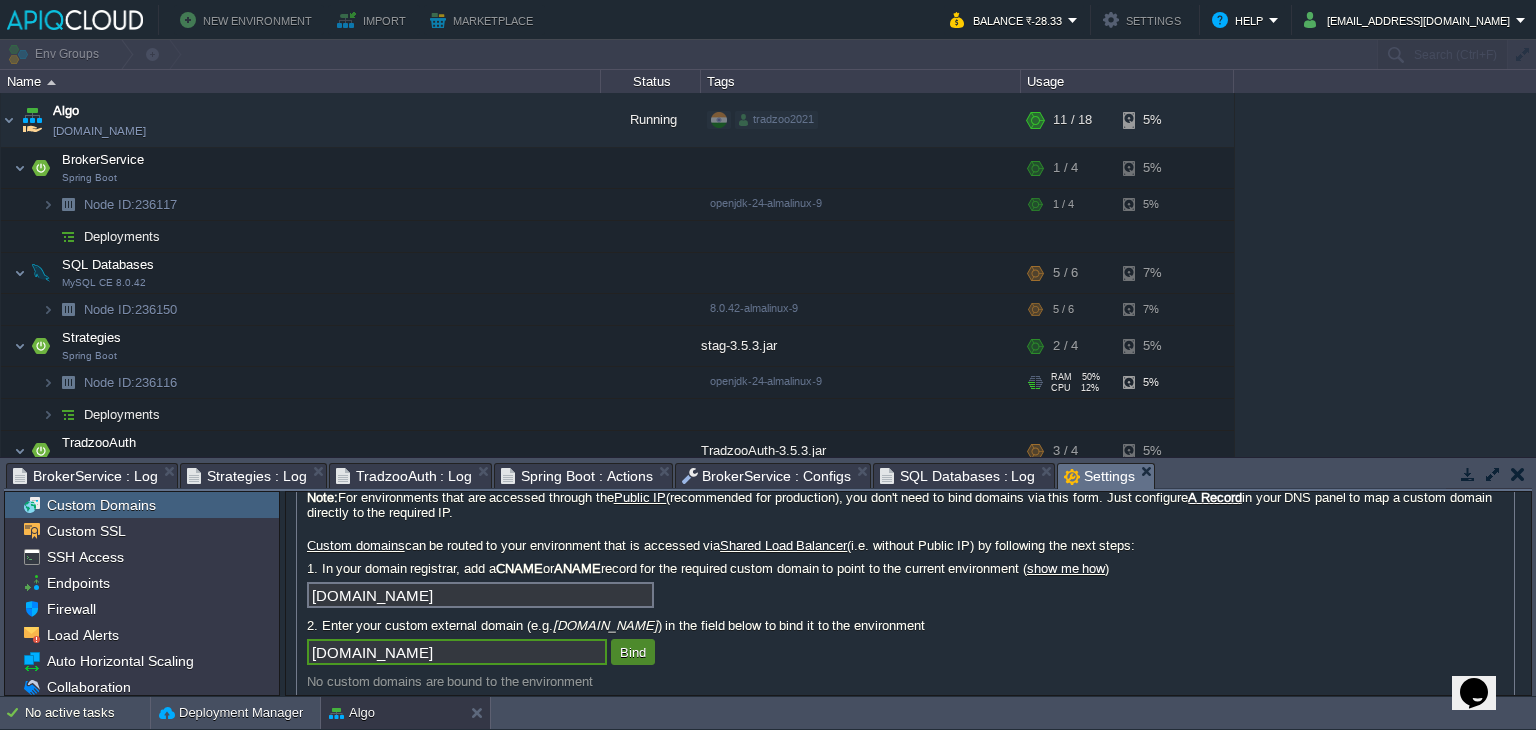 click on "Bind" at bounding box center [633, 652] 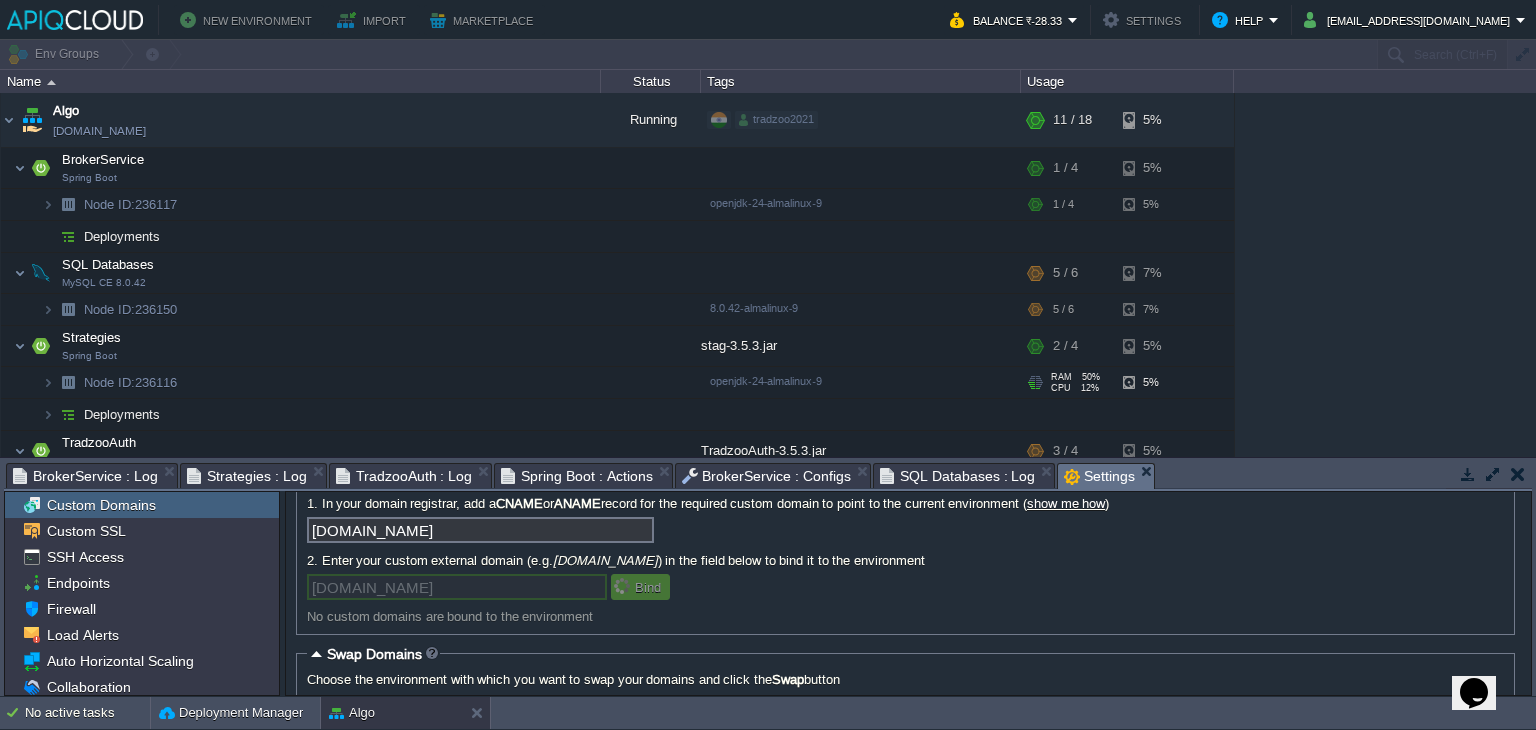 scroll, scrollTop: 122, scrollLeft: 0, axis: vertical 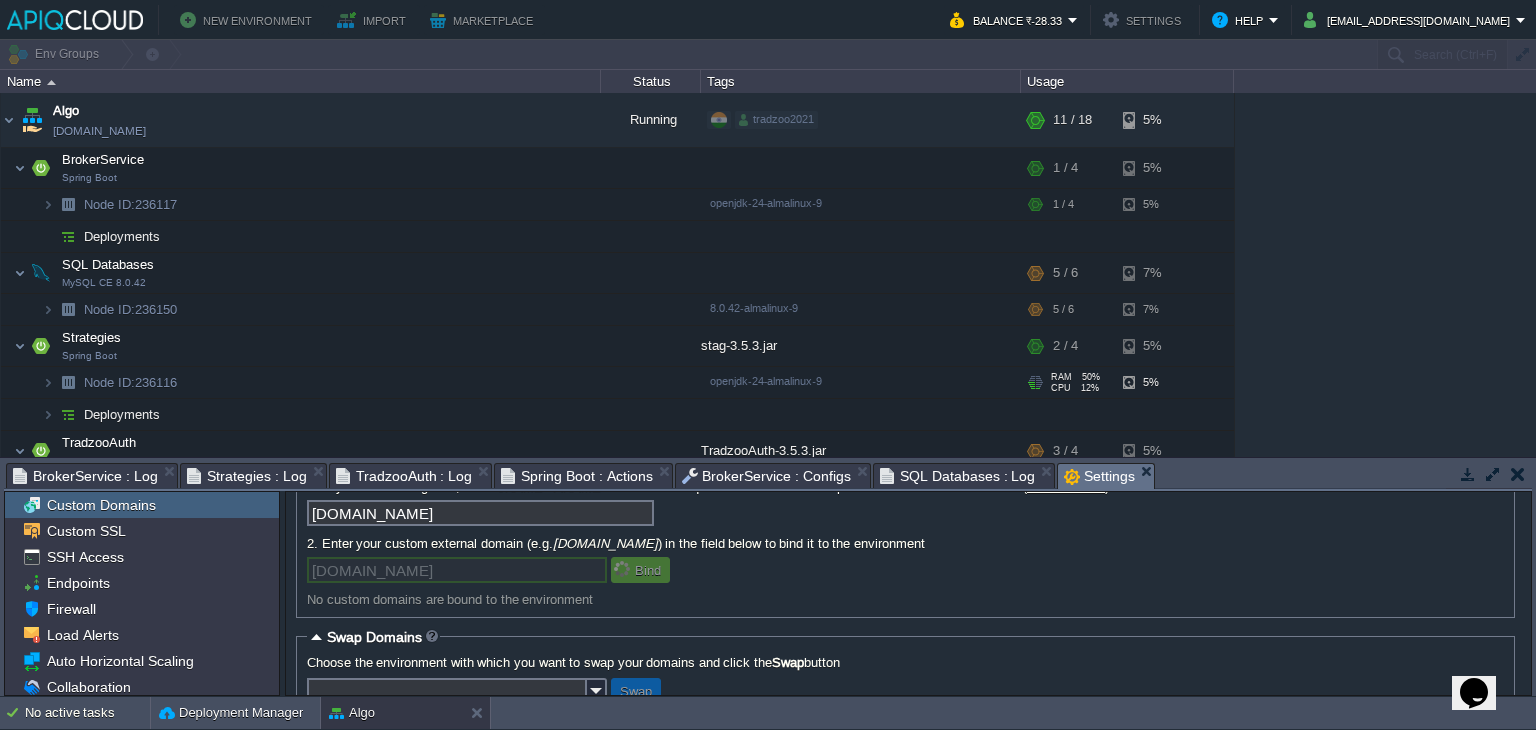 type 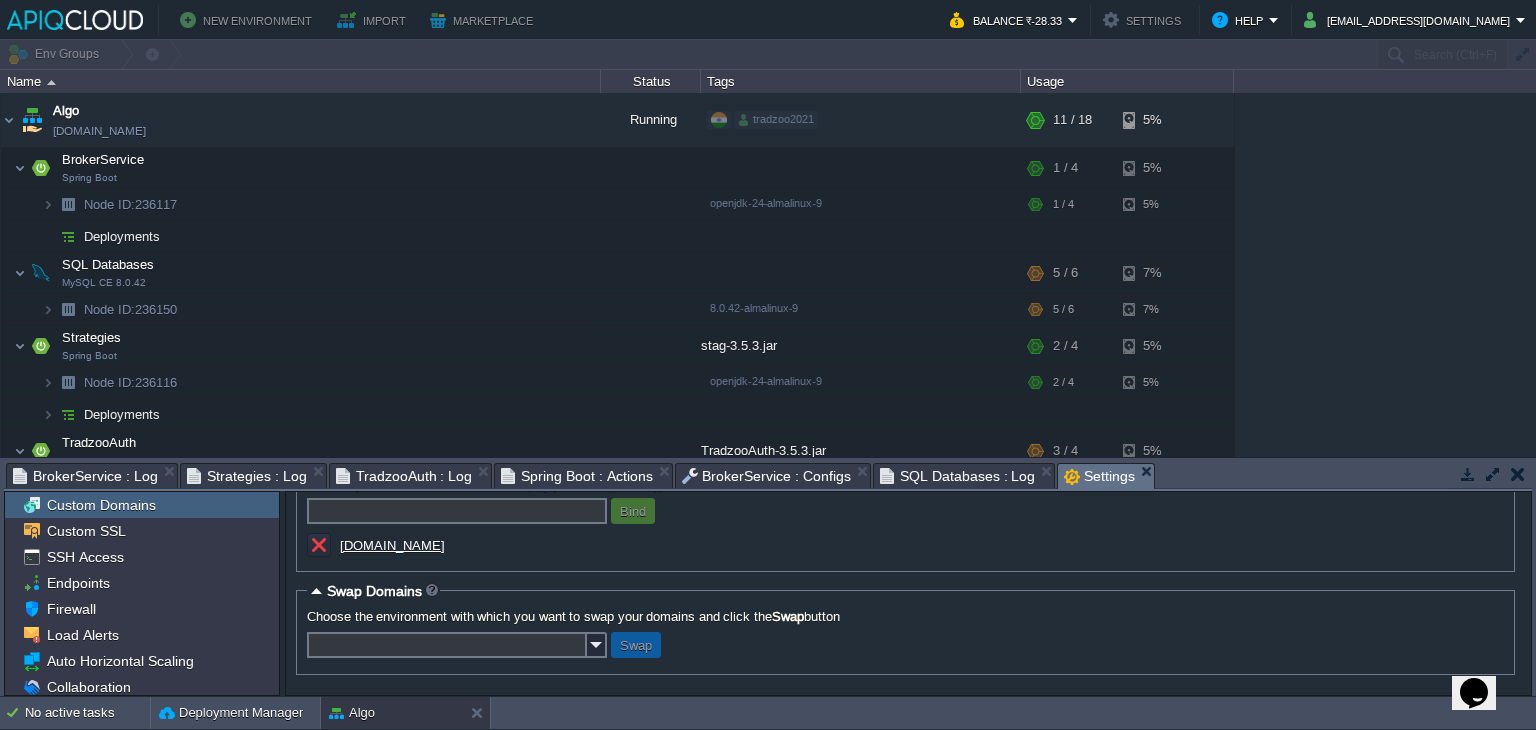 scroll, scrollTop: 0, scrollLeft: 0, axis: both 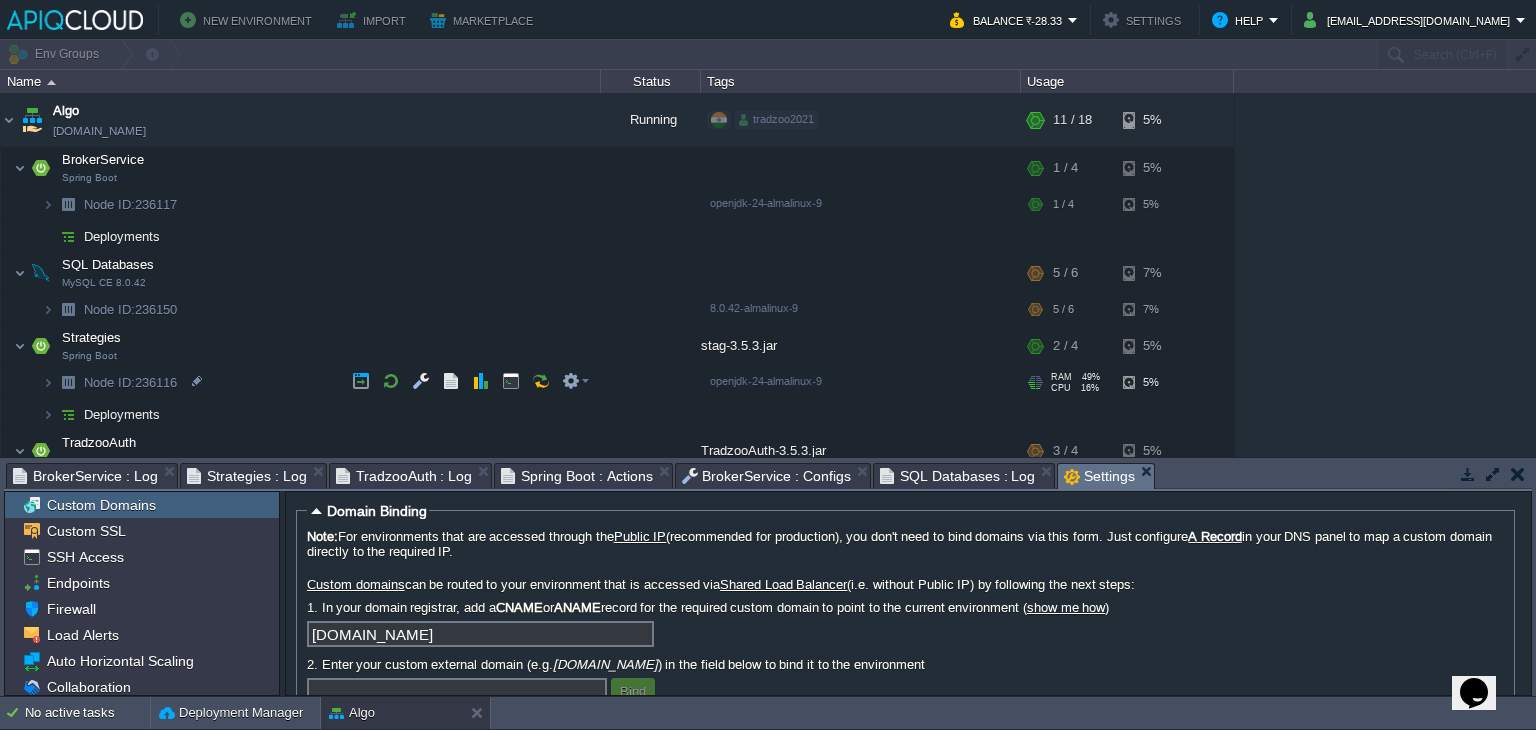 type 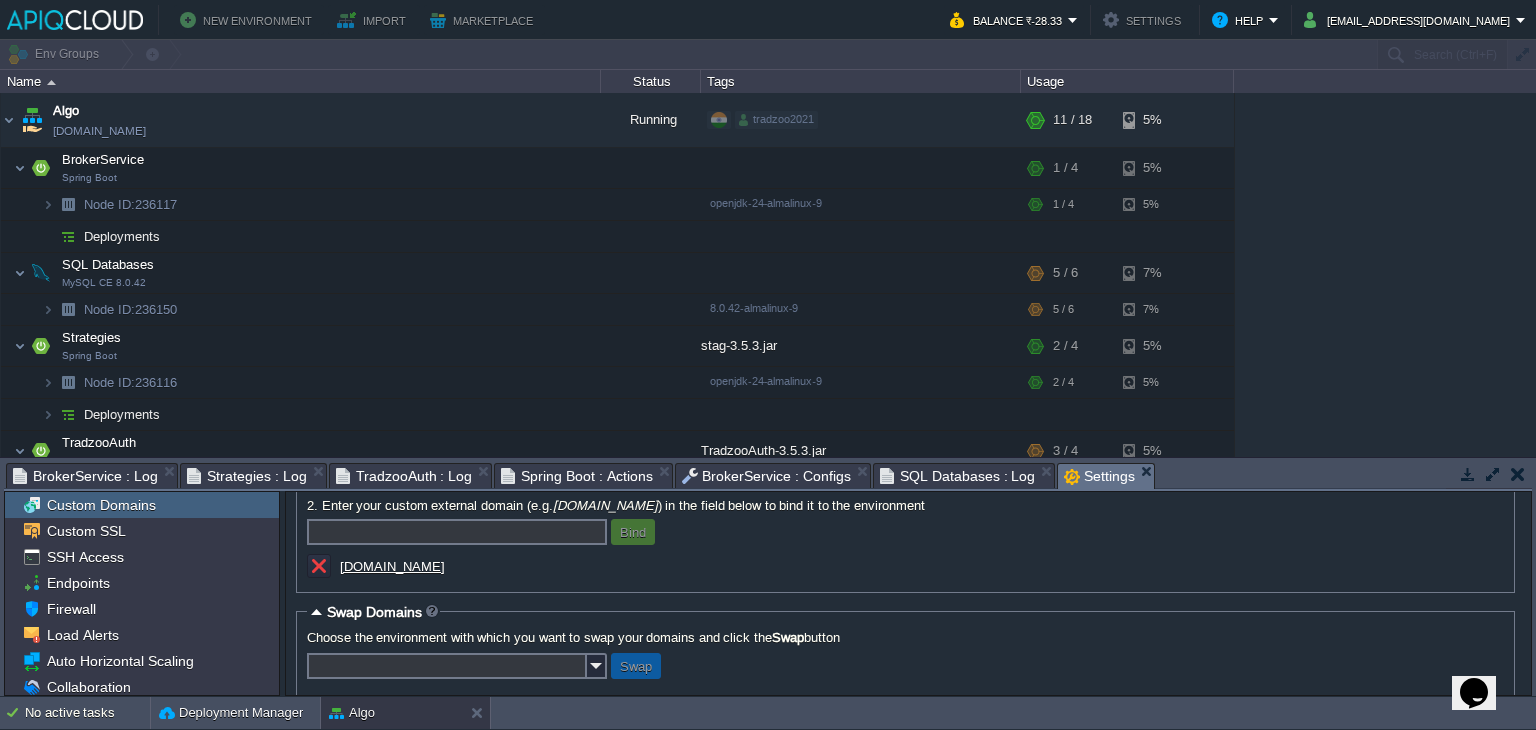 scroll, scrollTop: 160, scrollLeft: 0, axis: vertical 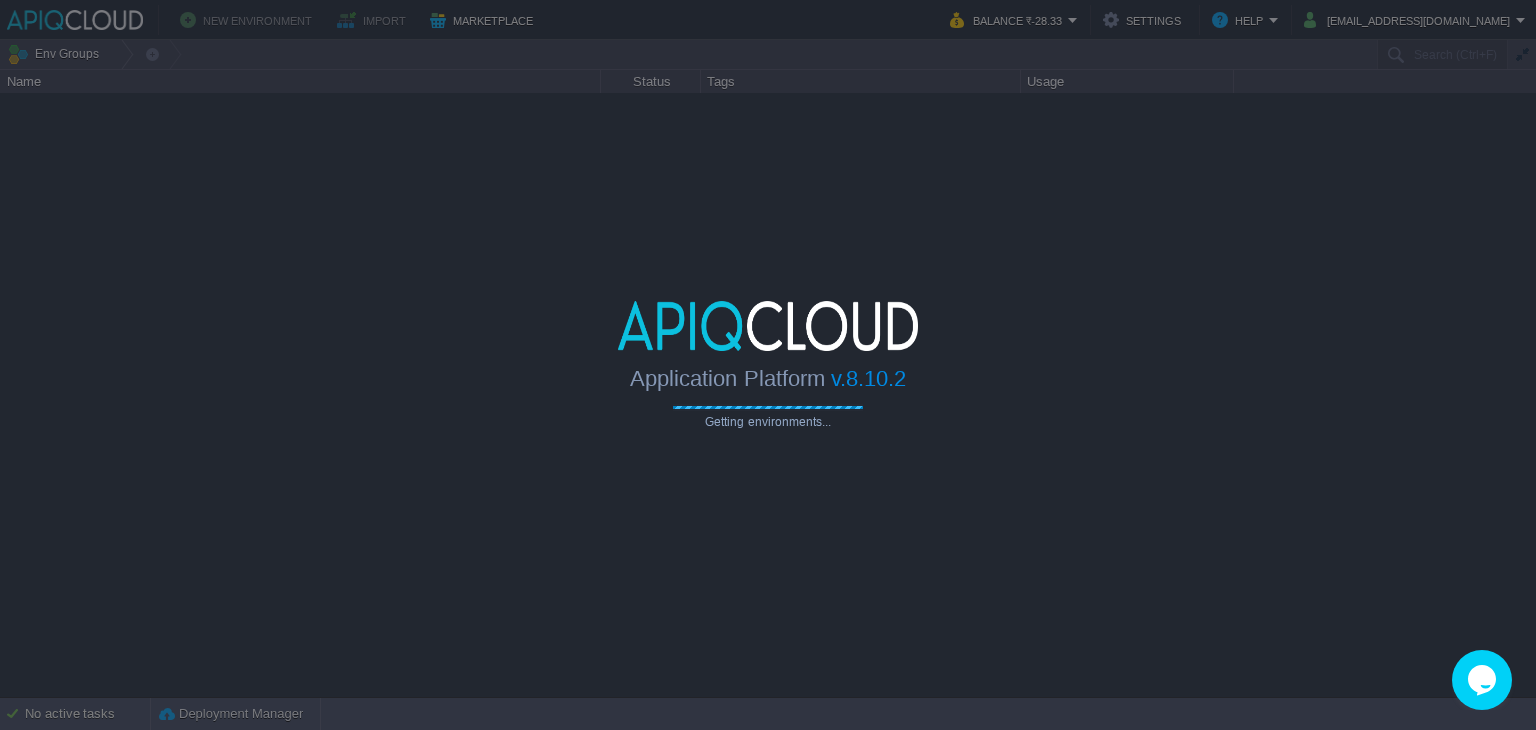 type on "Search (Ctrl+F)" 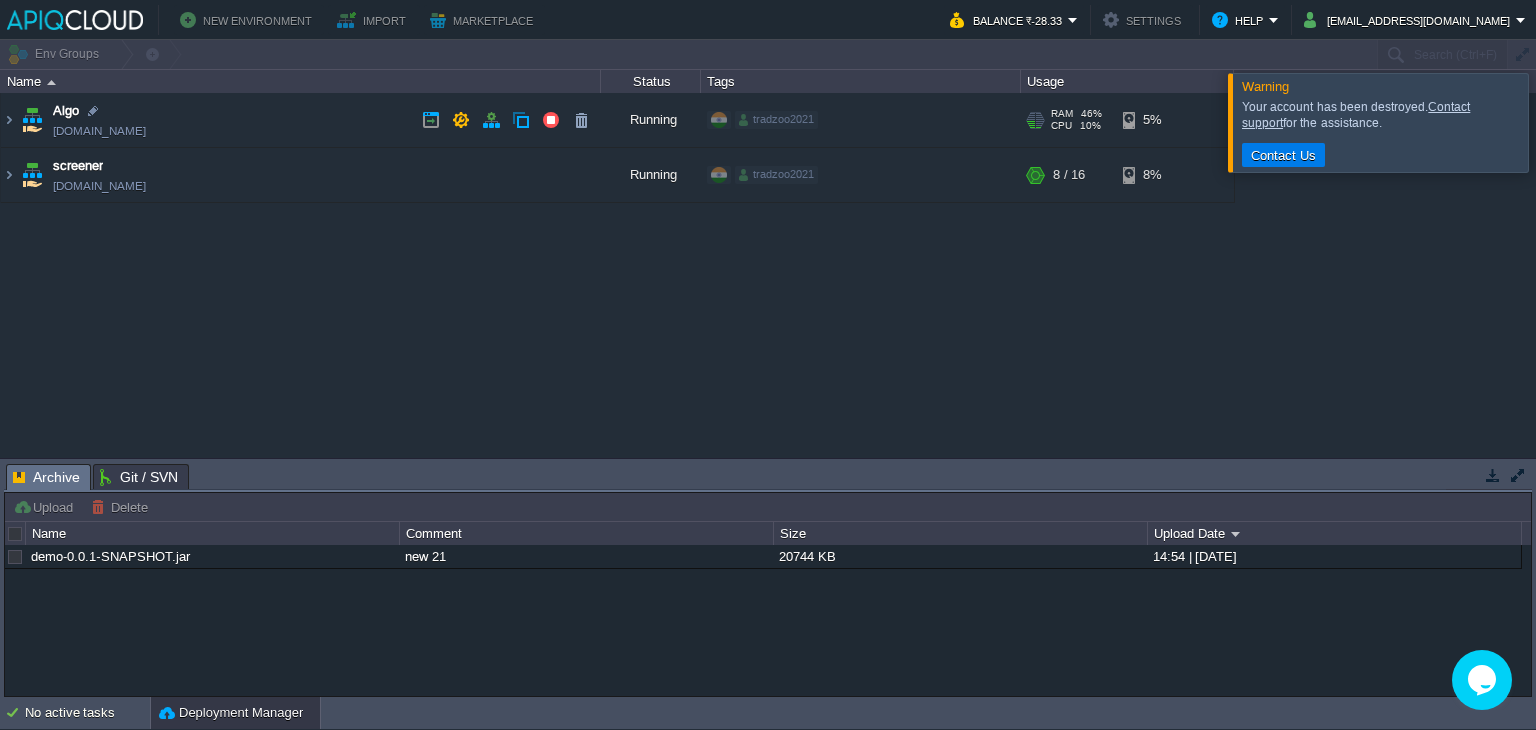 click on "Algo [DOMAIN_NAME]" at bounding box center (301, 120) 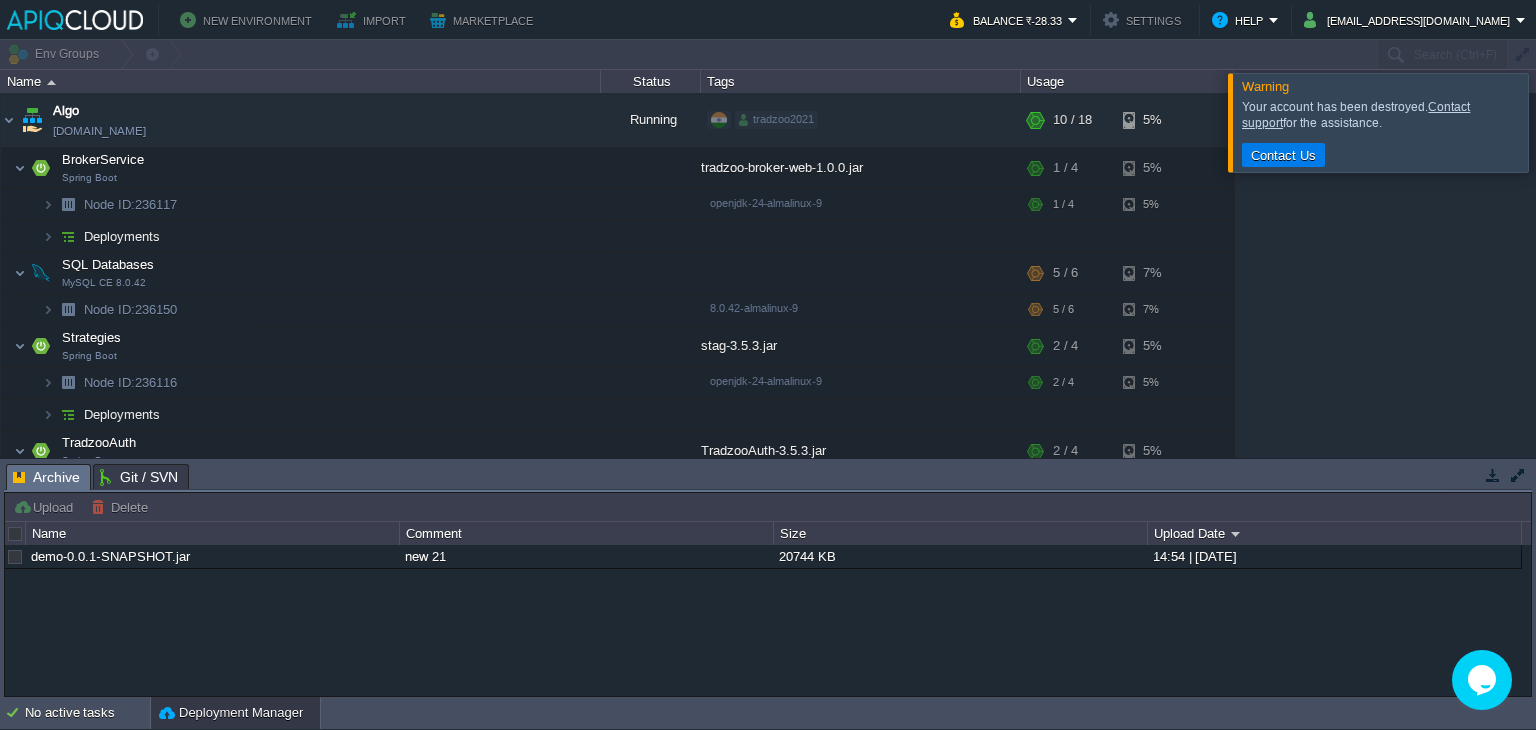 scroll, scrollTop: 130, scrollLeft: 0, axis: vertical 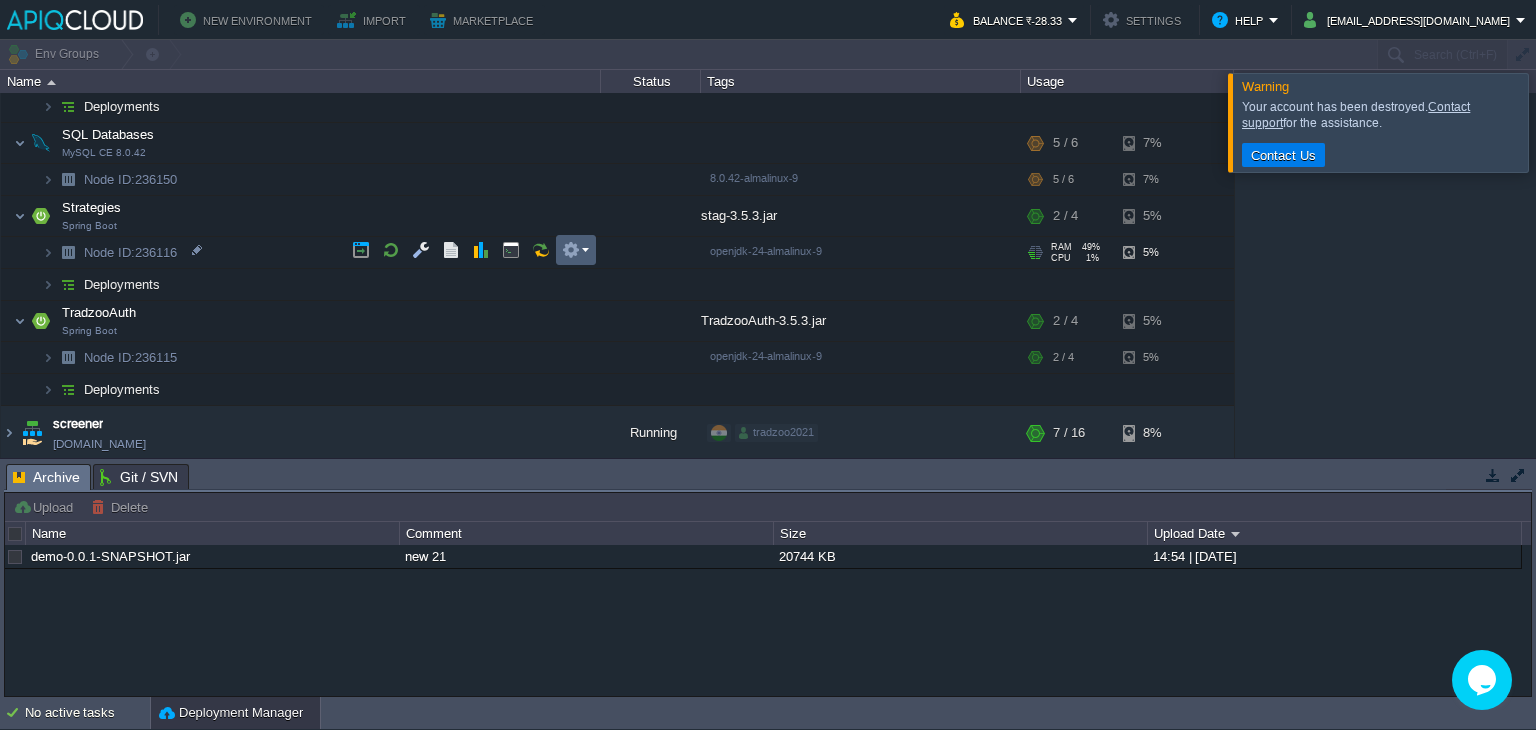 click at bounding box center (575, 250) 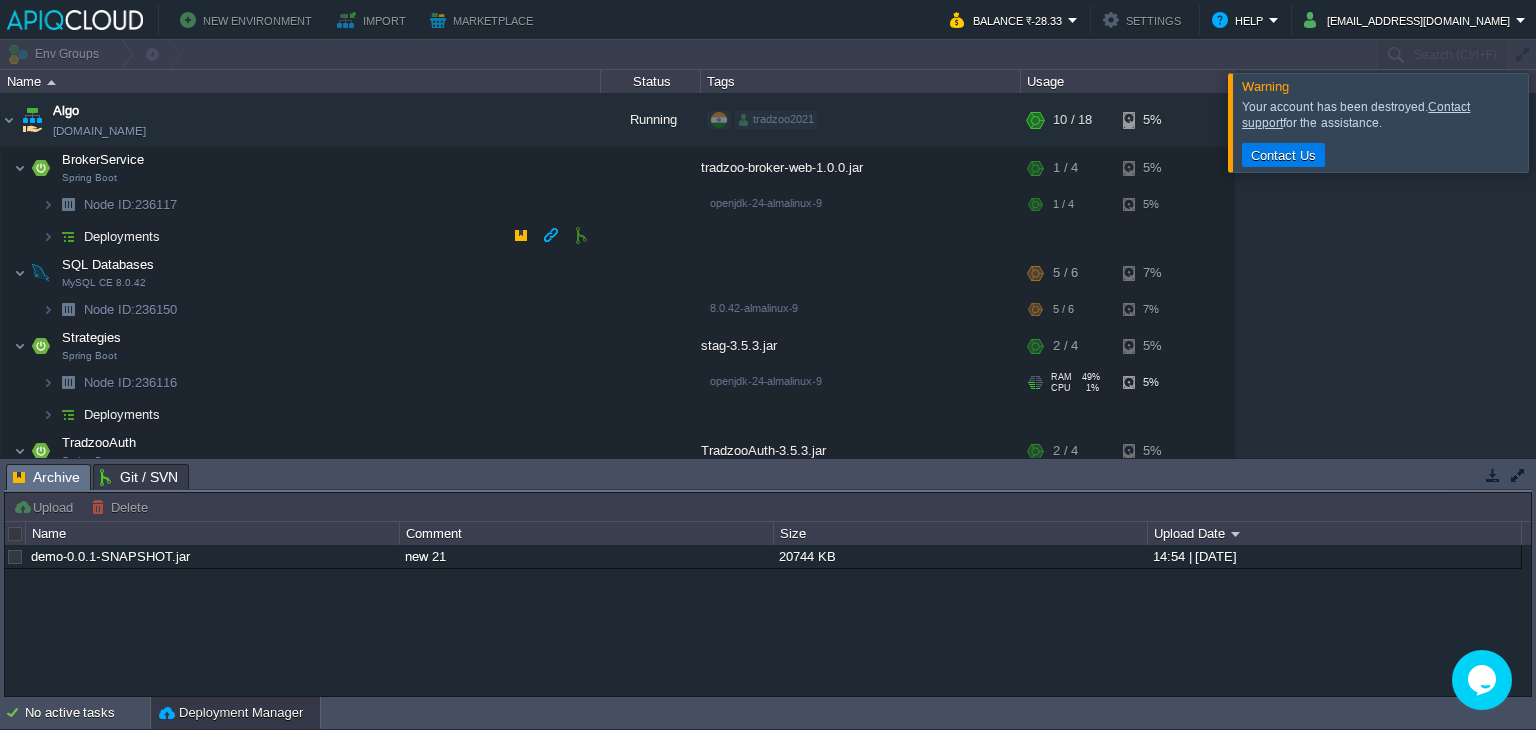 scroll, scrollTop: 0, scrollLeft: 0, axis: both 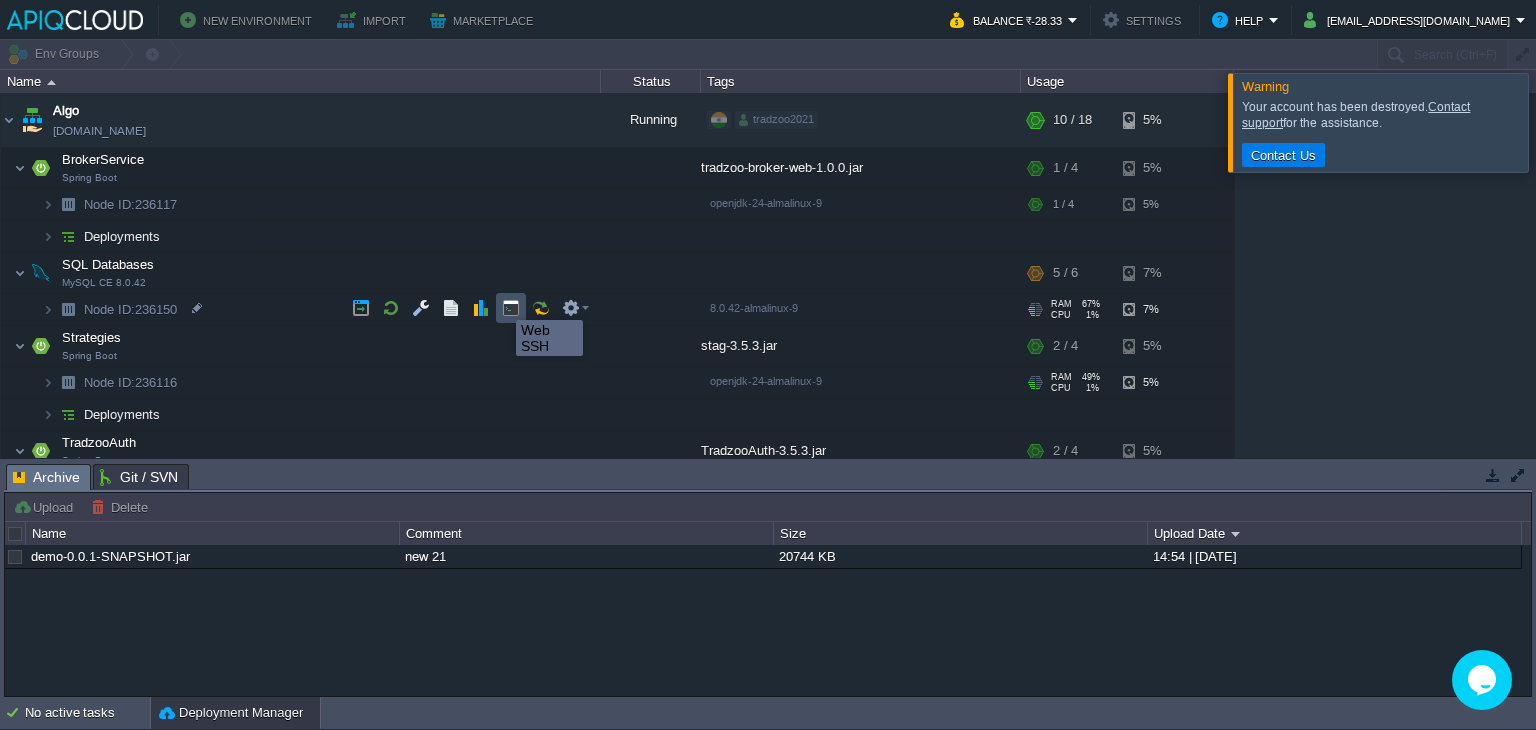 click at bounding box center [511, 308] 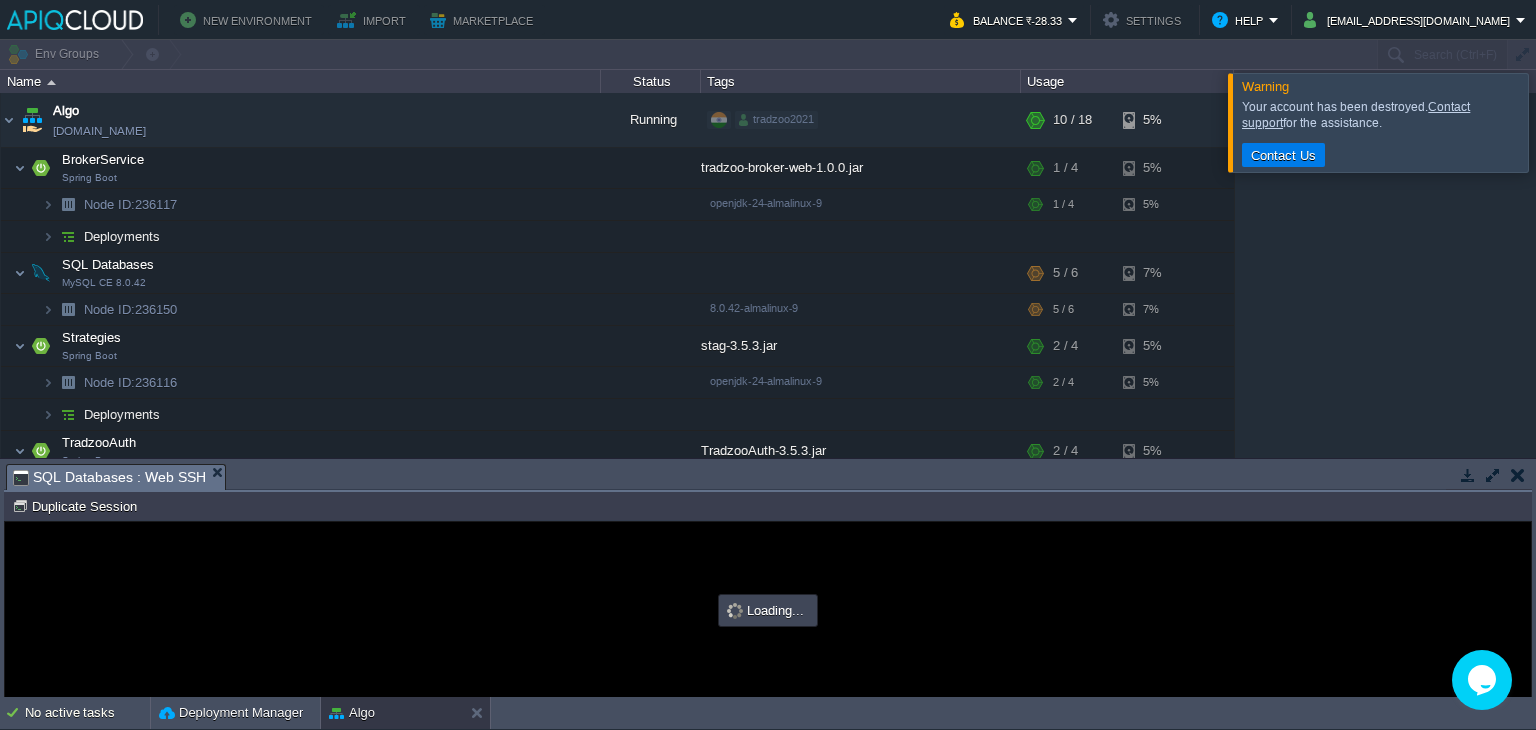 scroll, scrollTop: 0, scrollLeft: 0, axis: both 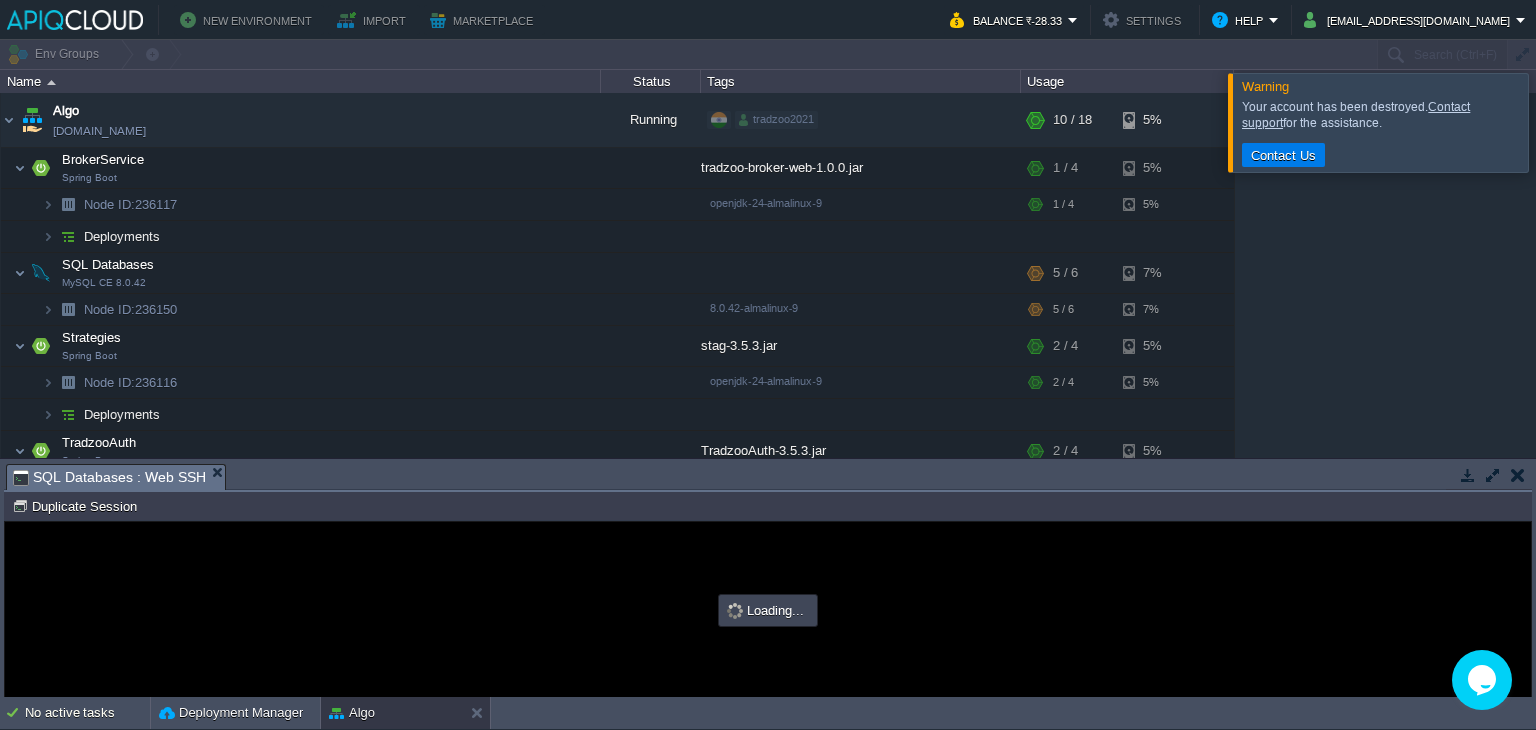 type on "#000000" 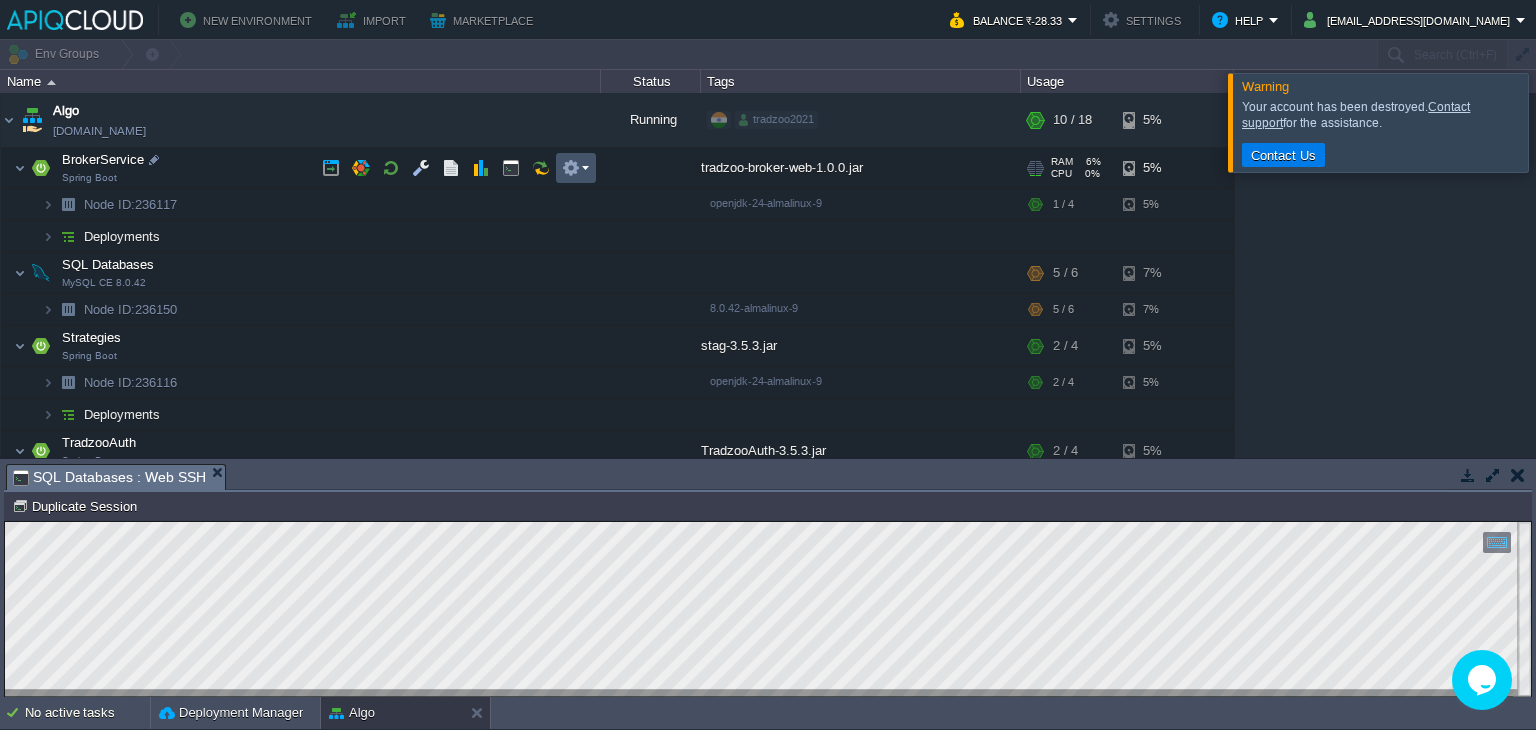 click at bounding box center [571, 168] 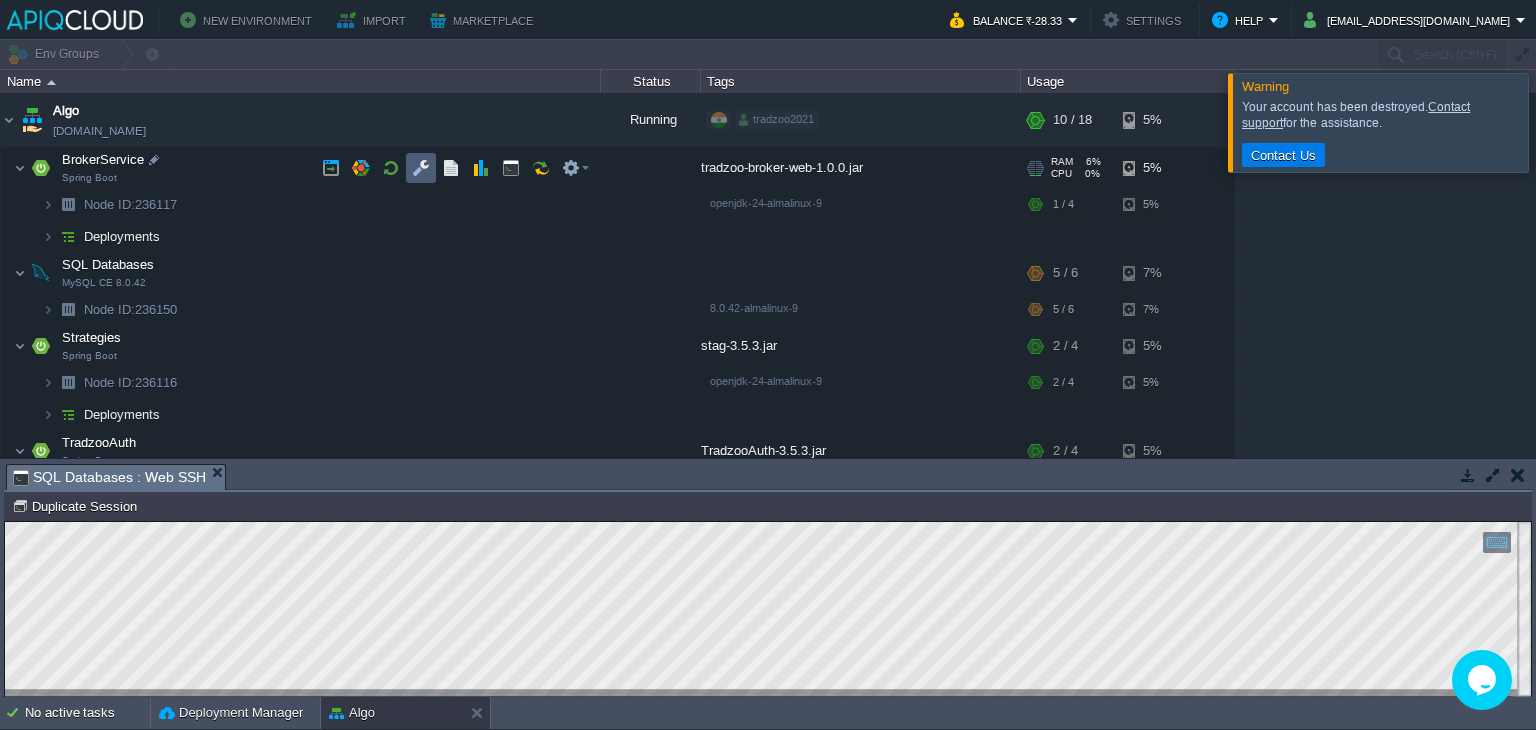 click at bounding box center (421, 168) 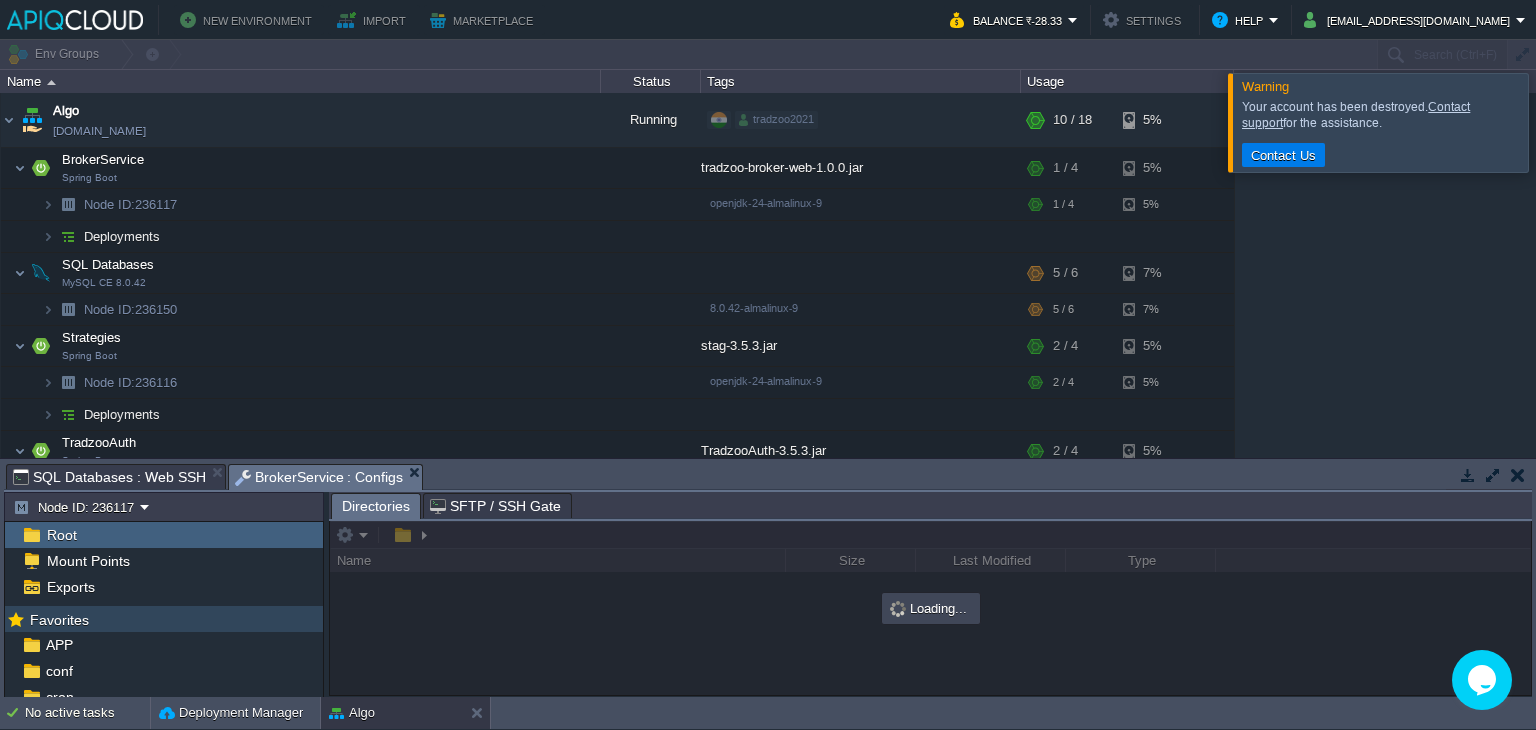 scroll, scrollTop: 139, scrollLeft: 0, axis: vertical 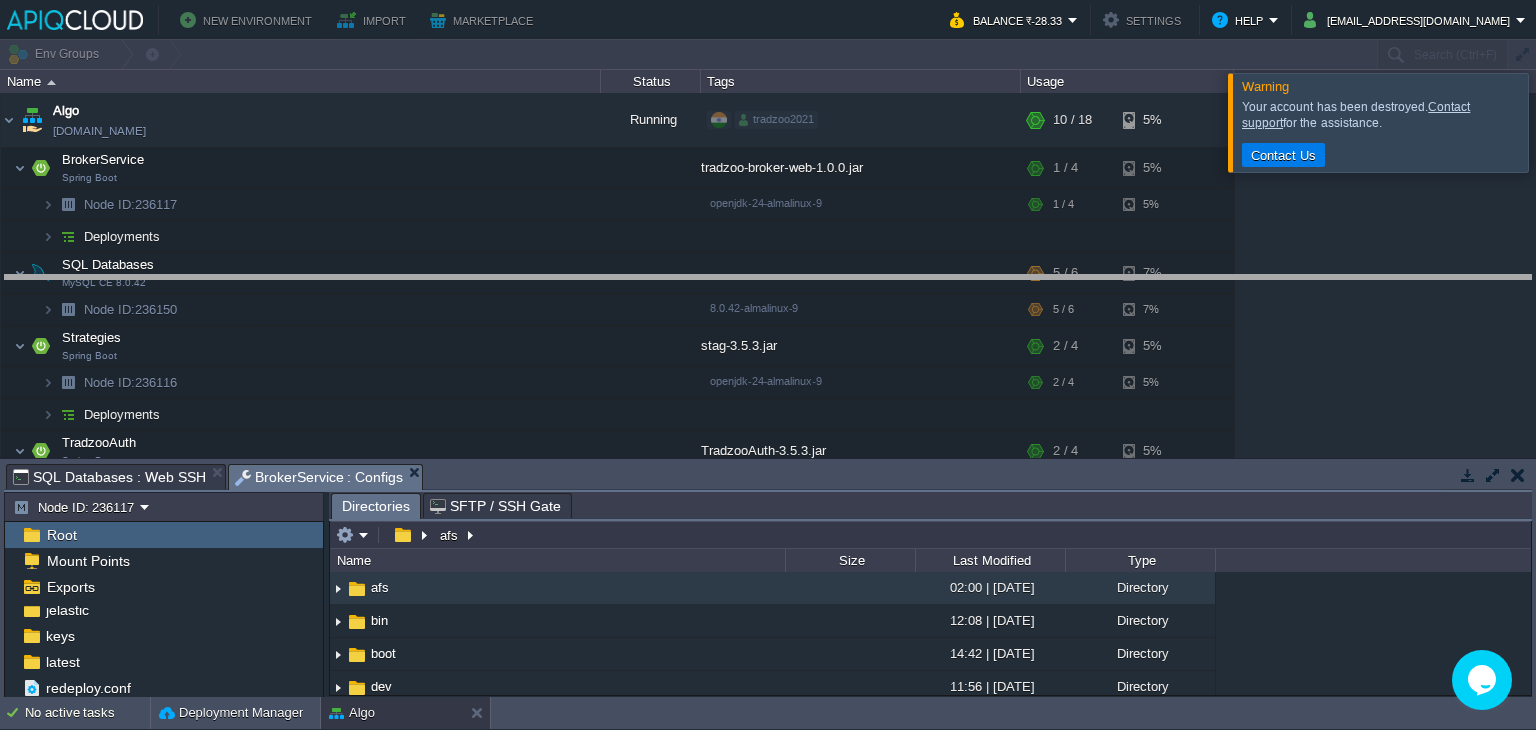 drag, startPoint x: 666, startPoint y: 473, endPoint x: 650, endPoint y: 284, distance: 189.67604 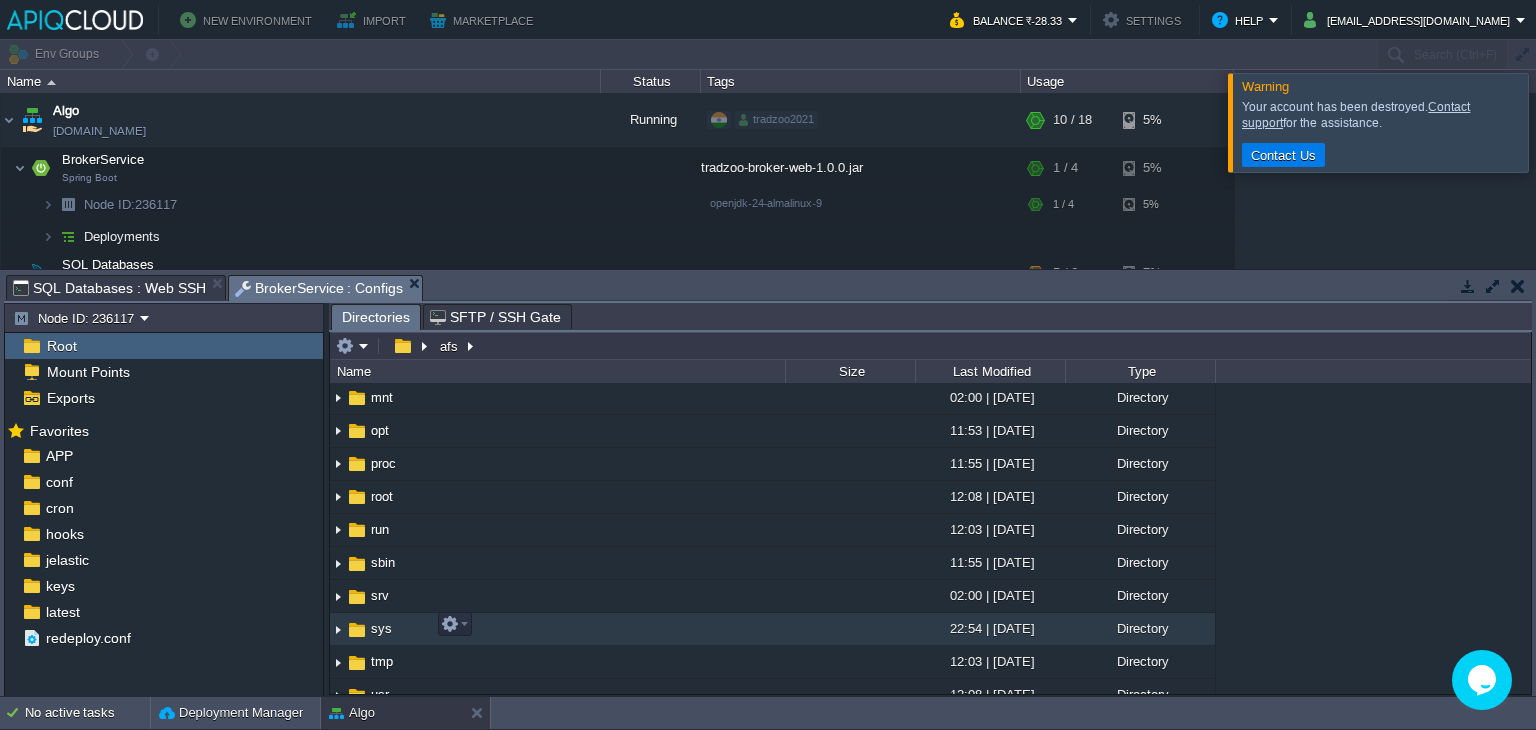 scroll, scrollTop: 344, scrollLeft: 0, axis: vertical 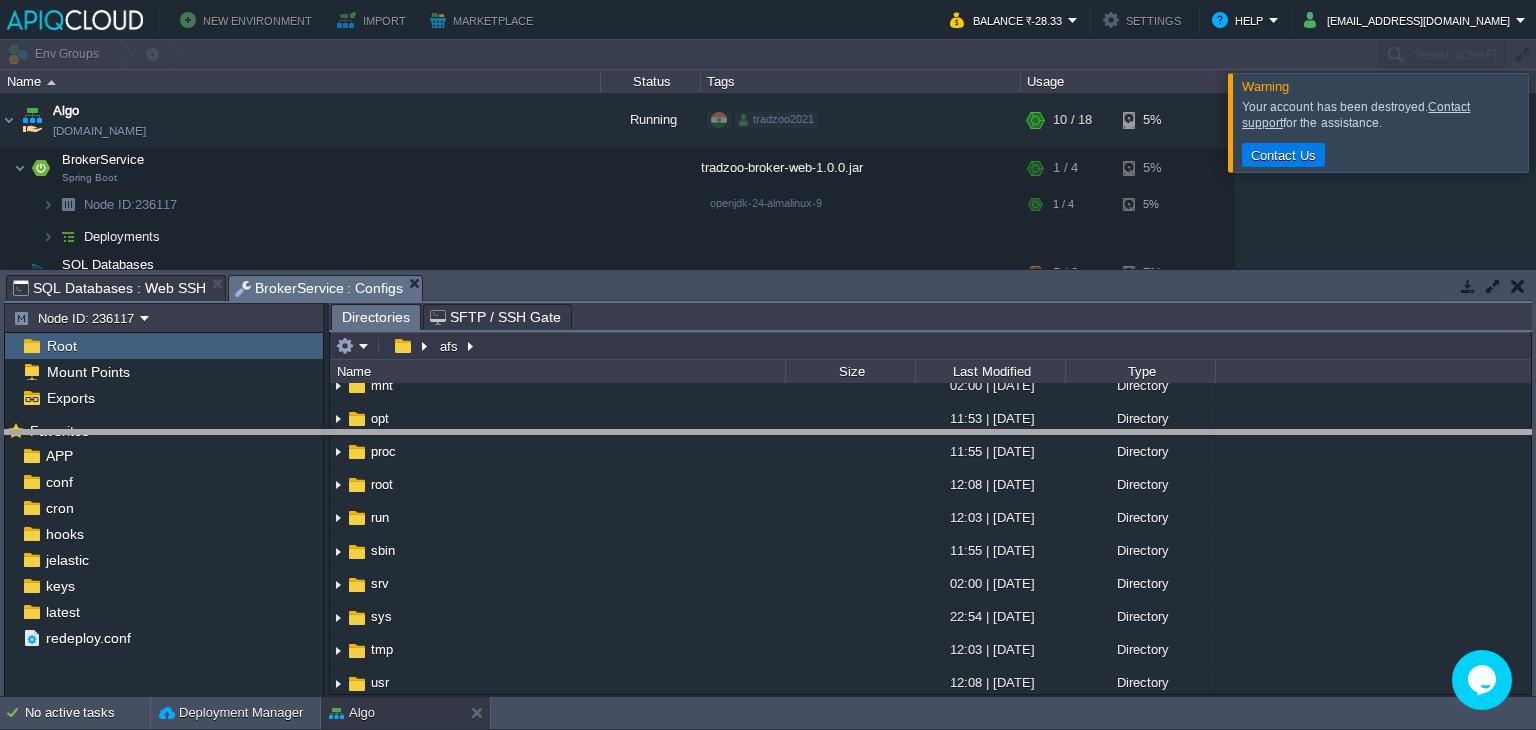 drag, startPoint x: 739, startPoint y: 283, endPoint x: 752, endPoint y: 445, distance: 162.52077 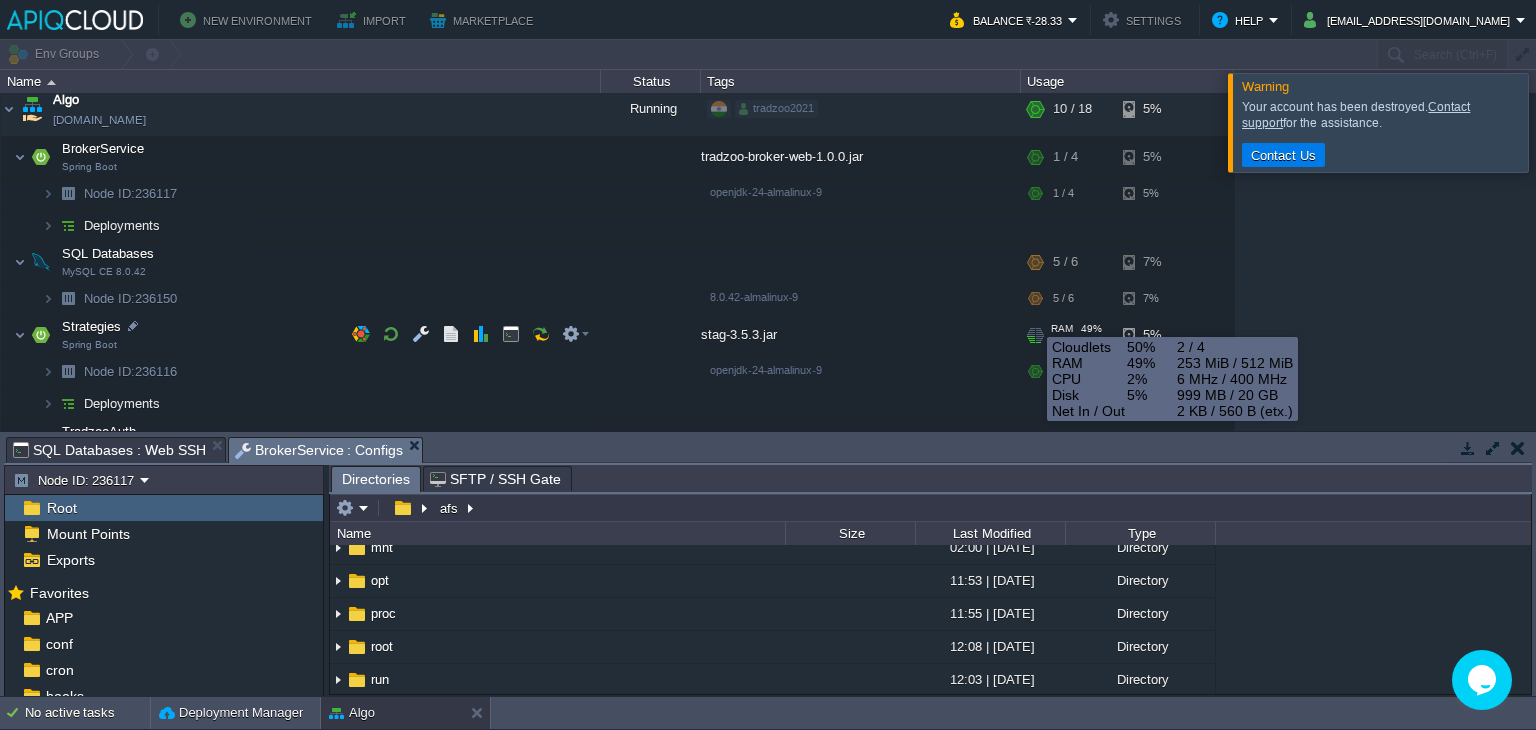 scroll, scrollTop: 8, scrollLeft: 0, axis: vertical 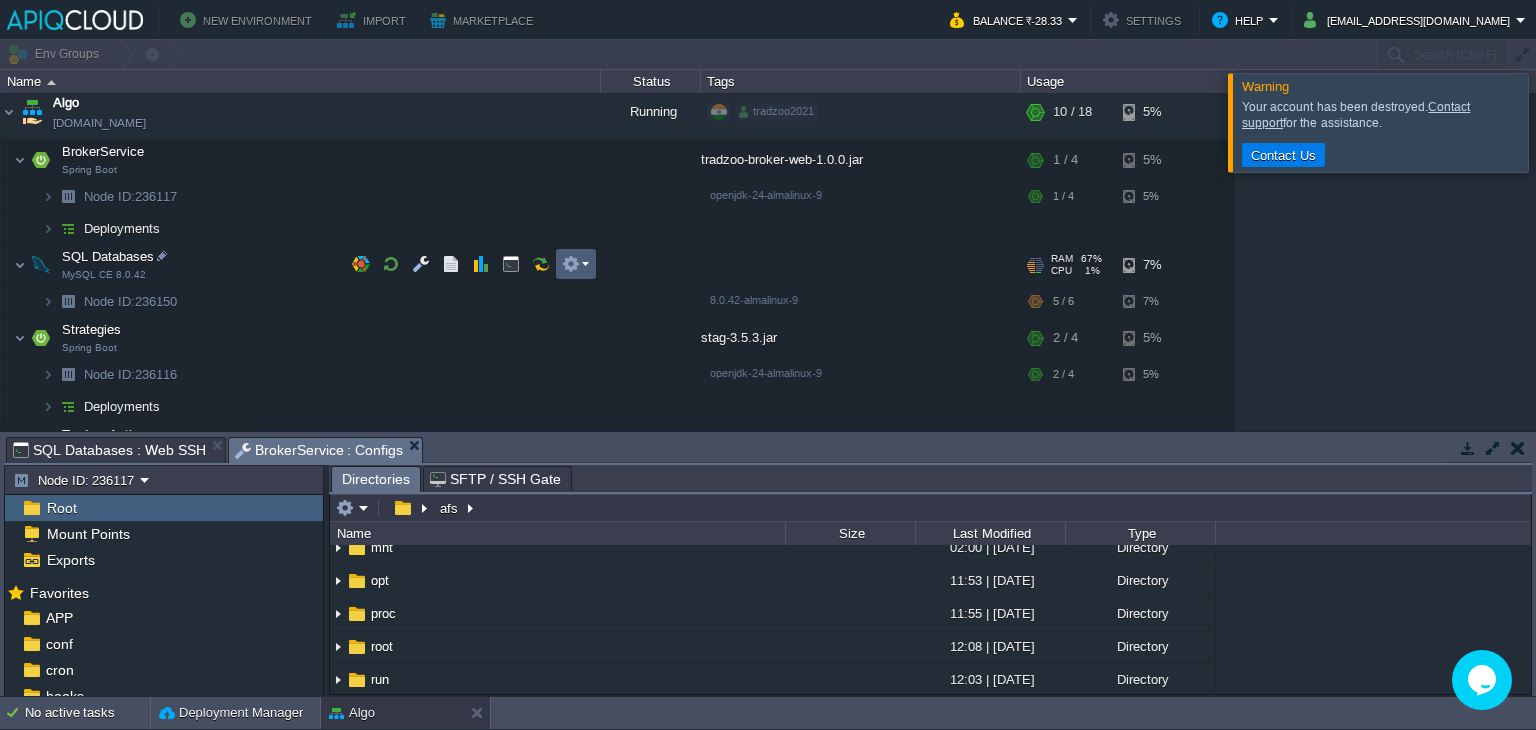 click at bounding box center [571, 264] 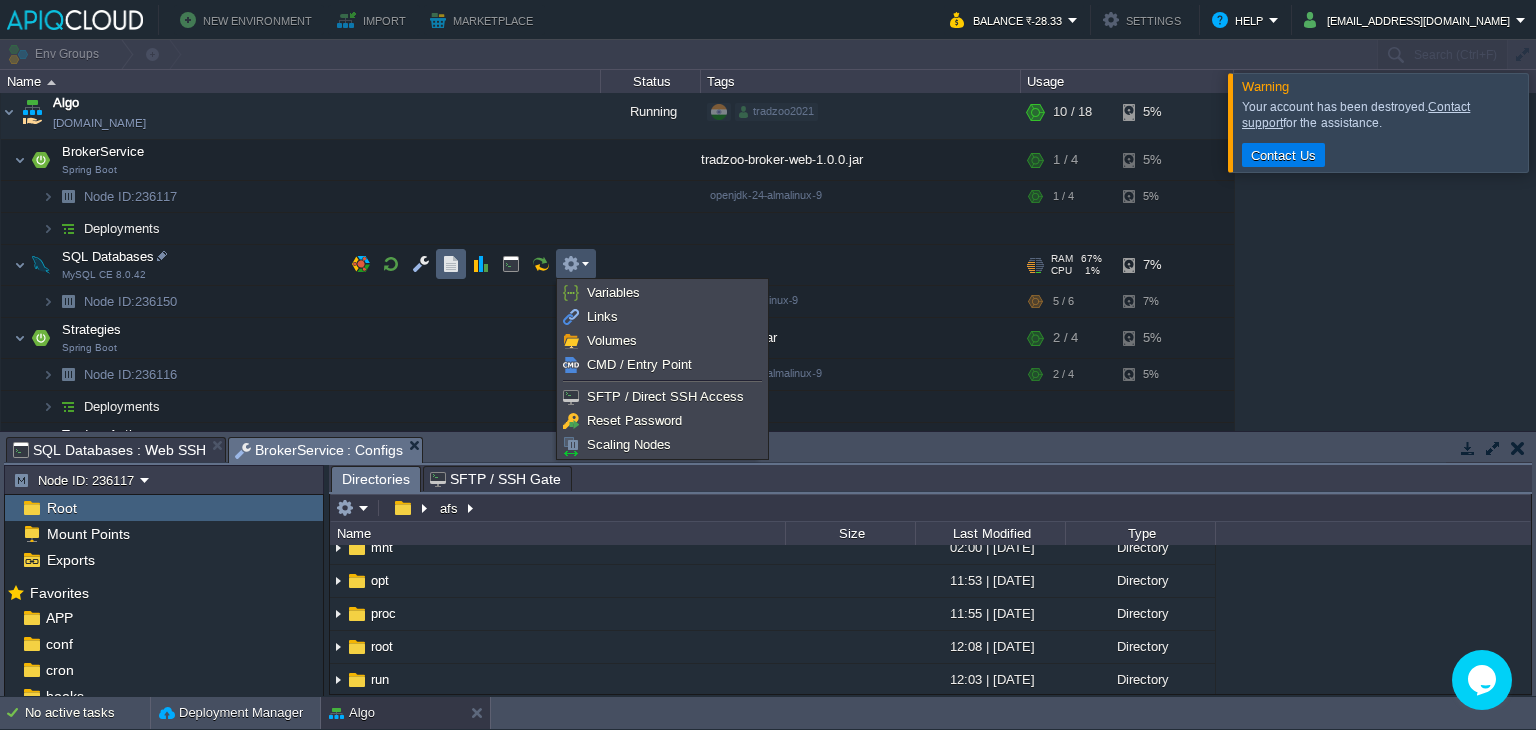 click at bounding box center [451, 264] 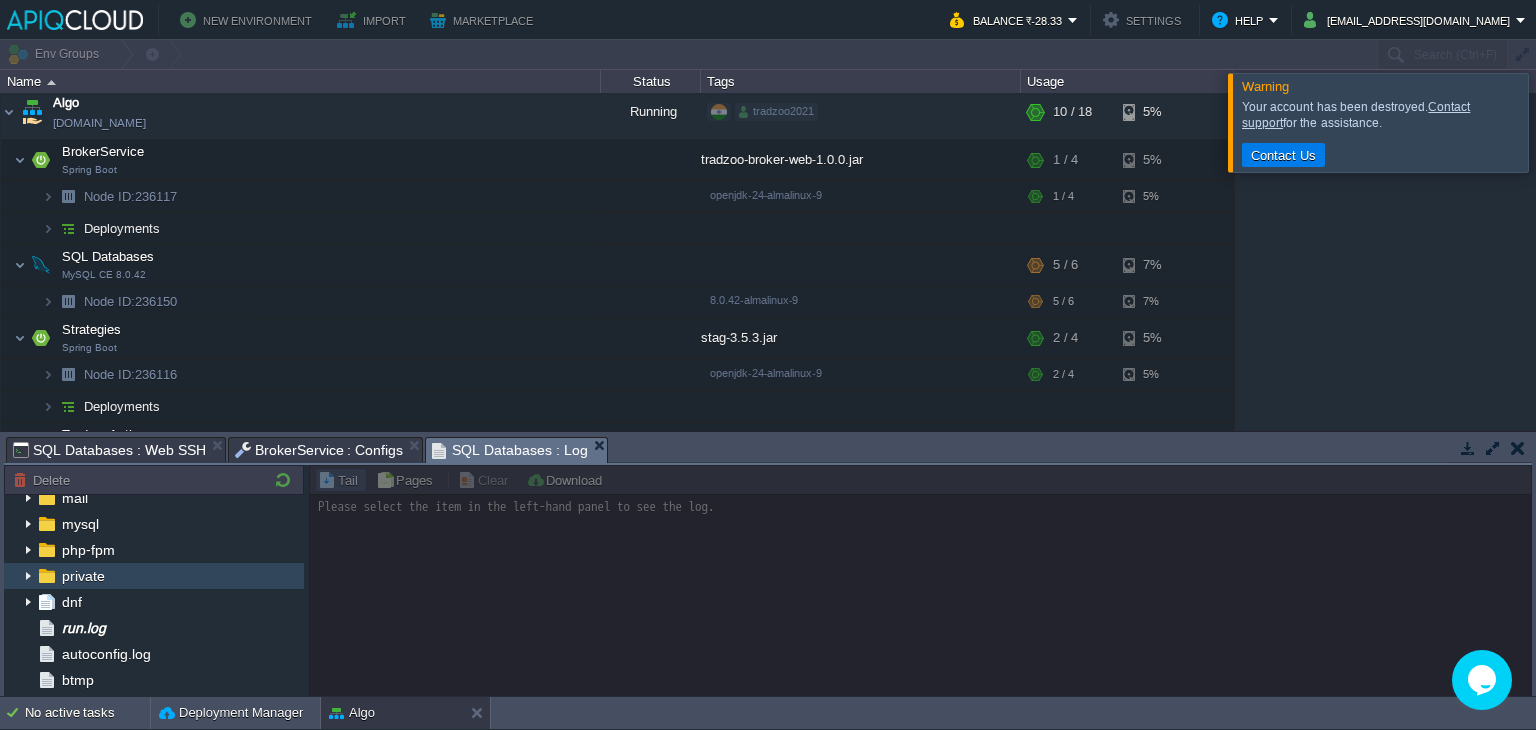 scroll, scrollTop: 92, scrollLeft: 0, axis: vertical 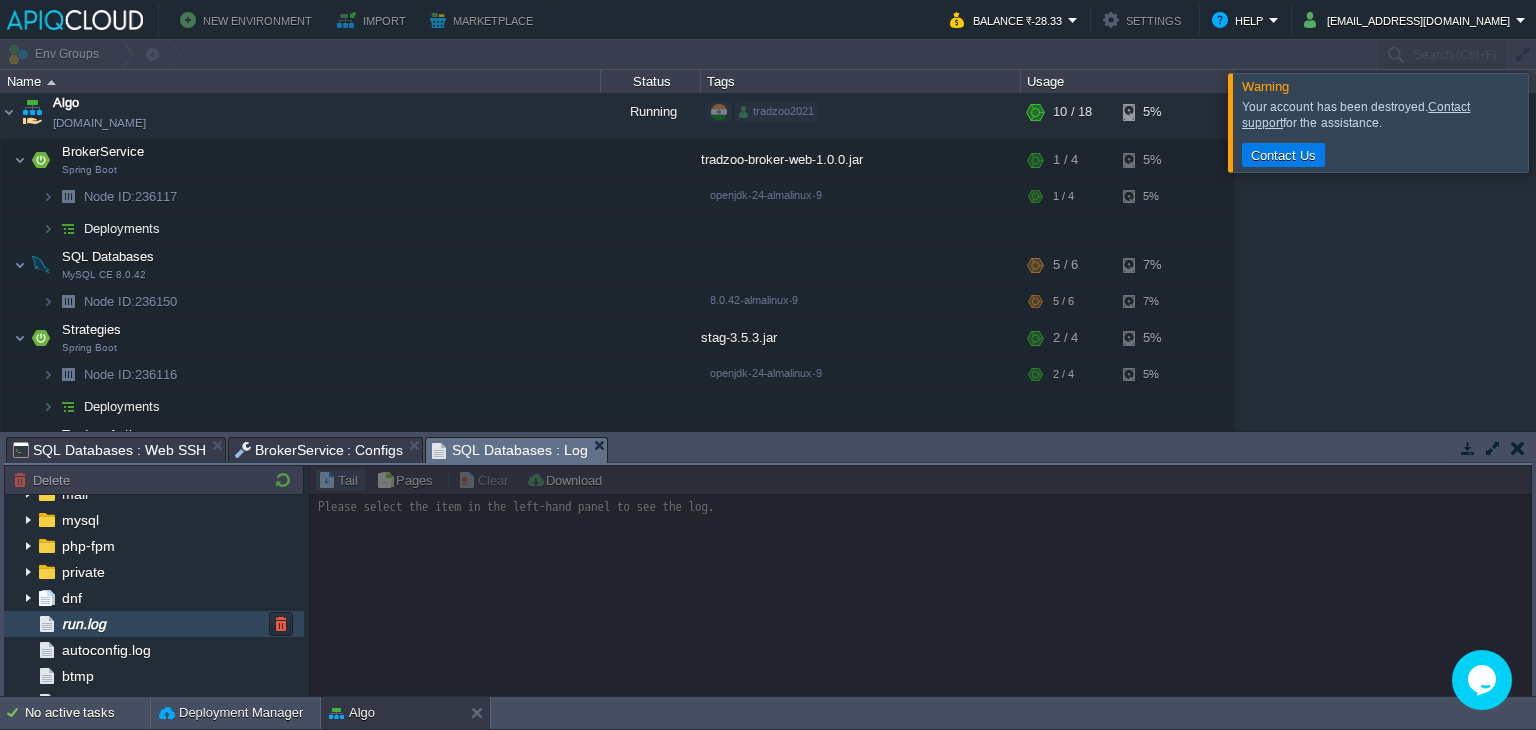 click on "run.log" at bounding box center [154, 624] 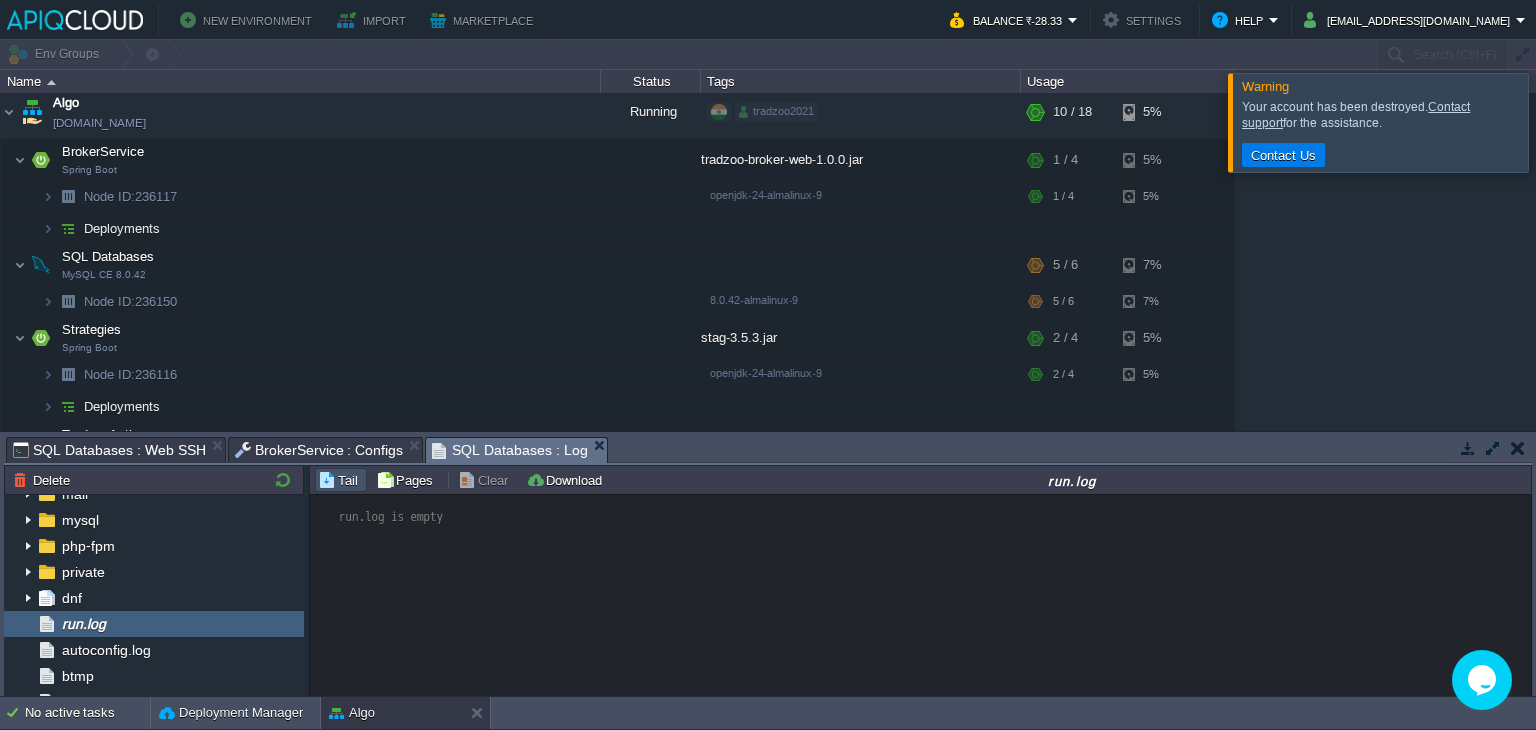 click at bounding box center (1560, 122) 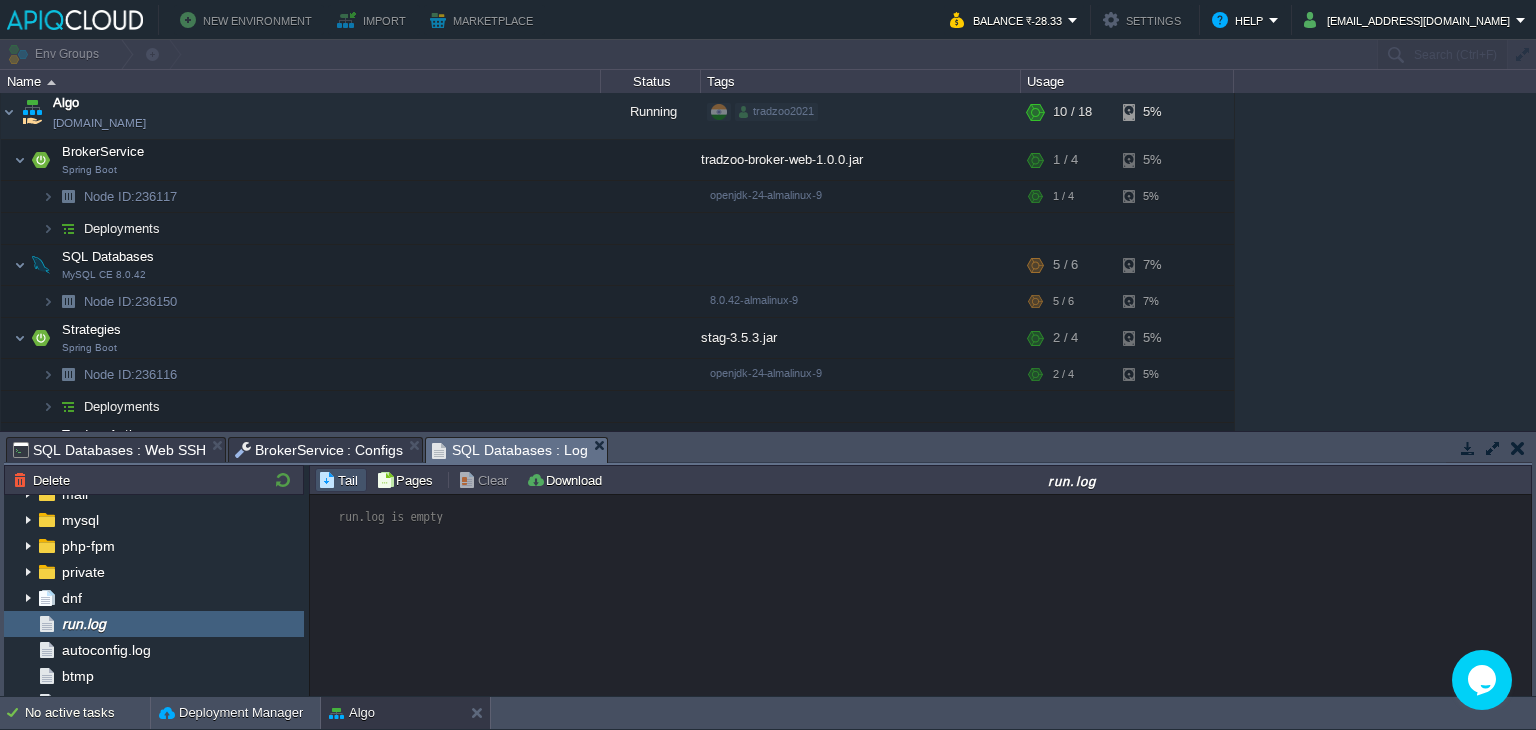 click on "run.log is empty" at bounding box center [921, 596] 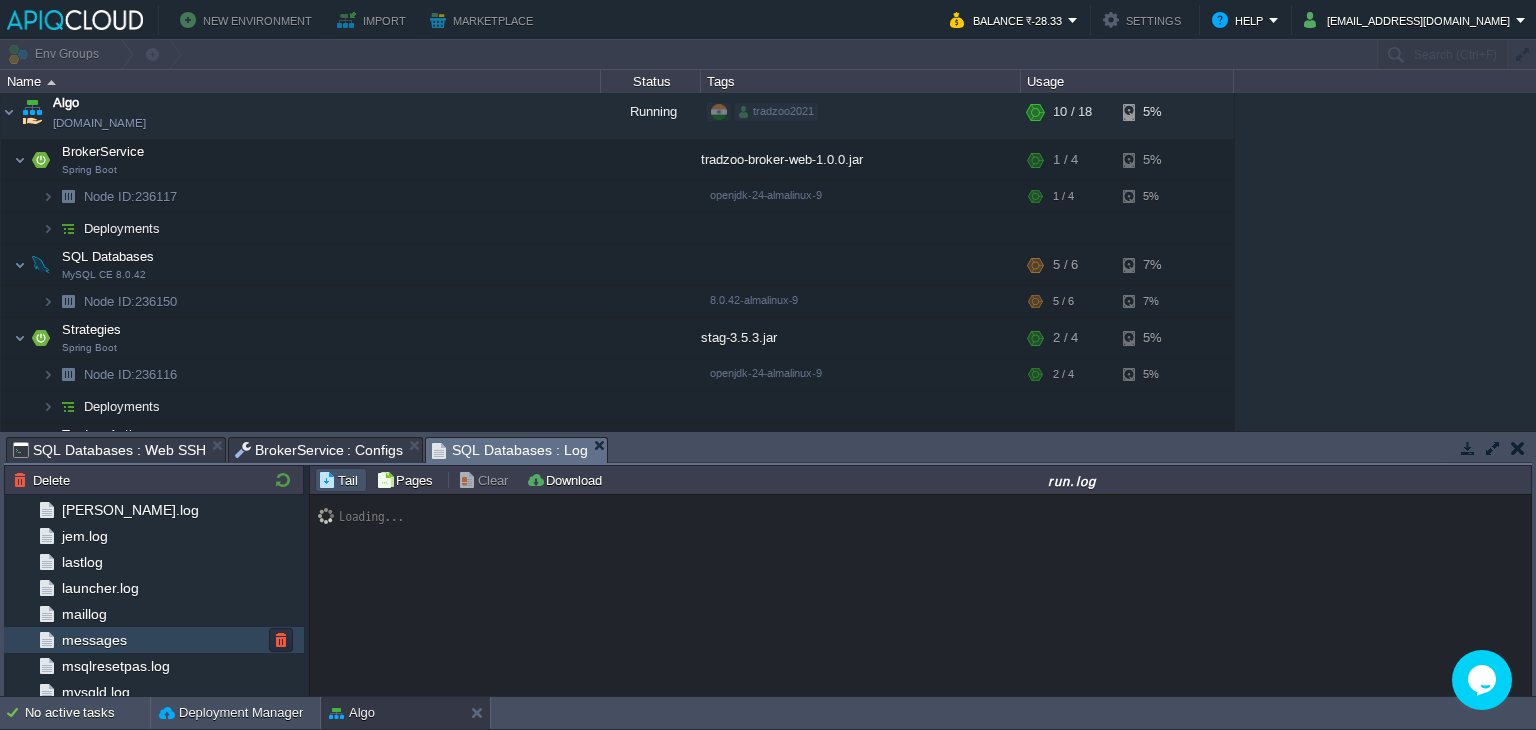 scroll, scrollTop: 311, scrollLeft: 0, axis: vertical 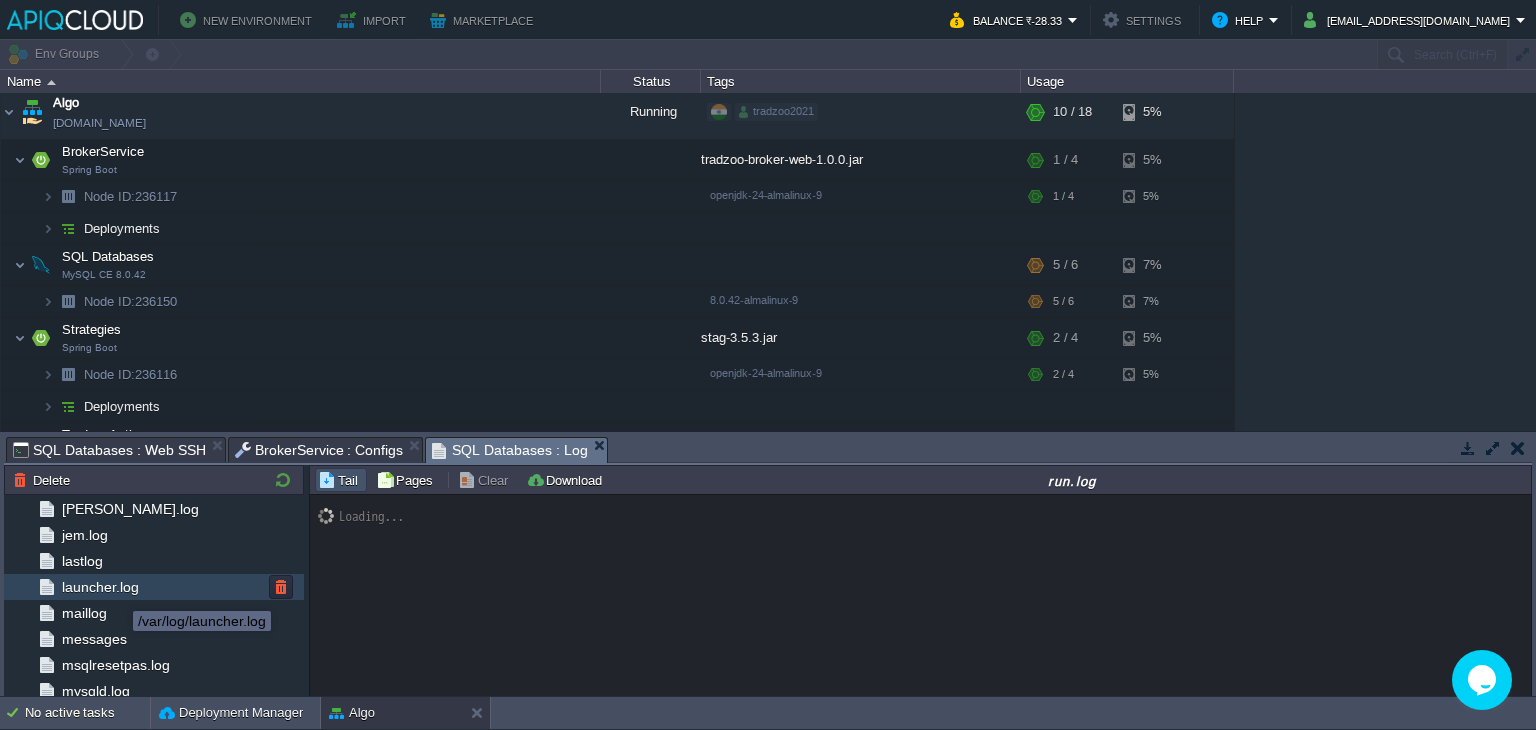 click on "launcher.log" at bounding box center (100, 587) 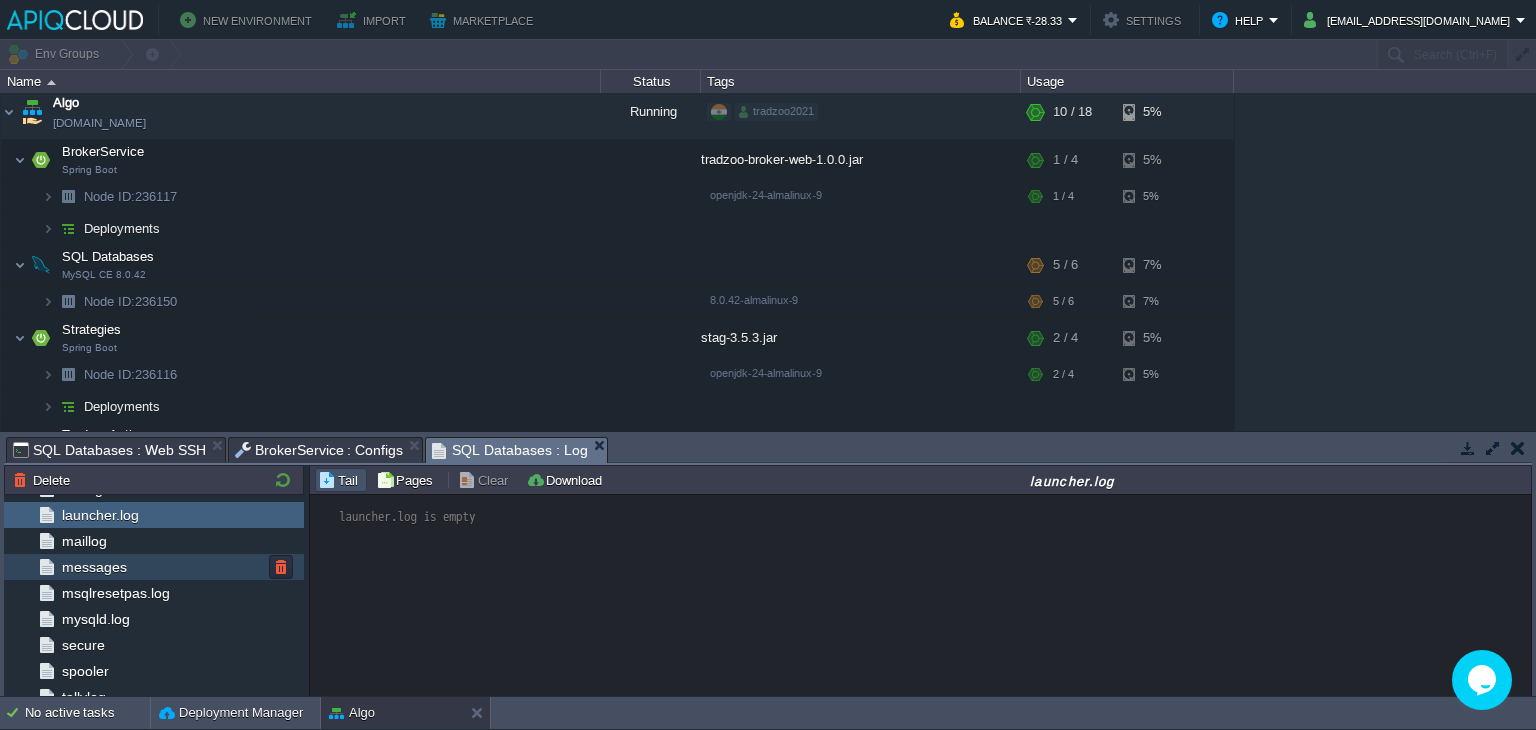 scroll, scrollTop: 391, scrollLeft: 0, axis: vertical 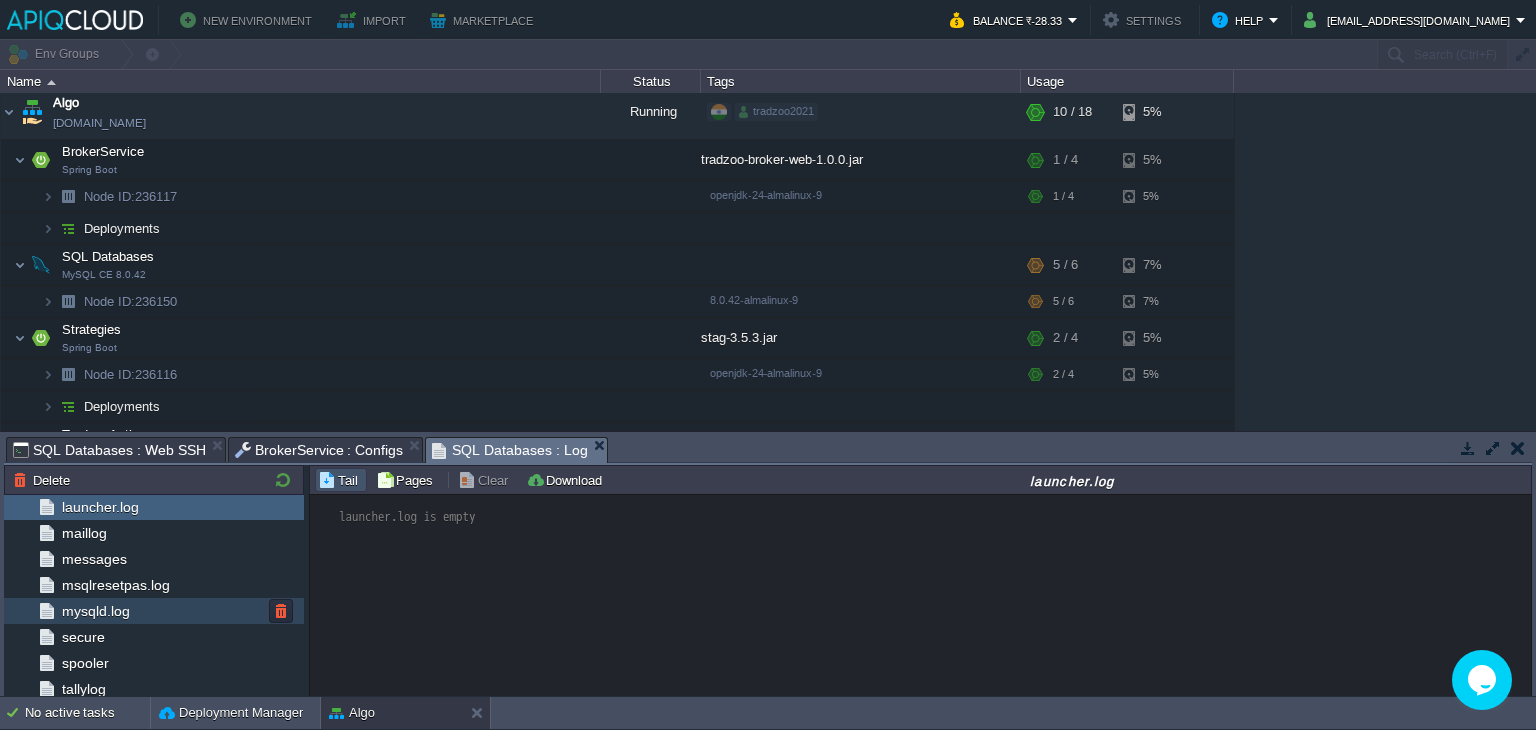 click on "mysqld.log" at bounding box center [154, 611] 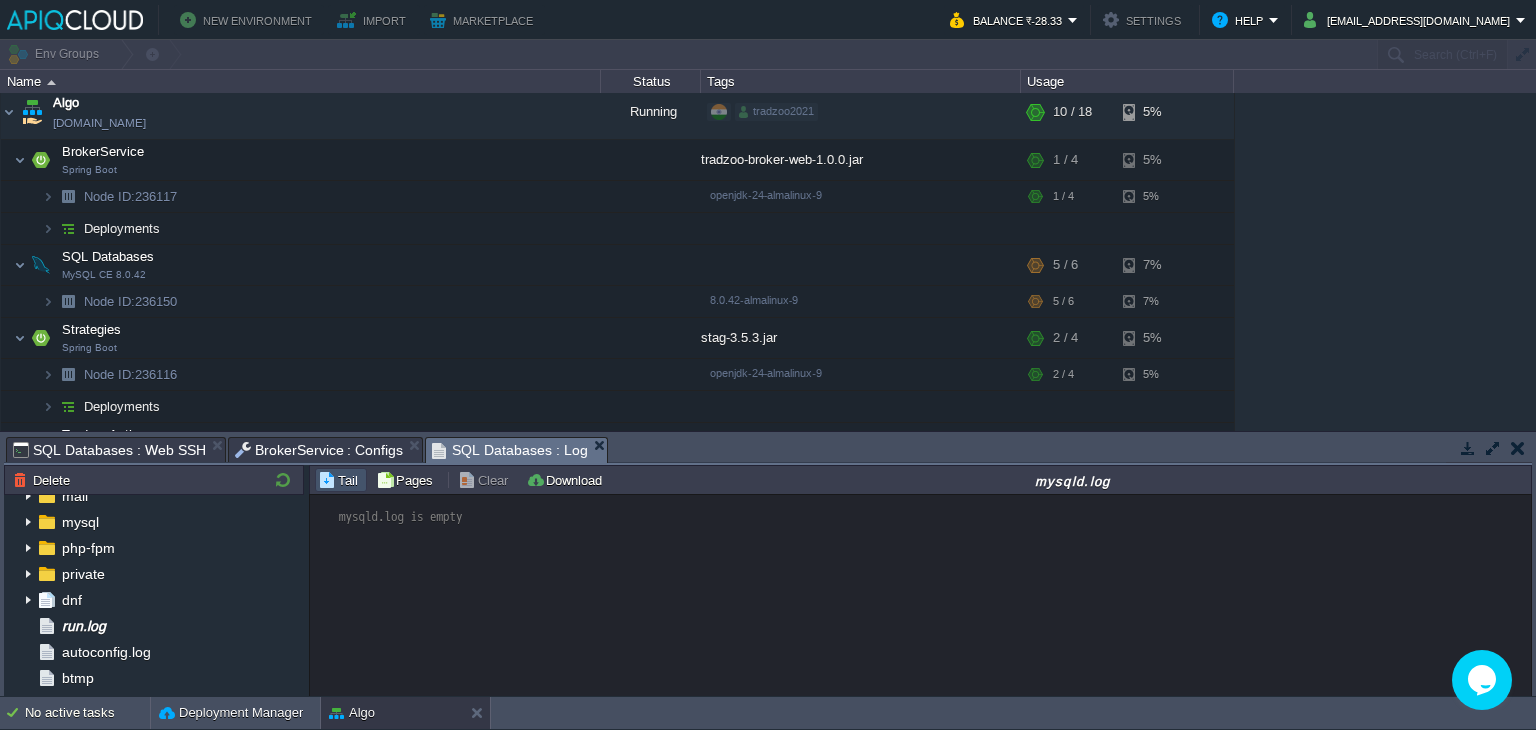 scroll, scrollTop: 0, scrollLeft: 0, axis: both 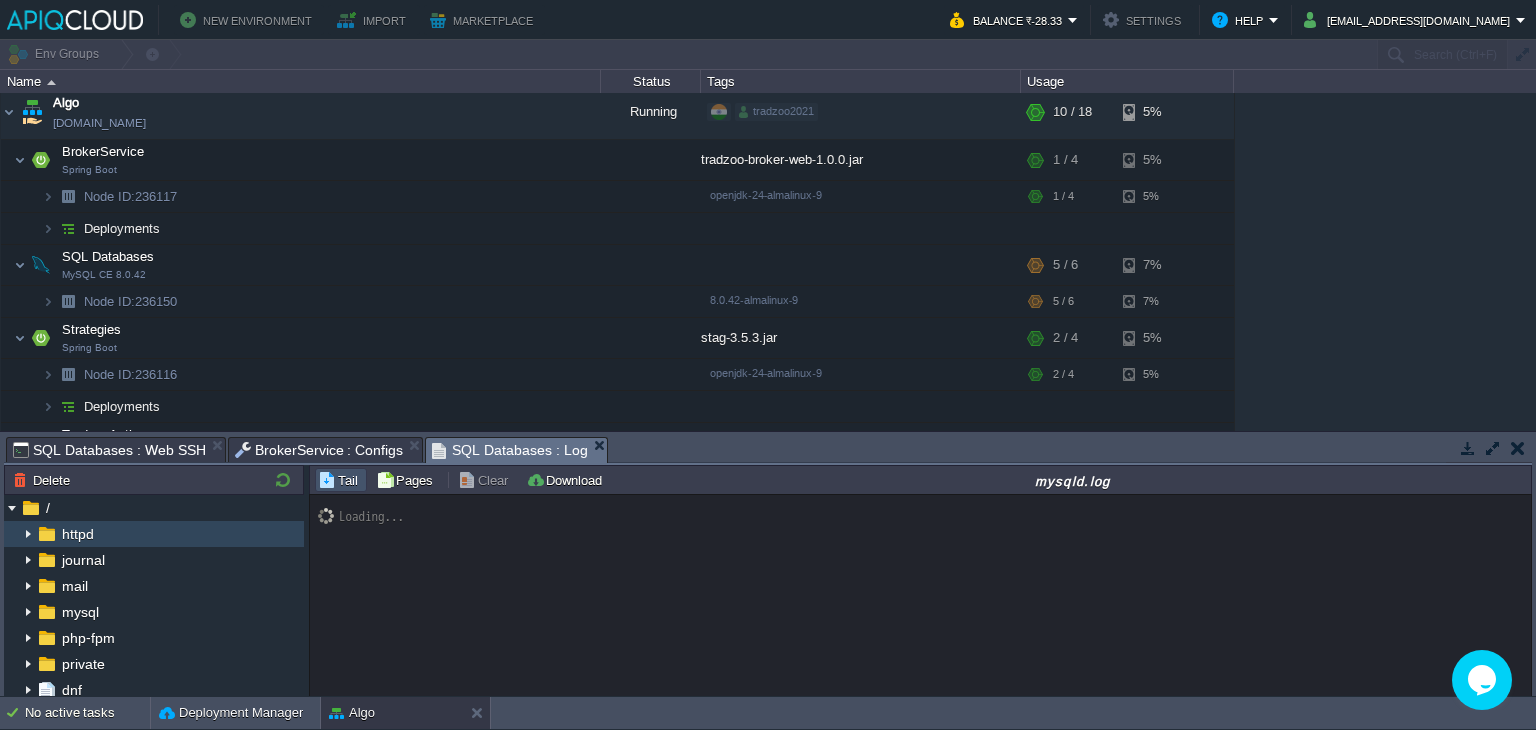 click on "httpd" at bounding box center [154, 534] 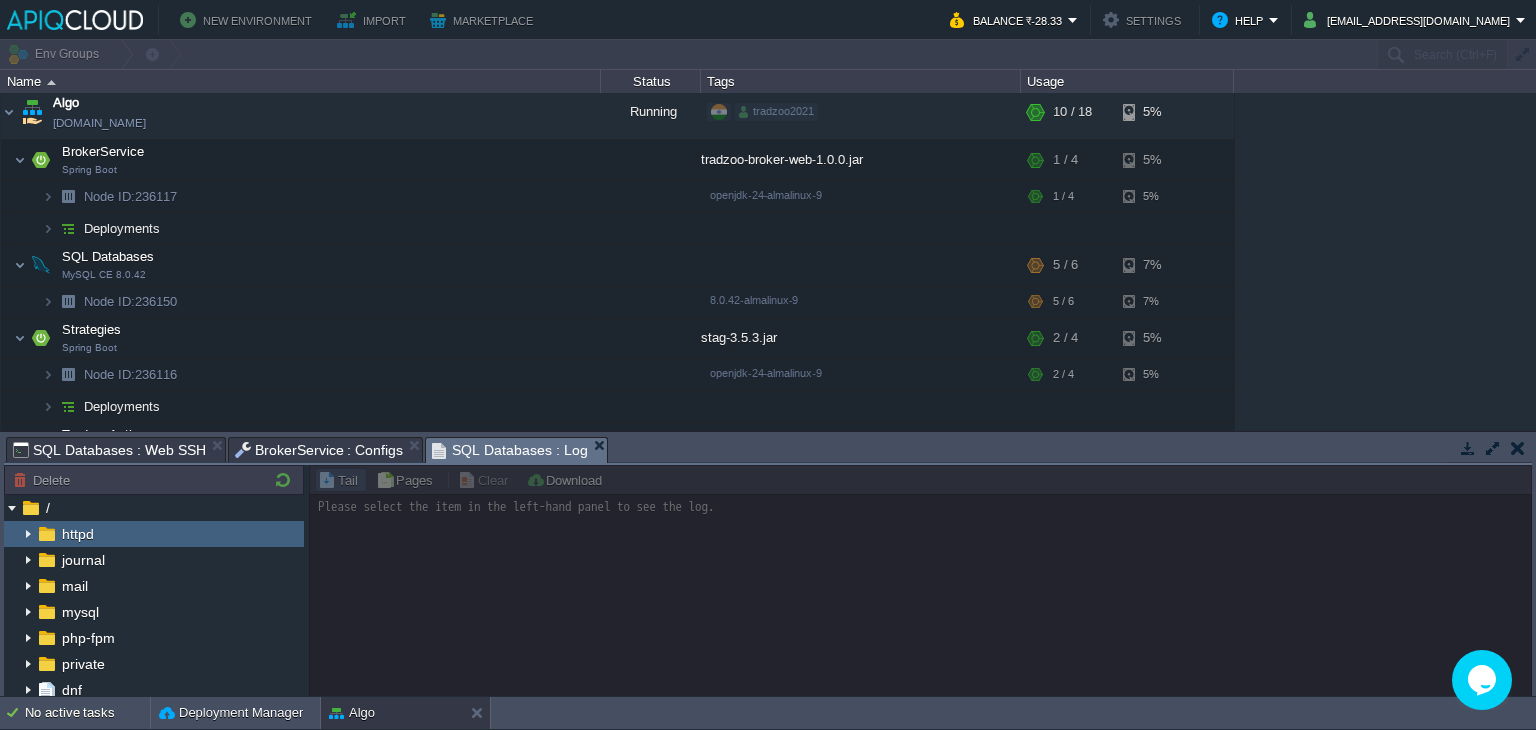 click at bounding box center (920, 581) 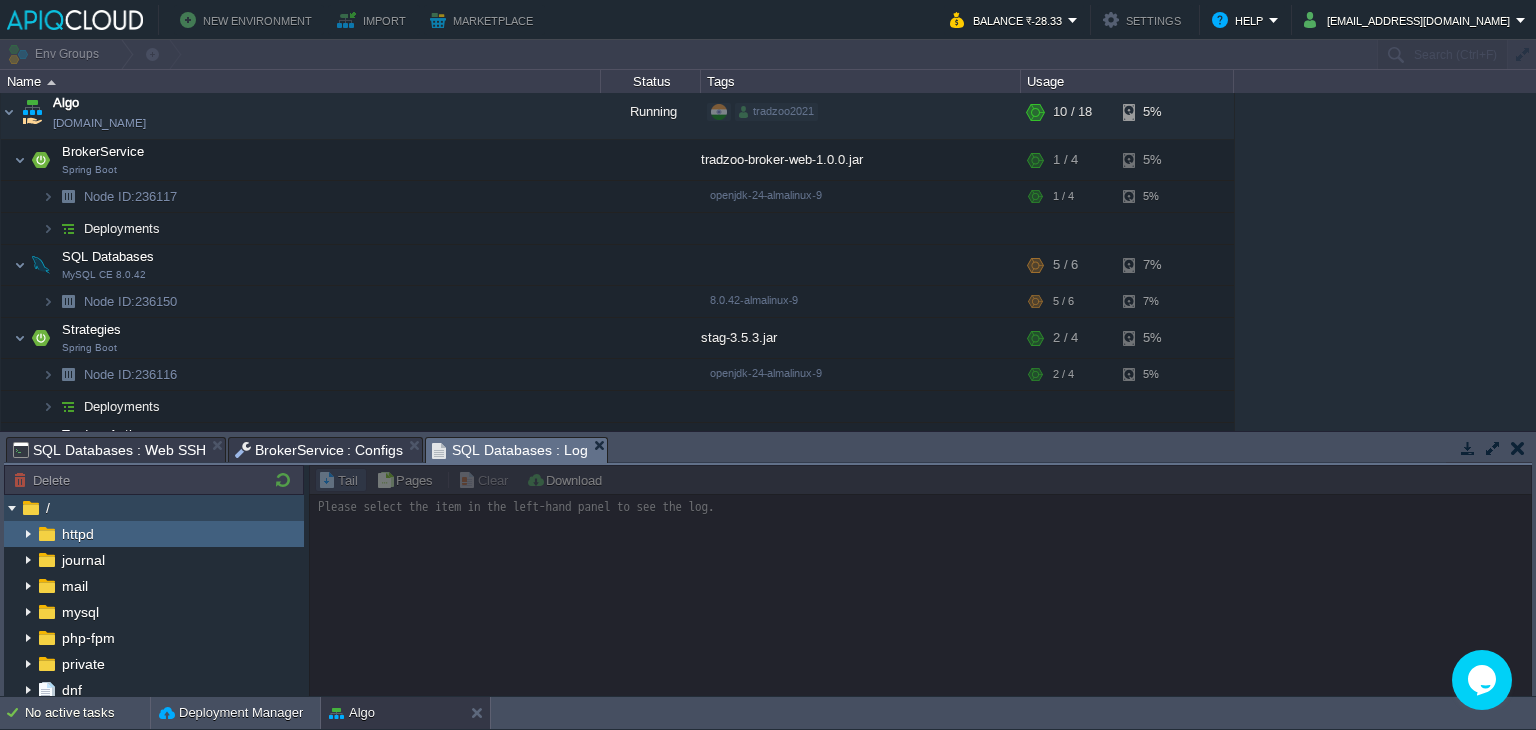 click at bounding box center (31, 508) 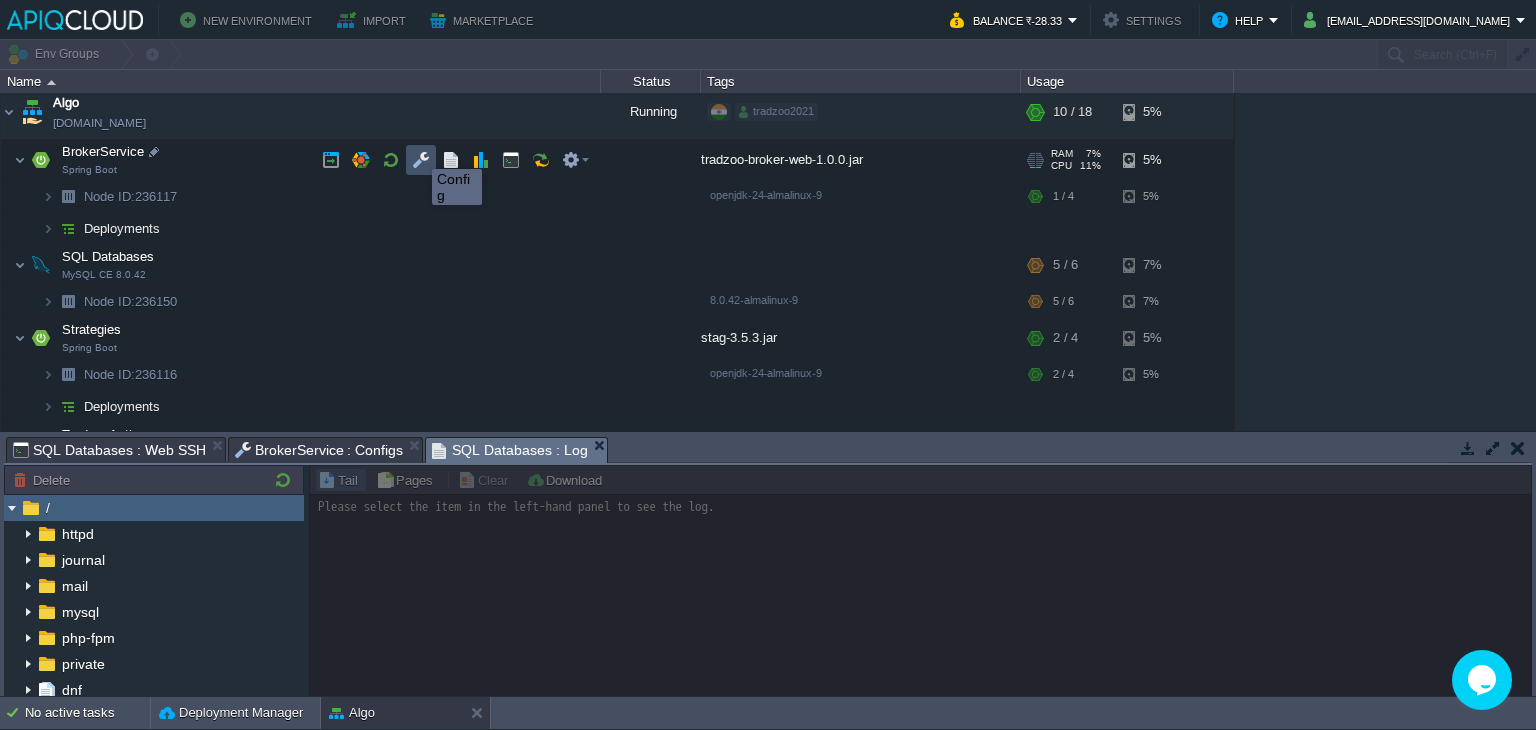 click at bounding box center (421, 160) 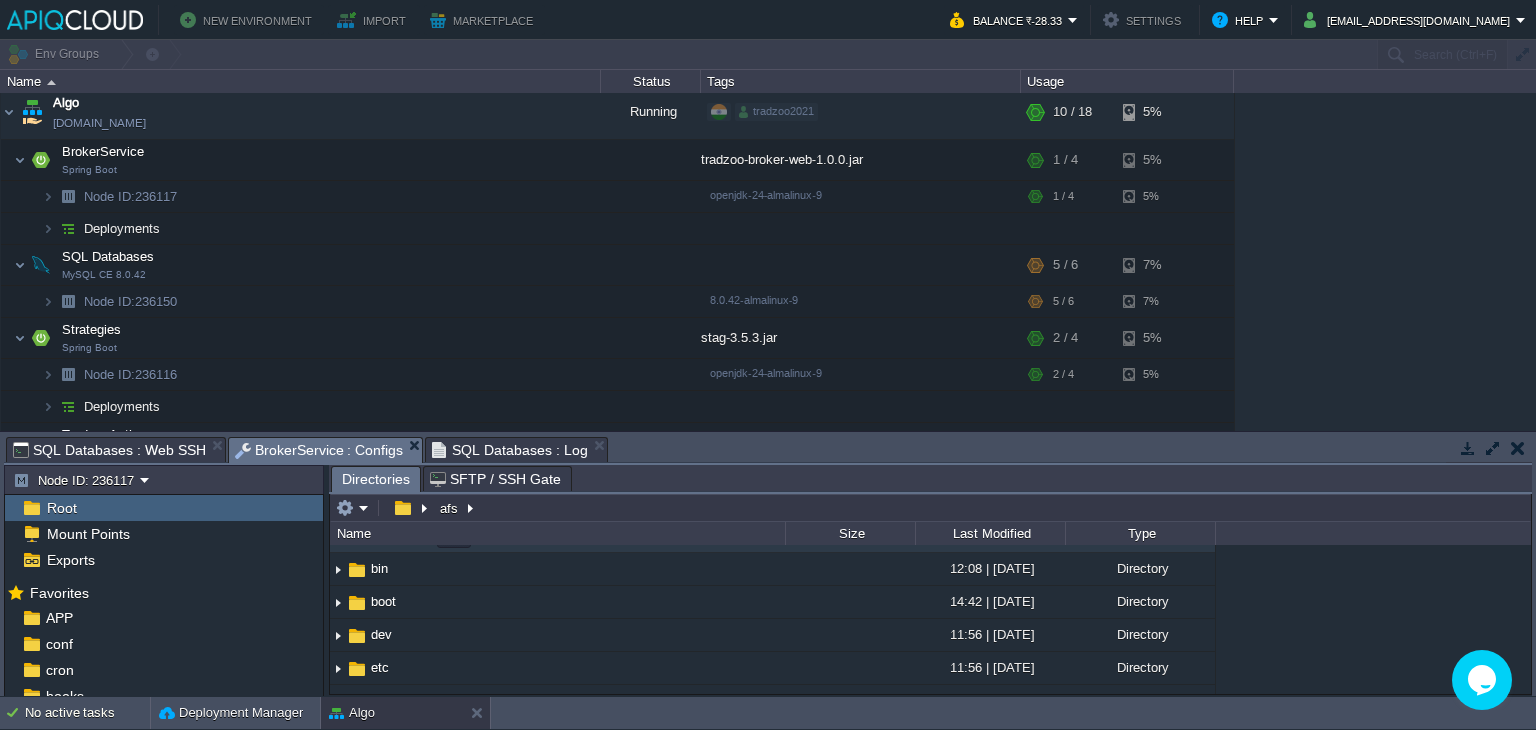 scroll, scrollTop: 0, scrollLeft: 0, axis: both 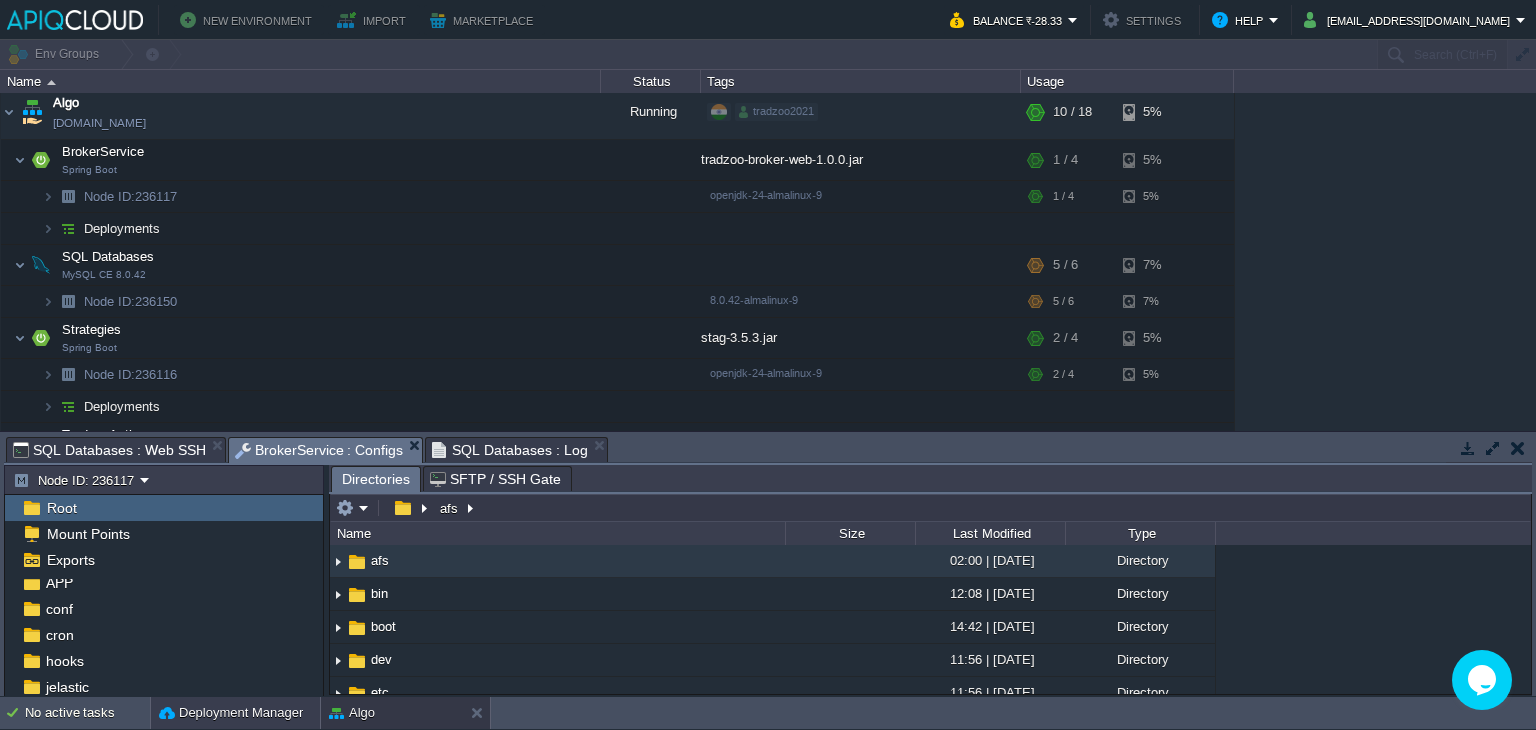 click on "Deployment Manager" at bounding box center (231, 713) 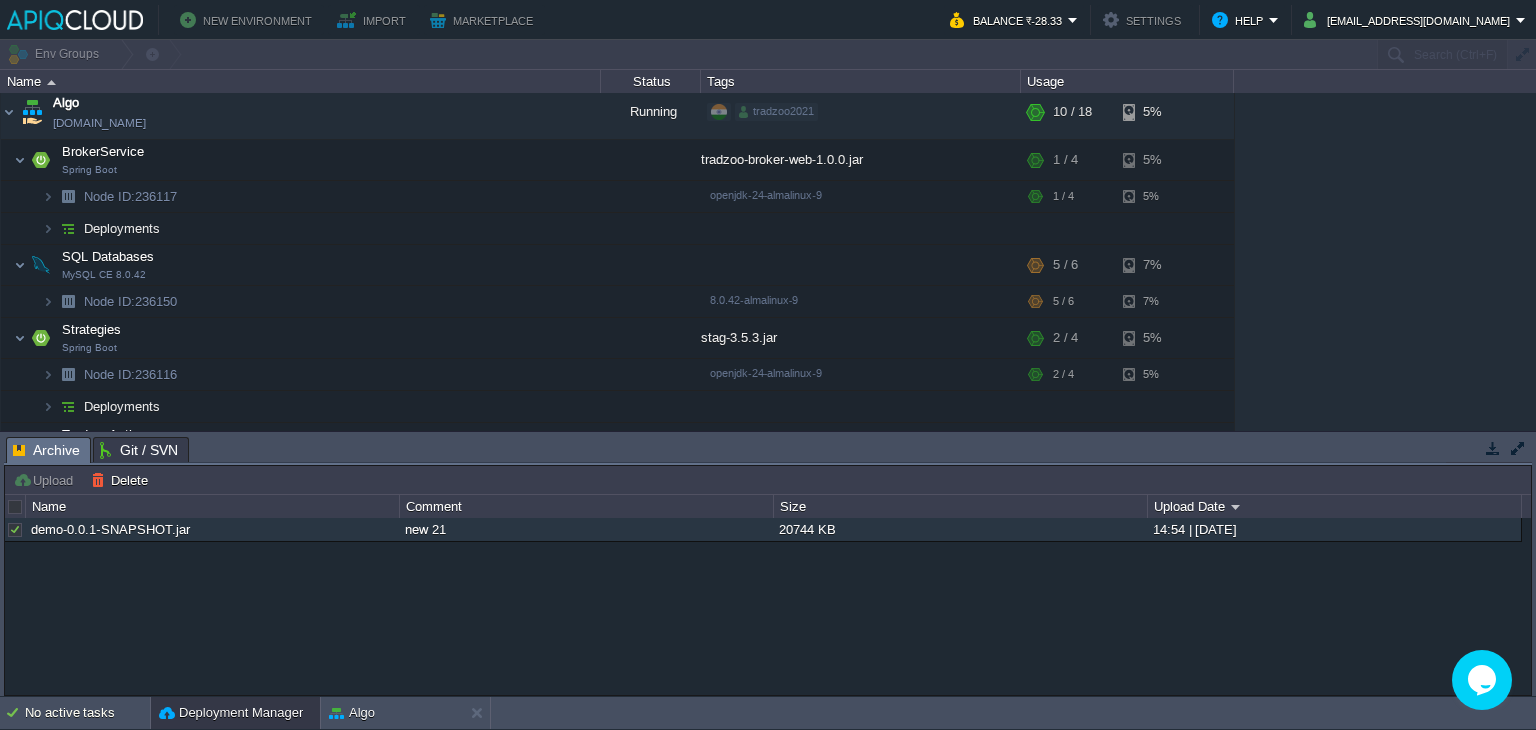 click at bounding box center [15, 530] 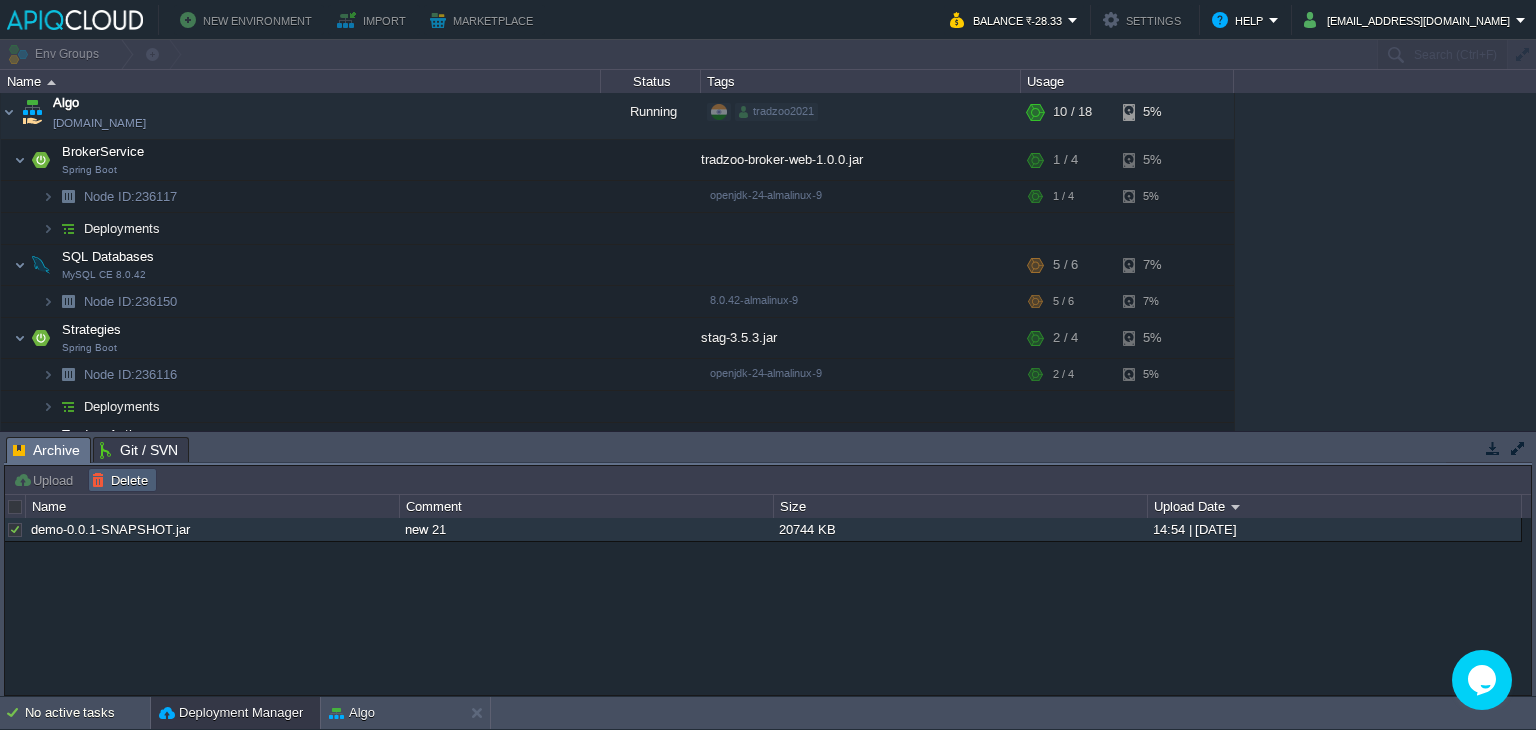 click on "Delete" at bounding box center [122, 480] 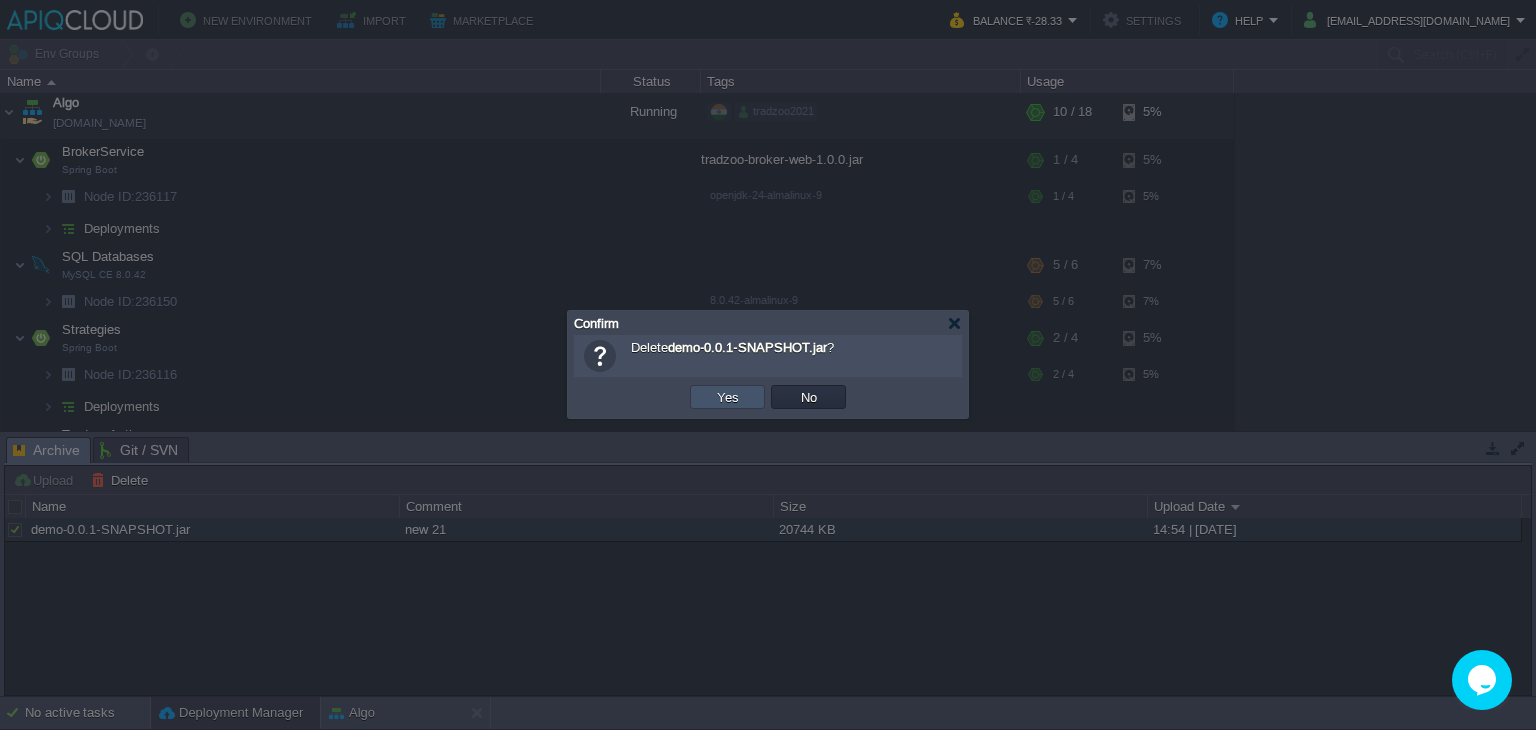 click on "Yes" at bounding box center (728, 397) 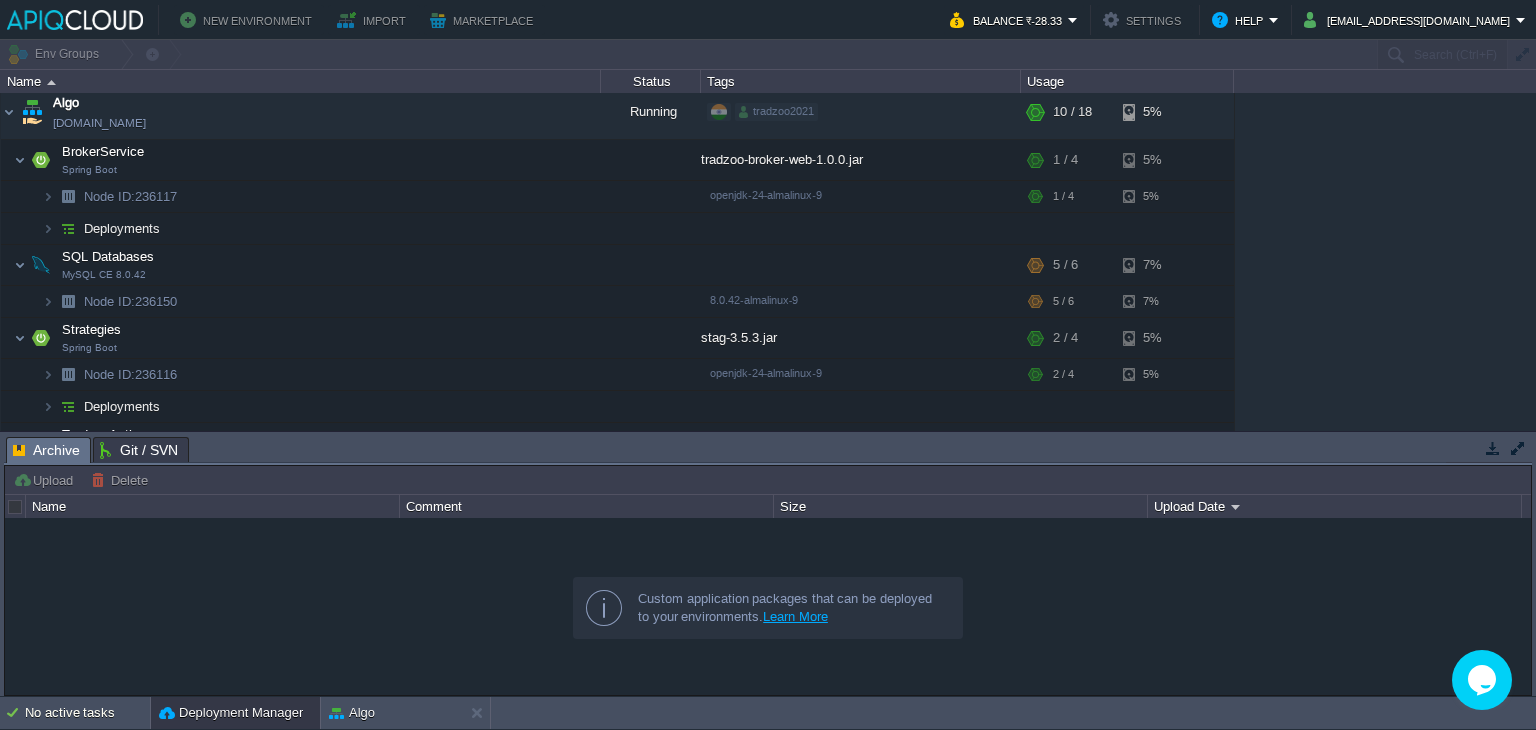 click on "Algo [DOMAIN_NAME] Running                               tradzoo2021              + Add to Env Group                                                                                                                                                            RAM                 46%                                         CPU                 1%                             10 / 18                    5%     BrokerService Spring Boot  tradzoo-broker-web-1.0.0.jar                                                                                                                                                            RAM                 6%                                         CPU                 0%                             1 / 4                    5%     Node ID:  236117                                                openjdk-24-almalinux-9" at bounding box center (768, 262) 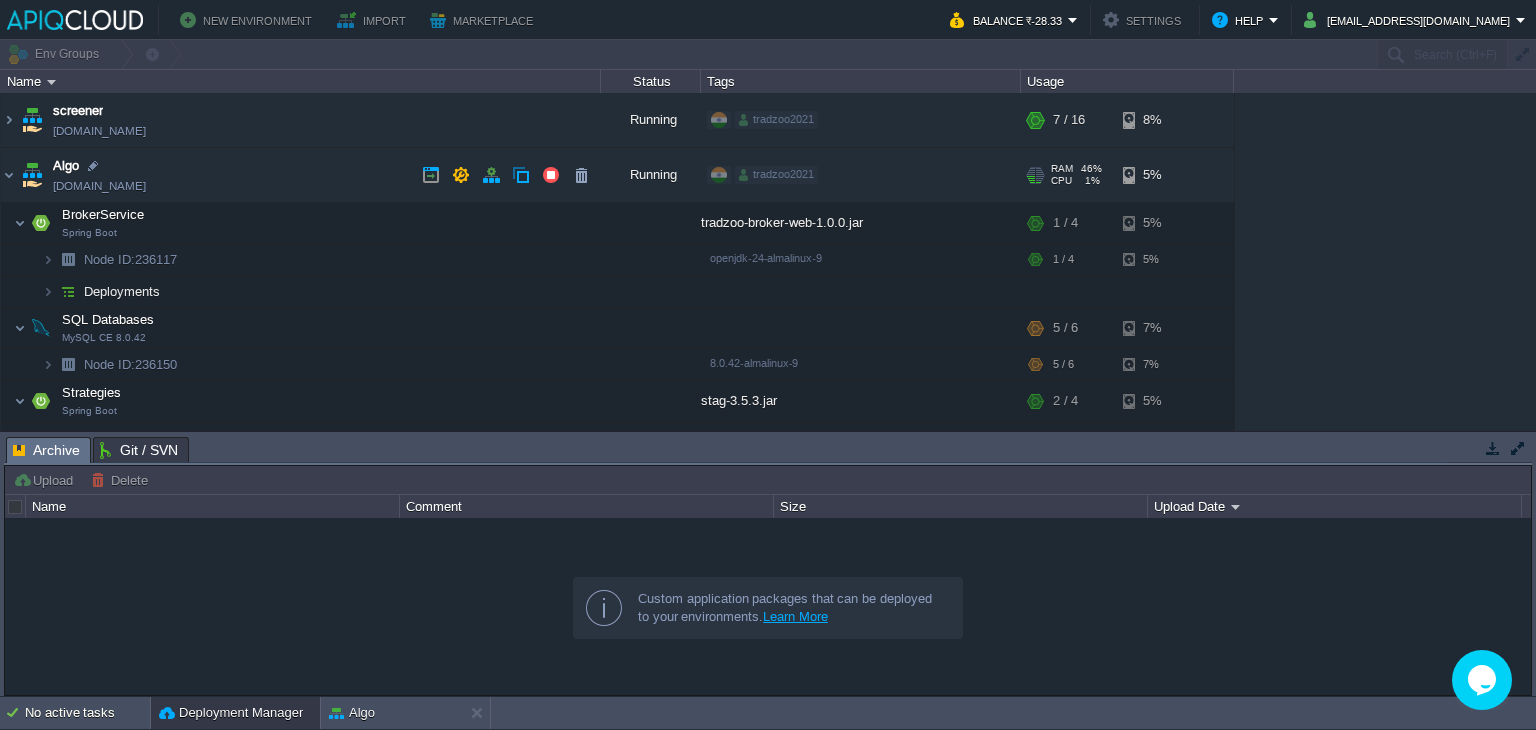 scroll, scrollTop: 156, scrollLeft: 0, axis: vertical 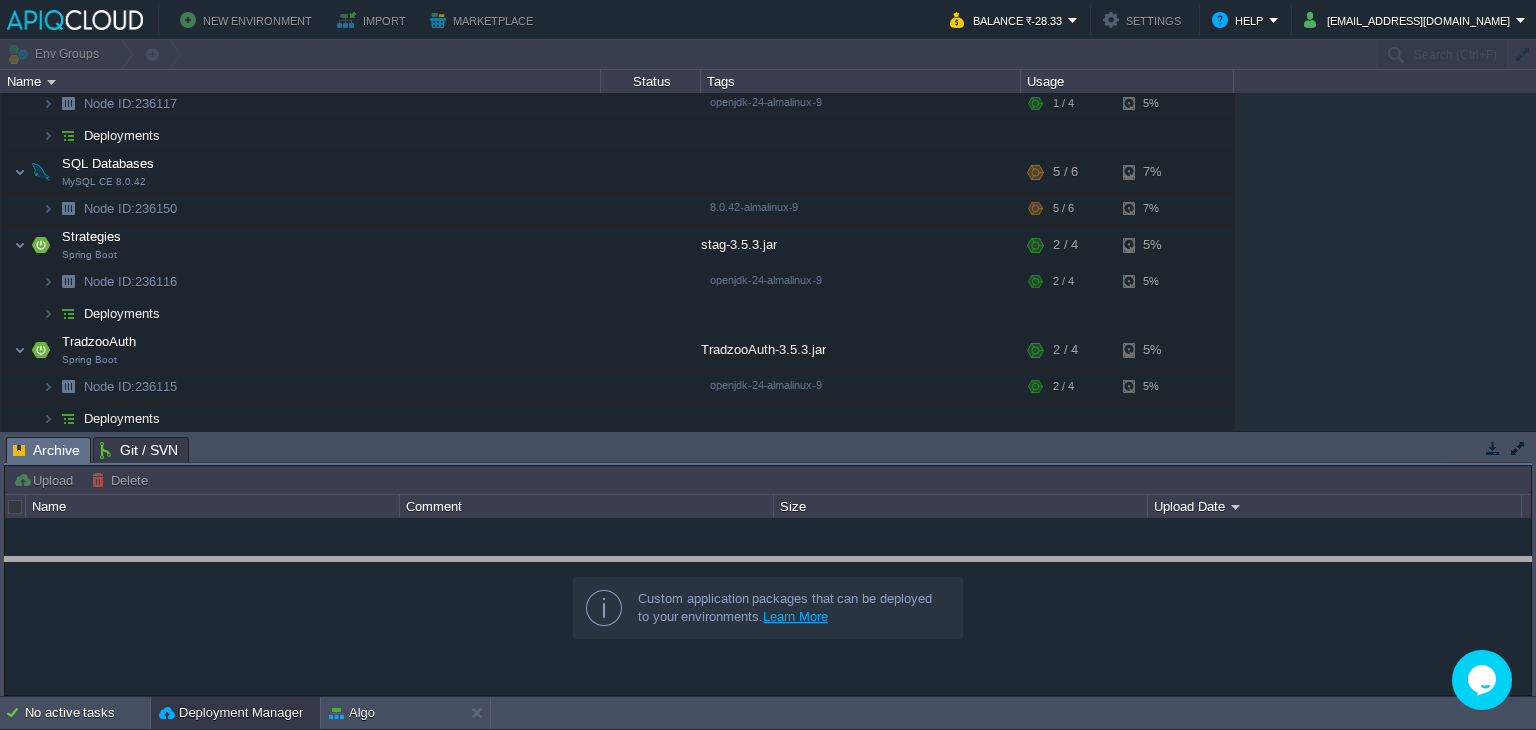 drag, startPoint x: 1332, startPoint y: 441, endPoint x: 1364, endPoint y: 582, distance: 144.58562 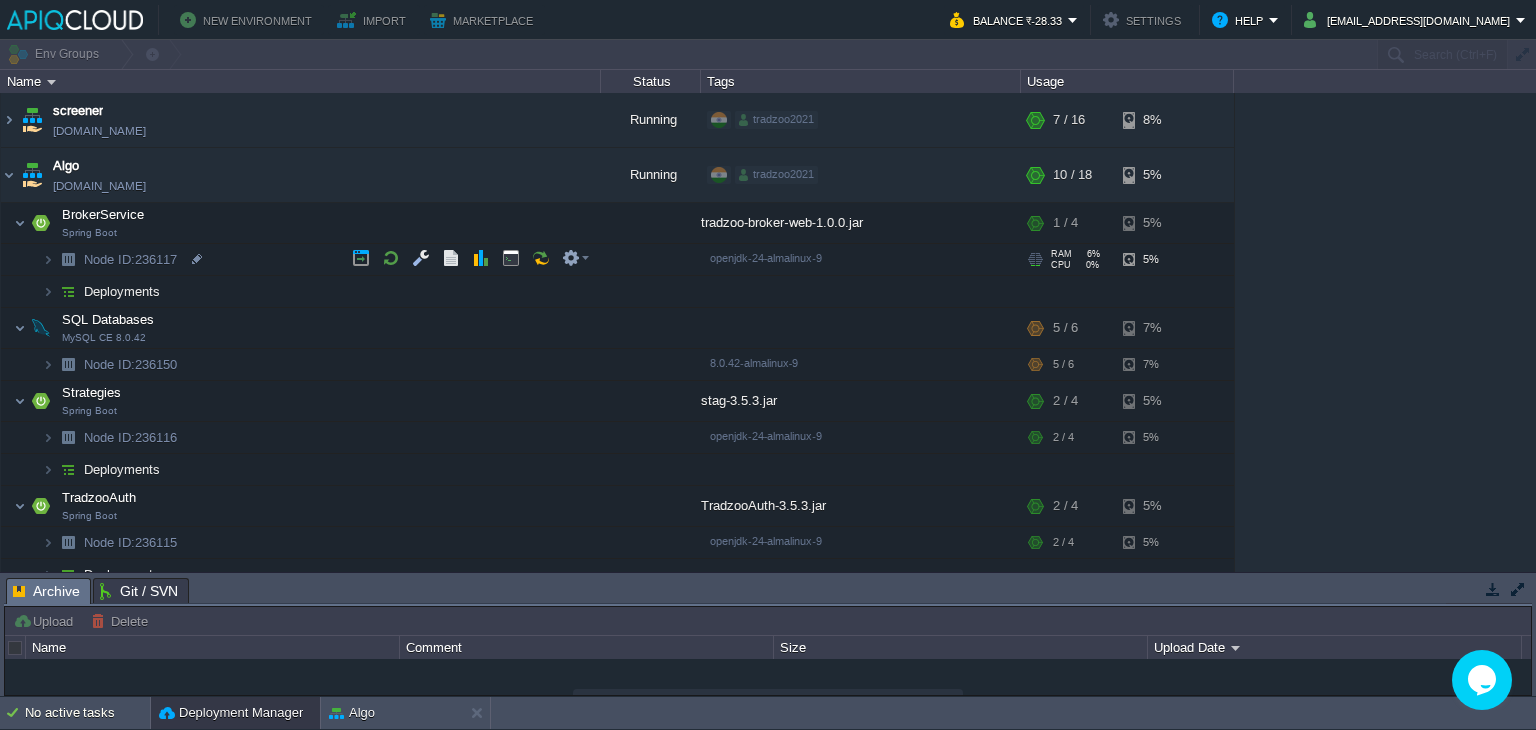 scroll, scrollTop: 0, scrollLeft: 0, axis: both 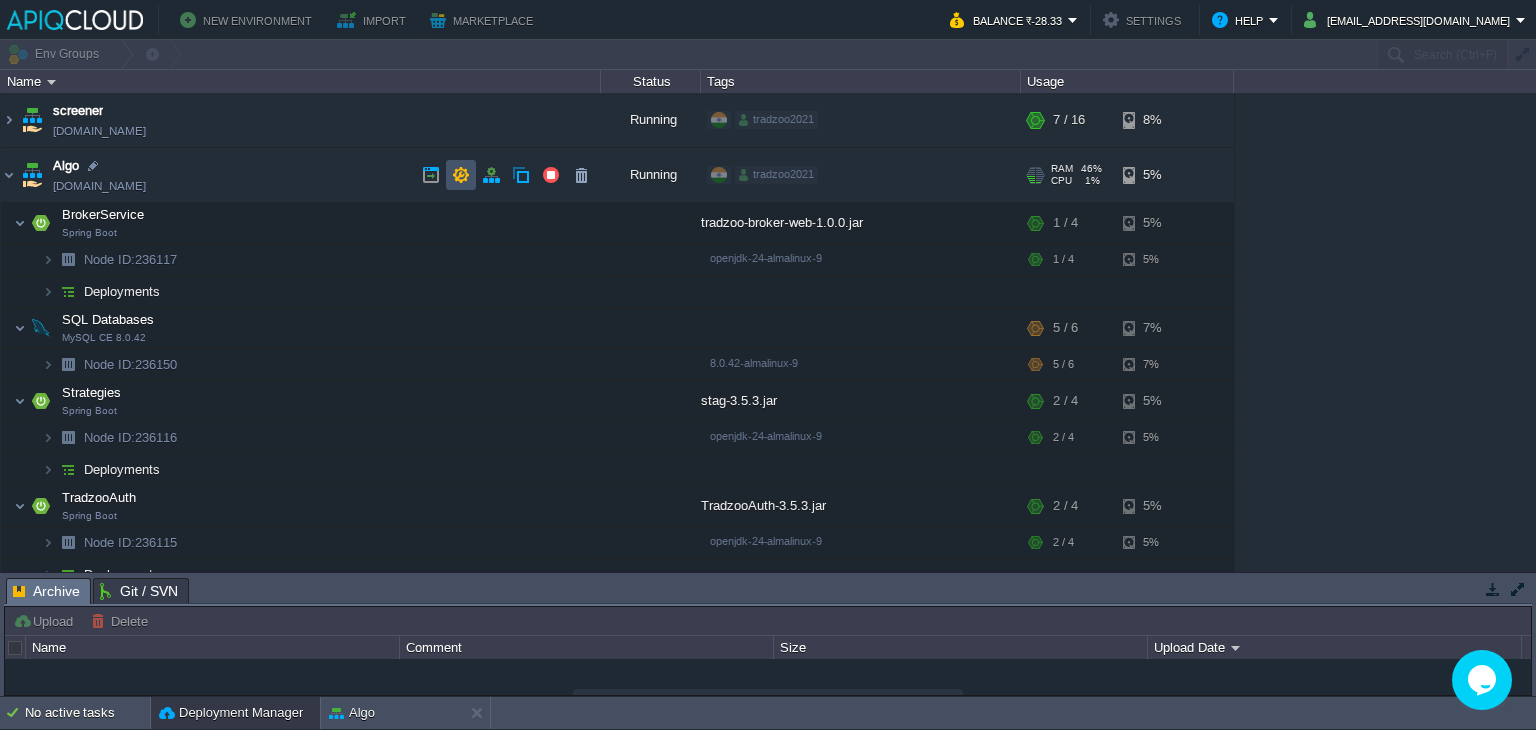 click at bounding box center (461, 175) 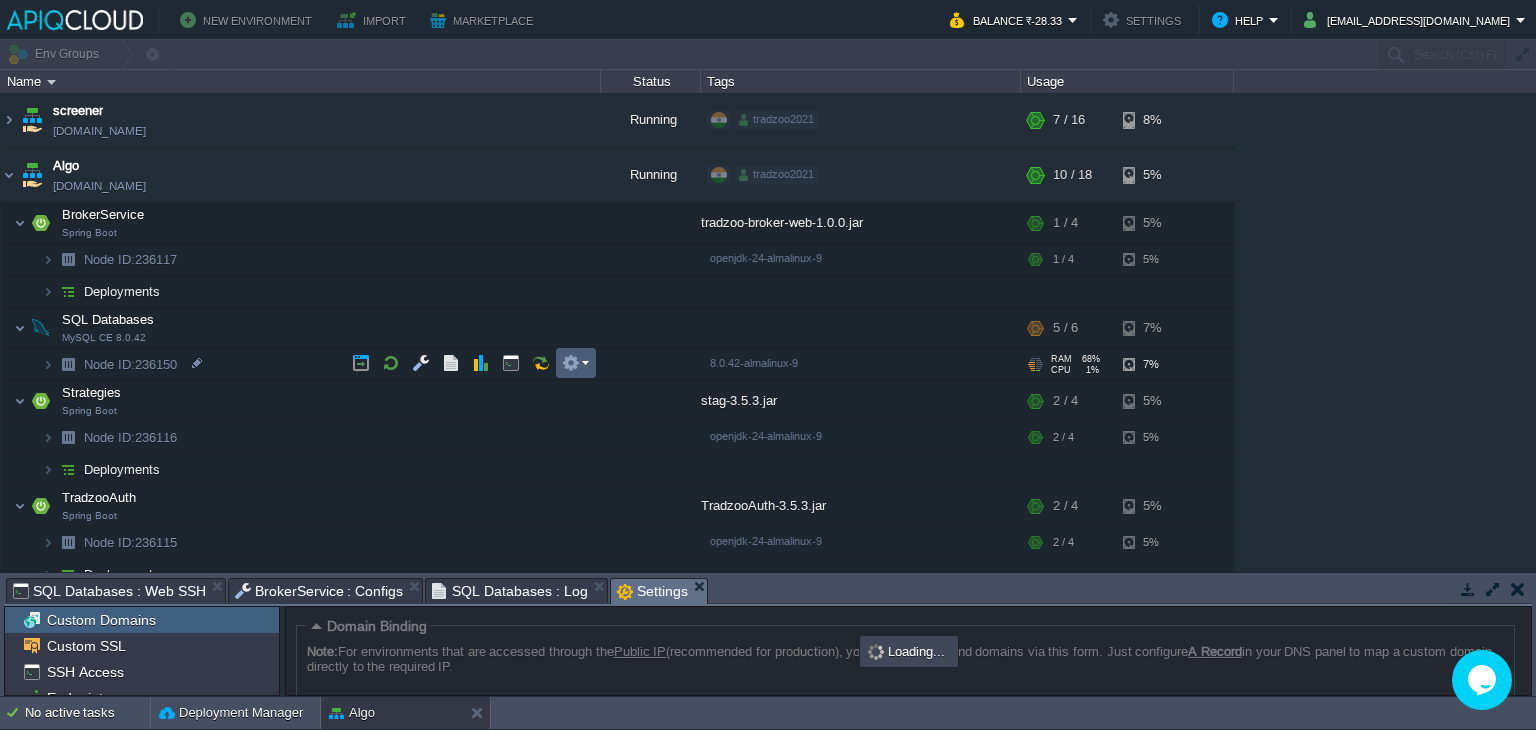 scroll, scrollTop: 157, scrollLeft: 0, axis: vertical 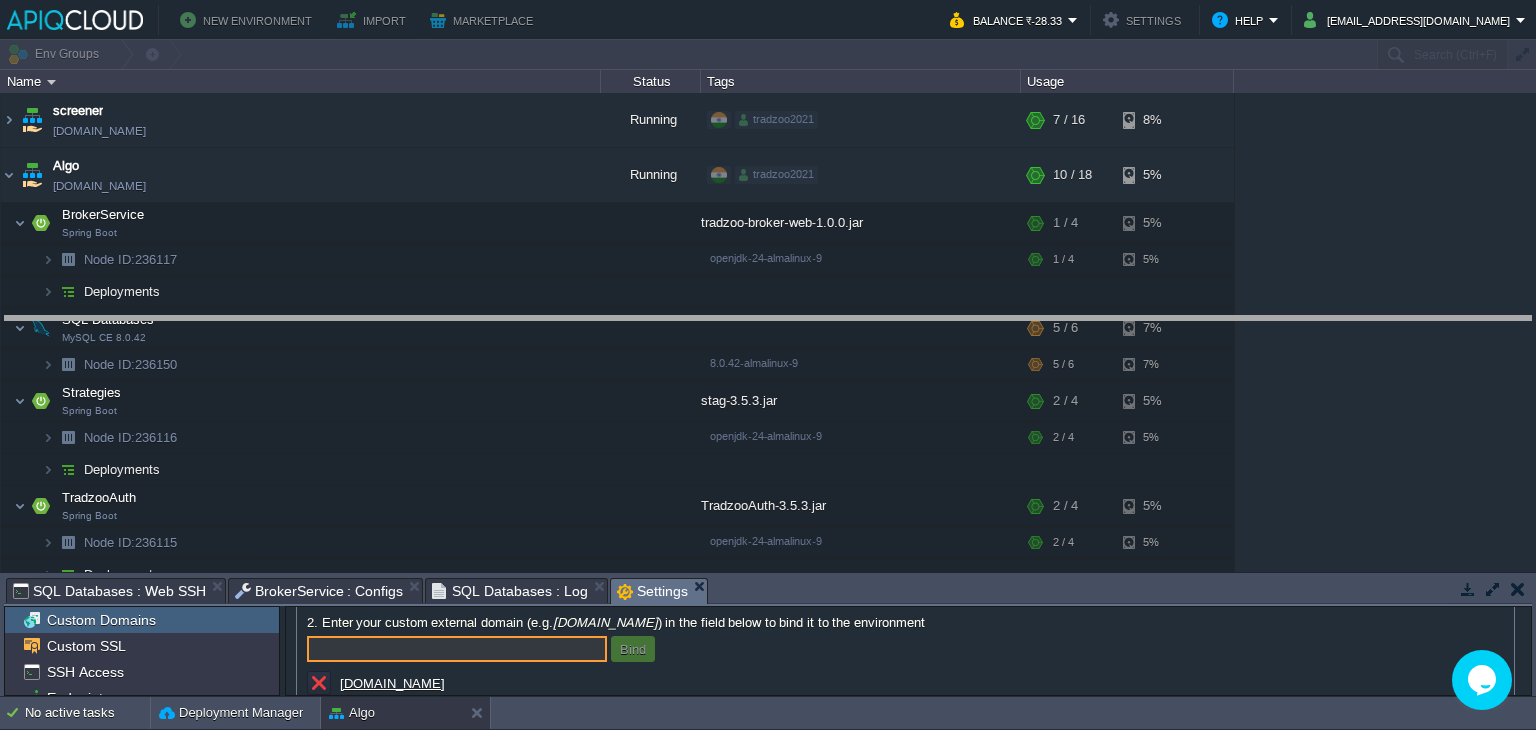 drag, startPoint x: 724, startPoint y: 589, endPoint x: 666, endPoint y: 326, distance: 269.31952 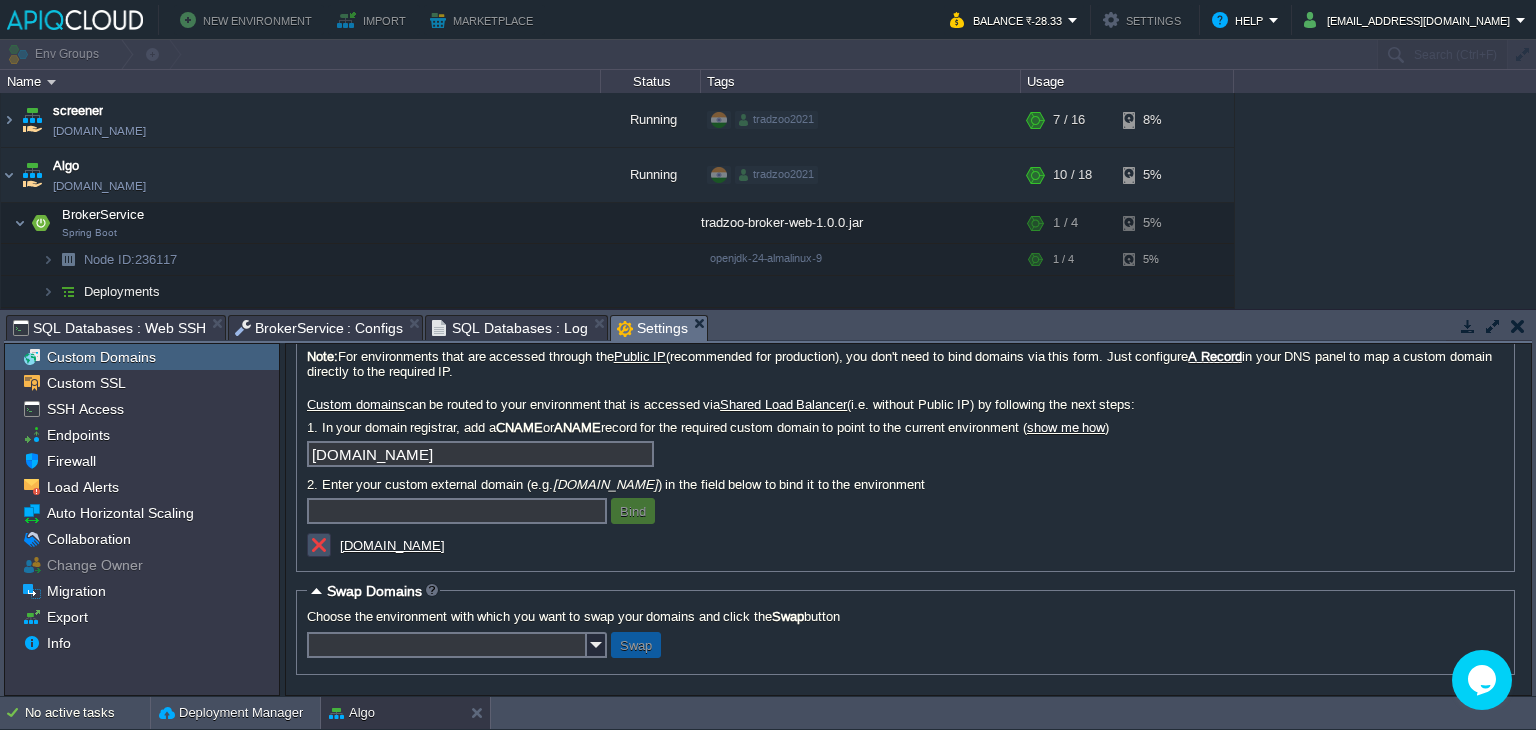 click at bounding box center [319, 545] 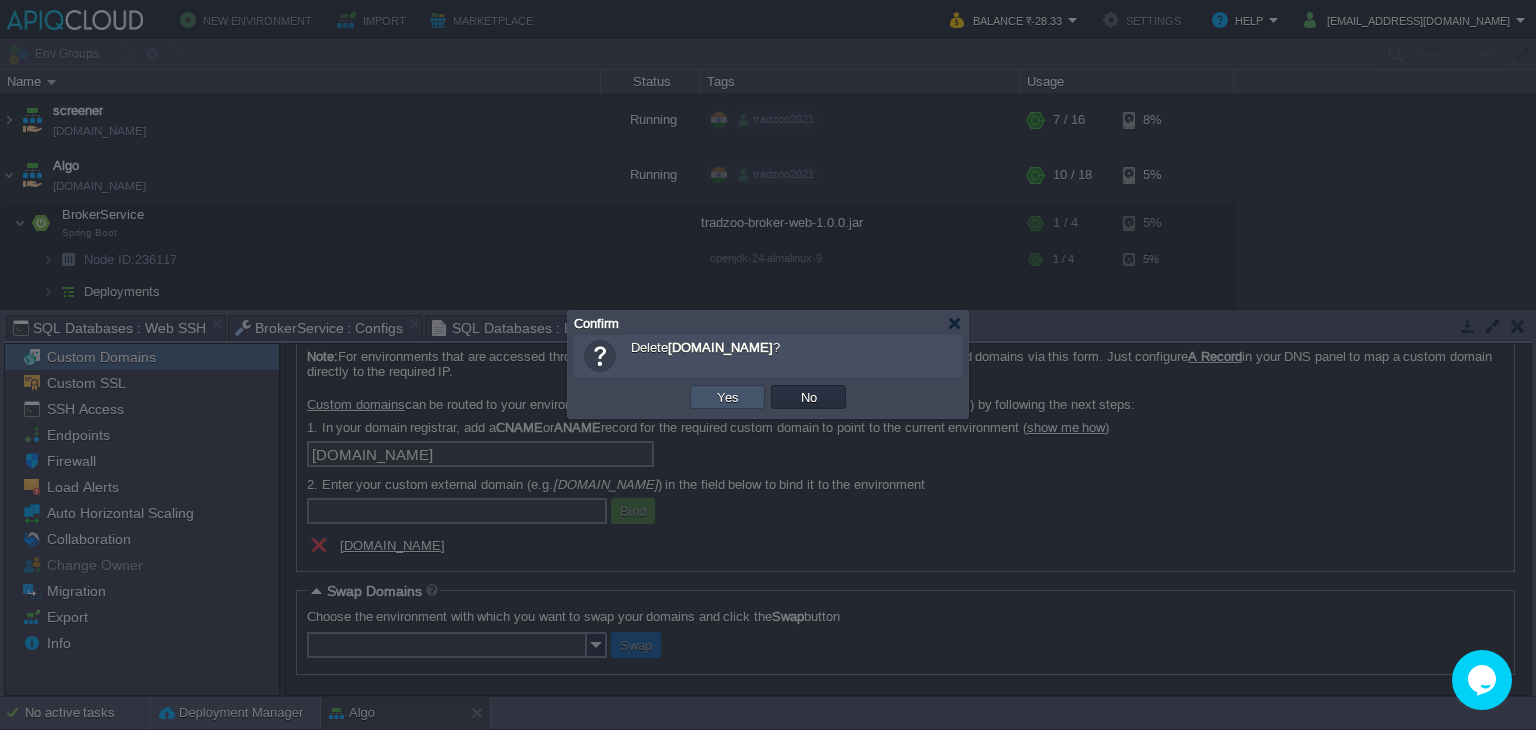 click on "Yes" at bounding box center (728, 397) 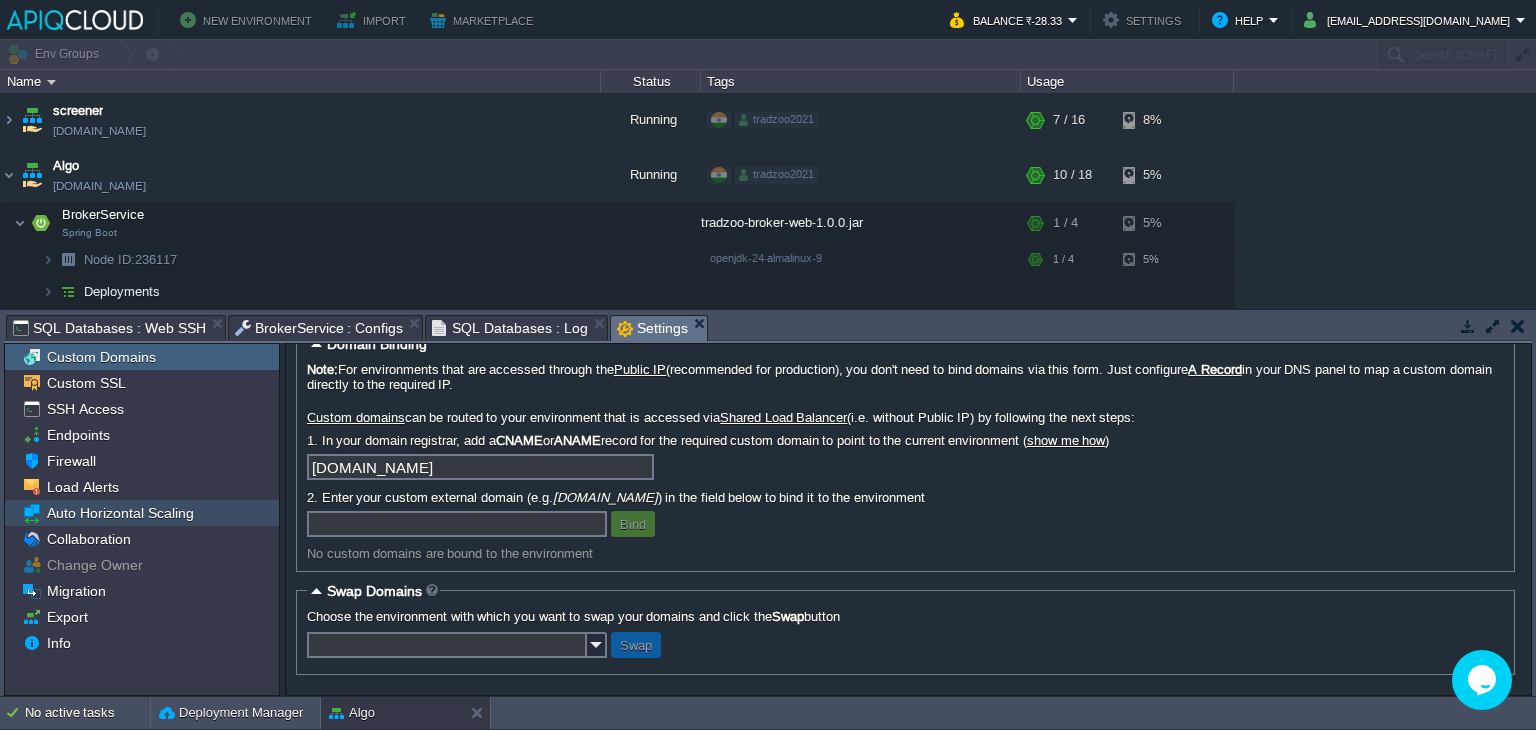 scroll, scrollTop: 23, scrollLeft: 0, axis: vertical 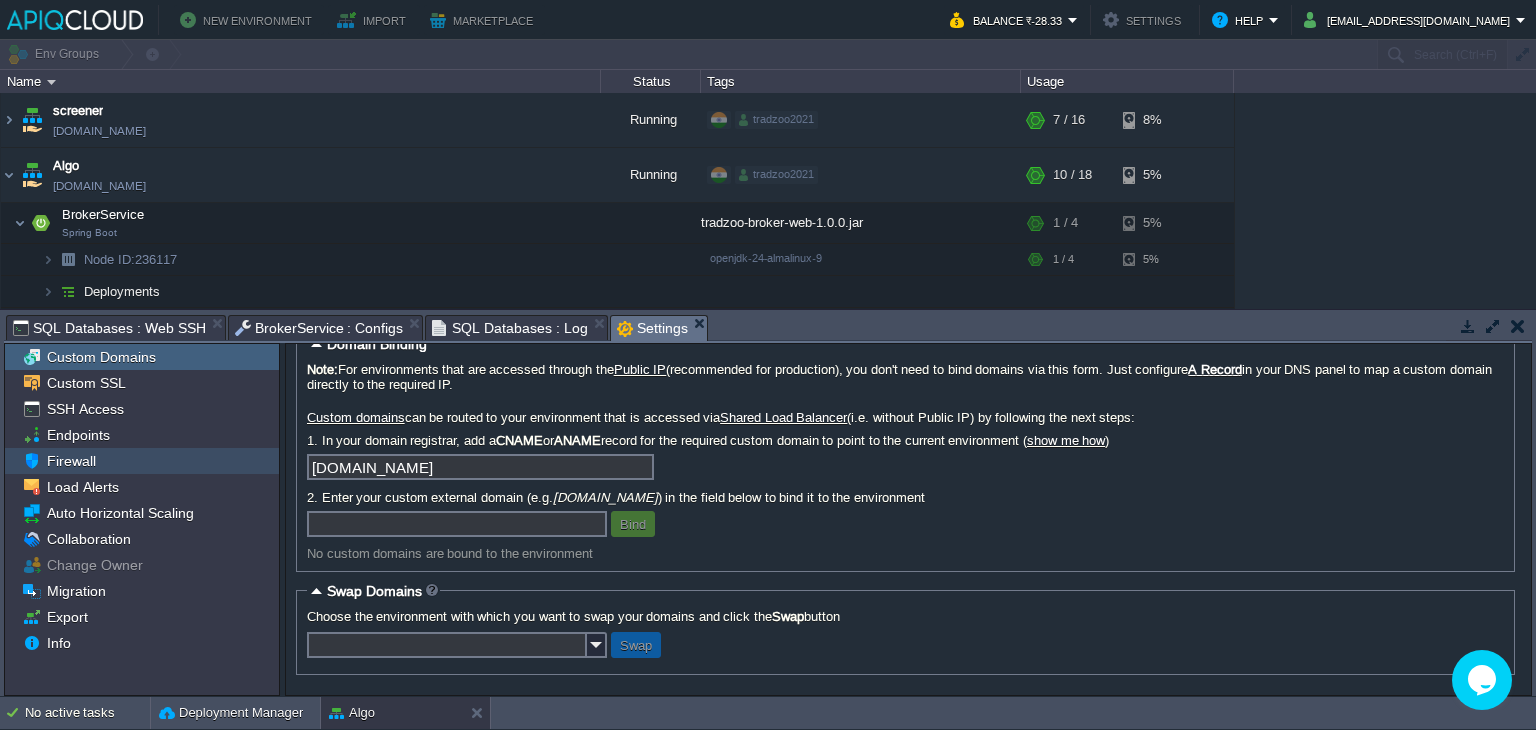 click on "Firewall" at bounding box center (142, 461) 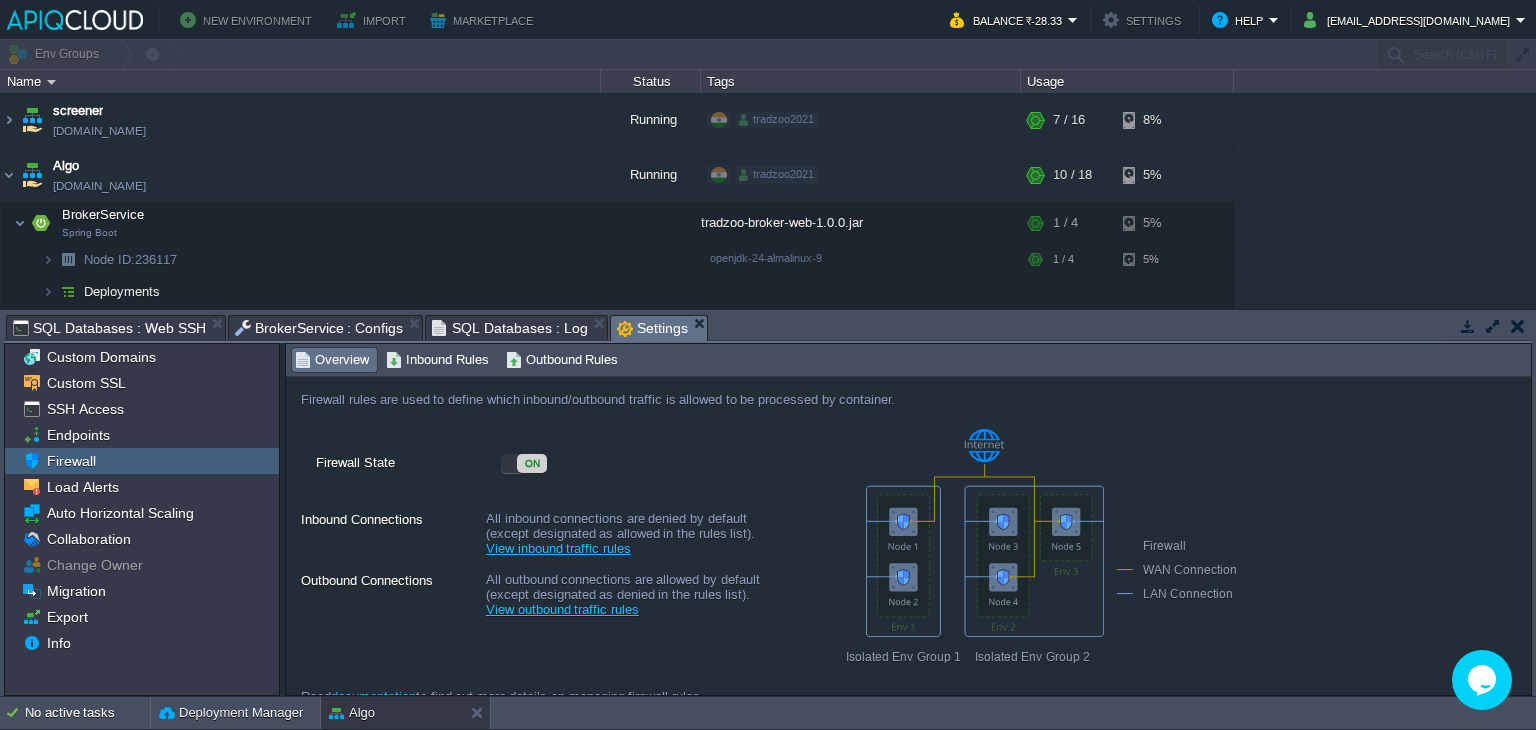 scroll, scrollTop: 28, scrollLeft: 0, axis: vertical 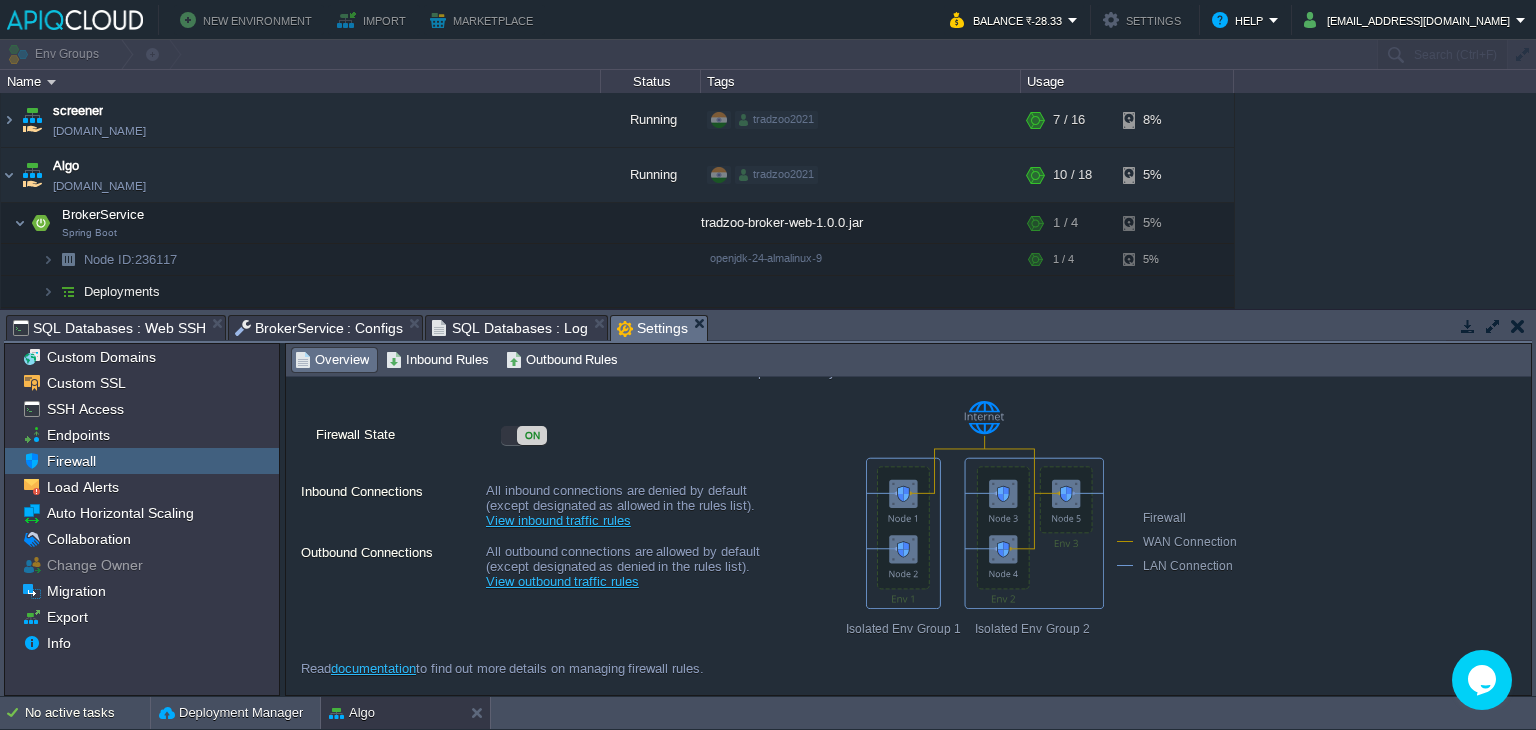 click on "Firewall rules are used to define which inbound/outbound traffic is allowed to be processed by container. Firewall State ON Inbound Connections All inbound connections are denied by default (except designated as allowed in the rules list).  View inbound traffic rules Outbound Connections All outbound connections are allowed by default (except designated as denied in the rules list).  View outbound traffic rules Isolated Env Groups   No isolated environment groups Edit environment groups Isolated Env Group 1 Isolated Env Group 2 Firewall WAN Connection LAN Connection Read  documentation  to find out more details on managing firewall rules." at bounding box center (908, 536) 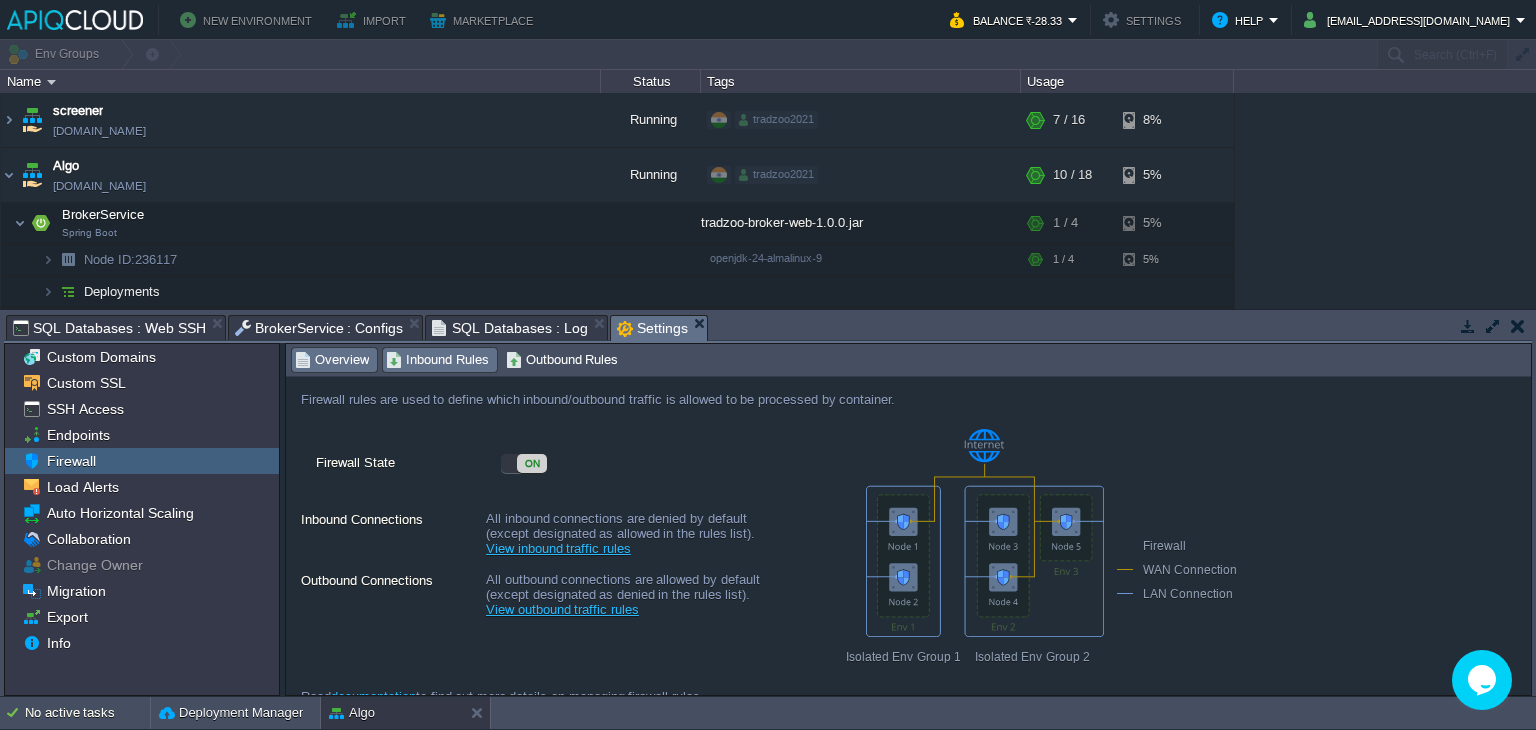 click on "Inbound Rules" at bounding box center [437, 360] 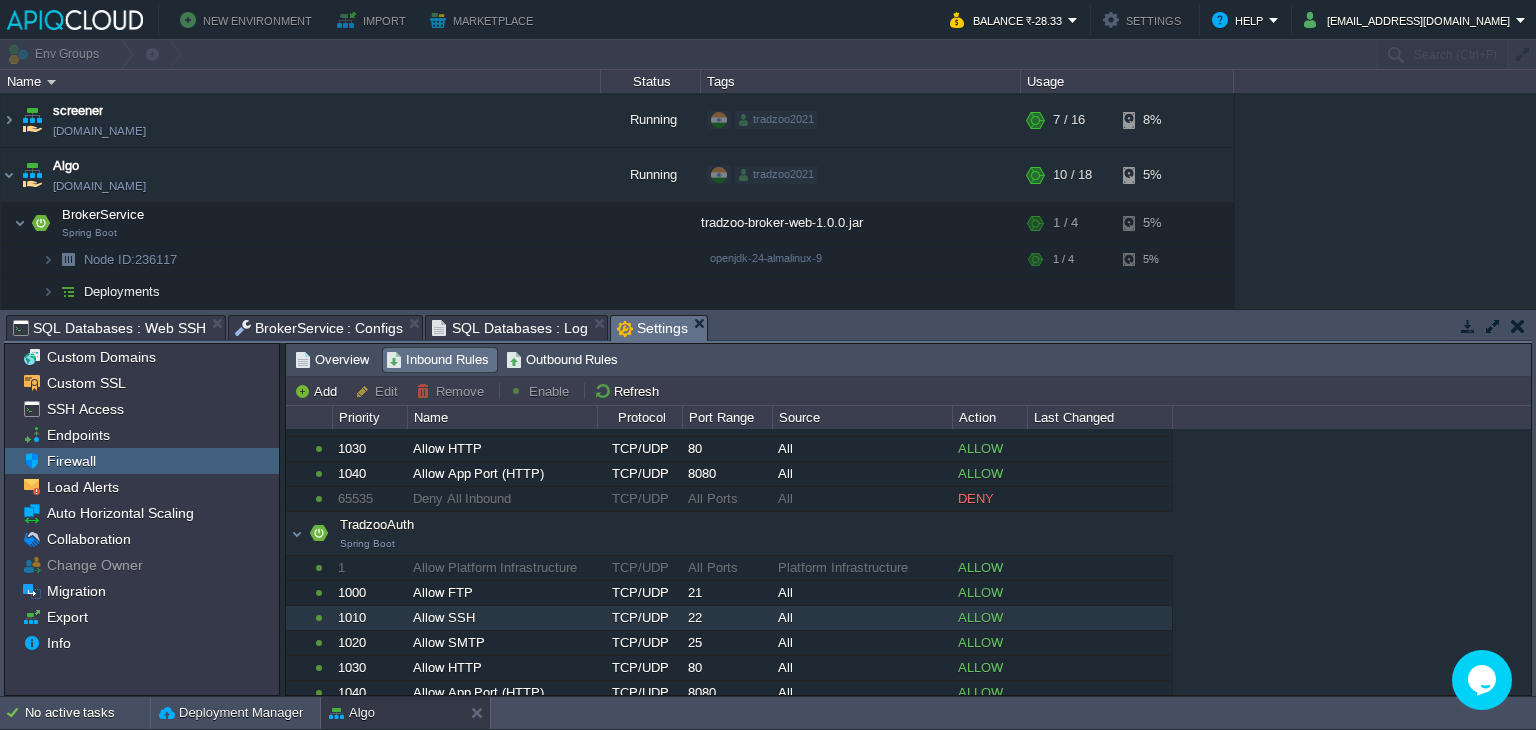 scroll, scrollTop: 650, scrollLeft: 0, axis: vertical 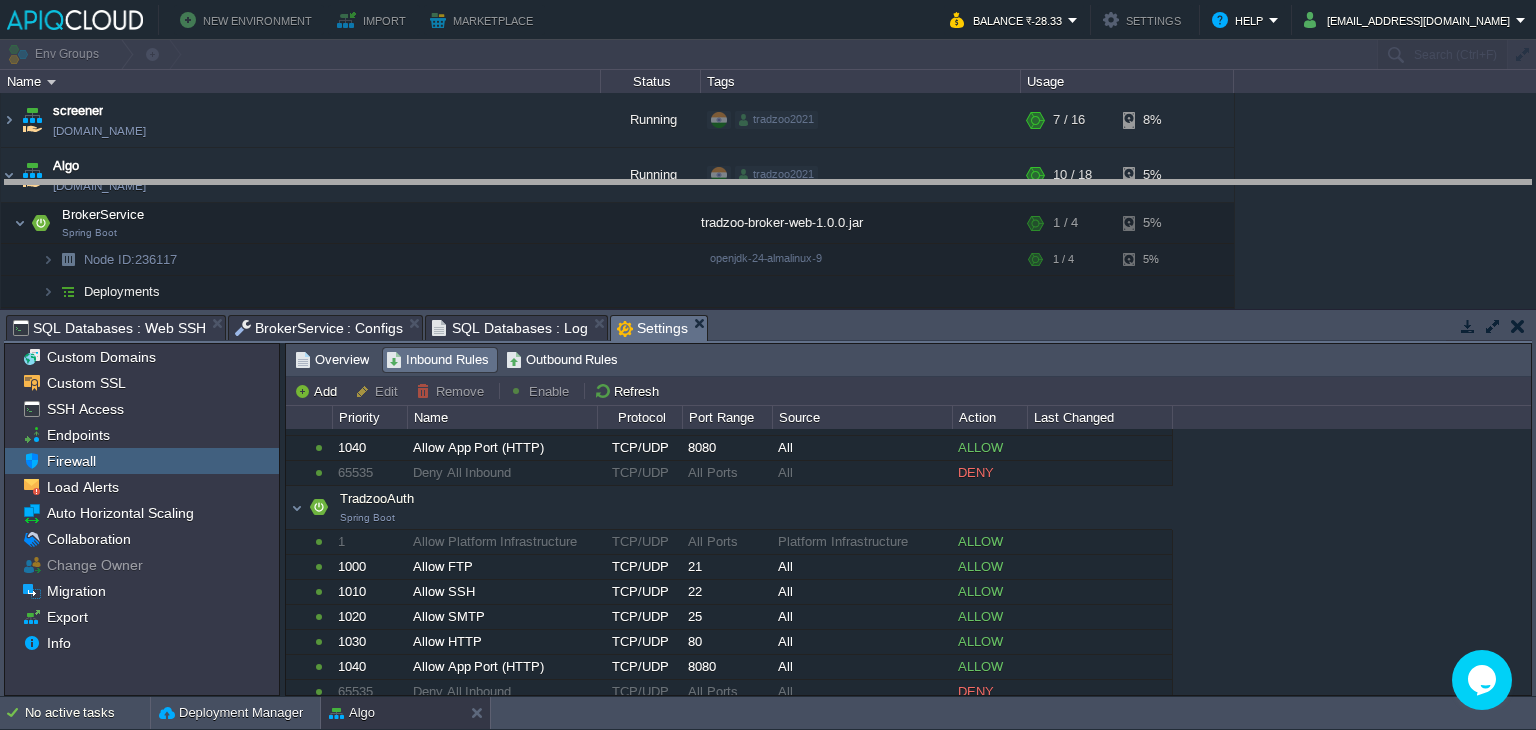 drag, startPoint x: 912, startPoint y: 329, endPoint x: 919, endPoint y: 194, distance: 135.18137 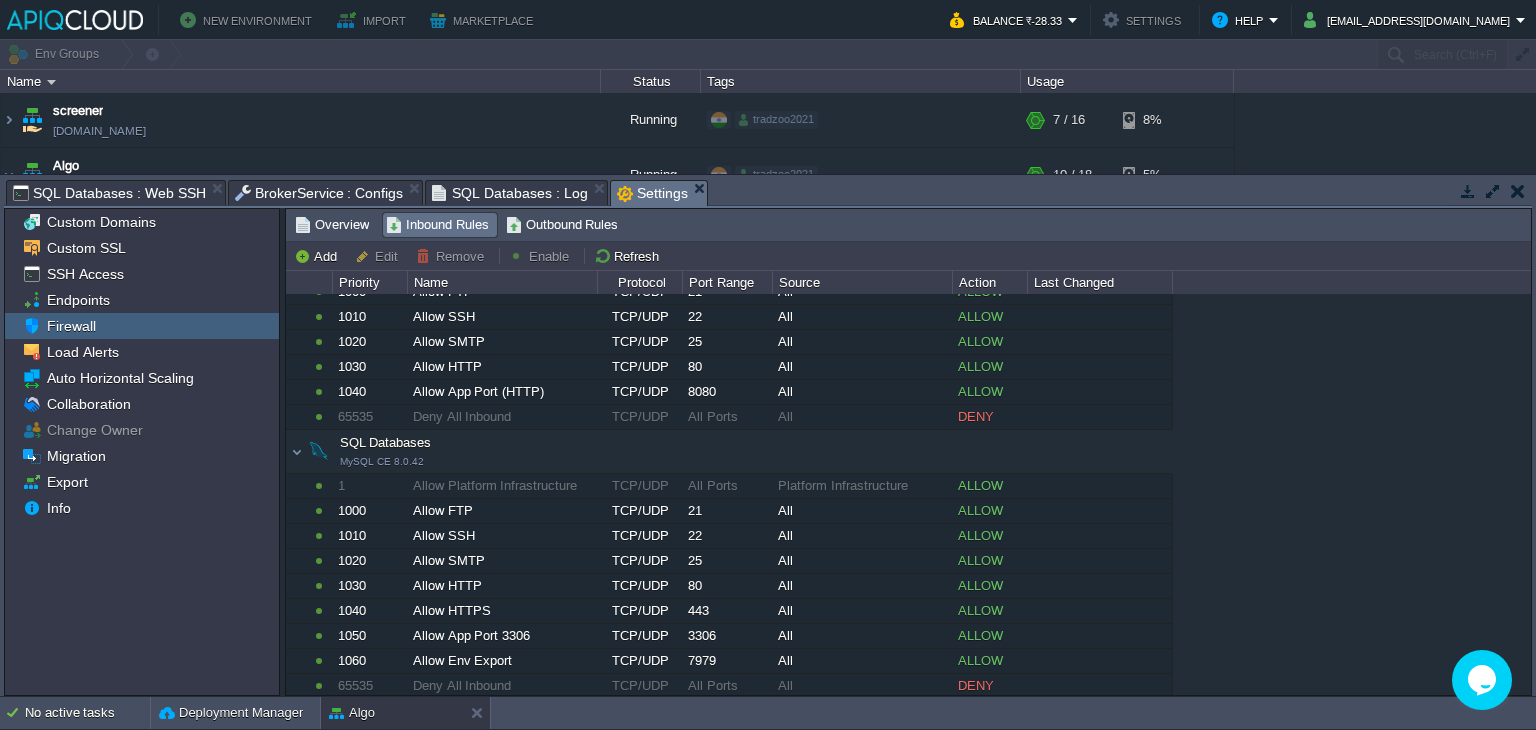 scroll, scrollTop: 0, scrollLeft: 0, axis: both 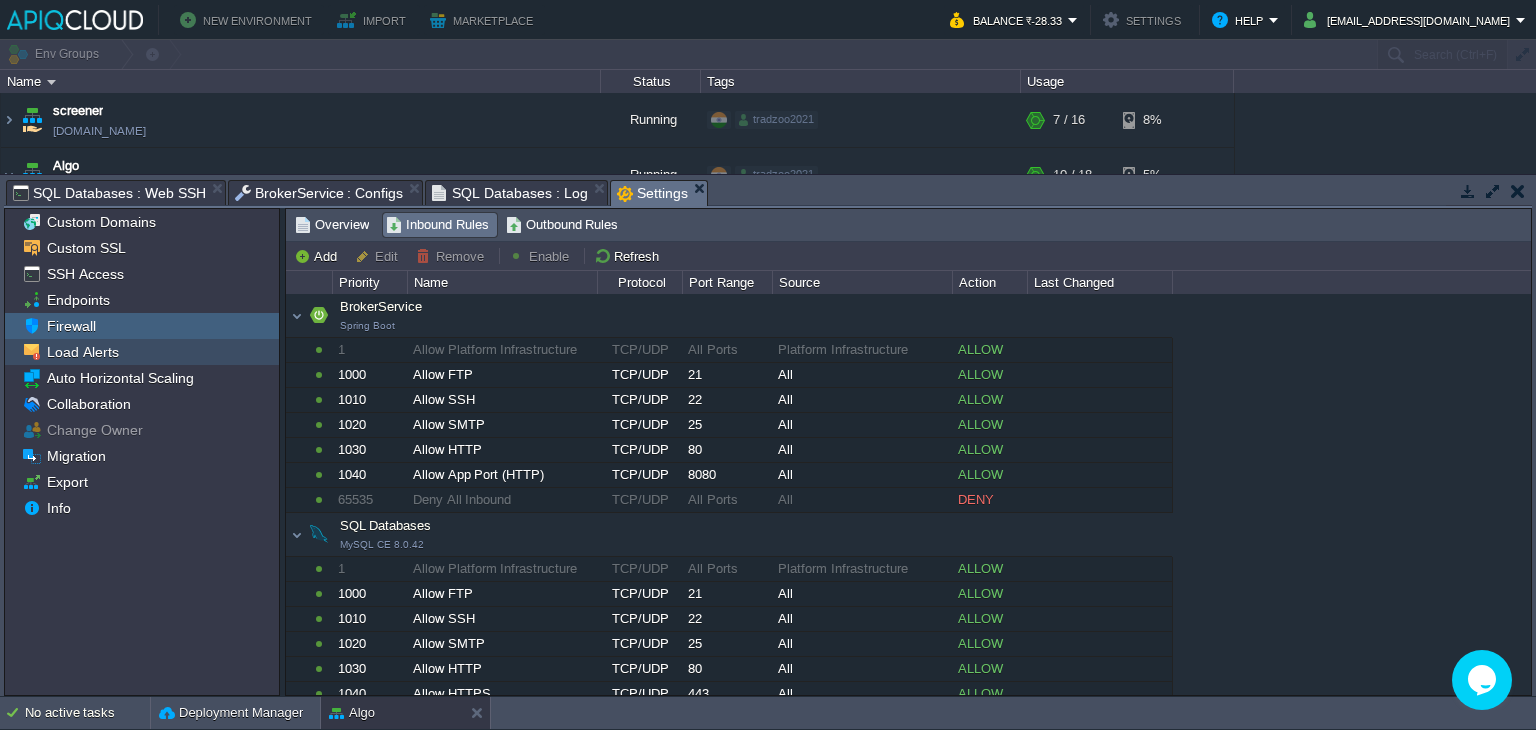 click on "Load Alerts" at bounding box center (82, 352) 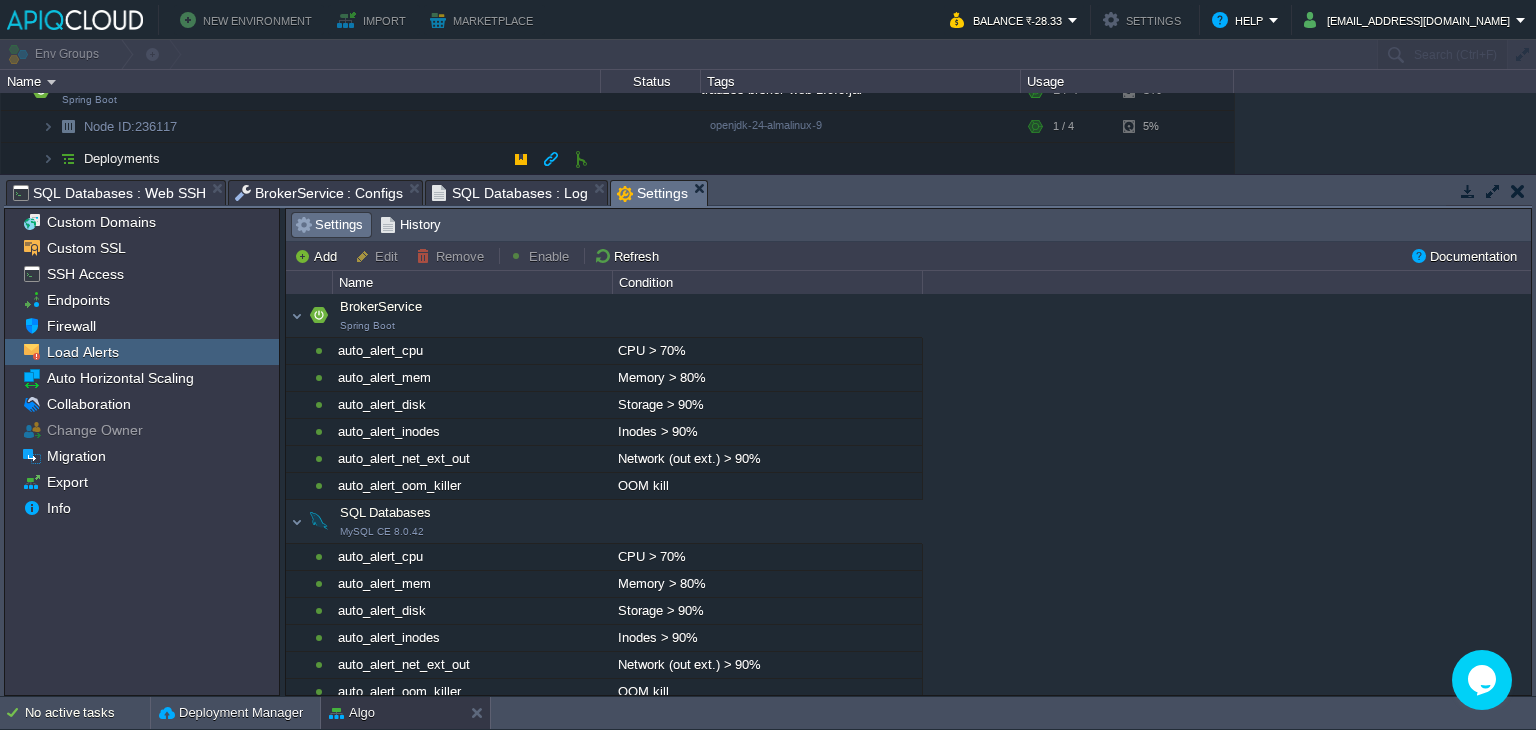 scroll, scrollTop: 132, scrollLeft: 0, axis: vertical 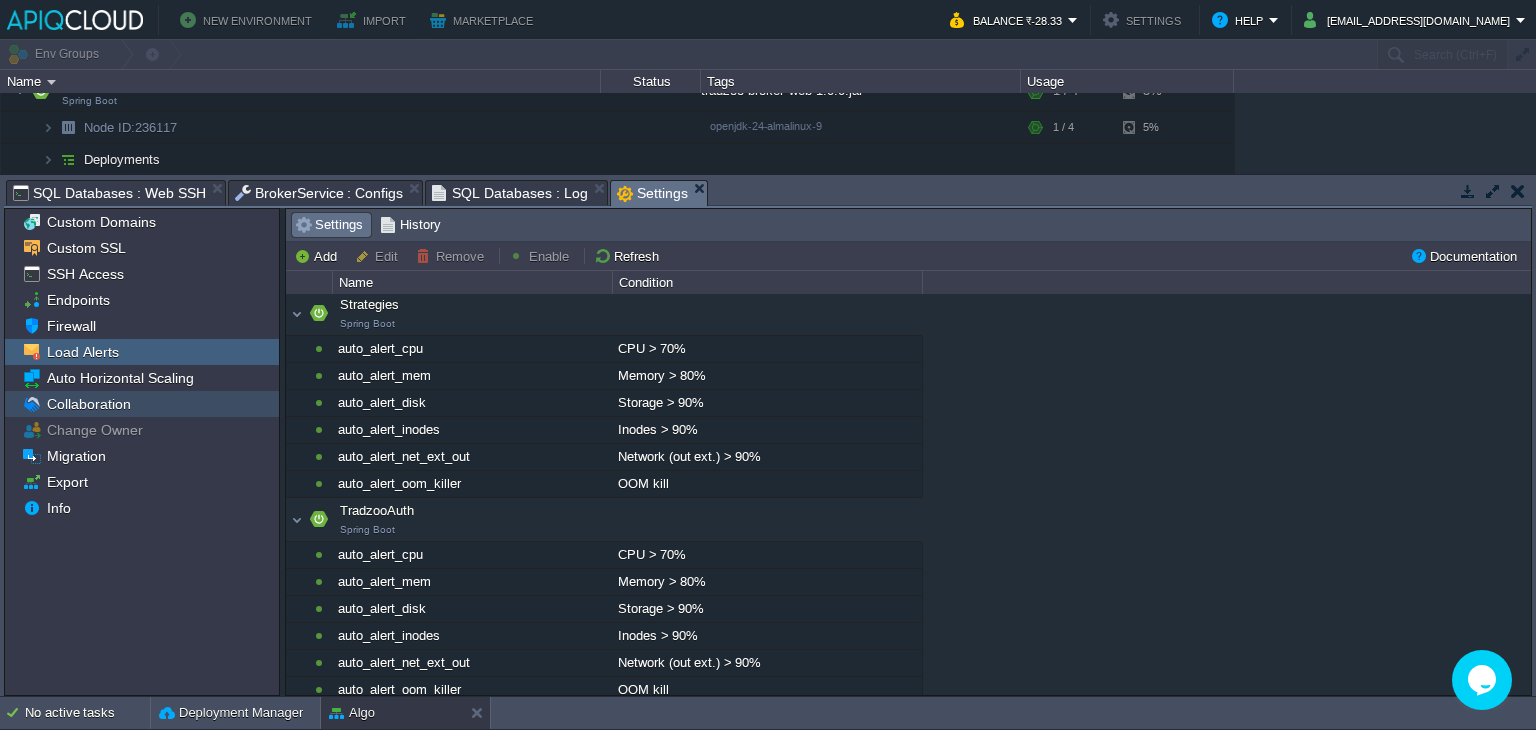 click on "Collaboration" at bounding box center [142, 404] 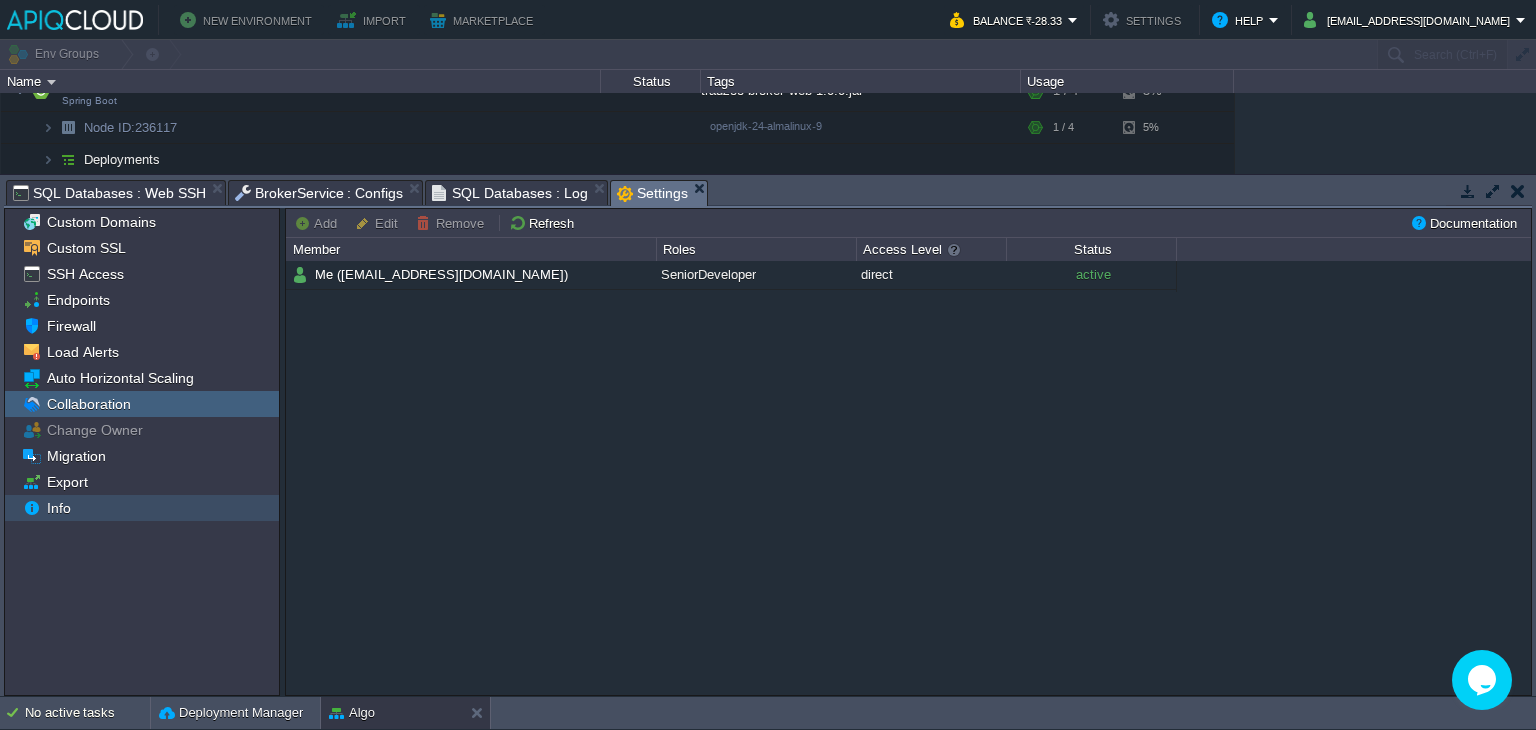 click on "Info" at bounding box center (142, 508) 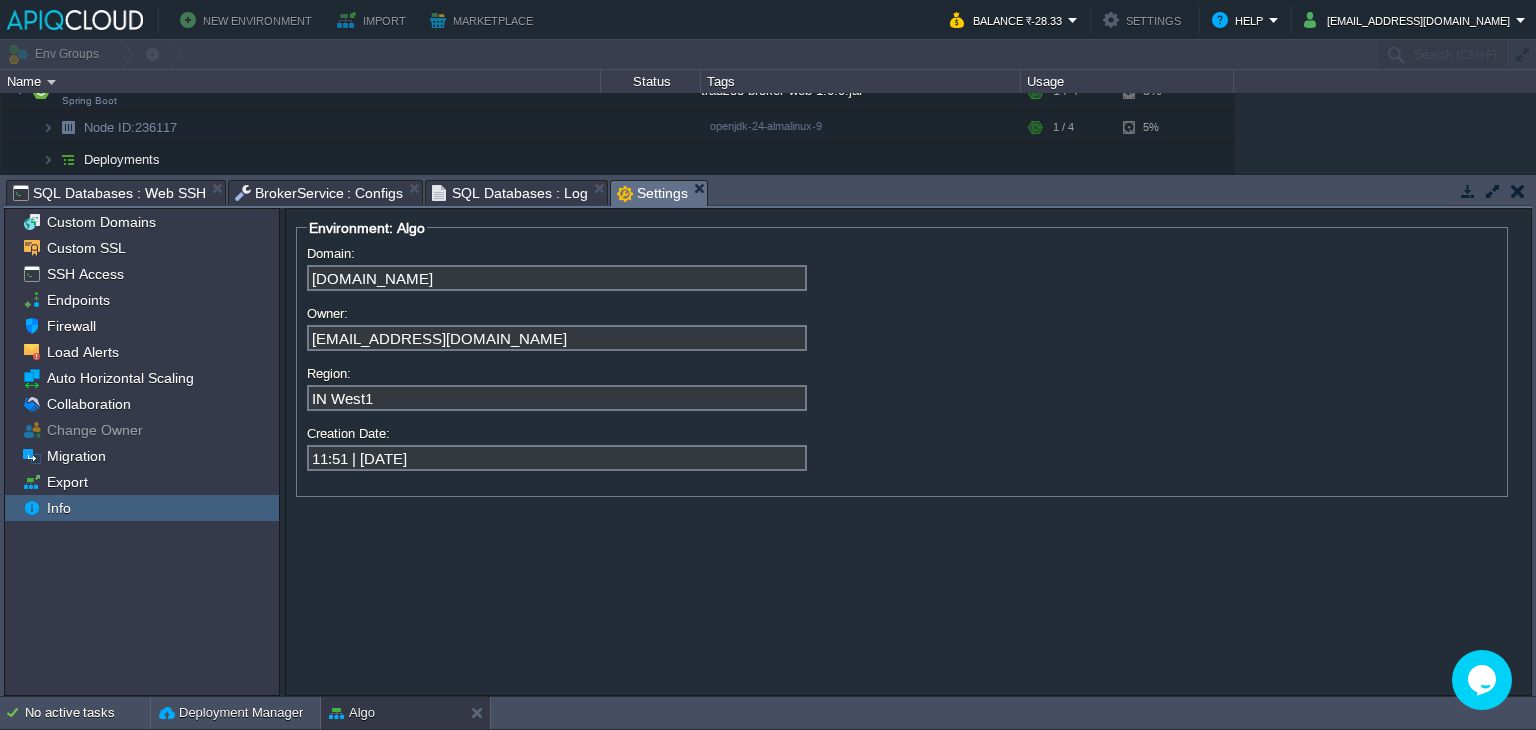 click on "Environment: Algo Domain: [DOMAIN_NAME] Owner: [EMAIL_ADDRESS][DOMAIN_NAME] Region: IN West1 Creation Date: 11:51 | [DATE]" at bounding box center (908, 452) 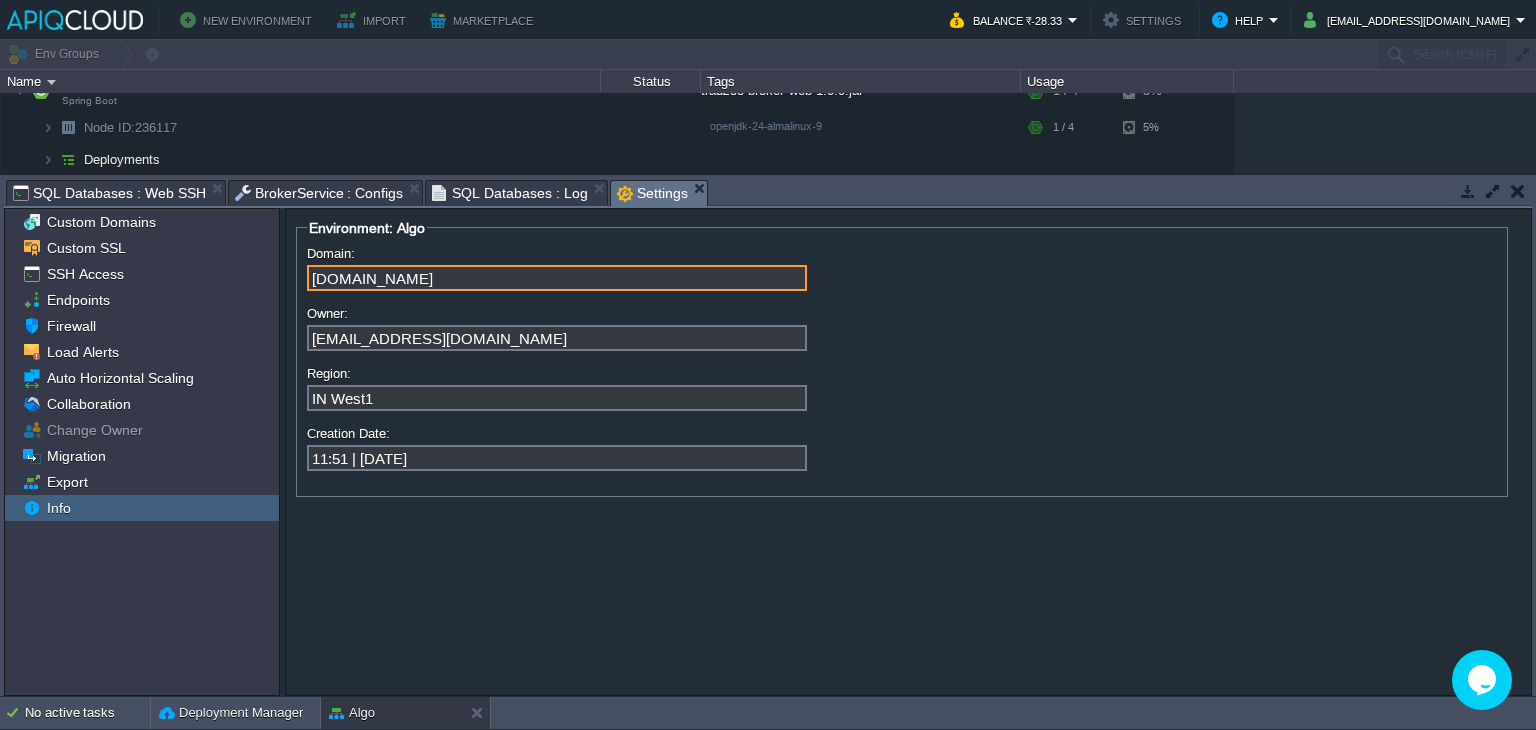 click on "[DOMAIN_NAME]" at bounding box center (557, 278) 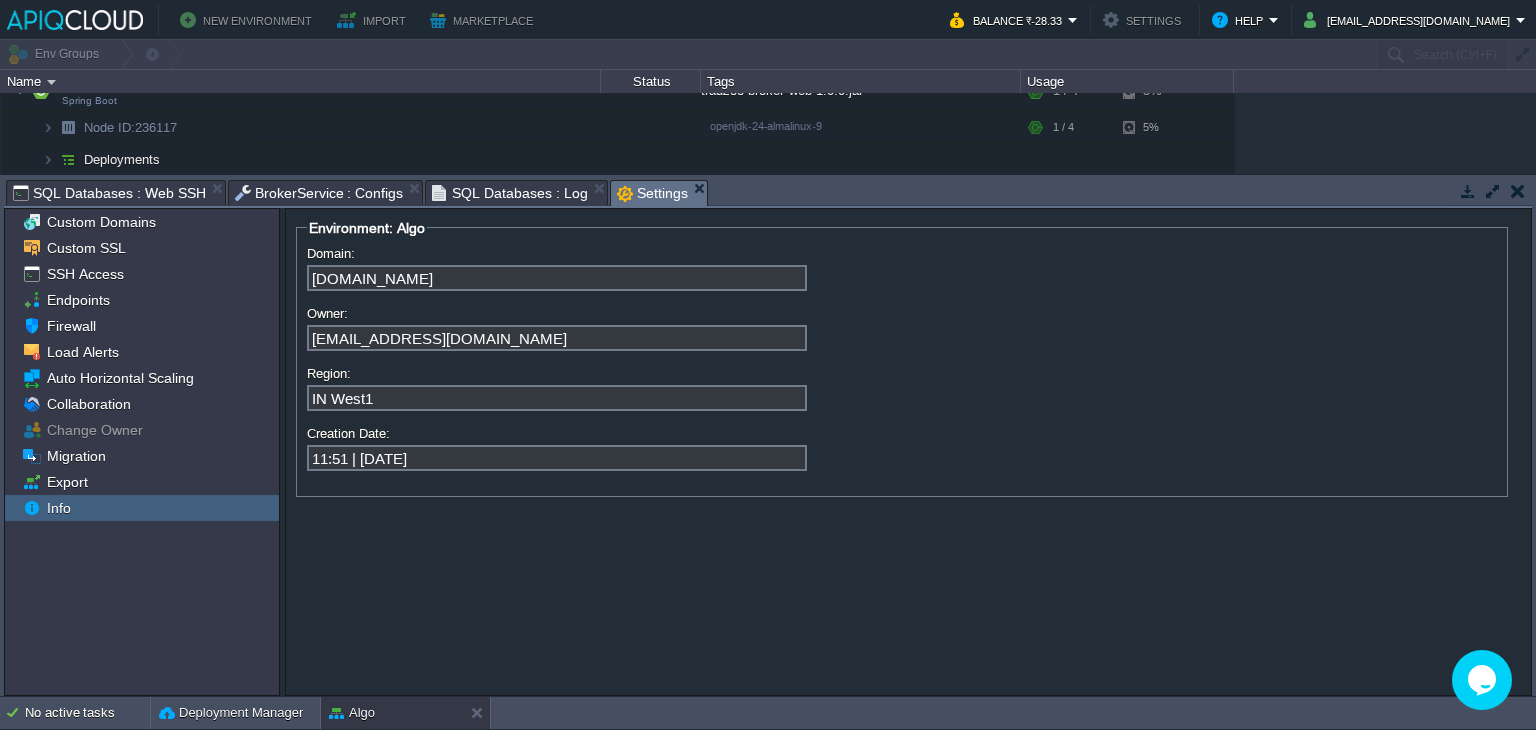 click on "[DOMAIN_NAME]" at bounding box center (902, 279) 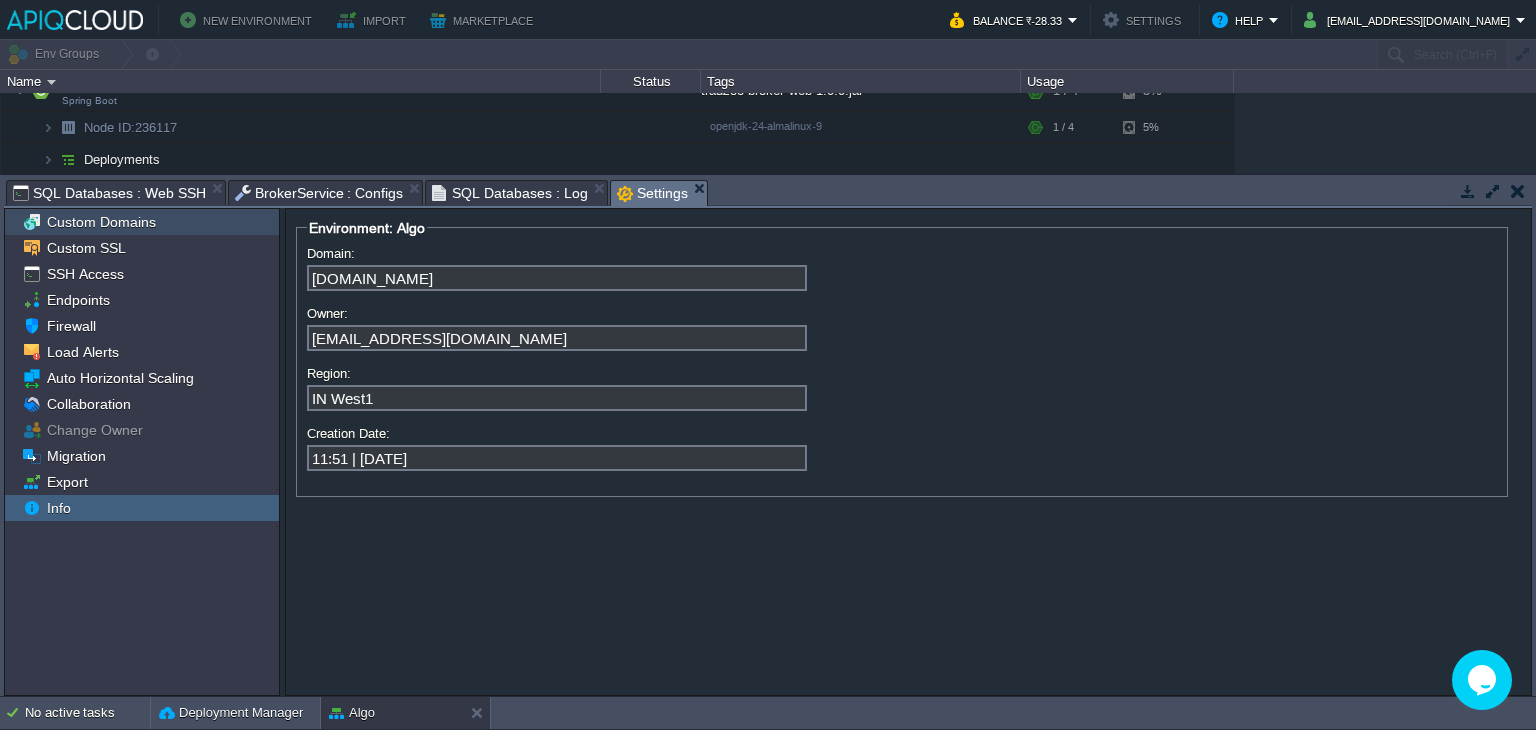 click on "Custom Domains" at bounding box center (142, 222) 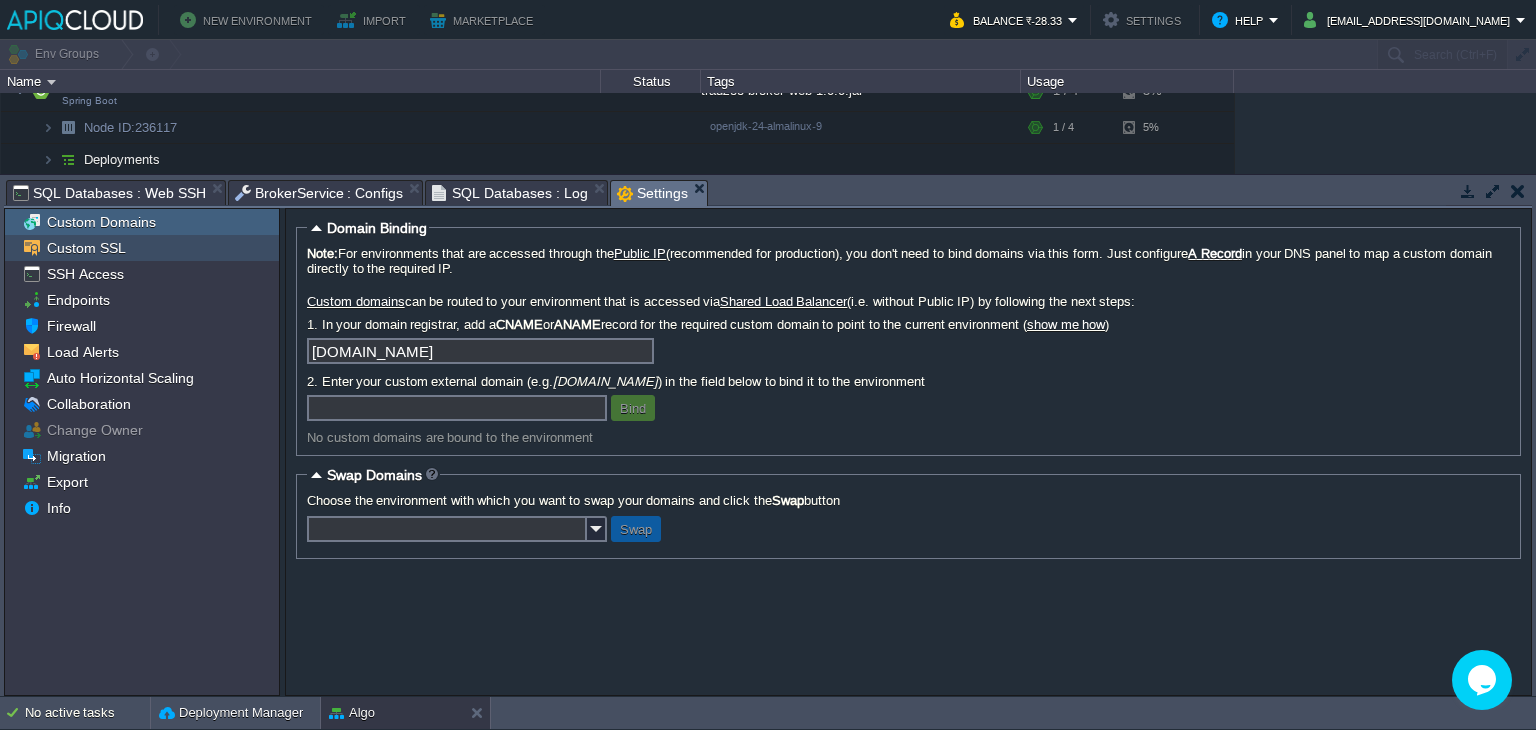 click on "Custom SSL" at bounding box center [142, 248] 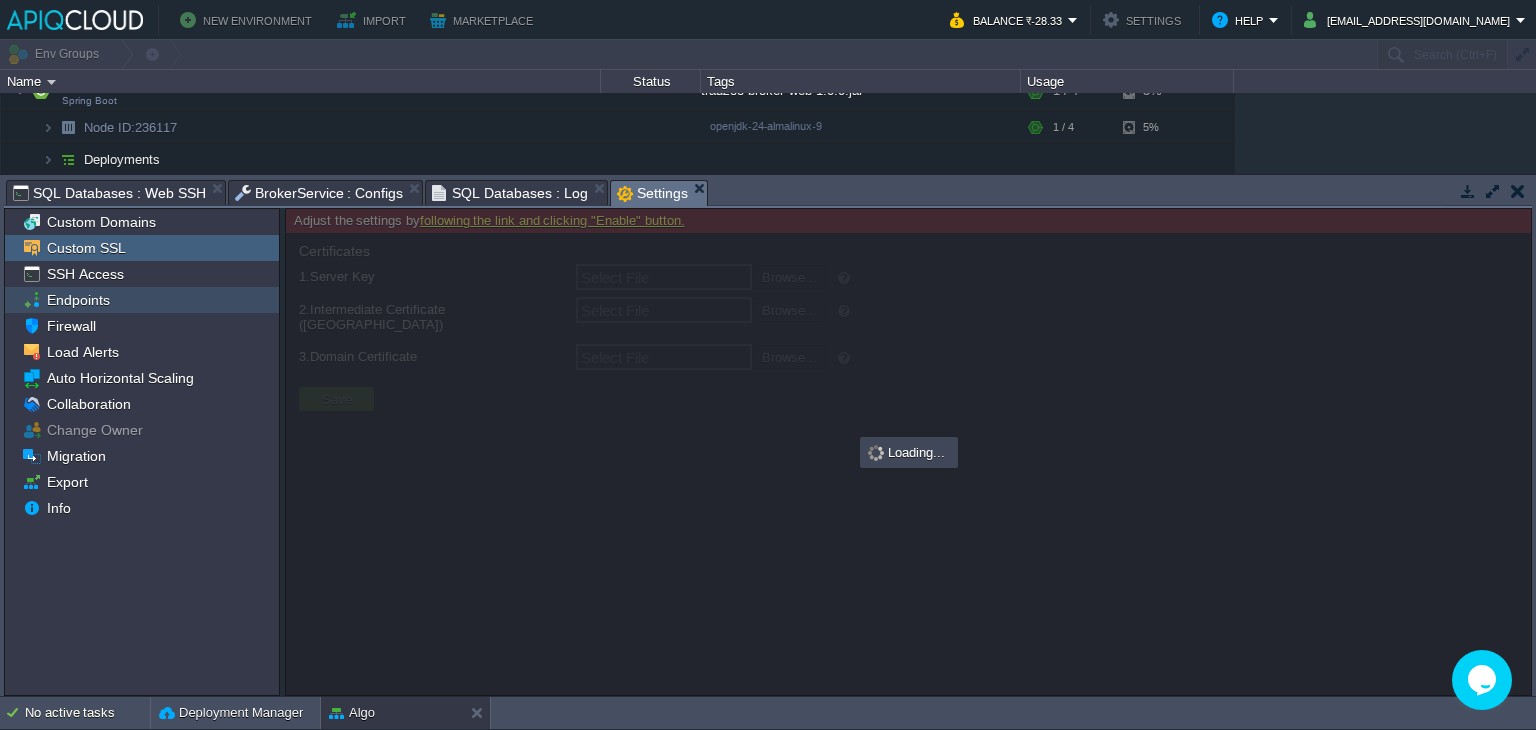 type on "Select File" 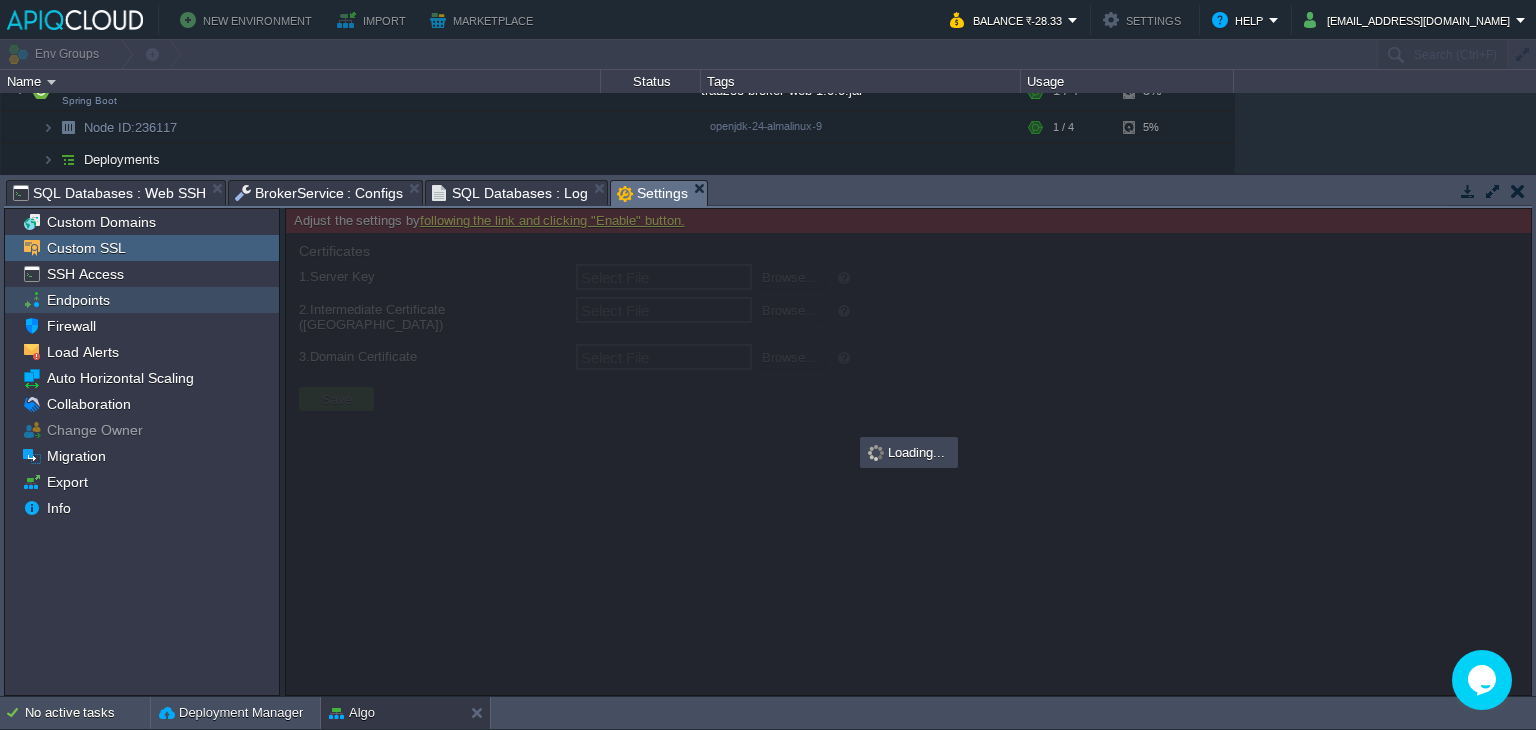 type on "Select File" 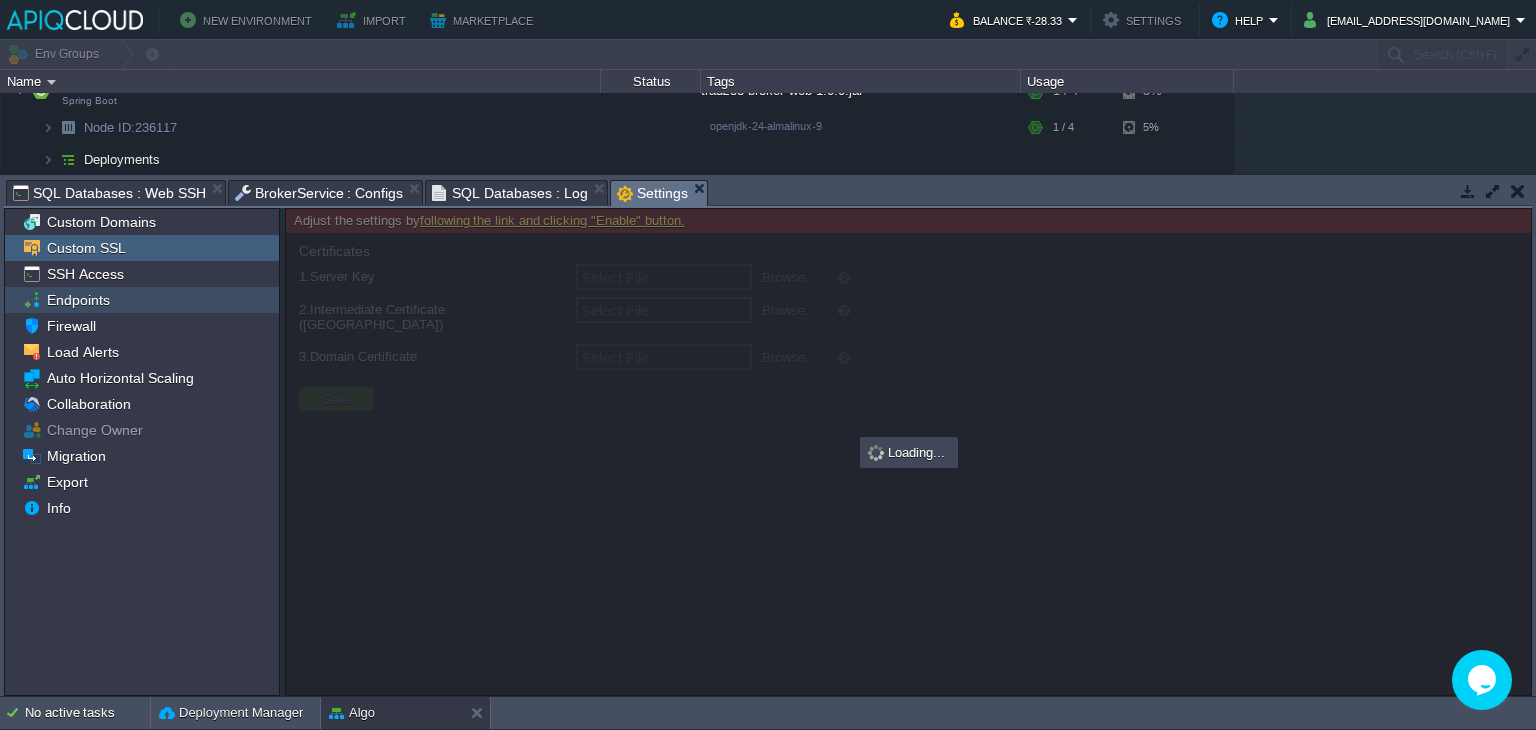 type on "Select File" 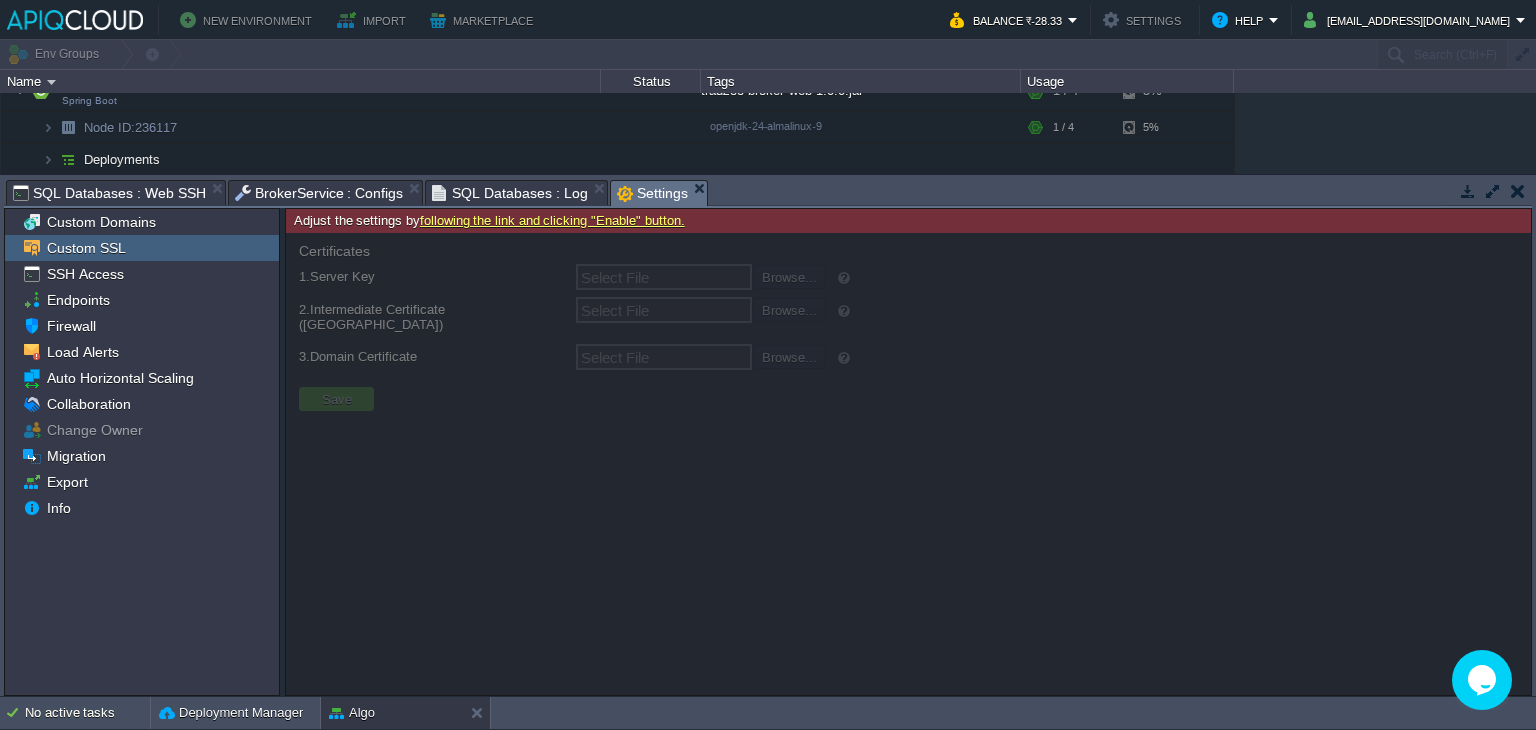 click at bounding box center [908, 464] 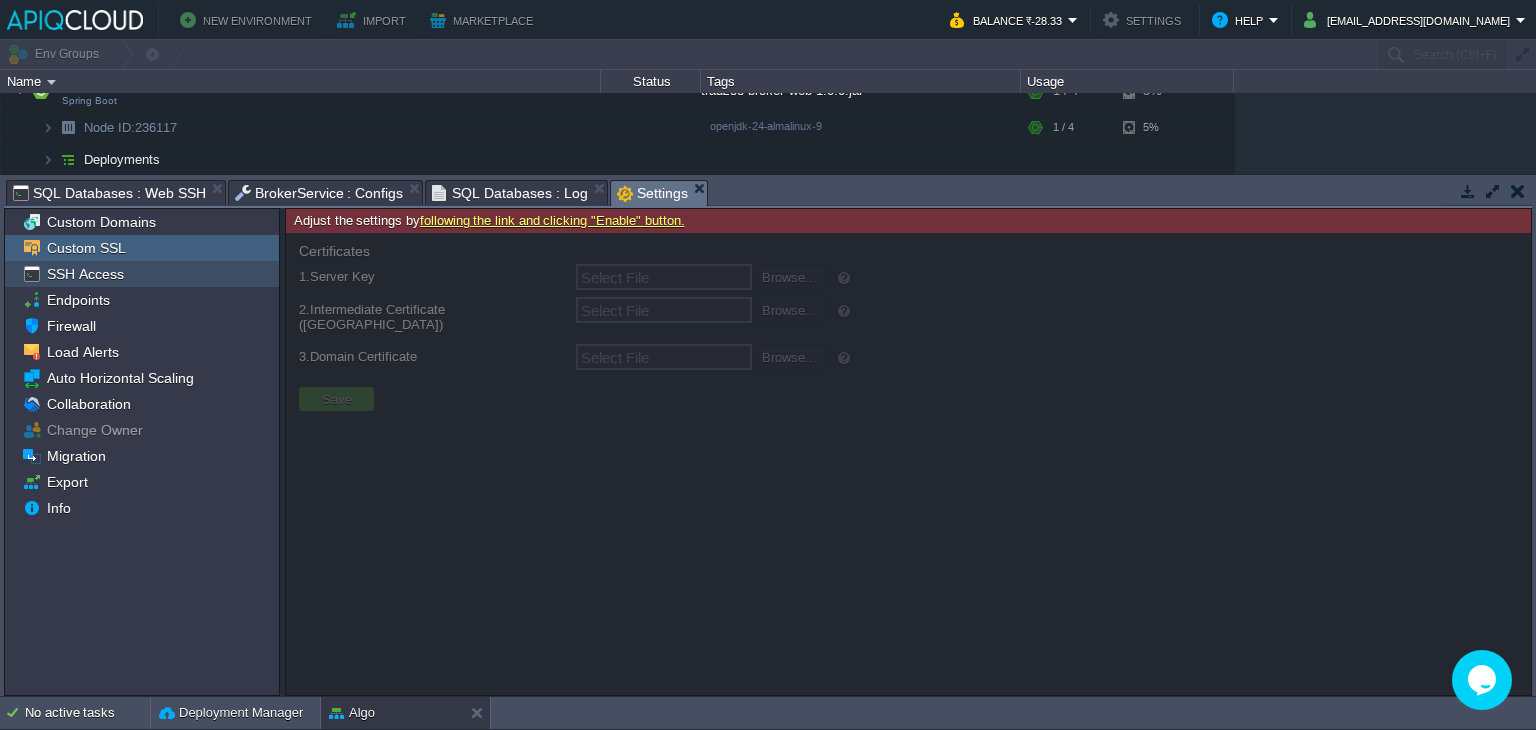 click on "SSH Access" at bounding box center (142, 274) 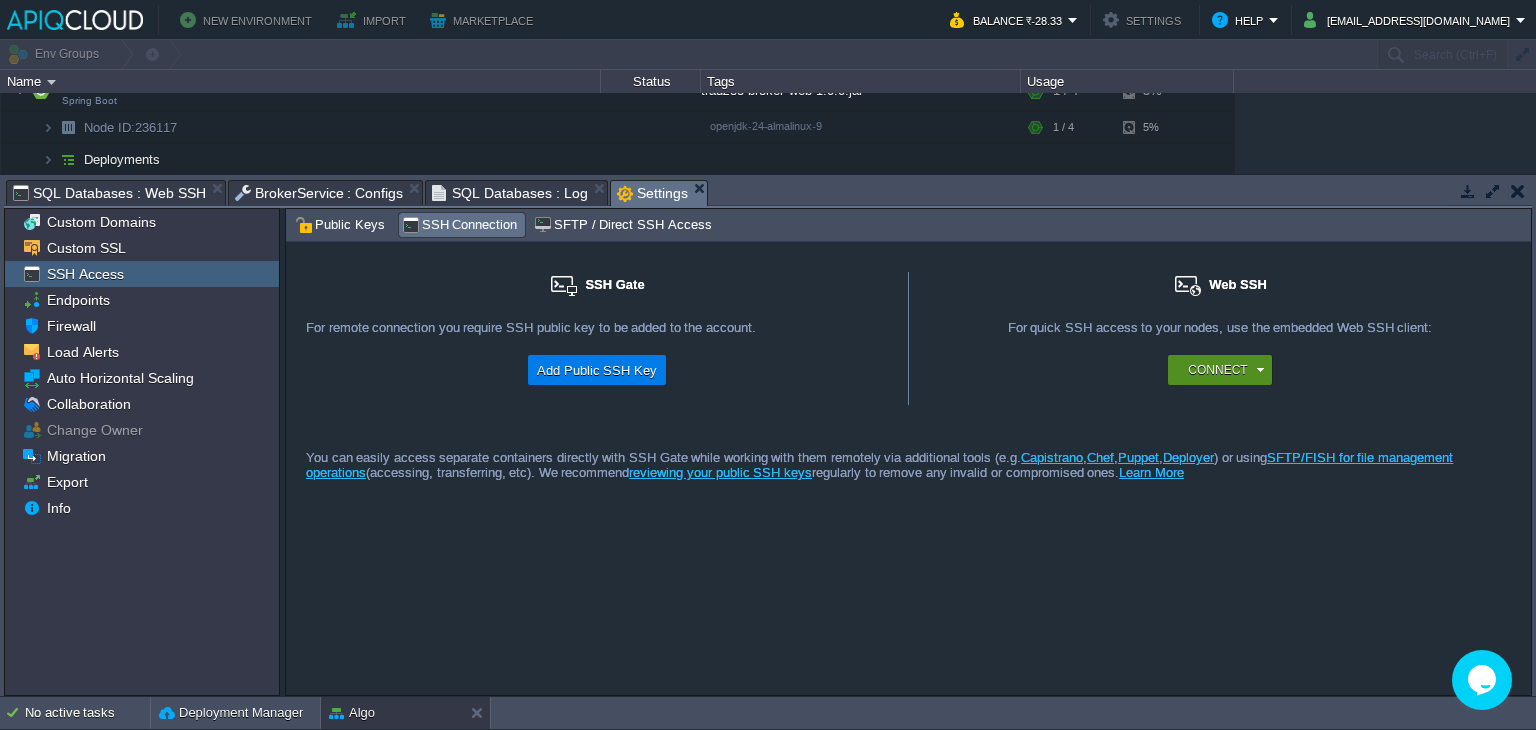 click on "Connect" at bounding box center (1223, 370) 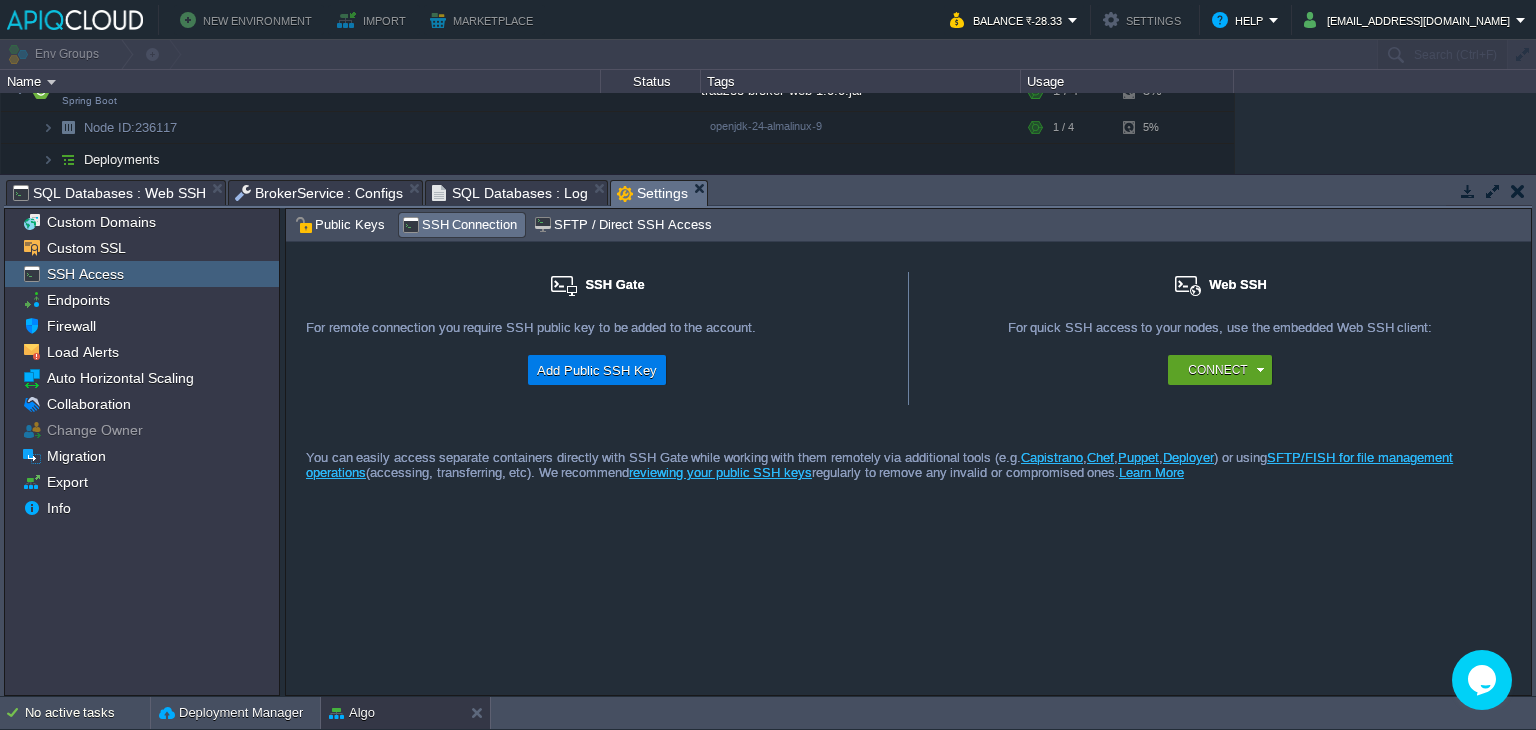 click on "You can easily access separate containers directly with SSH Gate while working with them remotely via additional tools (e.g.  Capistrano ,  Chef ,  Puppet ,  Deployer ) or using  SFTP/FISH for file management operations  (accessing, transferring, etc). We recommend  reviewing your public SSH keys  regularly to remove any invalid or compromised ones.  Learn More" at bounding box center [908, 446] 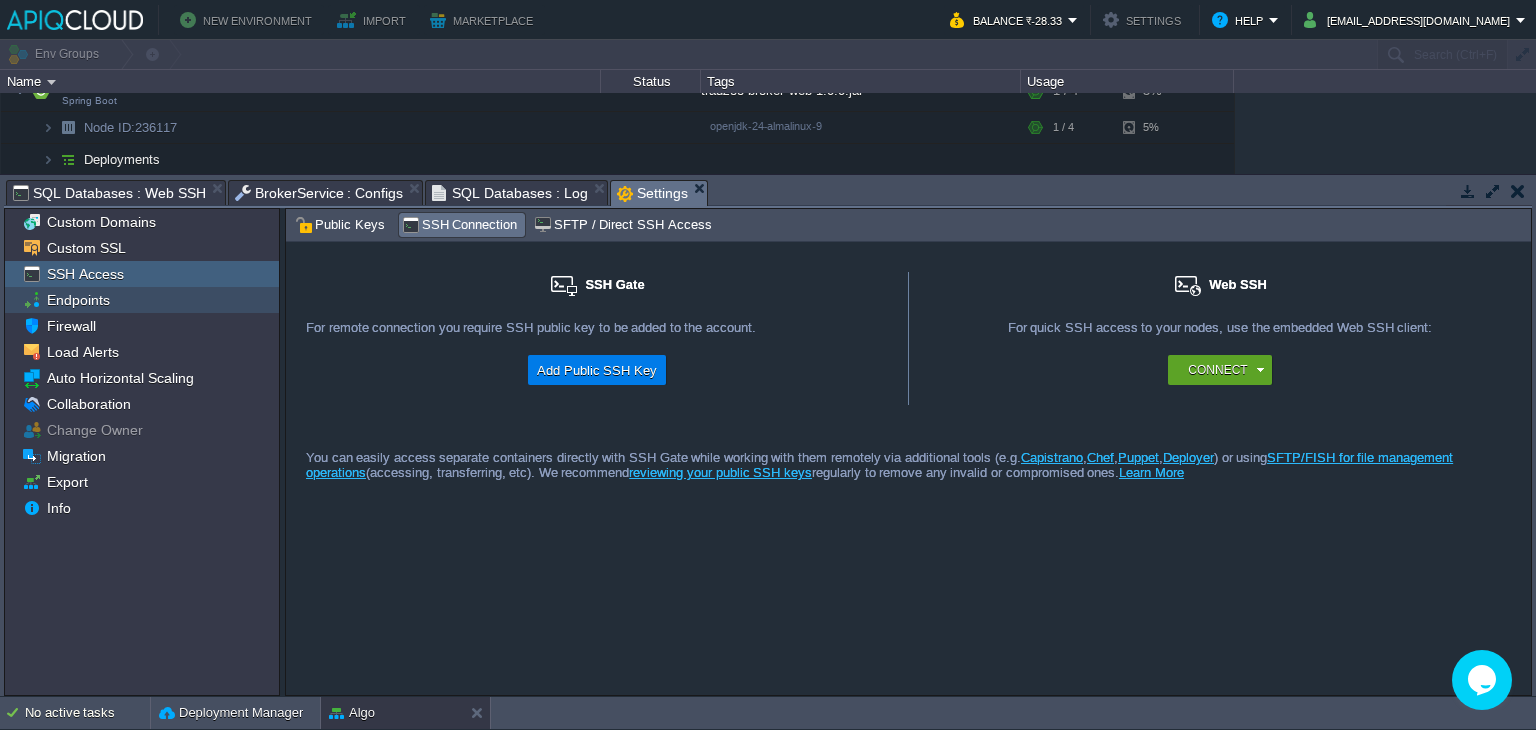 click on "Endpoints" at bounding box center [142, 300] 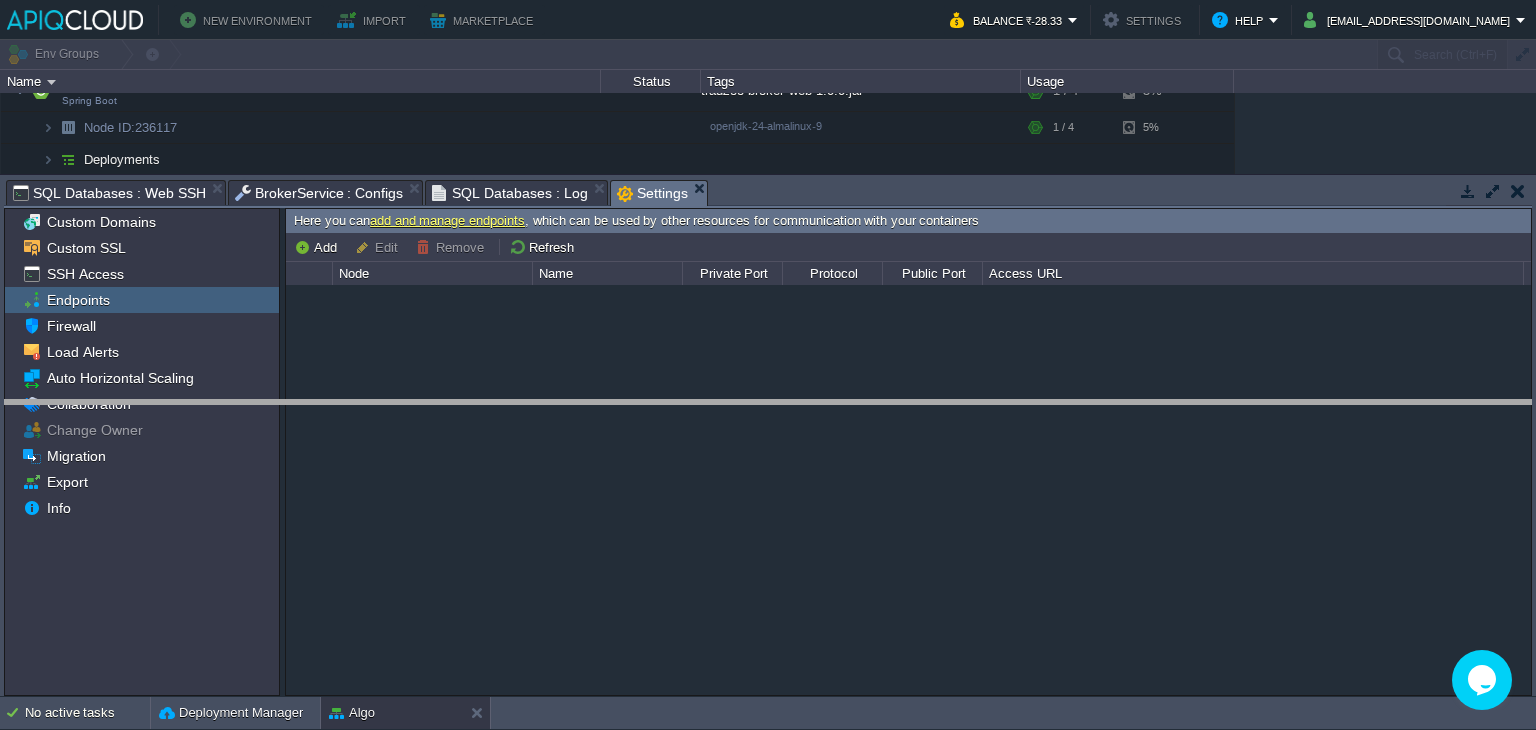 drag, startPoint x: 942, startPoint y: 183, endPoint x: 1055, endPoint y: 477, distance: 314.96826 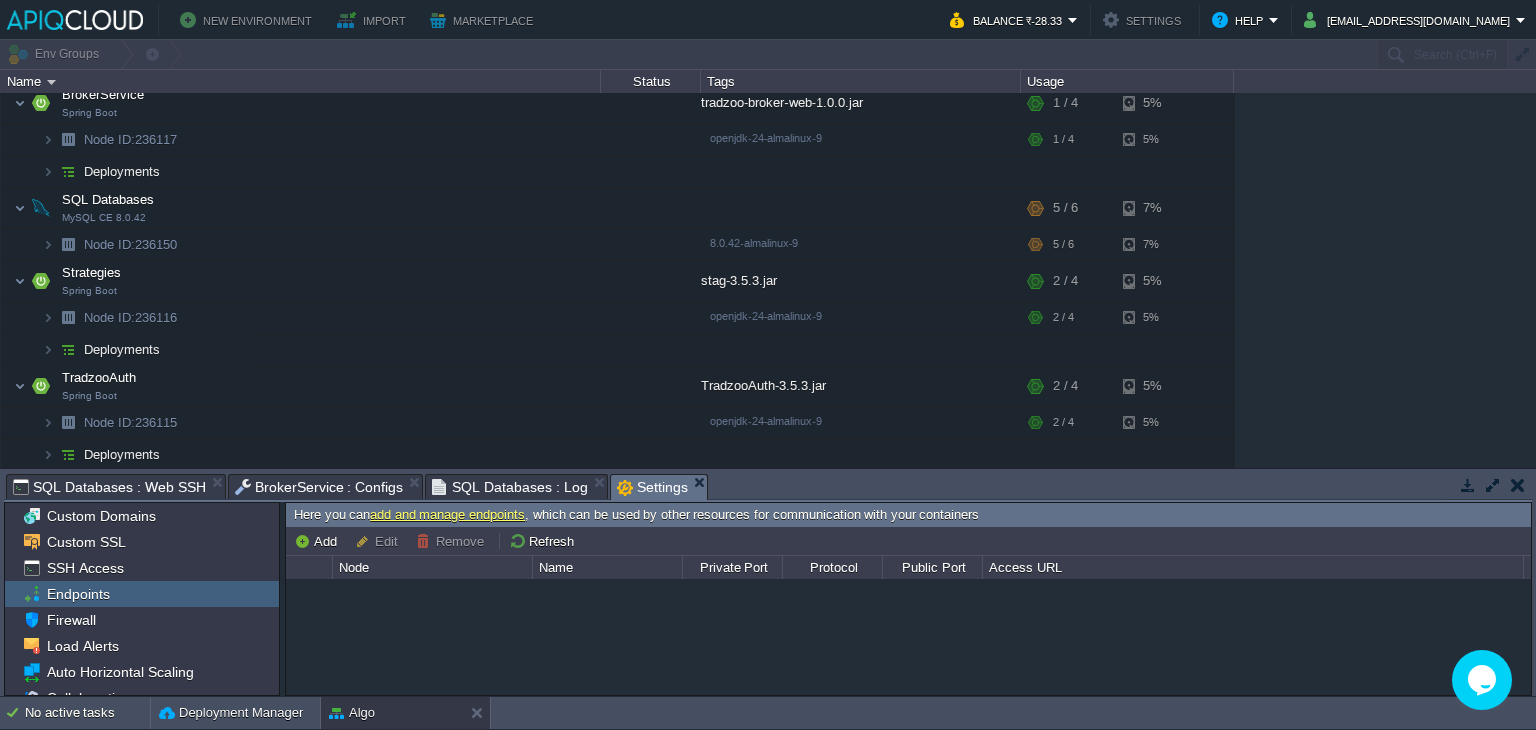 scroll, scrollTop: 0, scrollLeft: 0, axis: both 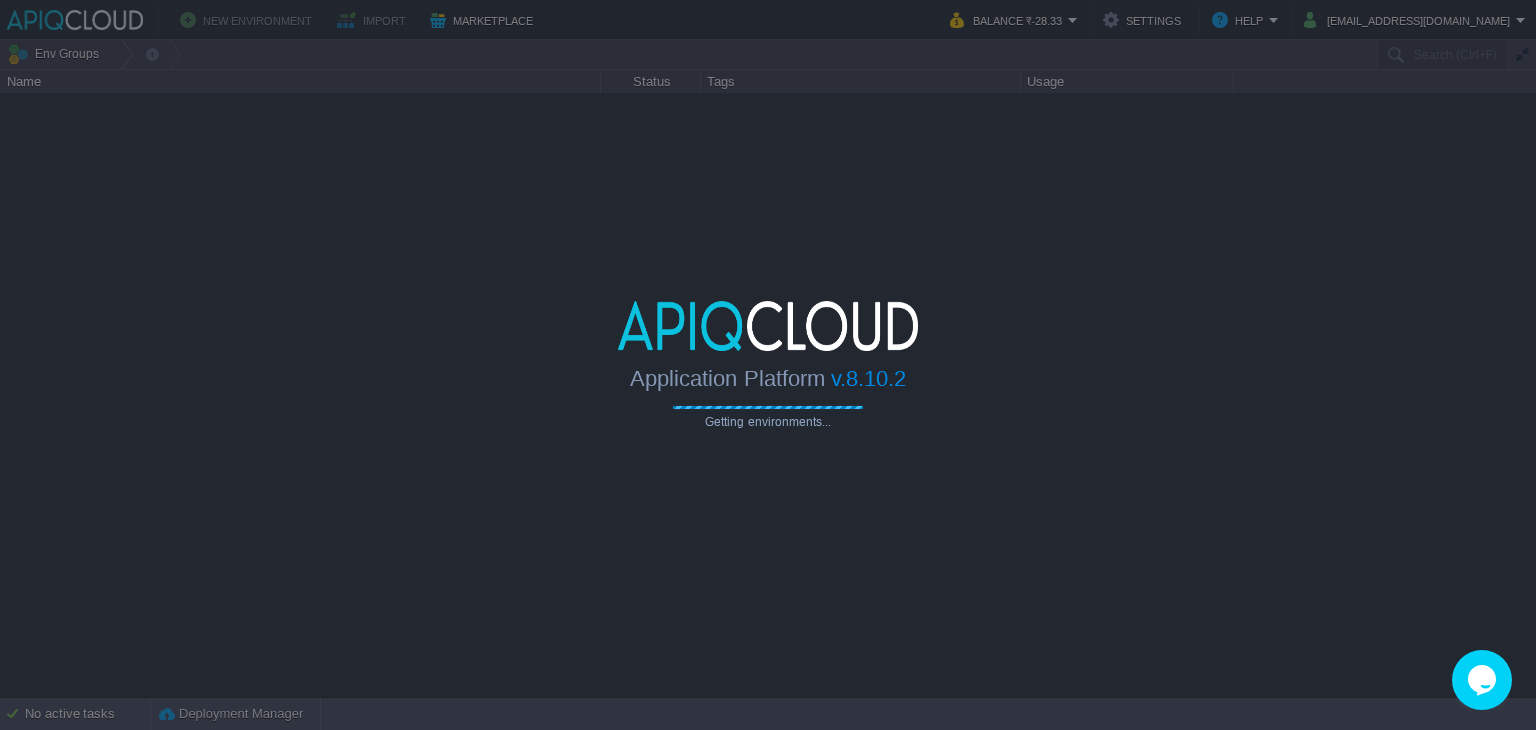 type on "Search (Ctrl+F)" 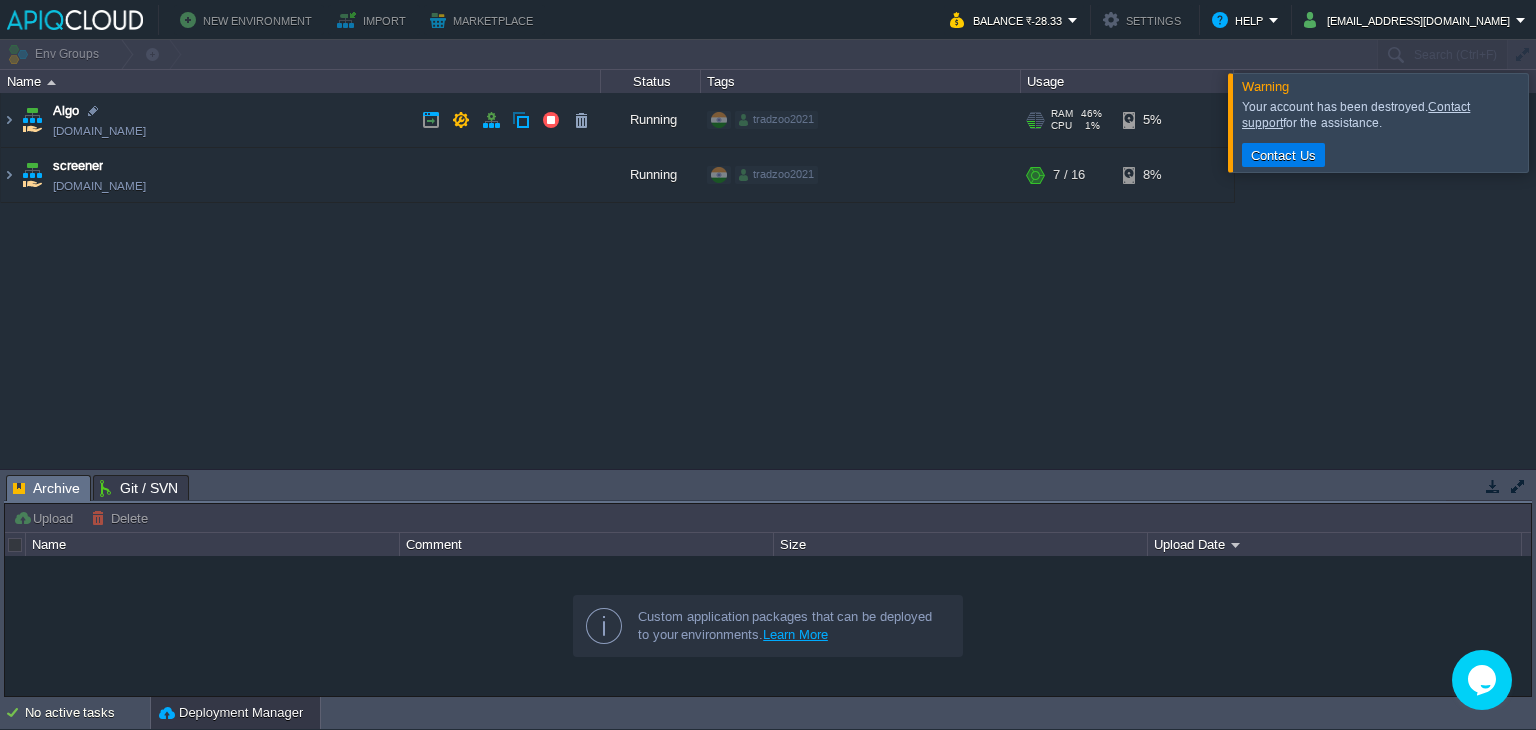 click on "Algo [DOMAIN_NAME]" at bounding box center [301, 120] 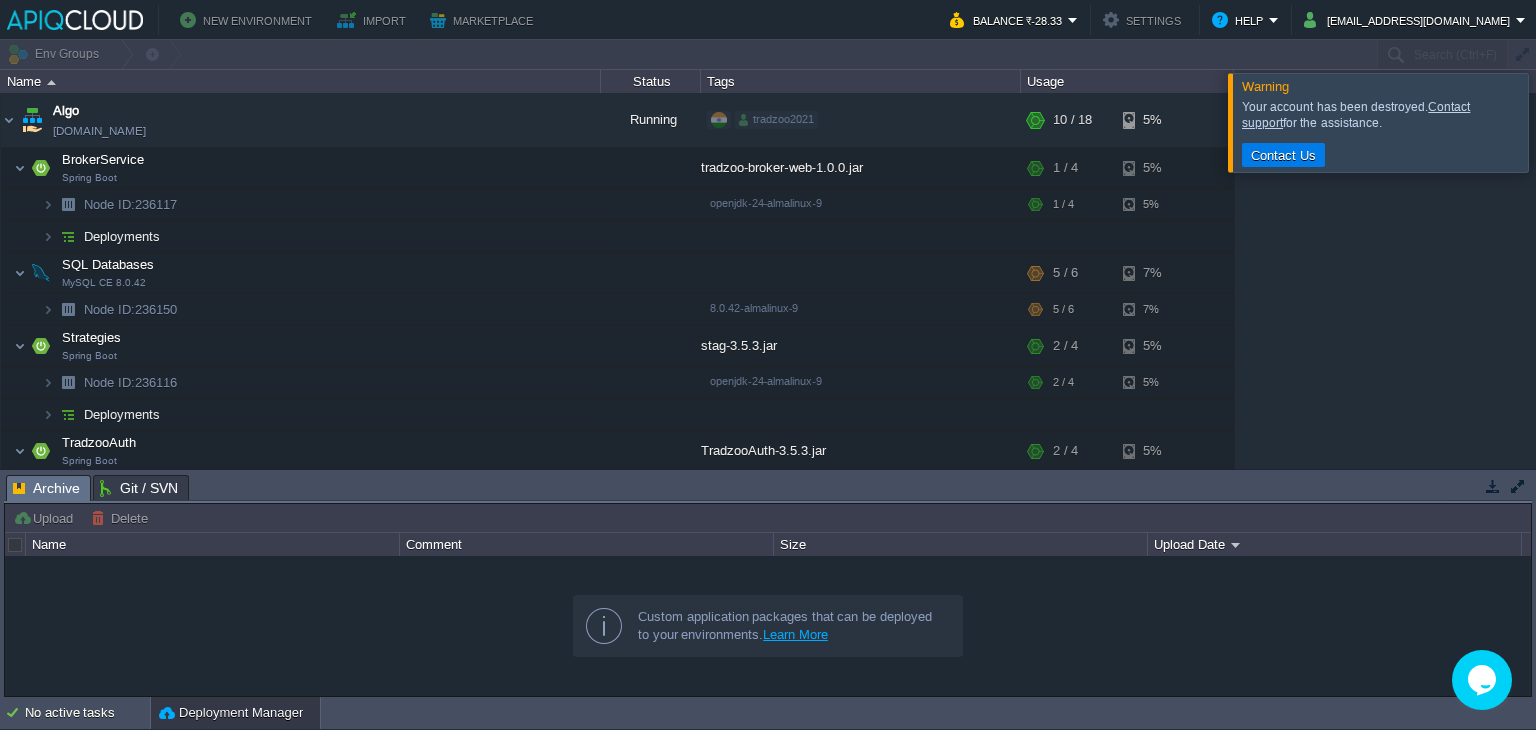 scroll, scrollTop: 99, scrollLeft: 0, axis: vertical 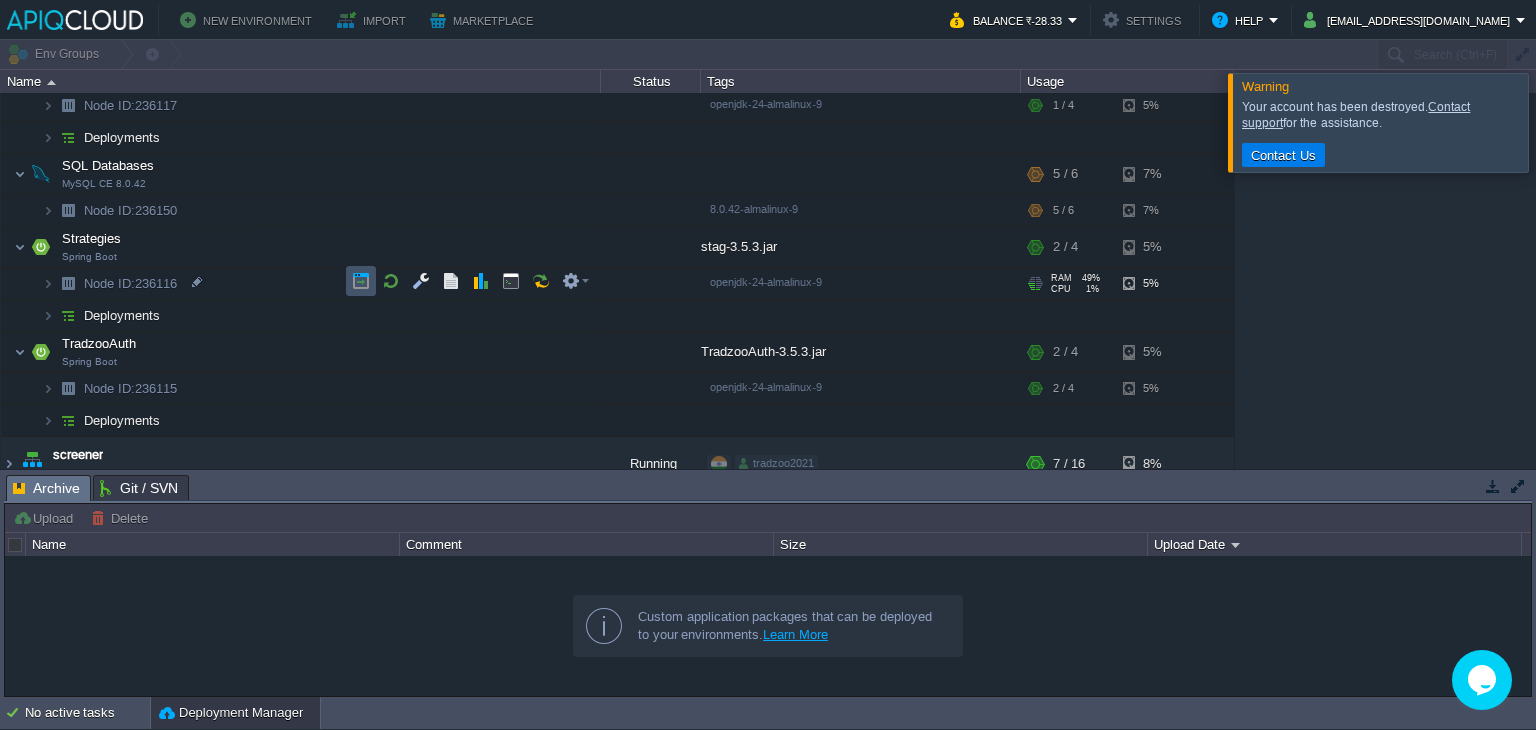 click at bounding box center (361, 281) 